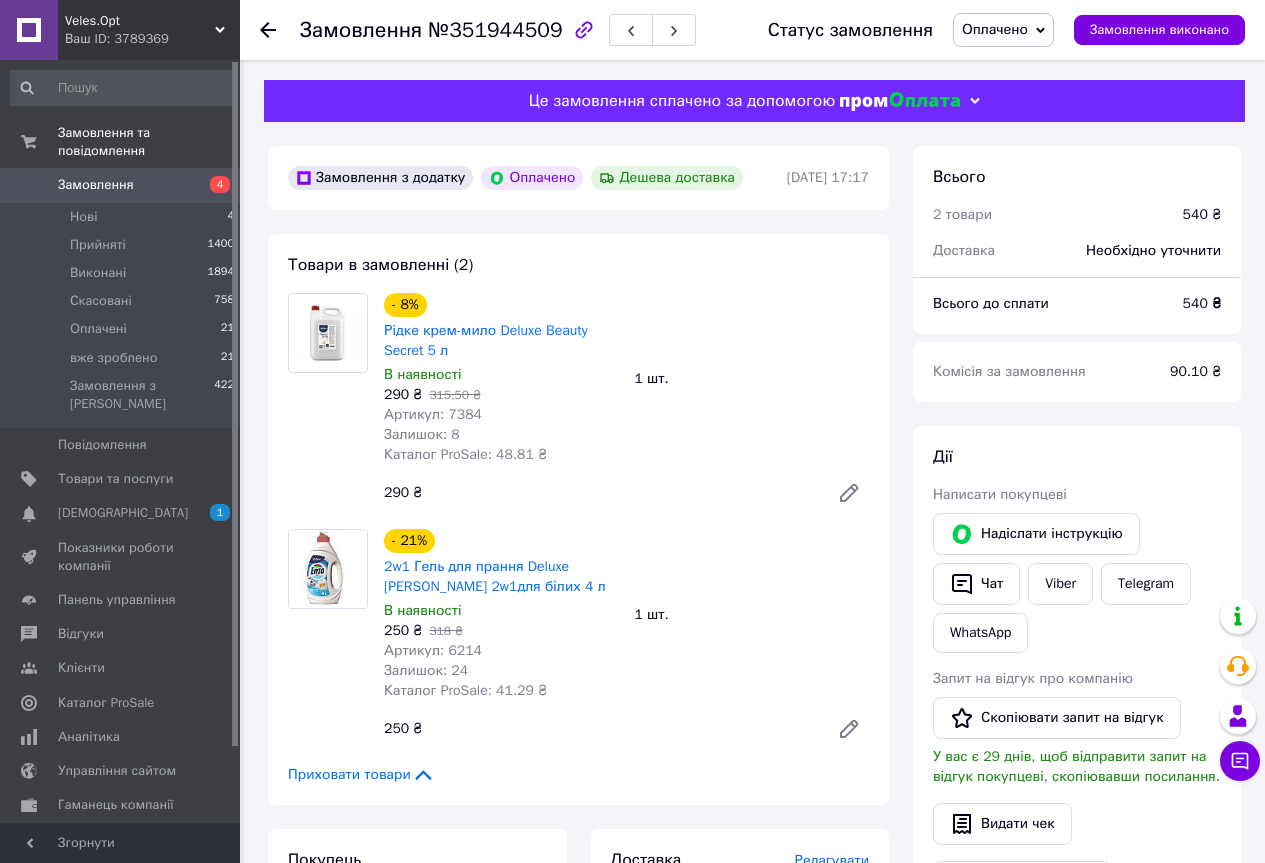 scroll, scrollTop: 0, scrollLeft: 0, axis: both 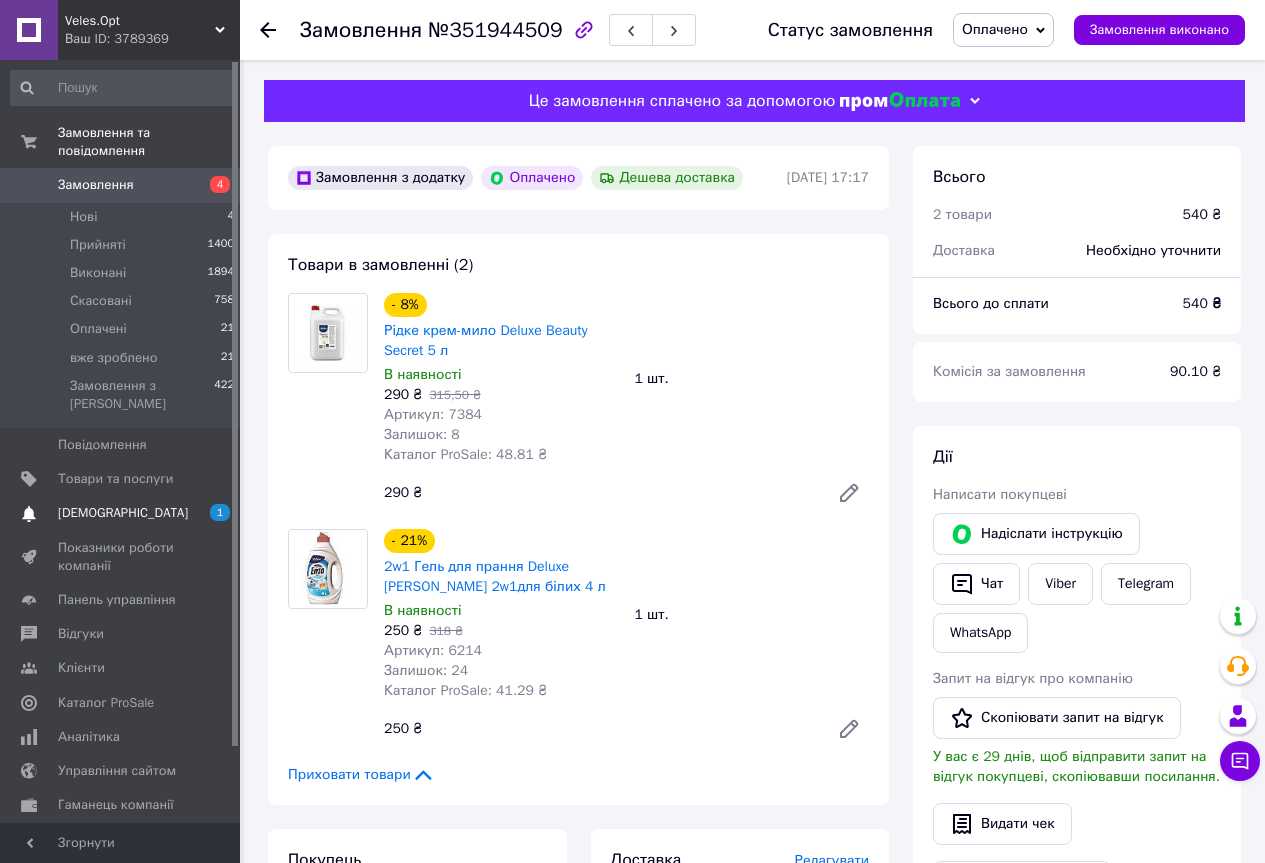 click on "[DEMOGRAPHIC_DATA]" at bounding box center [121, 513] 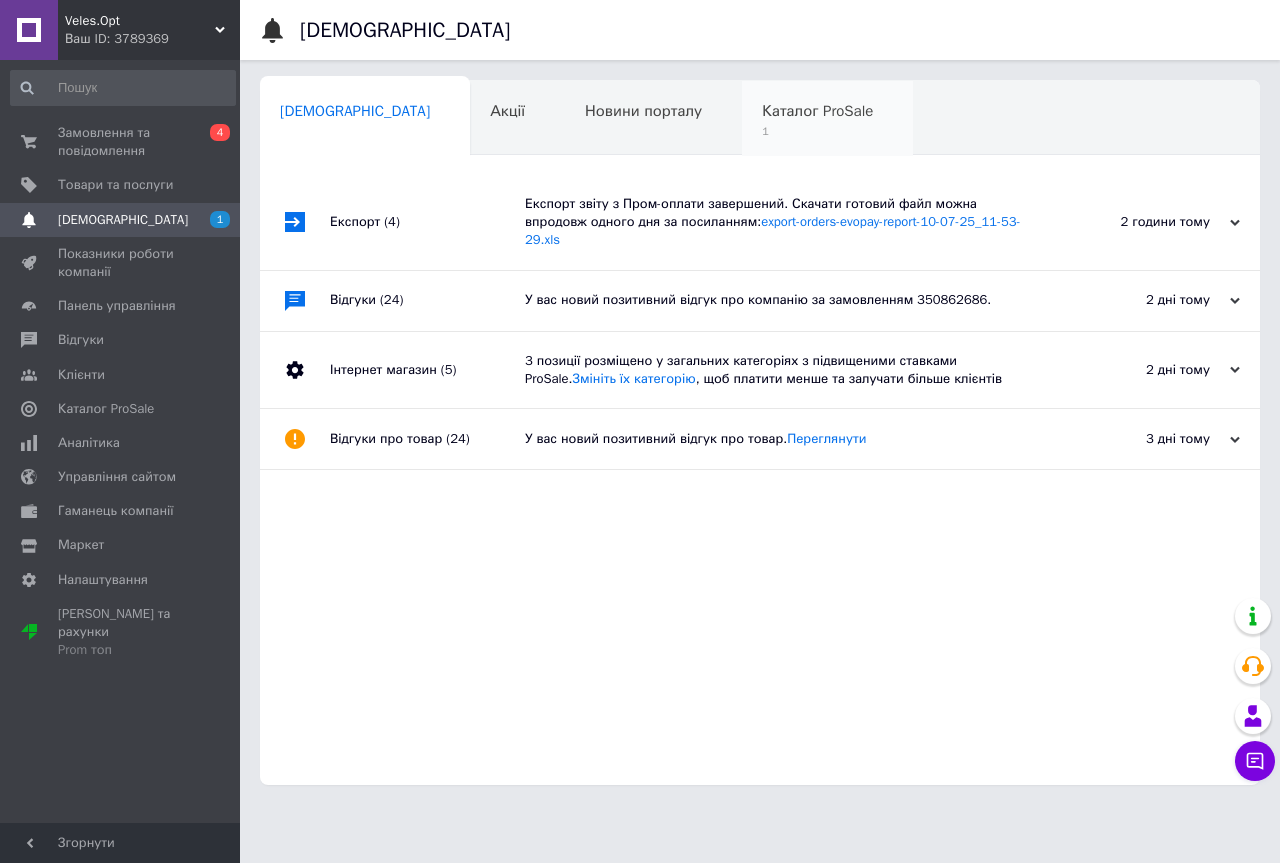 click on "1" at bounding box center [817, 131] 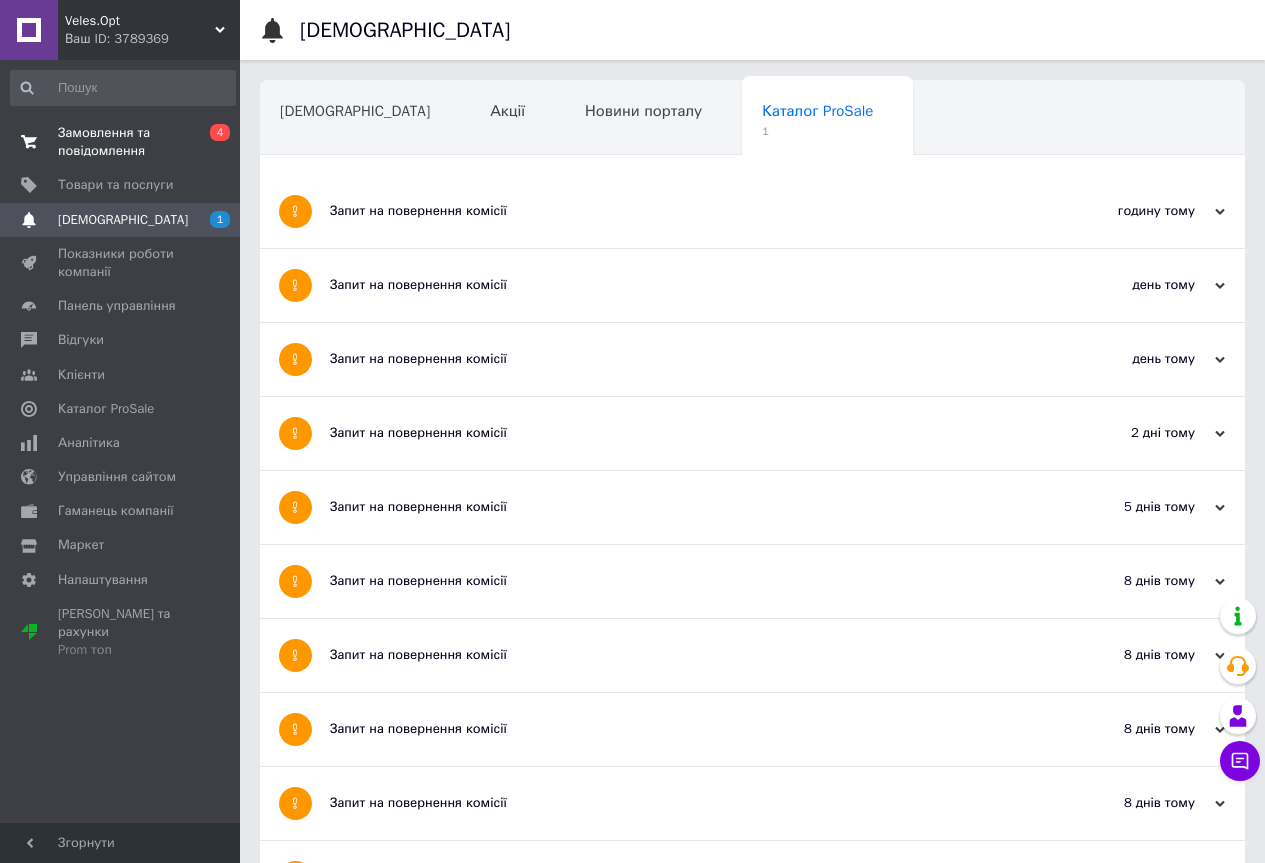 click on "Замовлення та повідомлення" at bounding box center (121, 142) 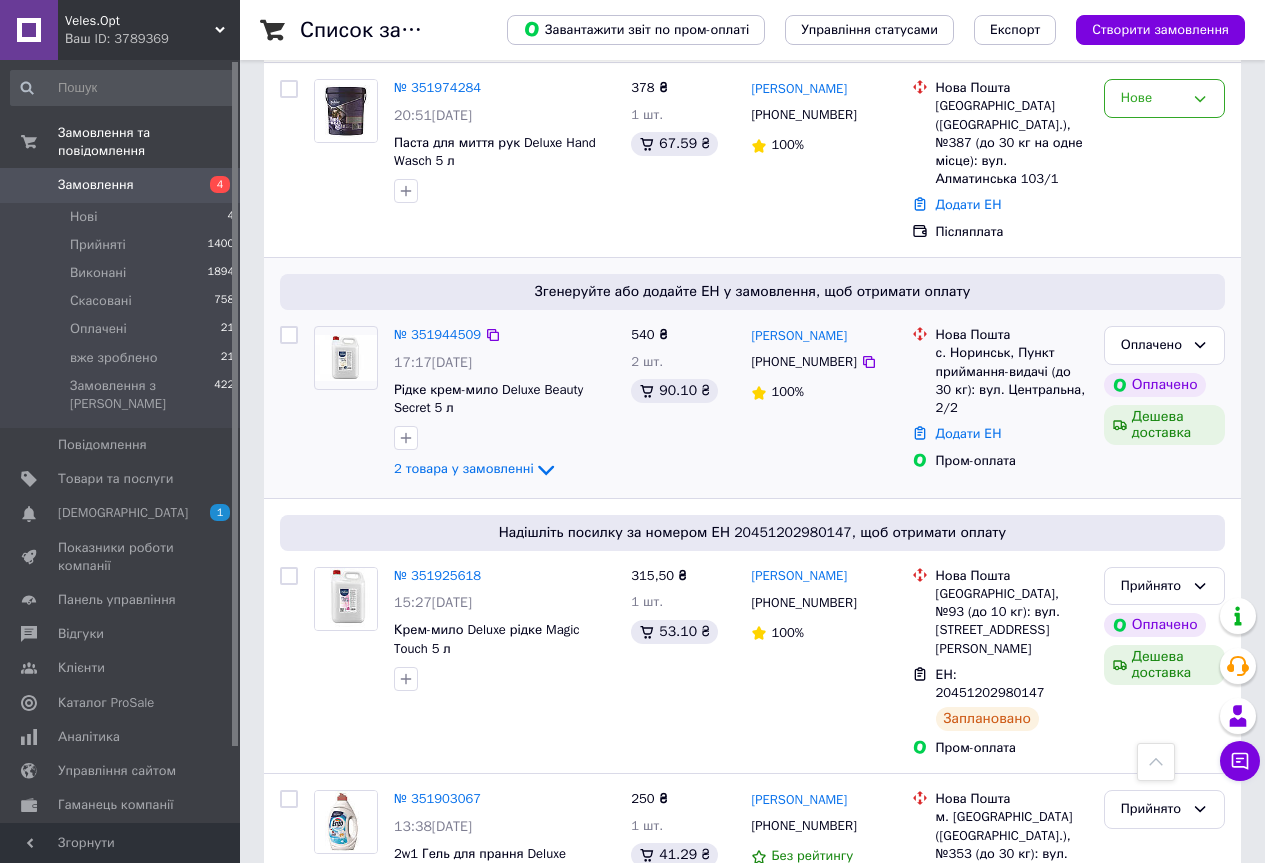 scroll, scrollTop: 1167, scrollLeft: 0, axis: vertical 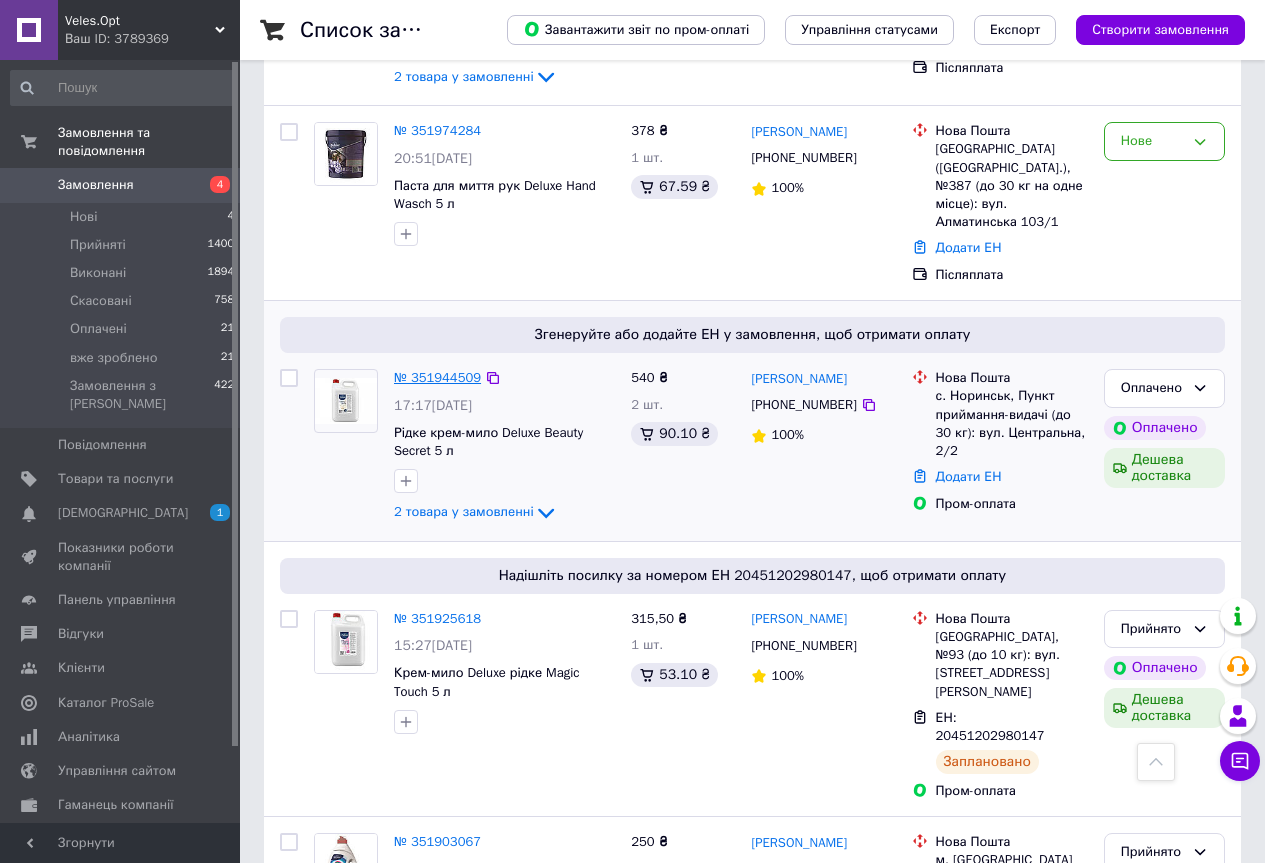 click on "№ 351944509" at bounding box center [437, 377] 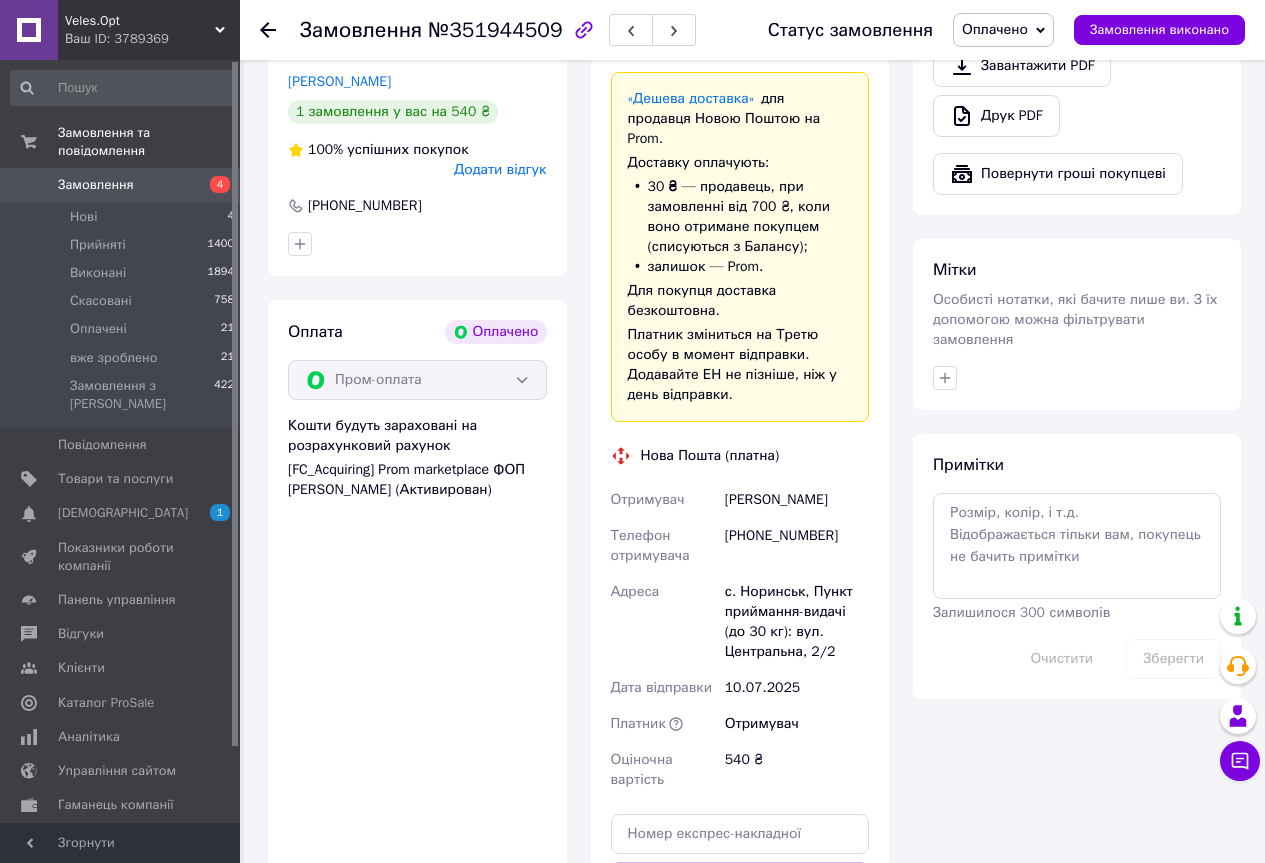 scroll, scrollTop: 700, scrollLeft: 0, axis: vertical 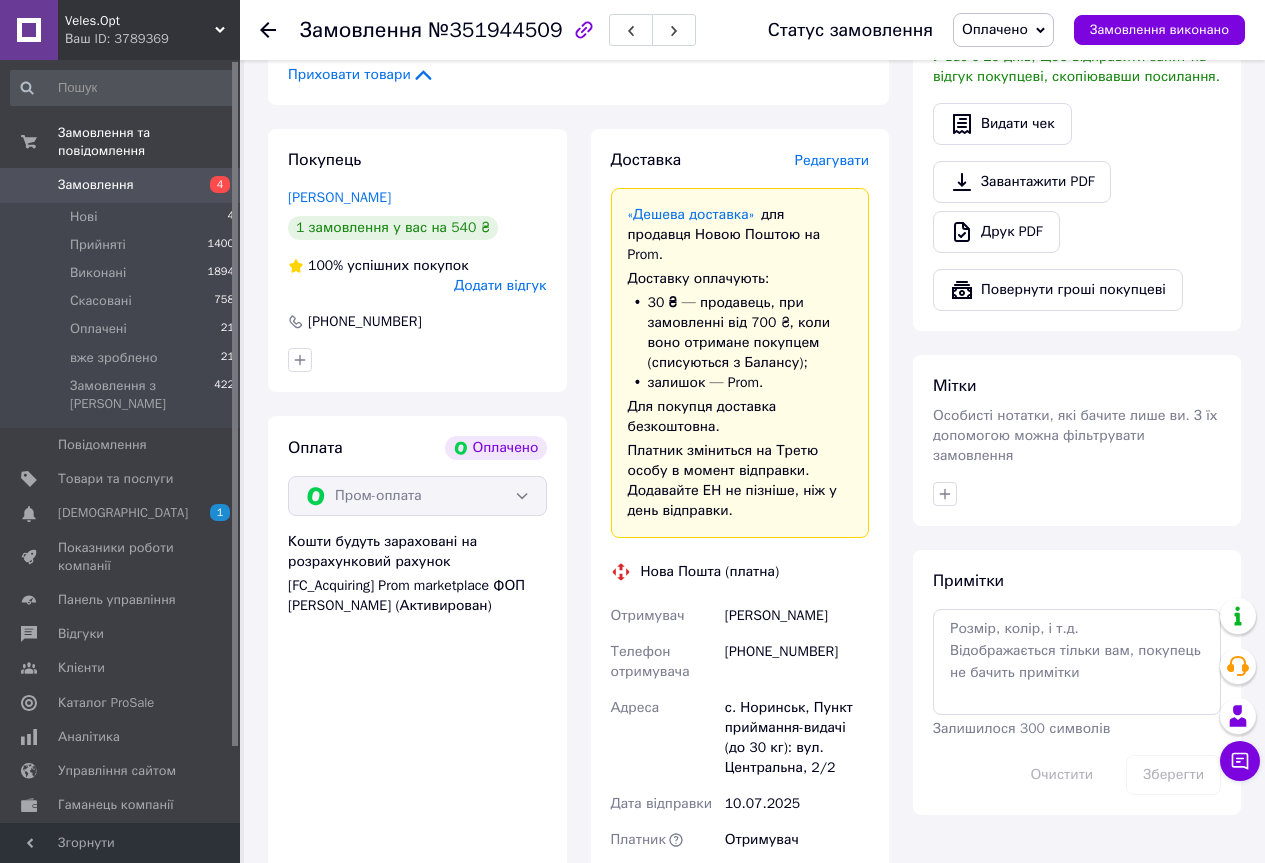 click on "Ващук Ирина" at bounding box center (797, 616) 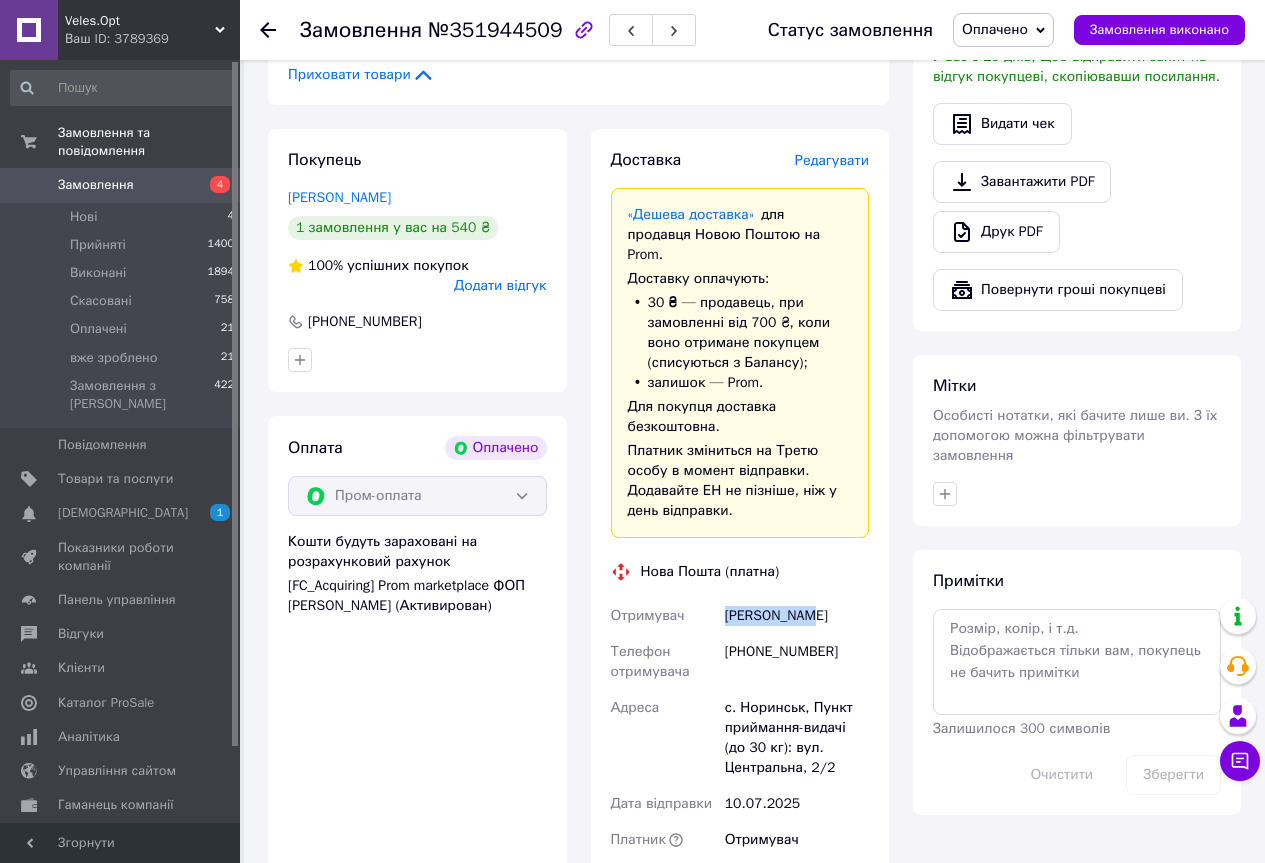 drag, startPoint x: 733, startPoint y: 597, endPoint x: 791, endPoint y: 600, distance: 58.077534 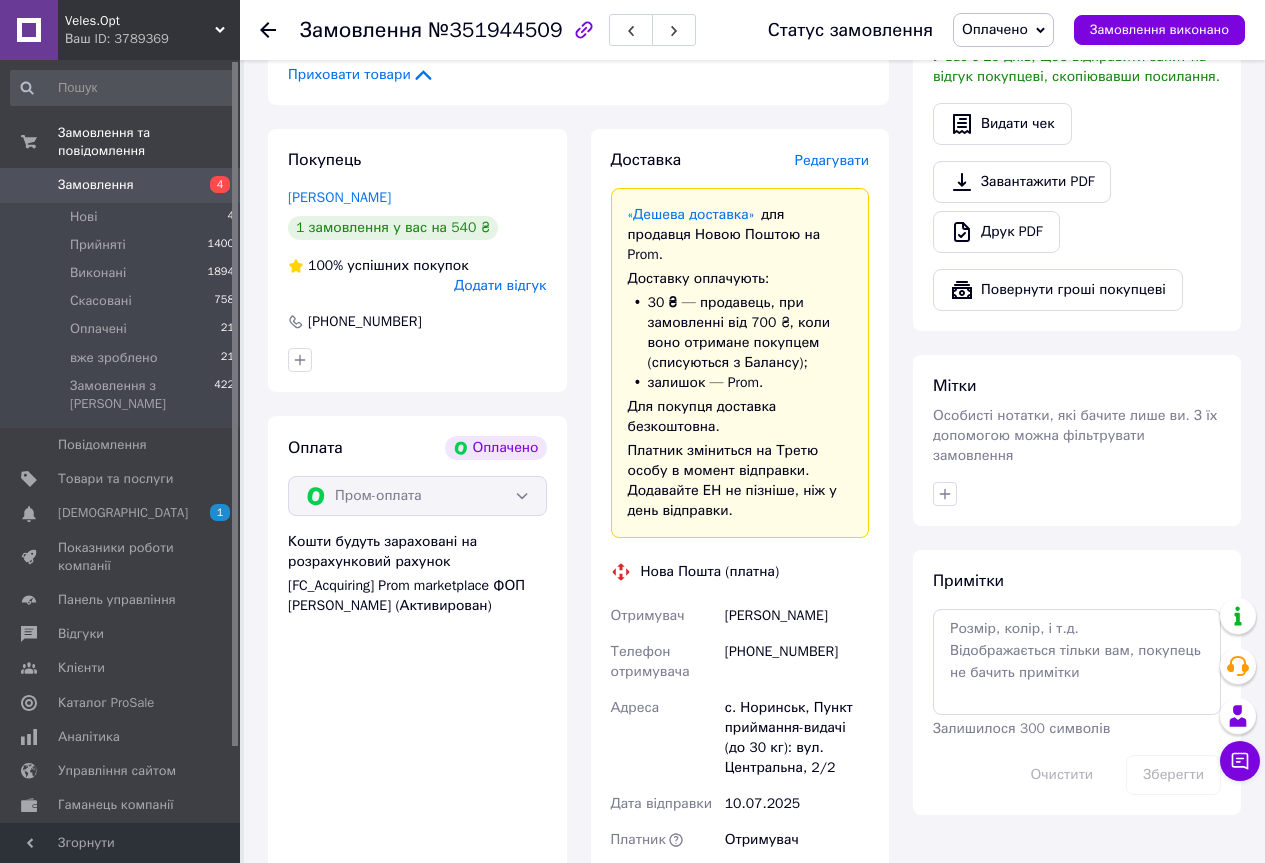 click on "Ващук Ирина" at bounding box center [797, 616] 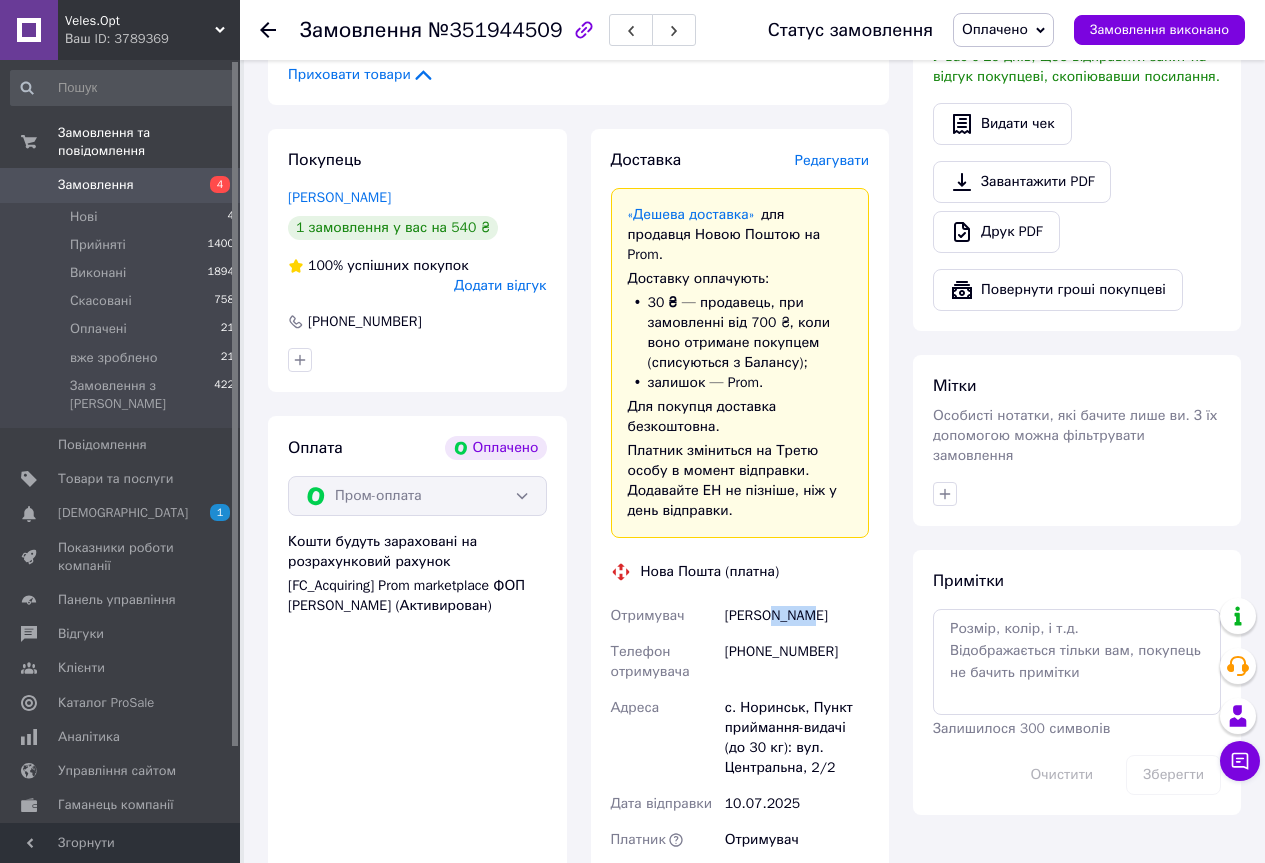 click on "Ващук Ирина" at bounding box center [797, 616] 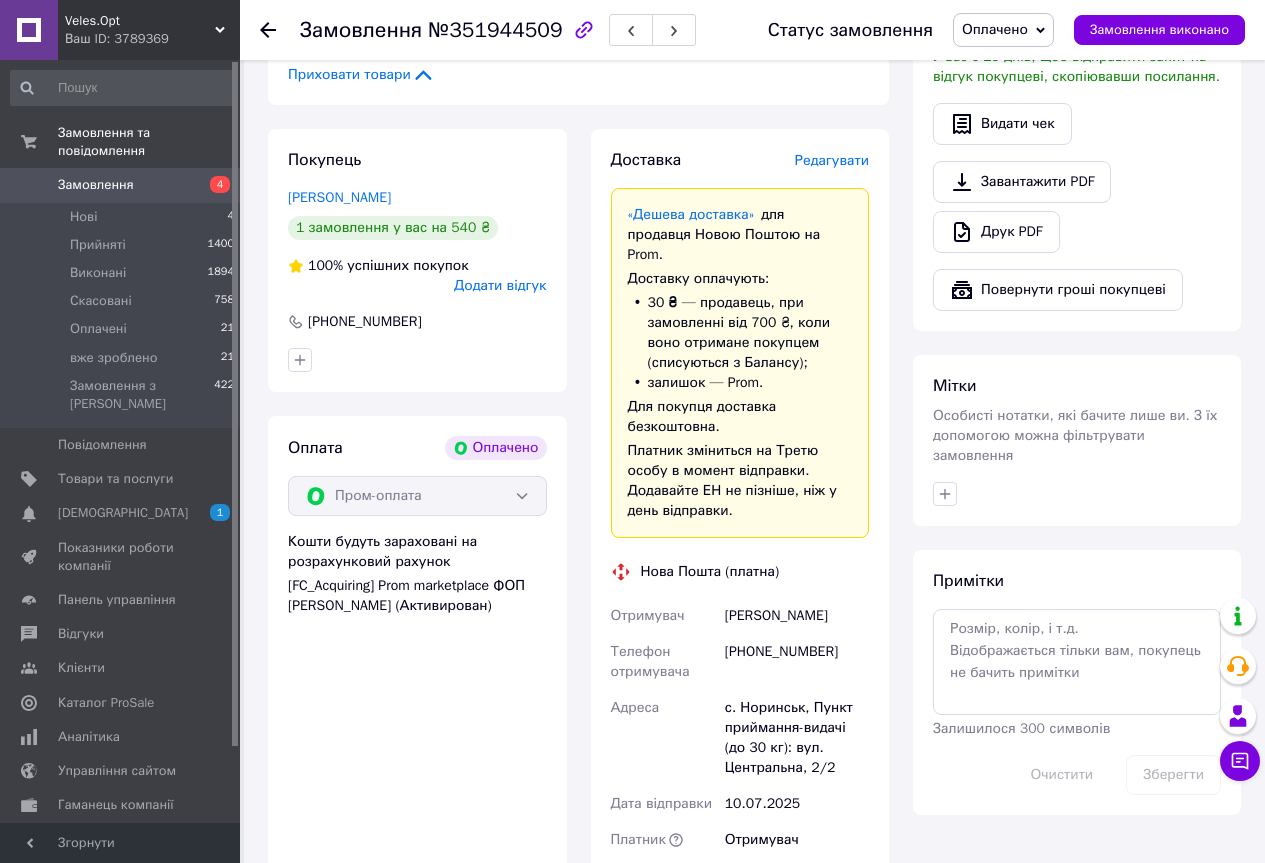 click on "Ващук Ирина" at bounding box center [797, 616] 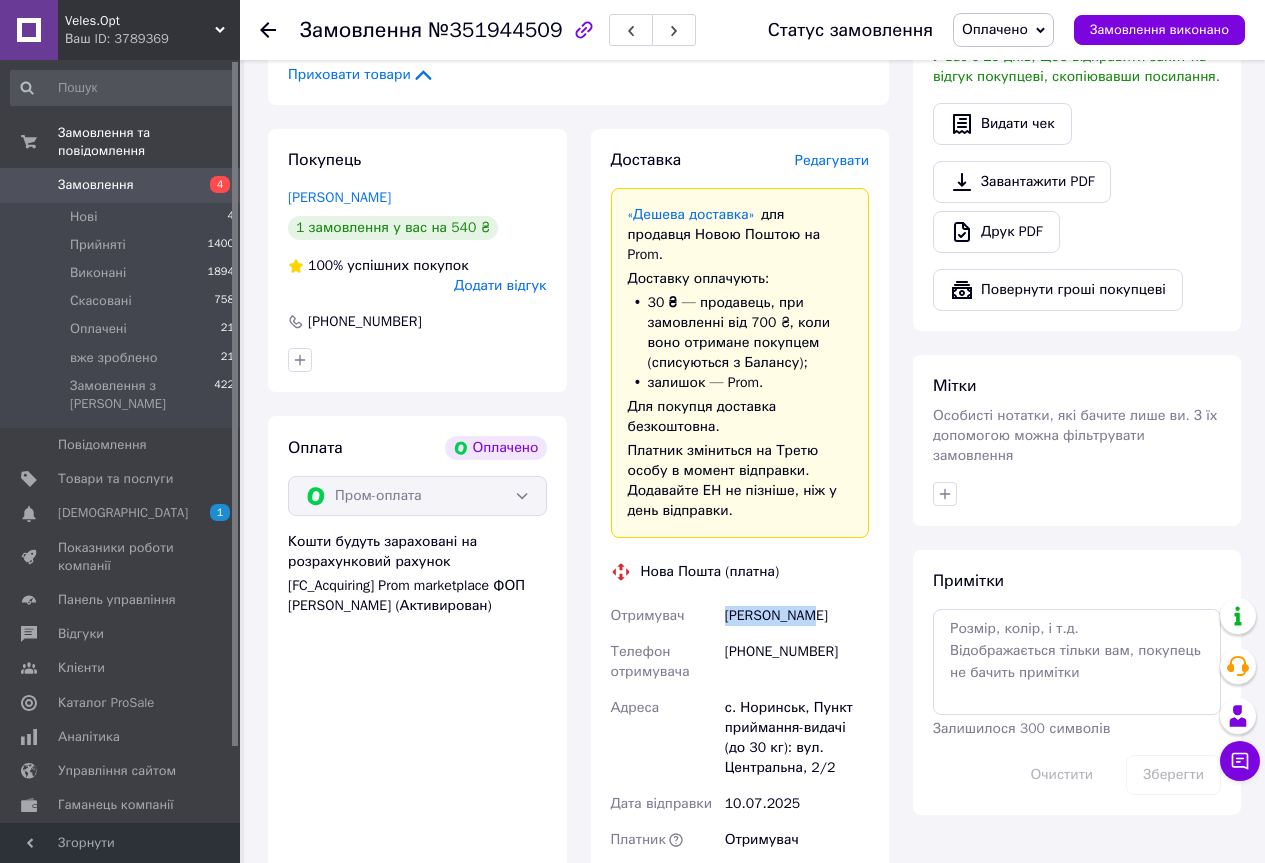drag, startPoint x: 754, startPoint y: 597, endPoint x: 786, endPoint y: 597, distance: 32 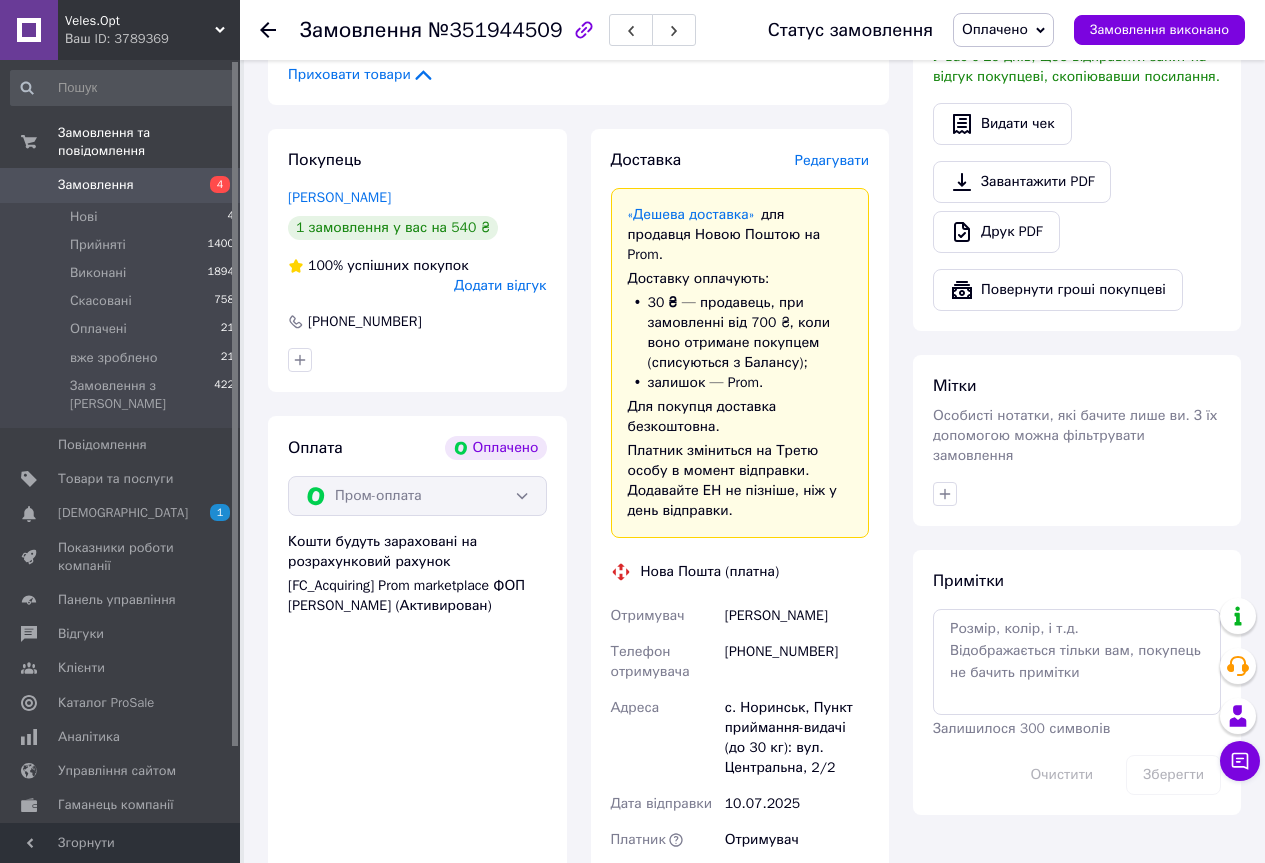 click on "№351944509" at bounding box center [495, 30] 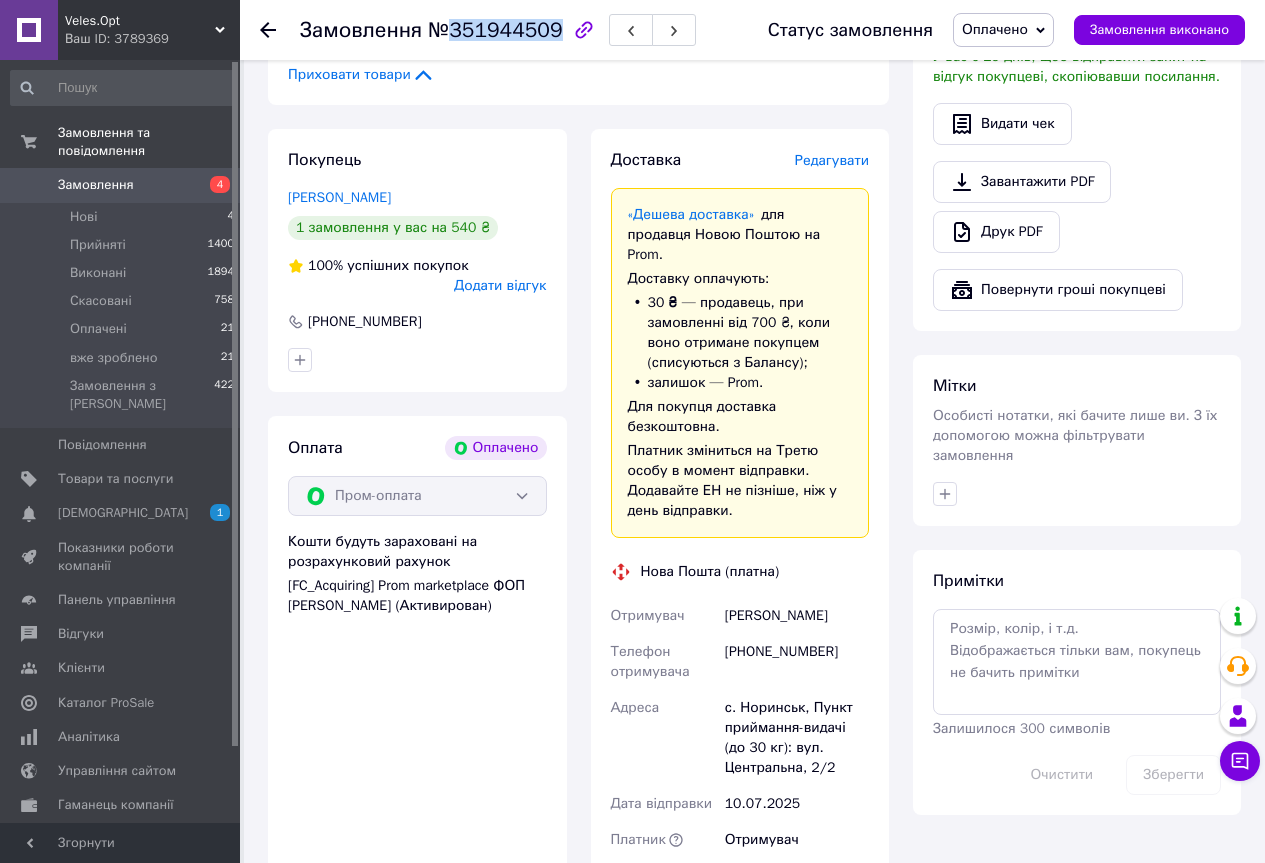 click on "№351944509" at bounding box center (495, 30) 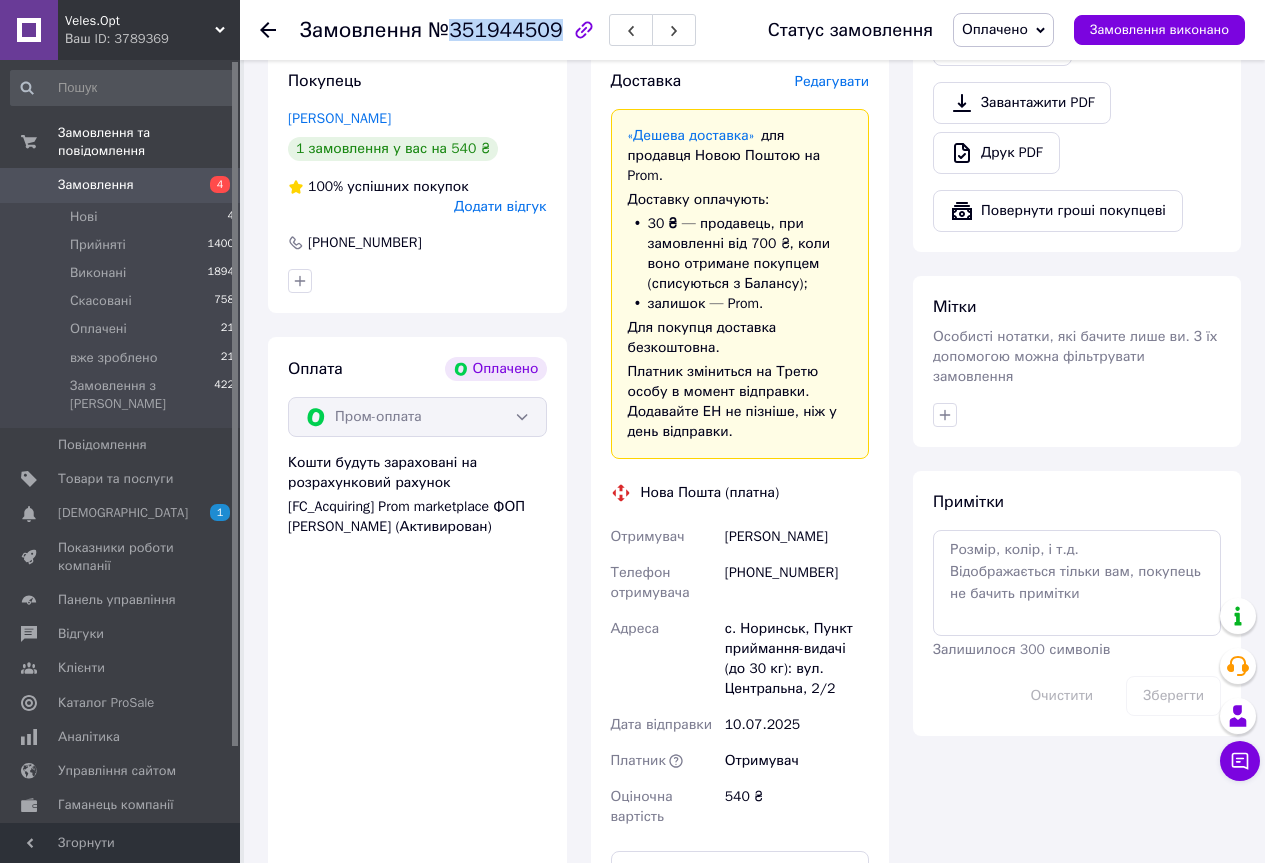scroll, scrollTop: 700, scrollLeft: 0, axis: vertical 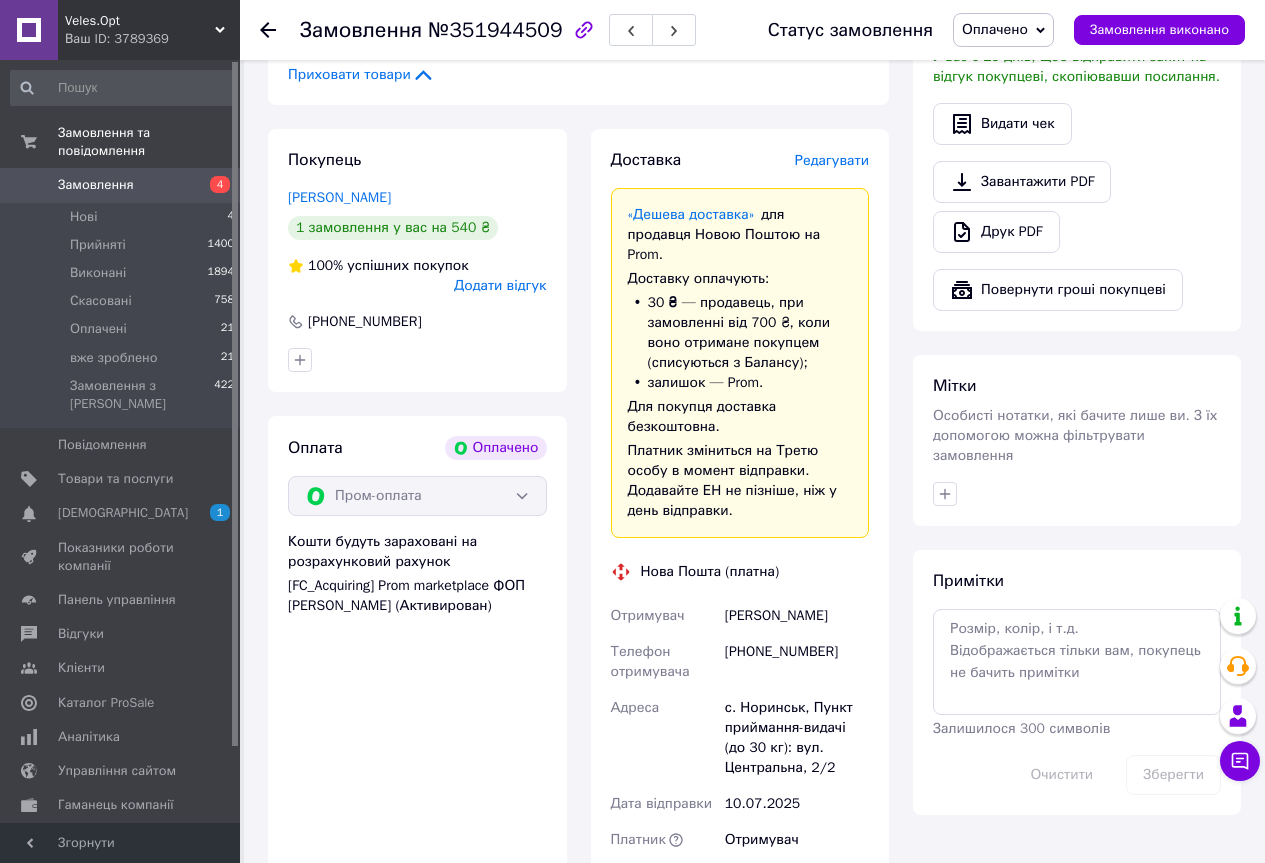 click on "+380967178406" at bounding box center [797, 662] 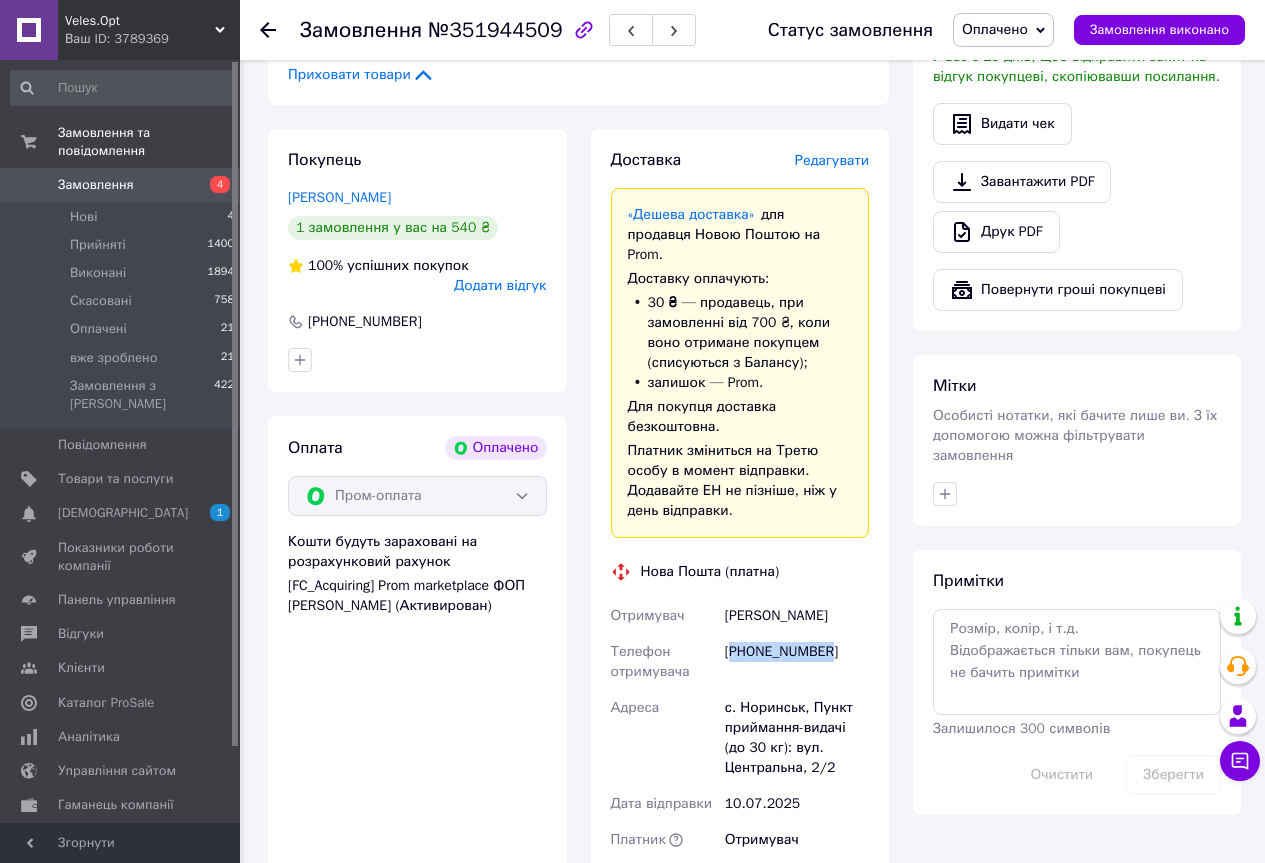 click on "+380967178406" at bounding box center (797, 662) 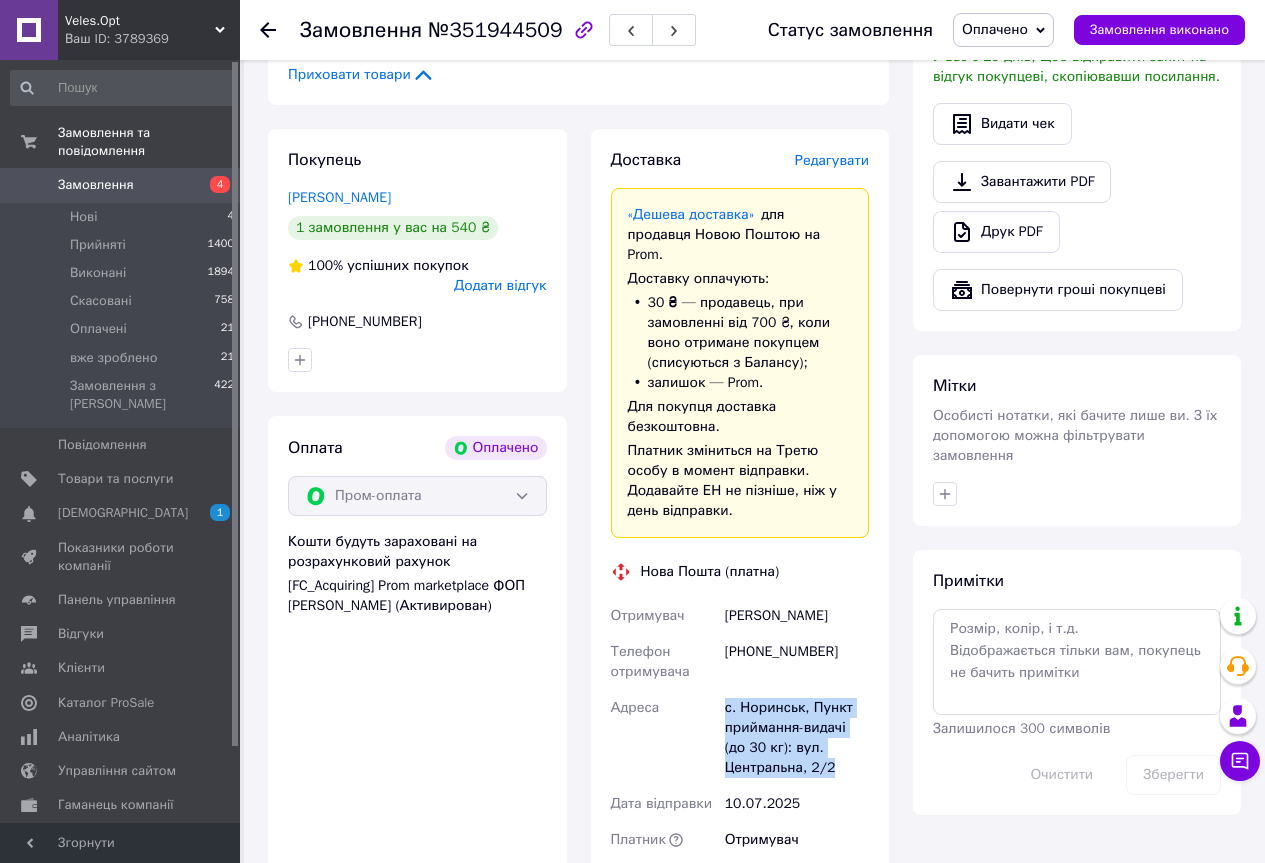 drag, startPoint x: 705, startPoint y: 693, endPoint x: 837, endPoint y: 752, distance: 144.58562 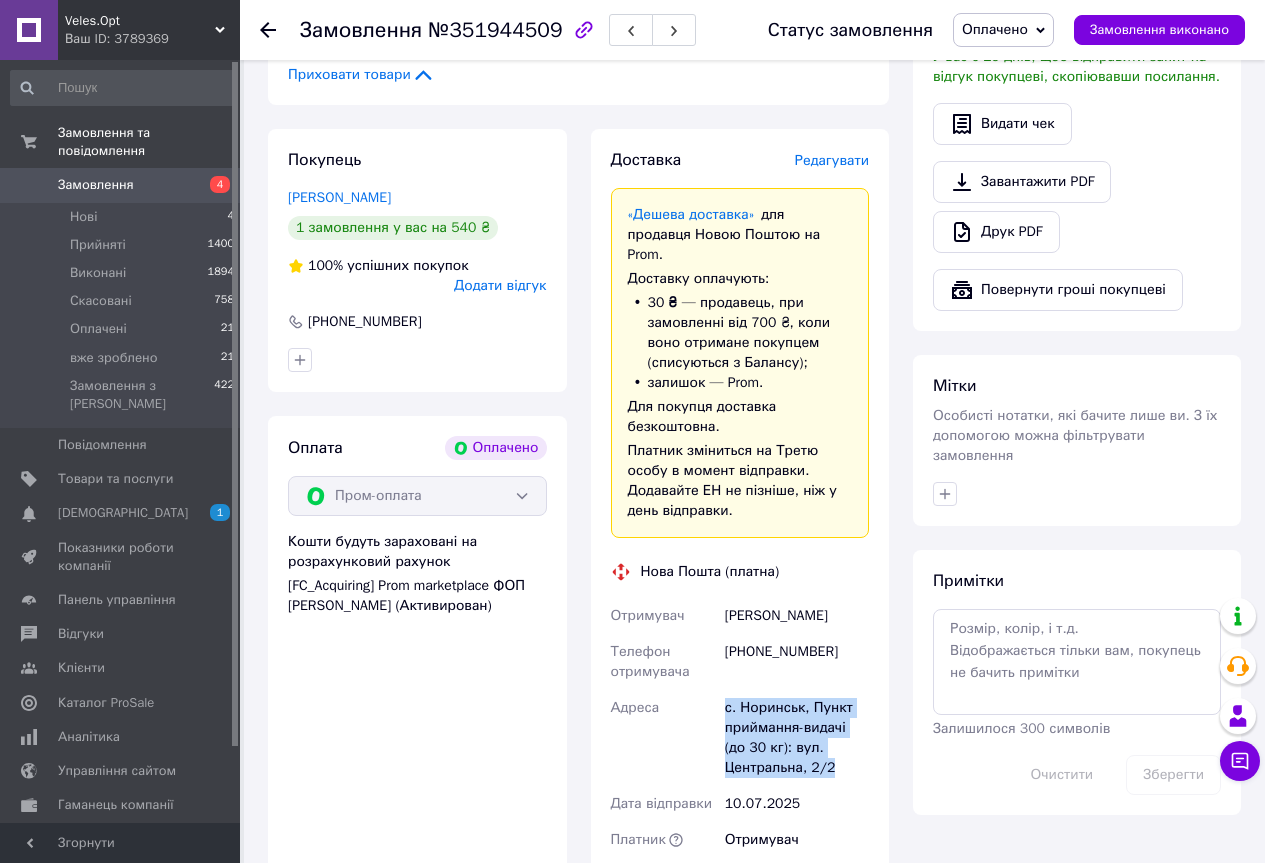 copy on "Адреса с. Норинськ, Пункт приймання-видачі (до 30 кг): вул. Центральна, 2/2" 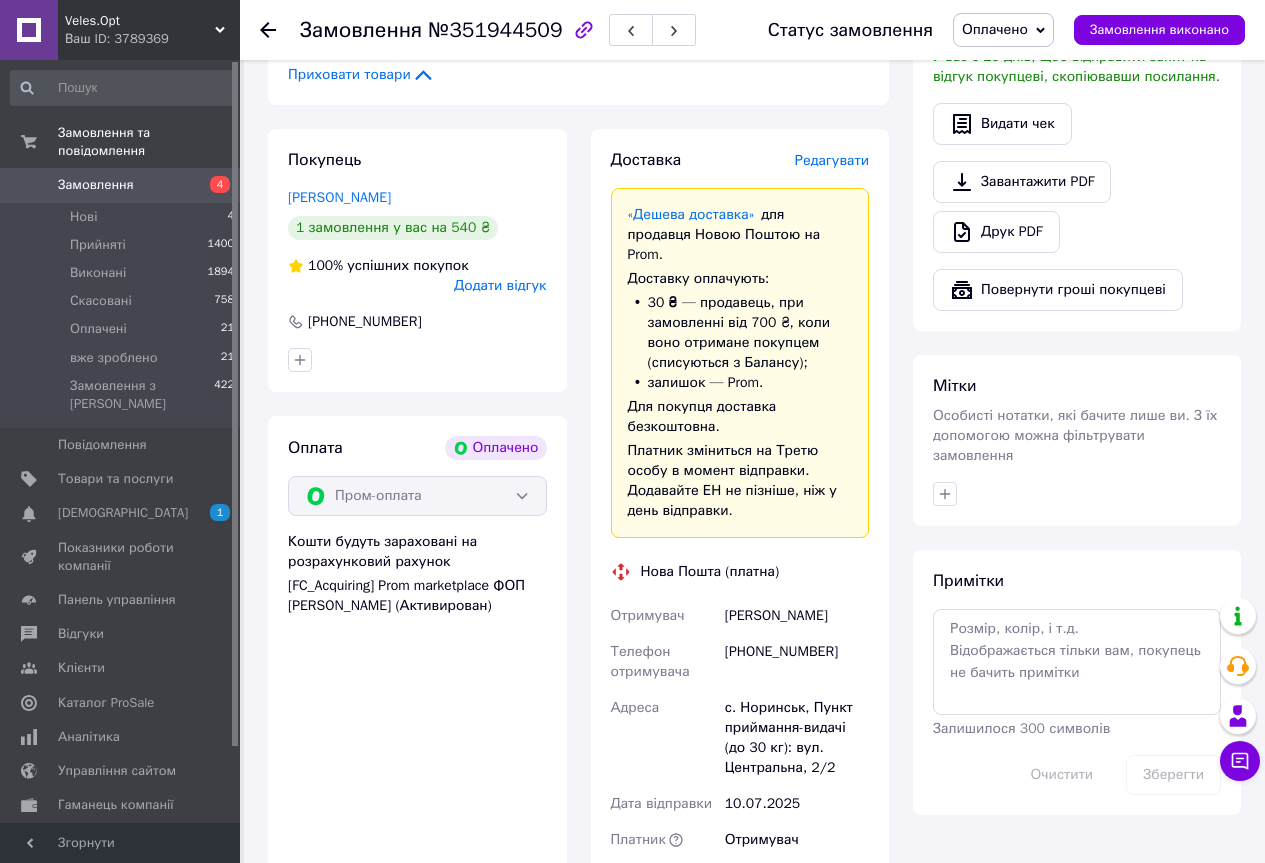 click on "Оплата Оплачено Пром-оплата Кошти будуть зараховані на розрахунковий рахунок [FC_Acquiring] Prom marketplace ФОП СВЄТЛІЦЬКИЙ АНДРІЙ ОЛЕКСАНДРОВИЧ (Активирован)" at bounding box center [417, 771] 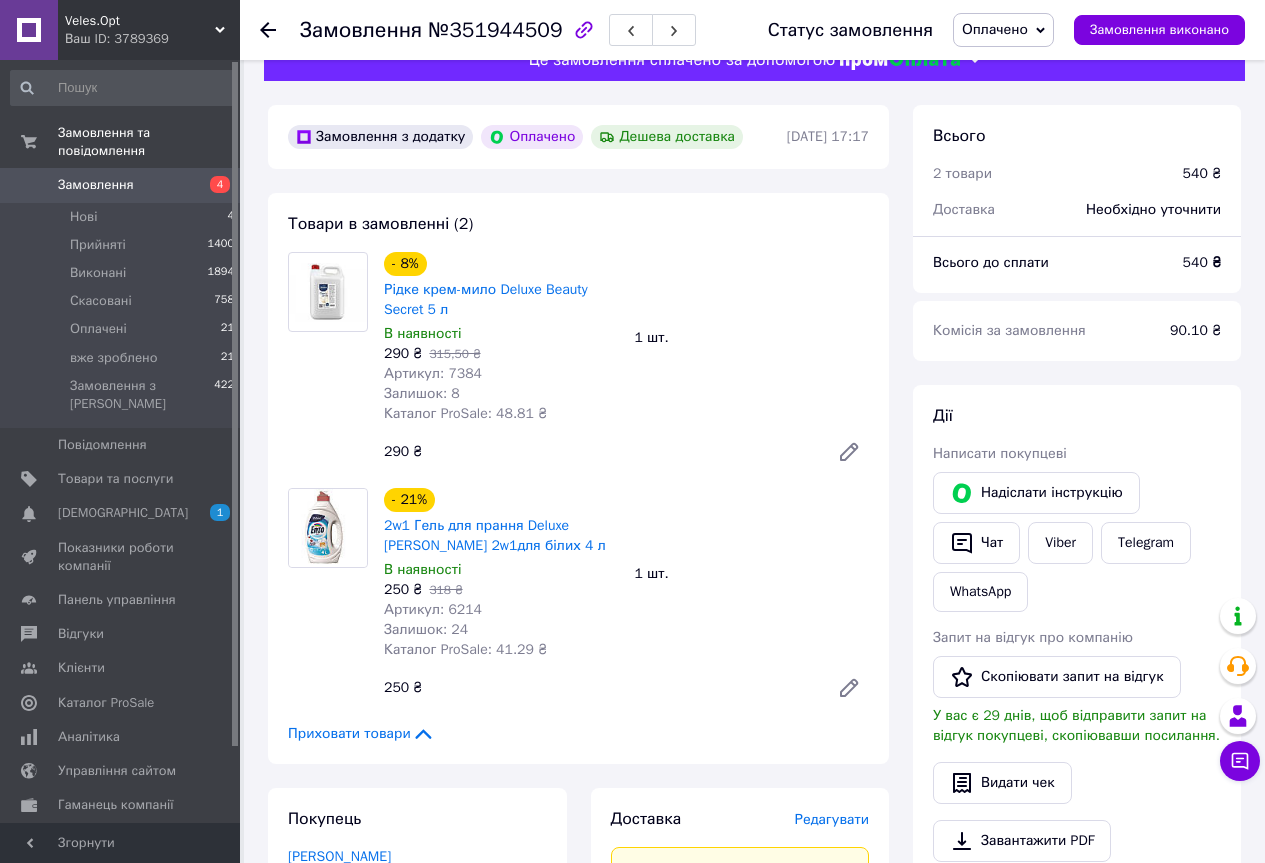 scroll, scrollTop: 0, scrollLeft: 0, axis: both 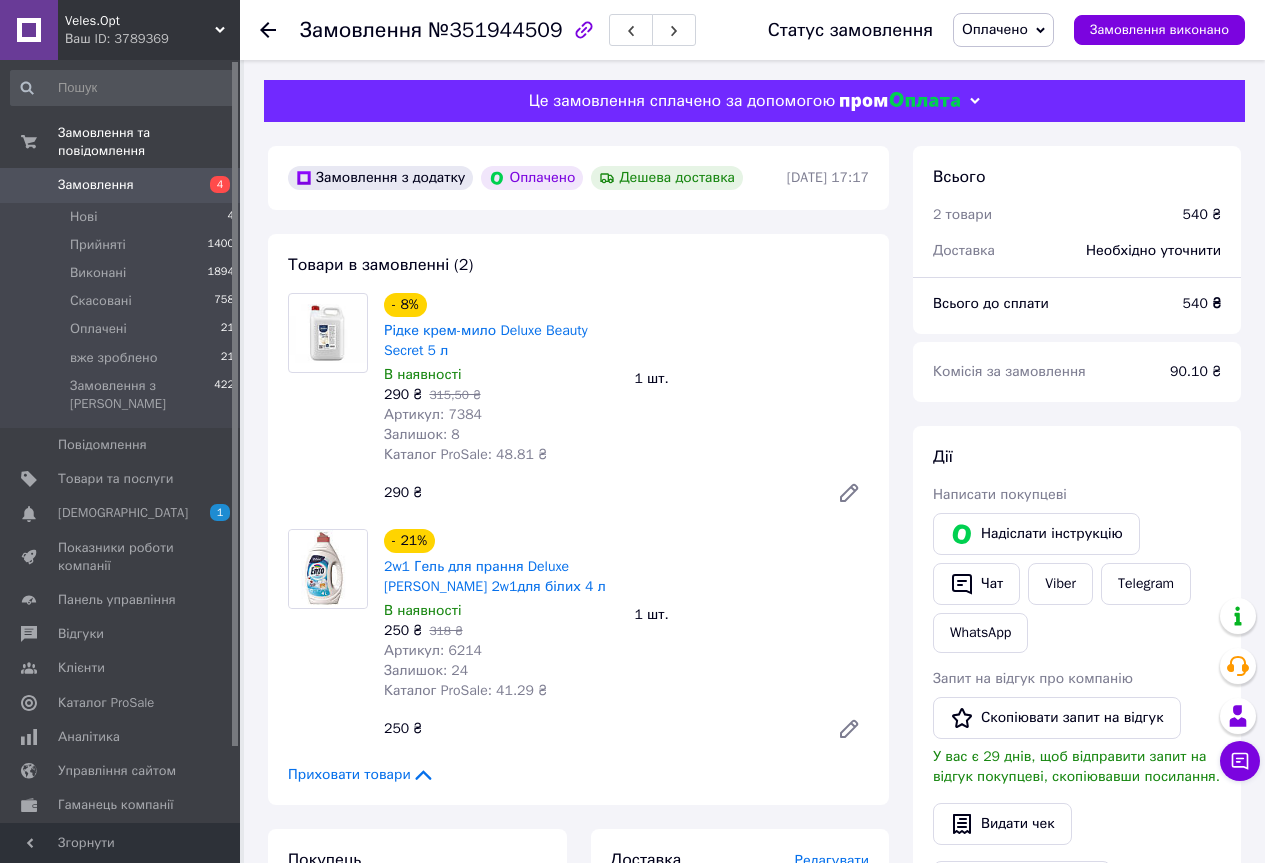 click on "Артикул: 7384" at bounding box center [433, 414] 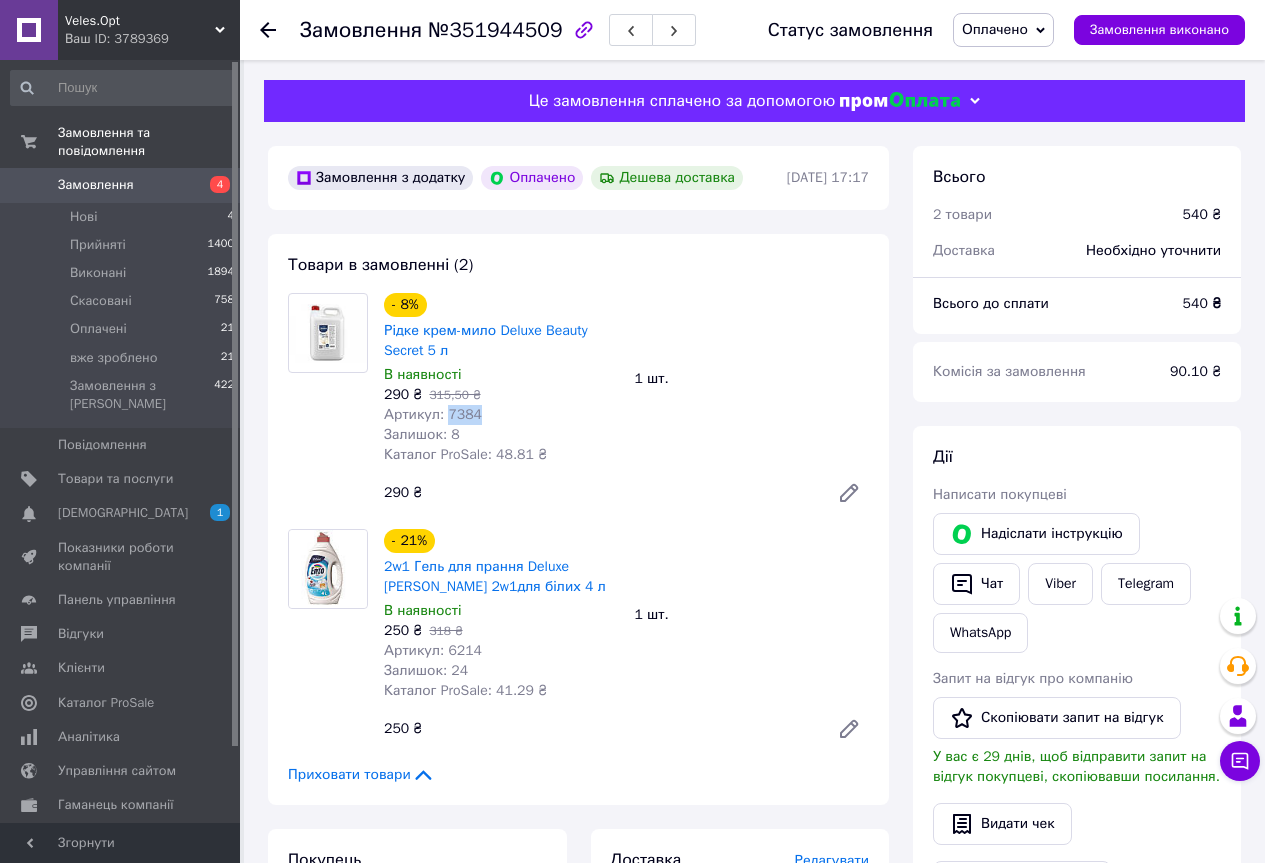 click on "Артикул: 7384" at bounding box center [433, 414] 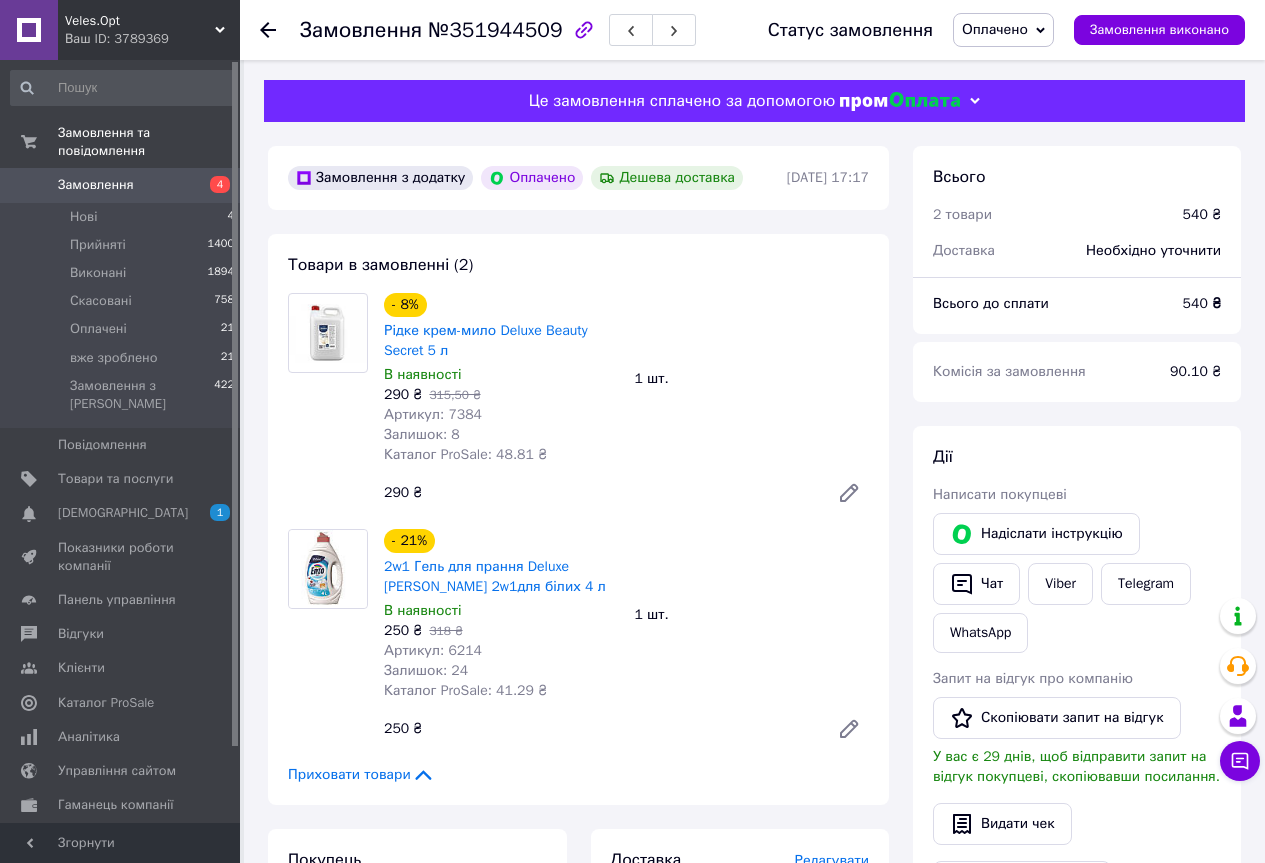 click on "Артикул: 6214" at bounding box center (433, 650) 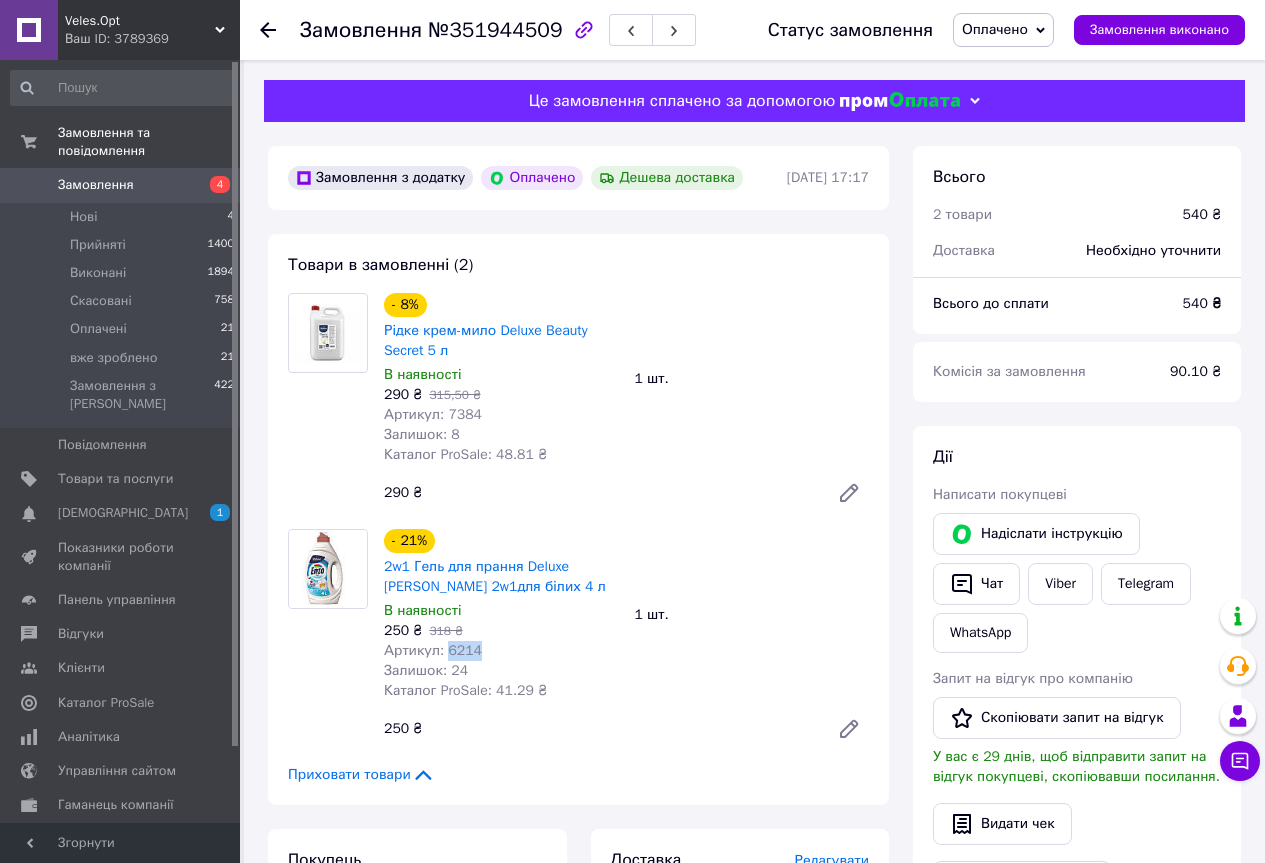 click on "Артикул: 6214" at bounding box center (433, 650) 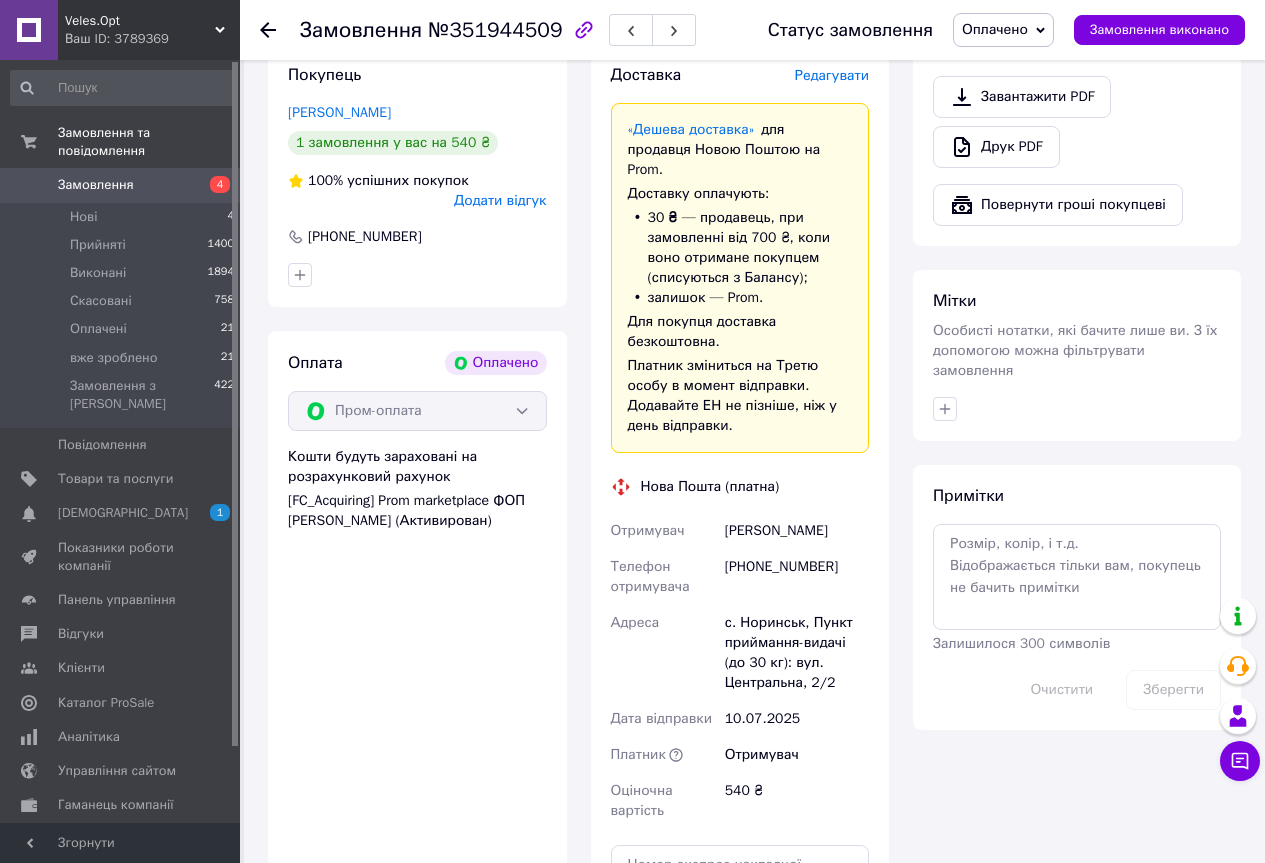 scroll, scrollTop: 700, scrollLeft: 0, axis: vertical 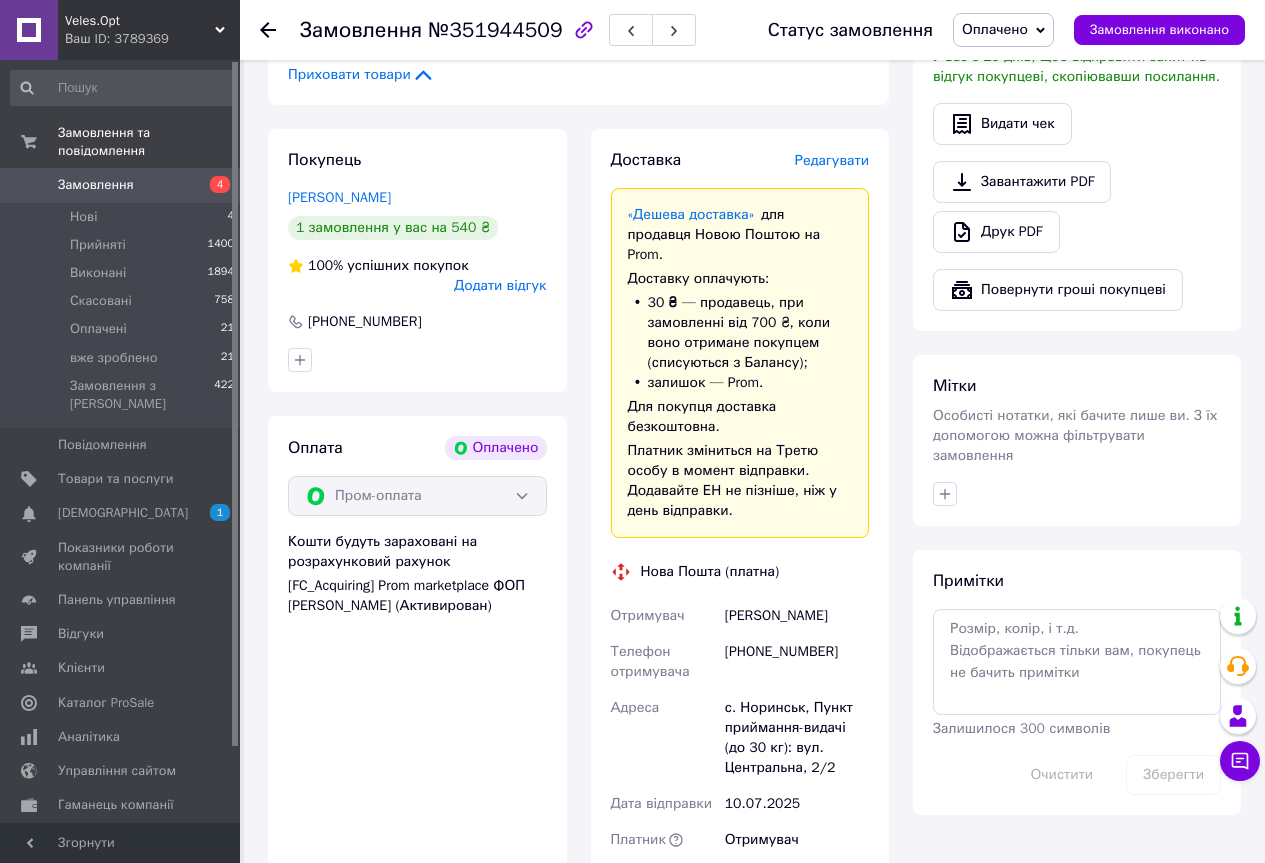 click on "Ващук Ирина" at bounding box center [797, 616] 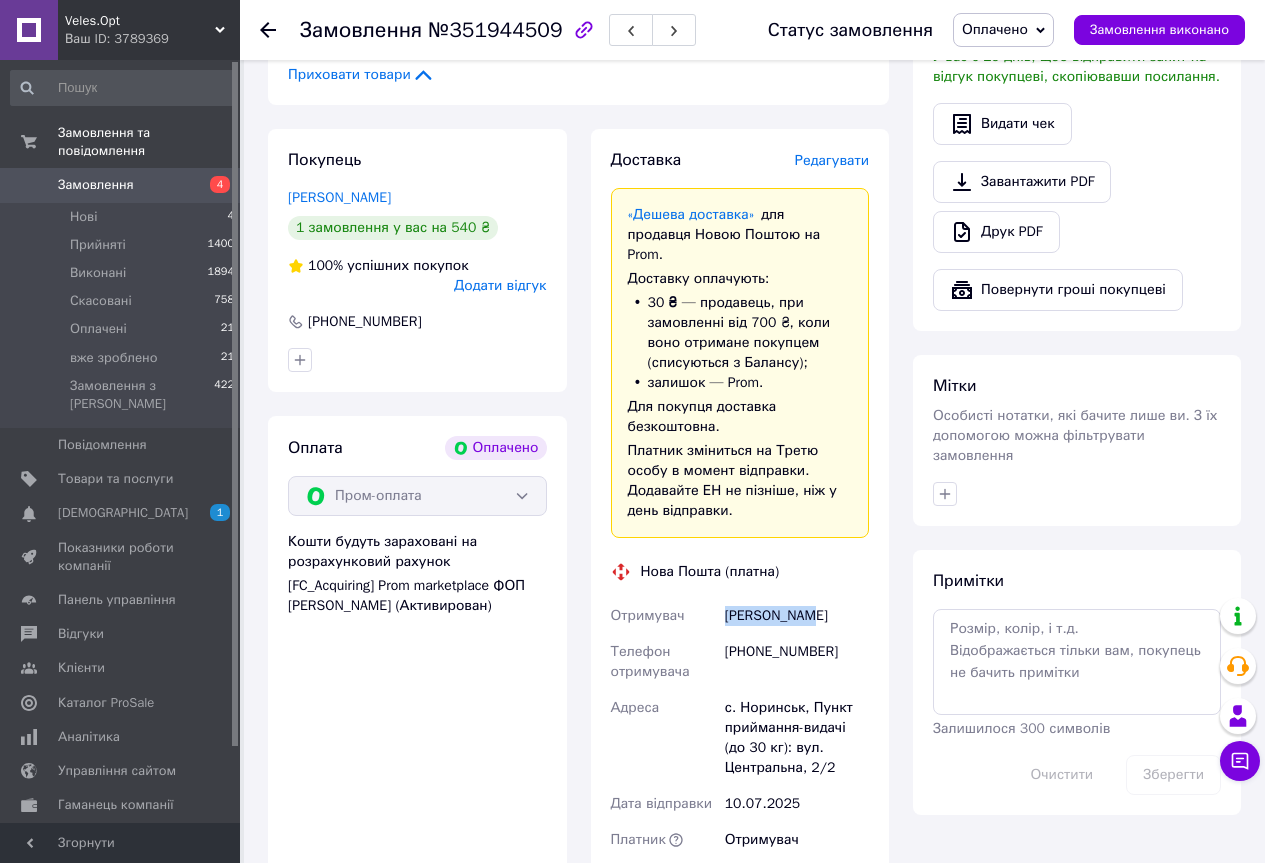 drag, startPoint x: 738, startPoint y: 584, endPoint x: 780, endPoint y: 595, distance: 43.416588 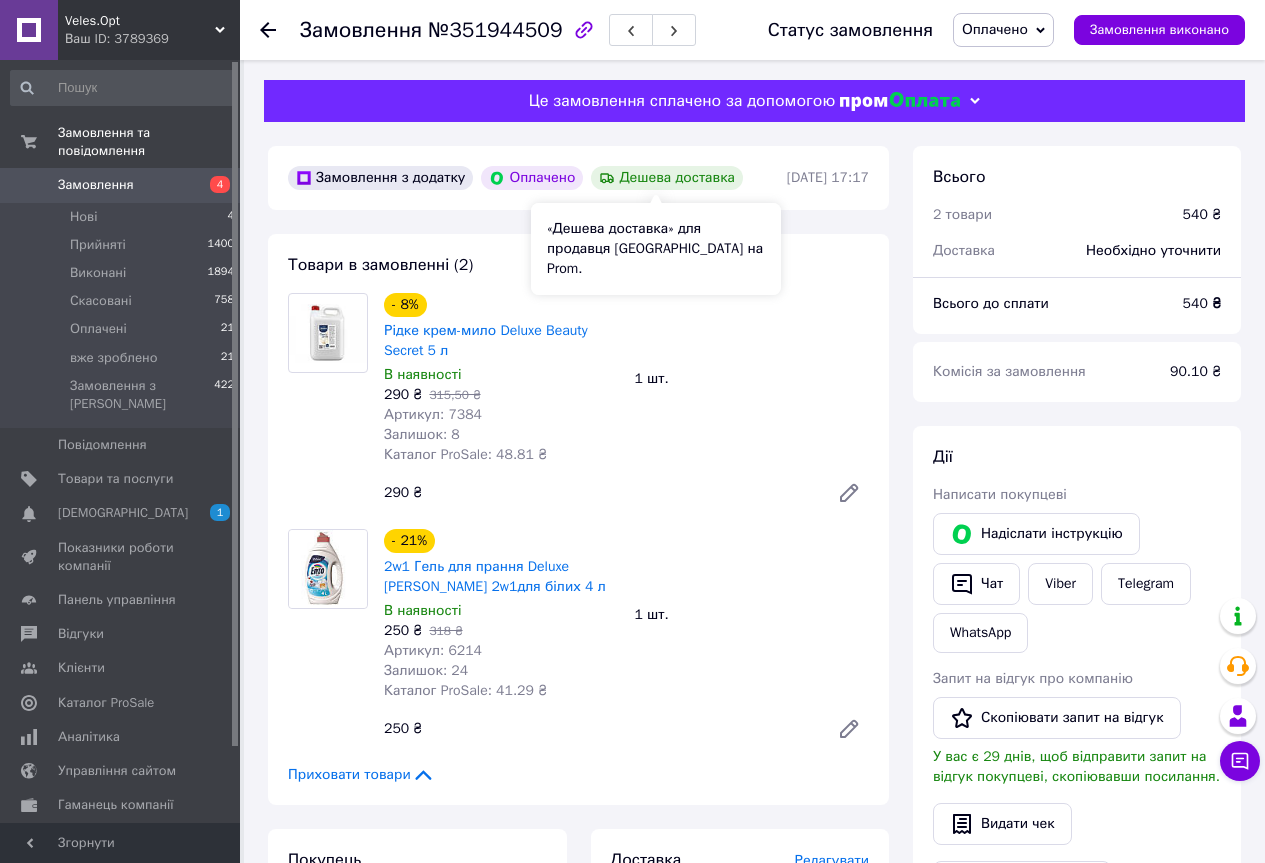 scroll, scrollTop: 1167, scrollLeft: 0, axis: vertical 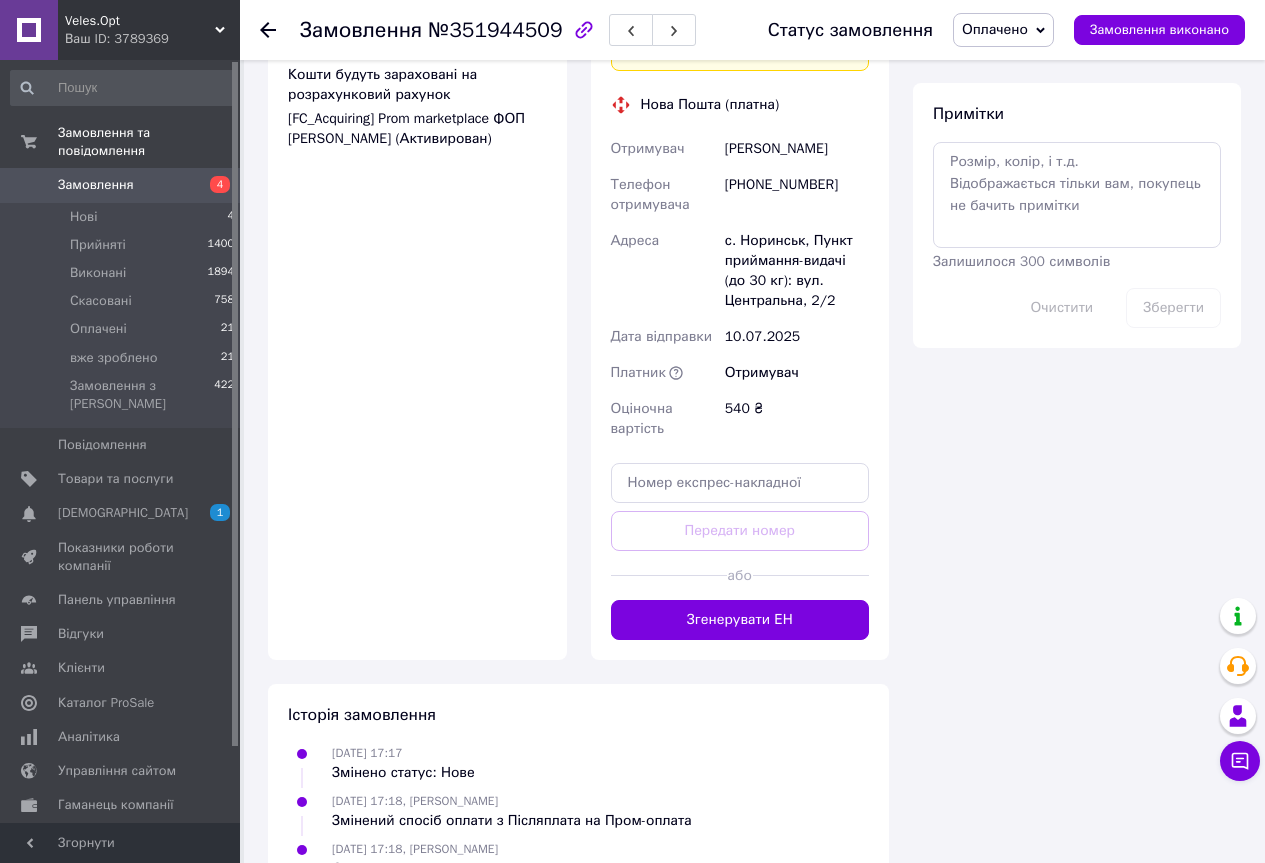 click on "+380967178406" at bounding box center (797, 195) 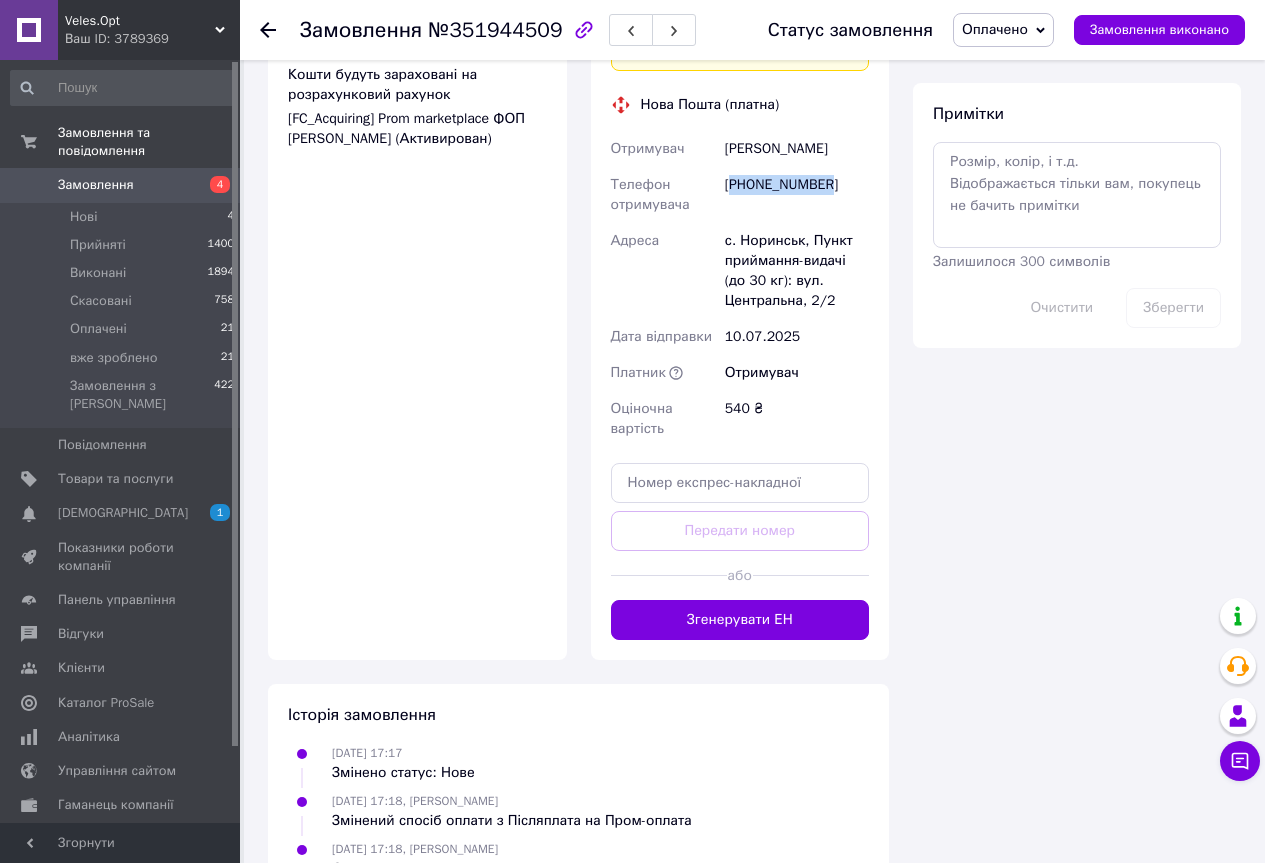 click on "+380967178406" at bounding box center [797, 195] 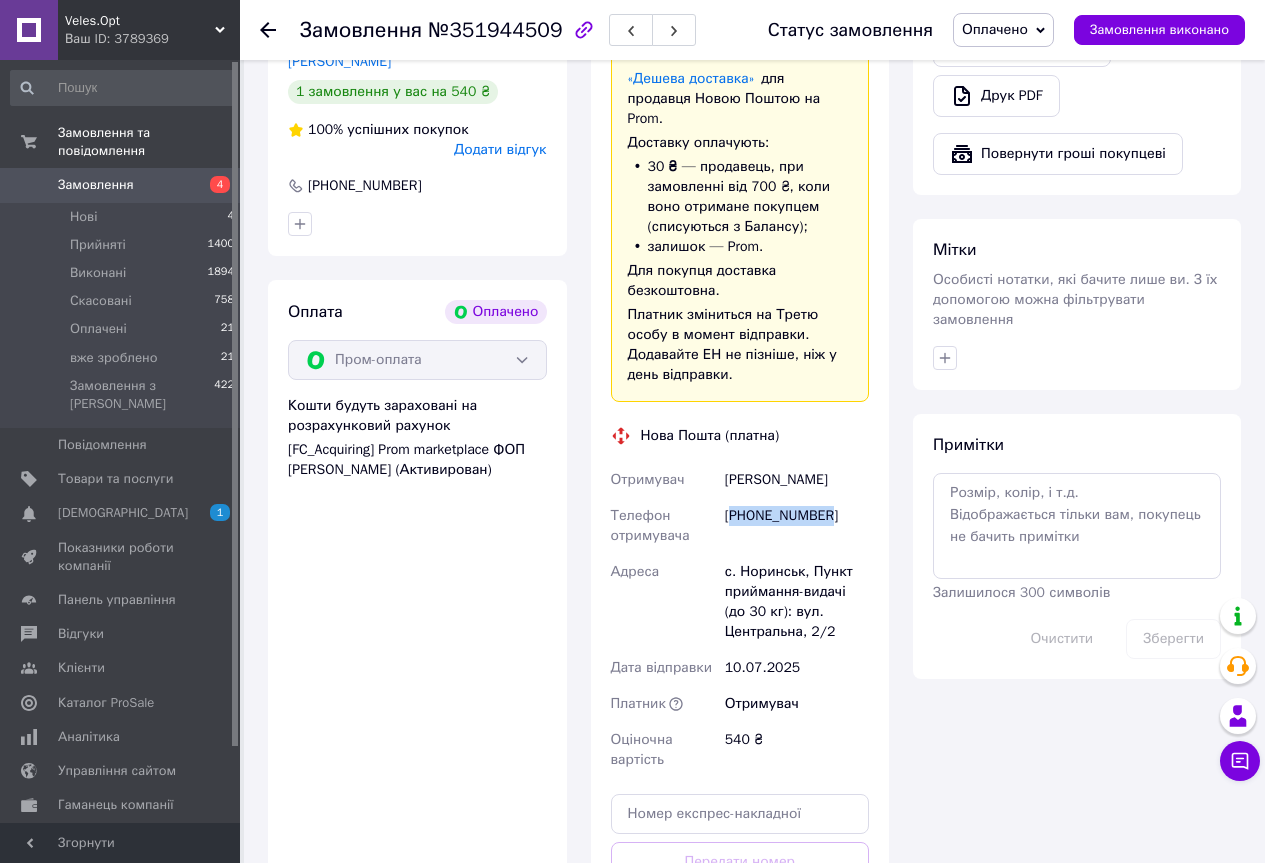 scroll, scrollTop: 933, scrollLeft: 0, axis: vertical 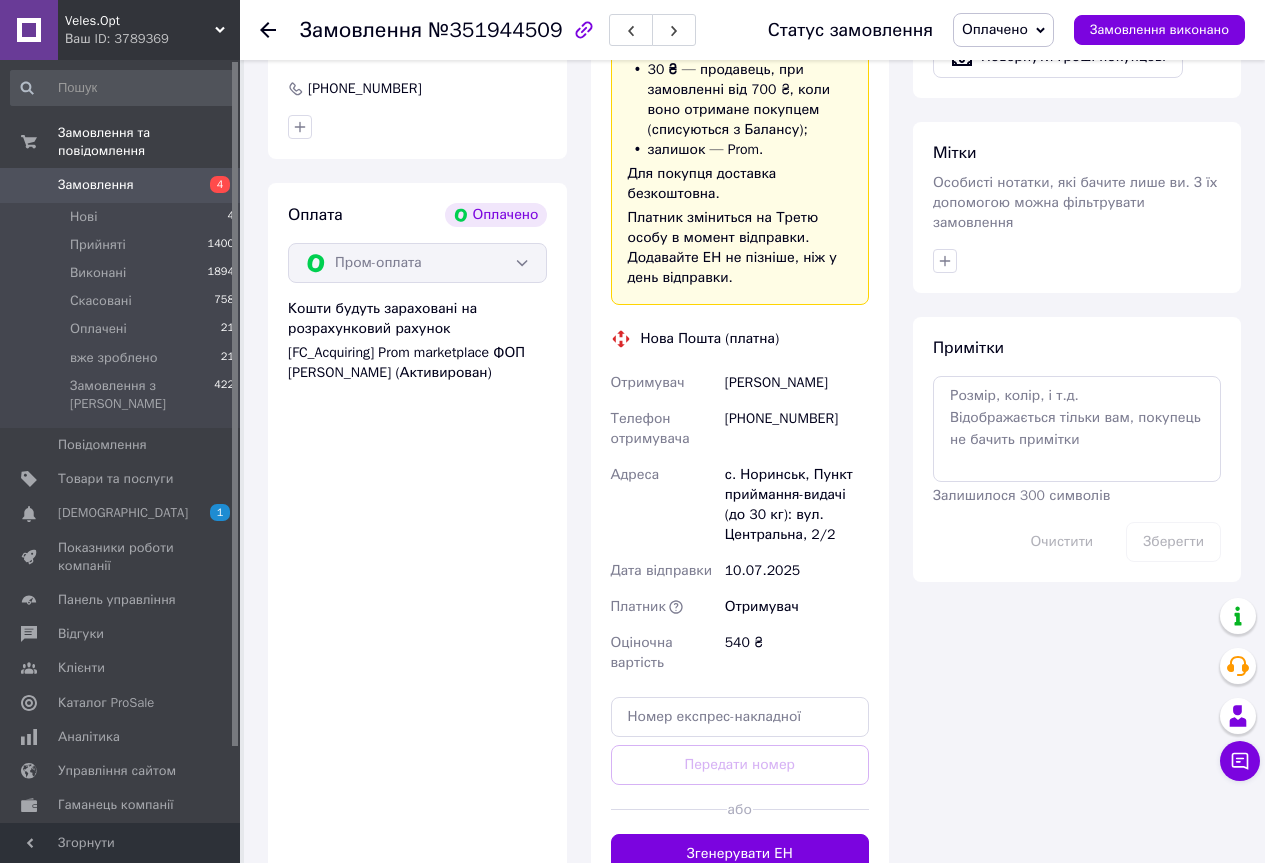 click on "Ващук Ирина" at bounding box center [797, 383] 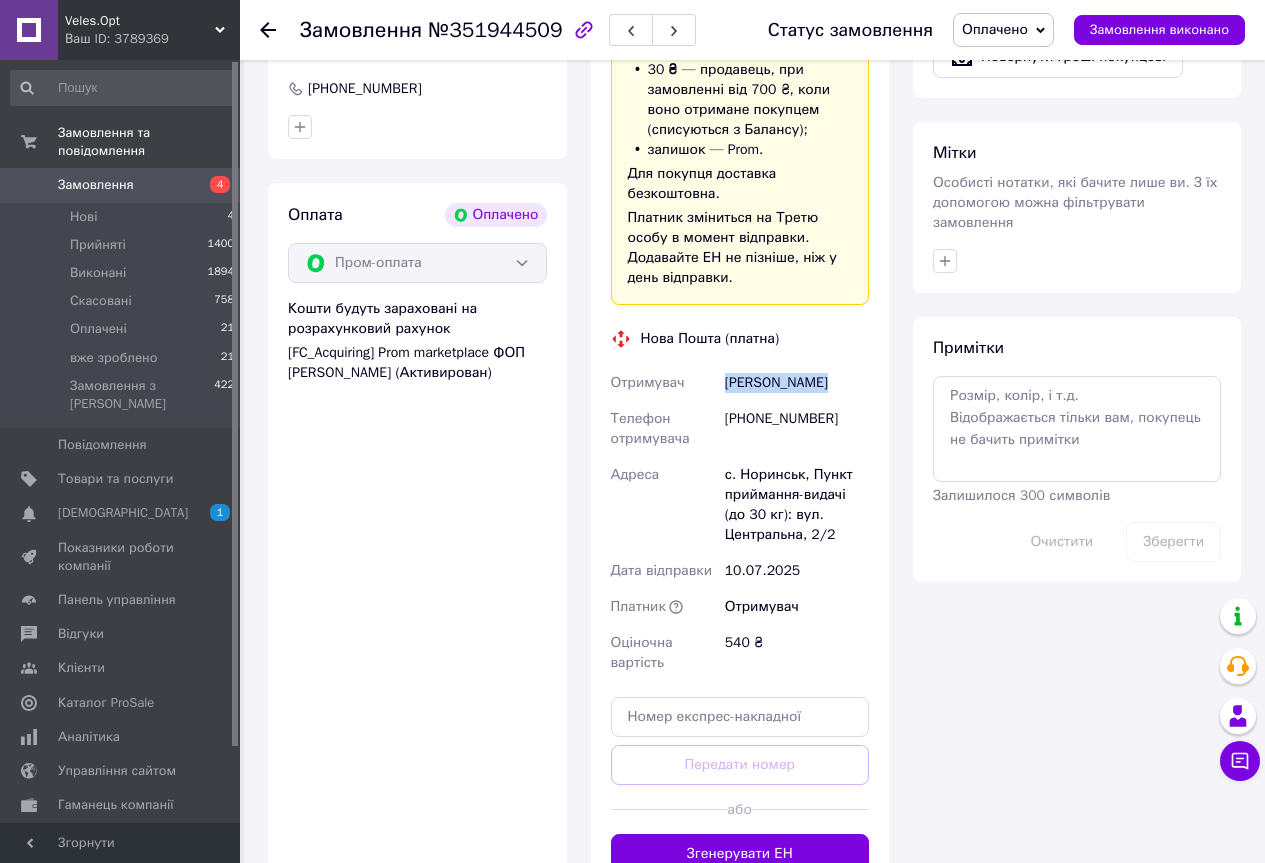 drag, startPoint x: 740, startPoint y: 361, endPoint x: 848, endPoint y: 361, distance: 108 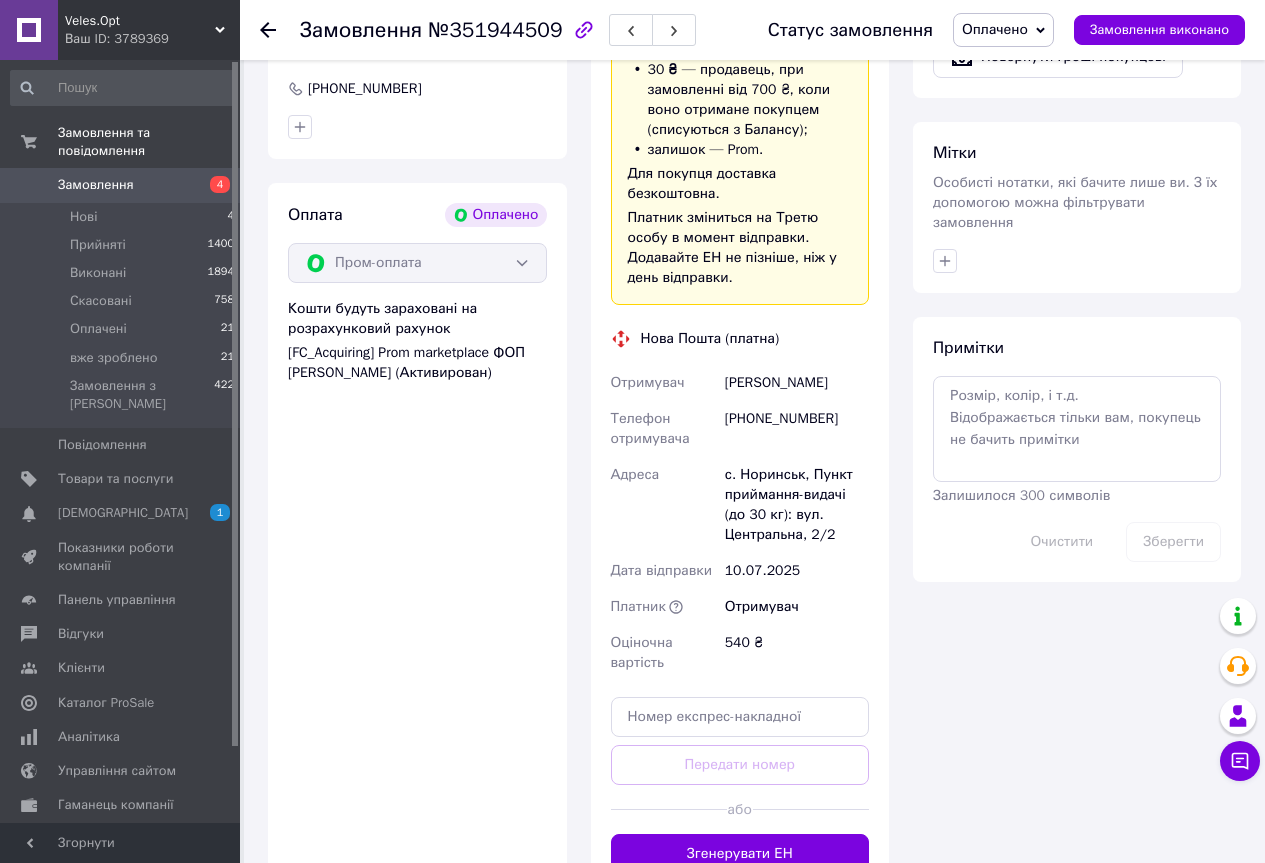 click on "с. Норинськ, Пункт приймання-видачі (до 30 кг): вул. Центральна, 2/2" at bounding box center [797, 505] 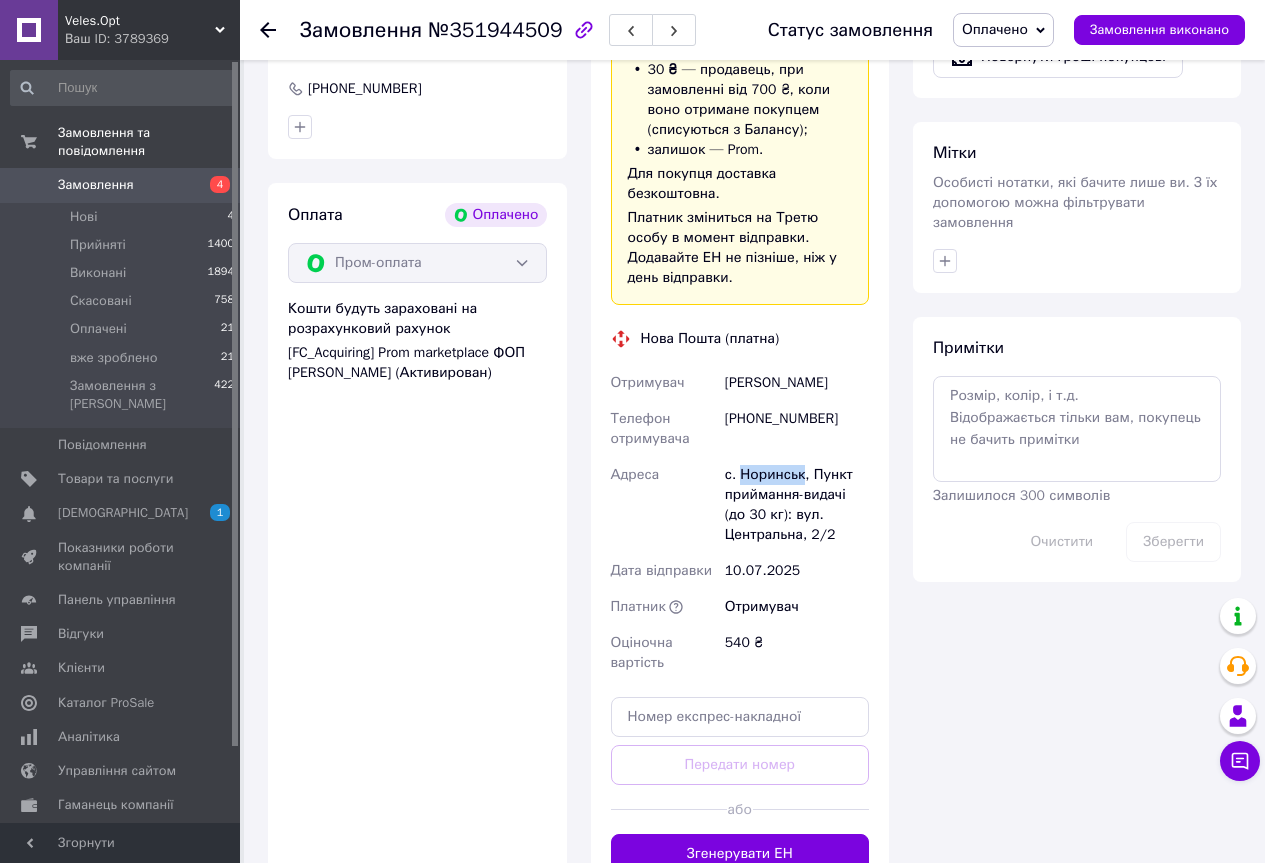 click on "с. Норинськ, Пункт приймання-видачі (до 30 кг): вул. Центральна, 2/2" at bounding box center (797, 505) 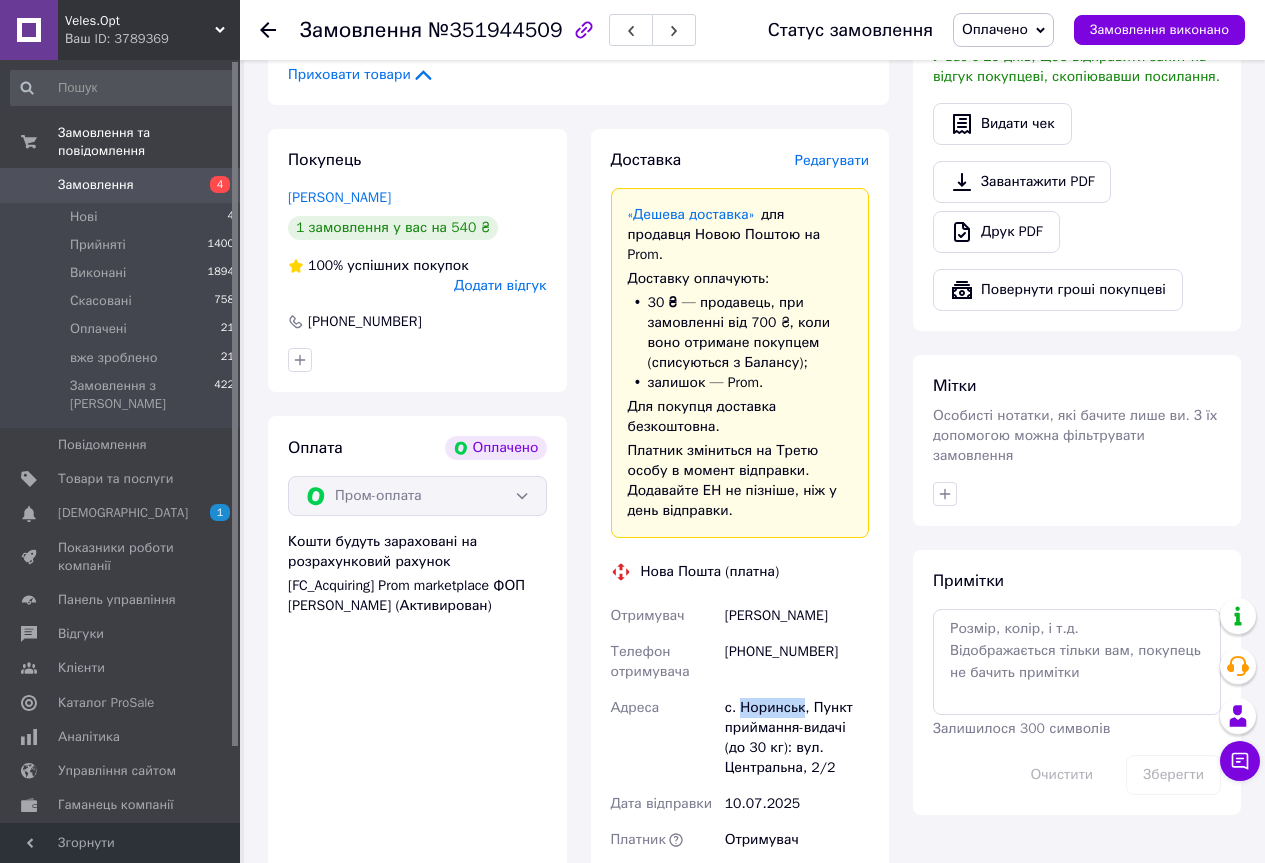 scroll, scrollTop: 1167, scrollLeft: 0, axis: vertical 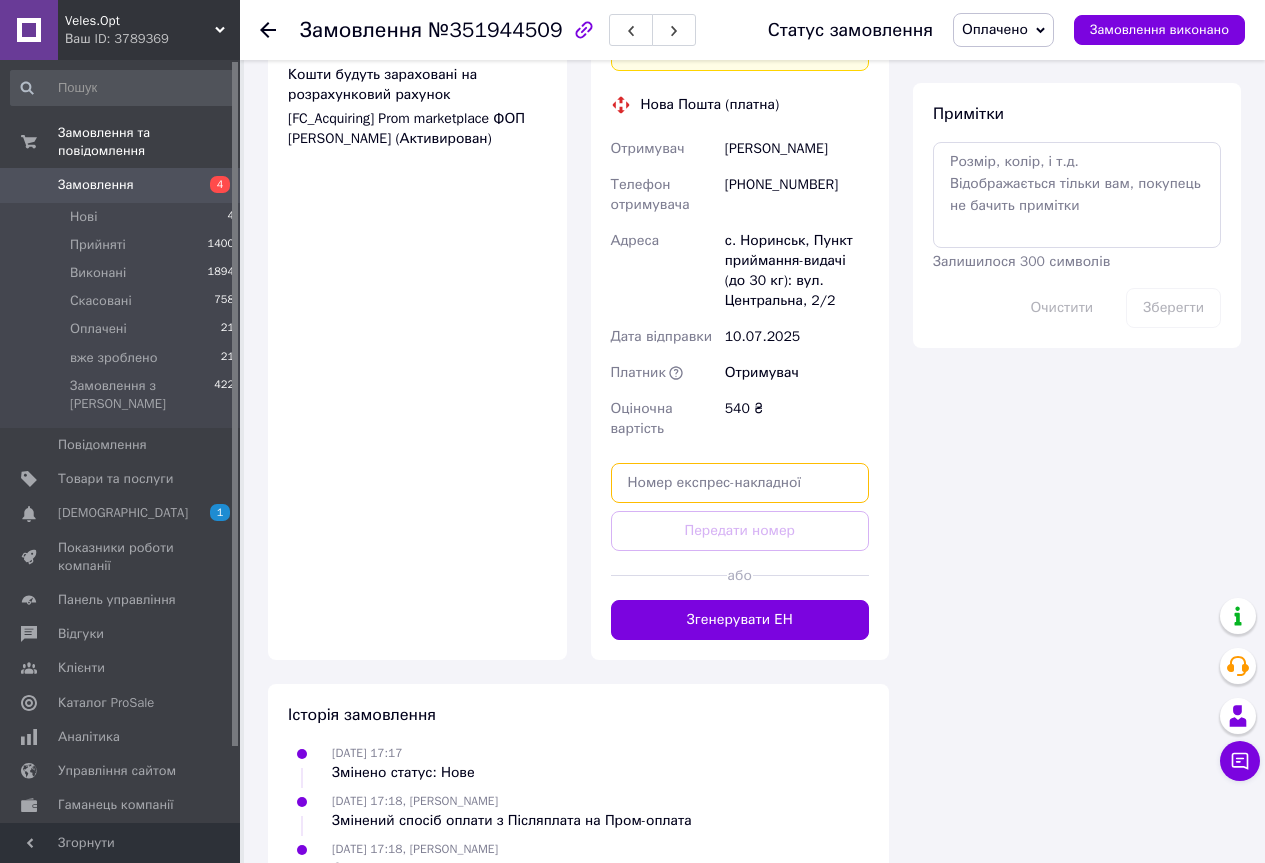 click at bounding box center [740, 483] 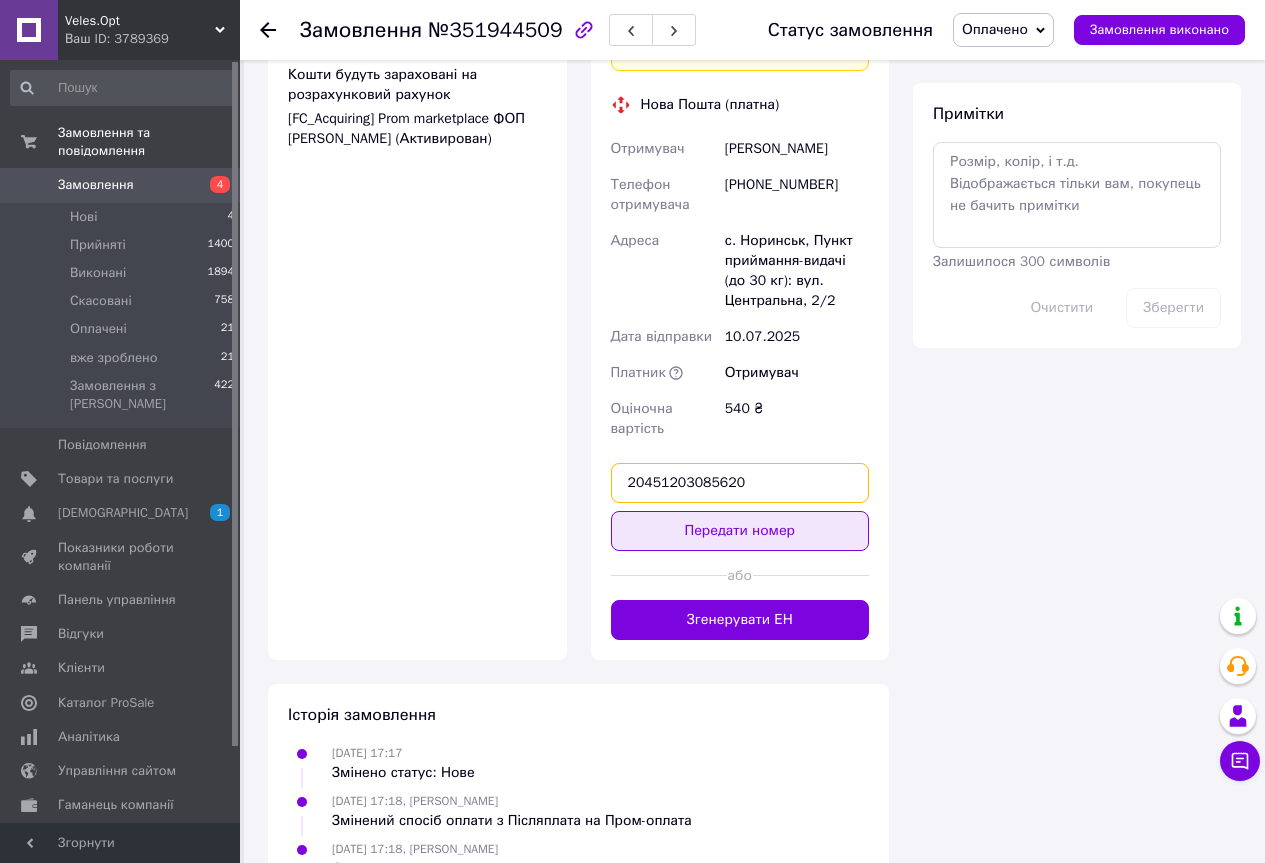 type on "20451203085620" 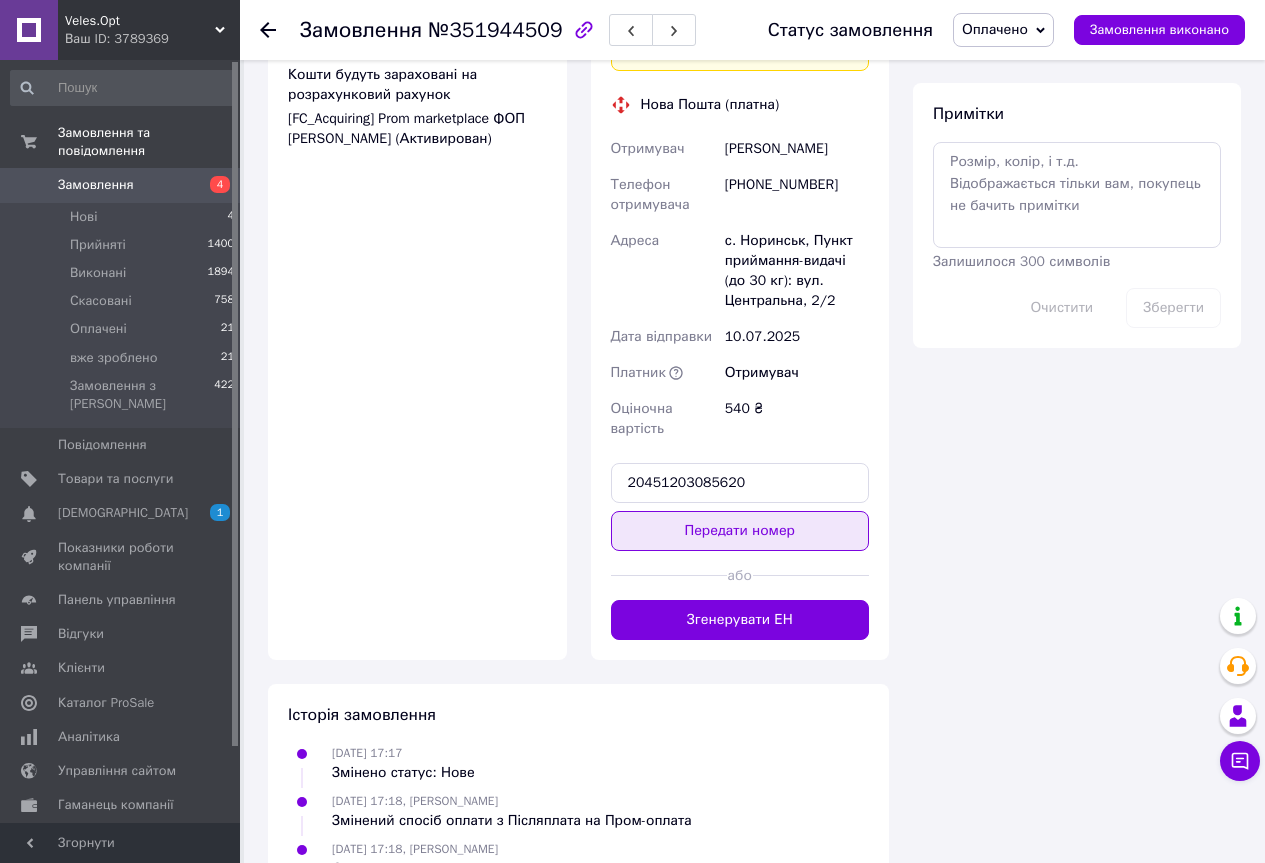 click on "Передати номер" at bounding box center [740, 531] 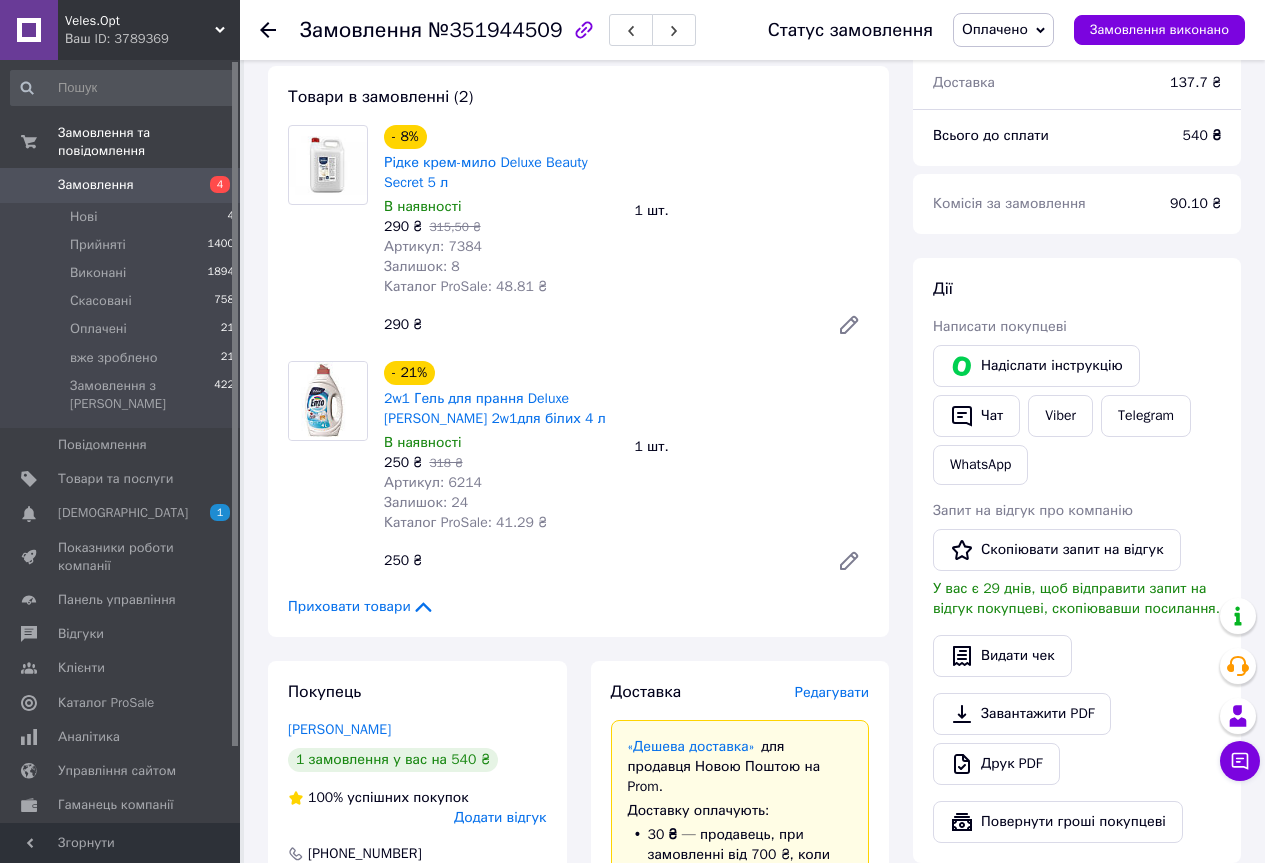 scroll, scrollTop: 0, scrollLeft: 0, axis: both 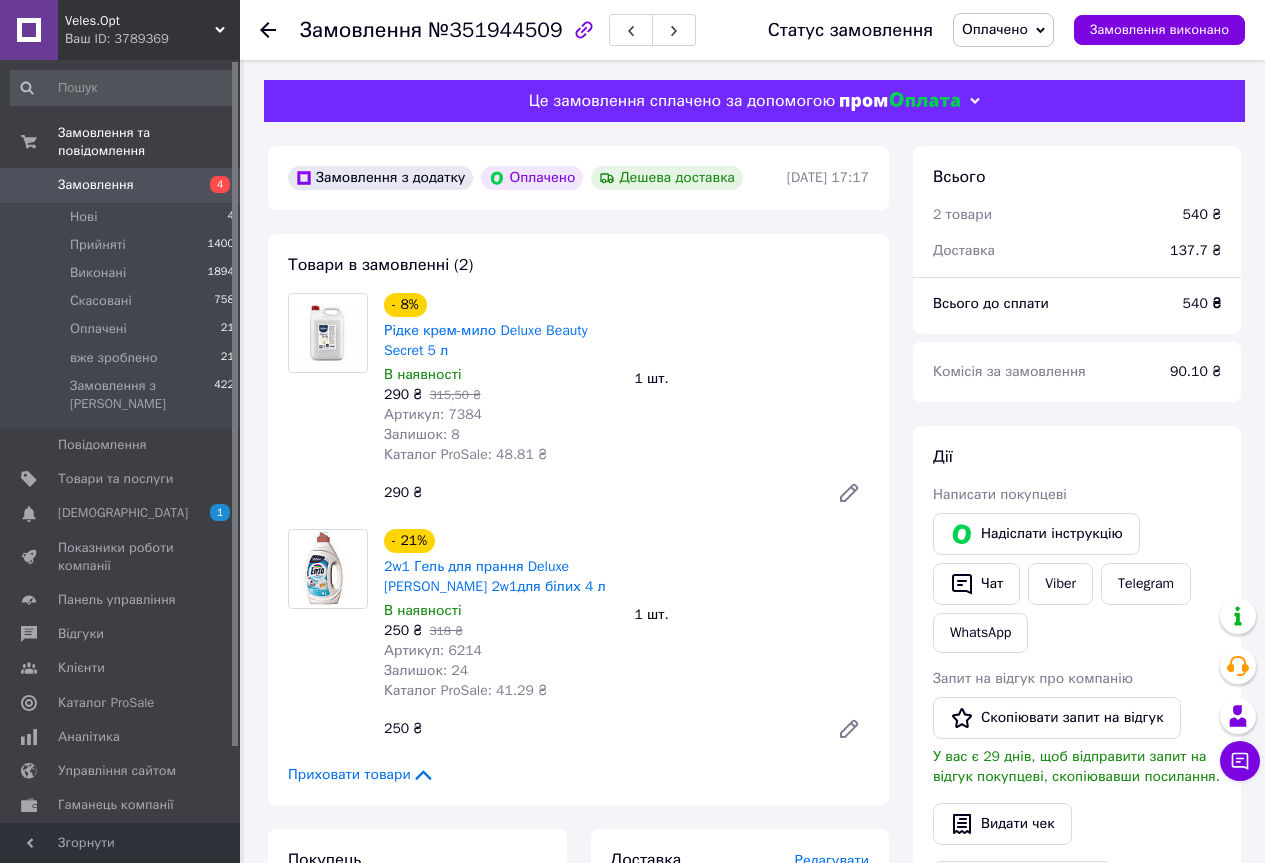 click on "Оплачено" at bounding box center (995, 29) 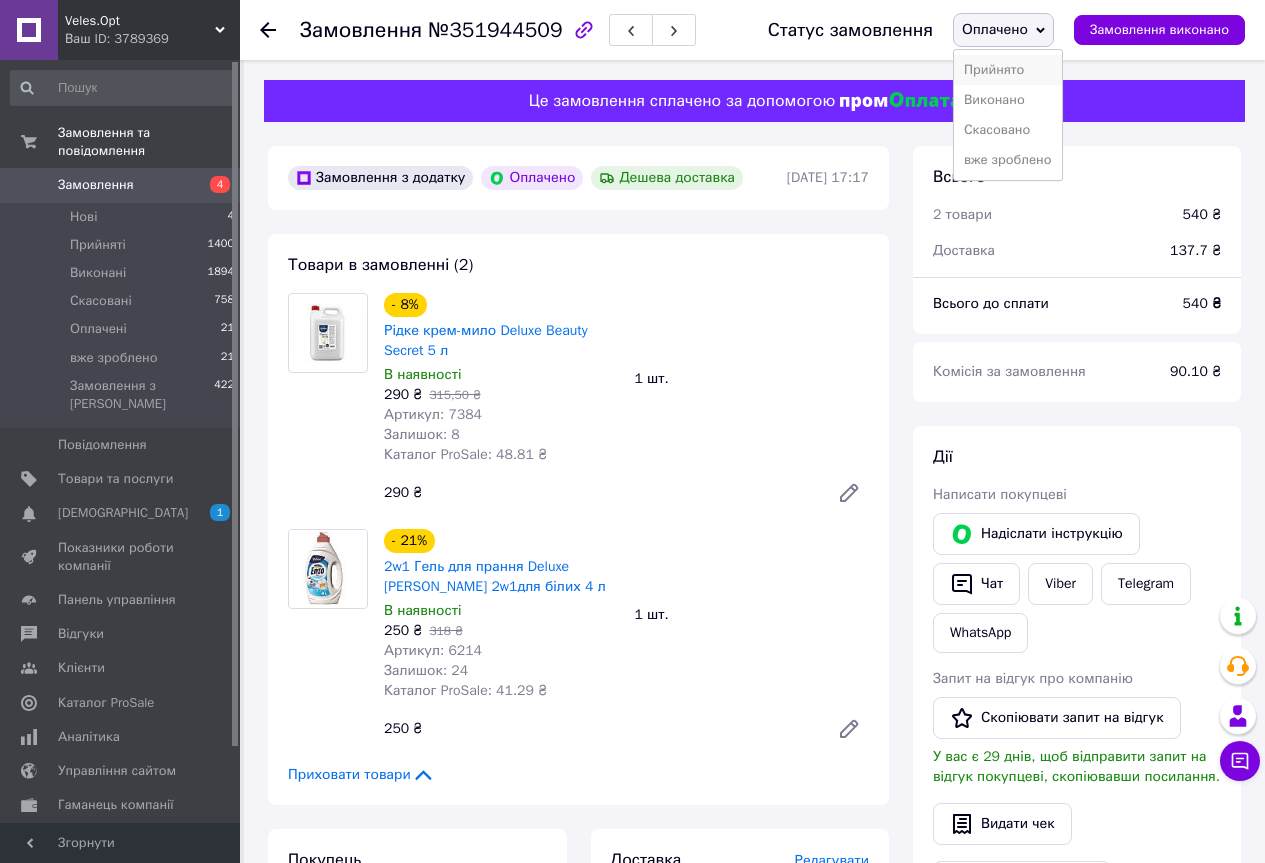 click on "Прийнято" at bounding box center [1008, 70] 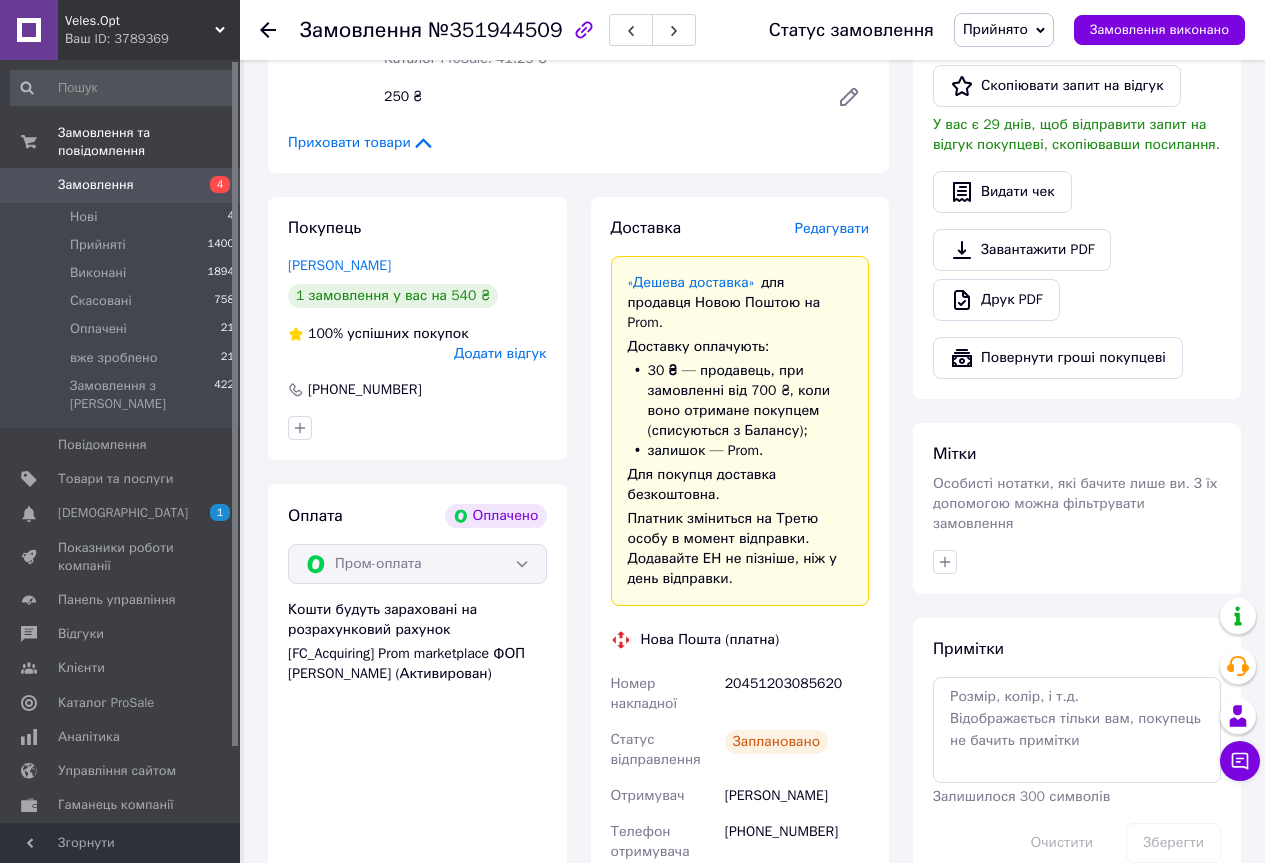 scroll, scrollTop: 700, scrollLeft: 0, axis: vertical 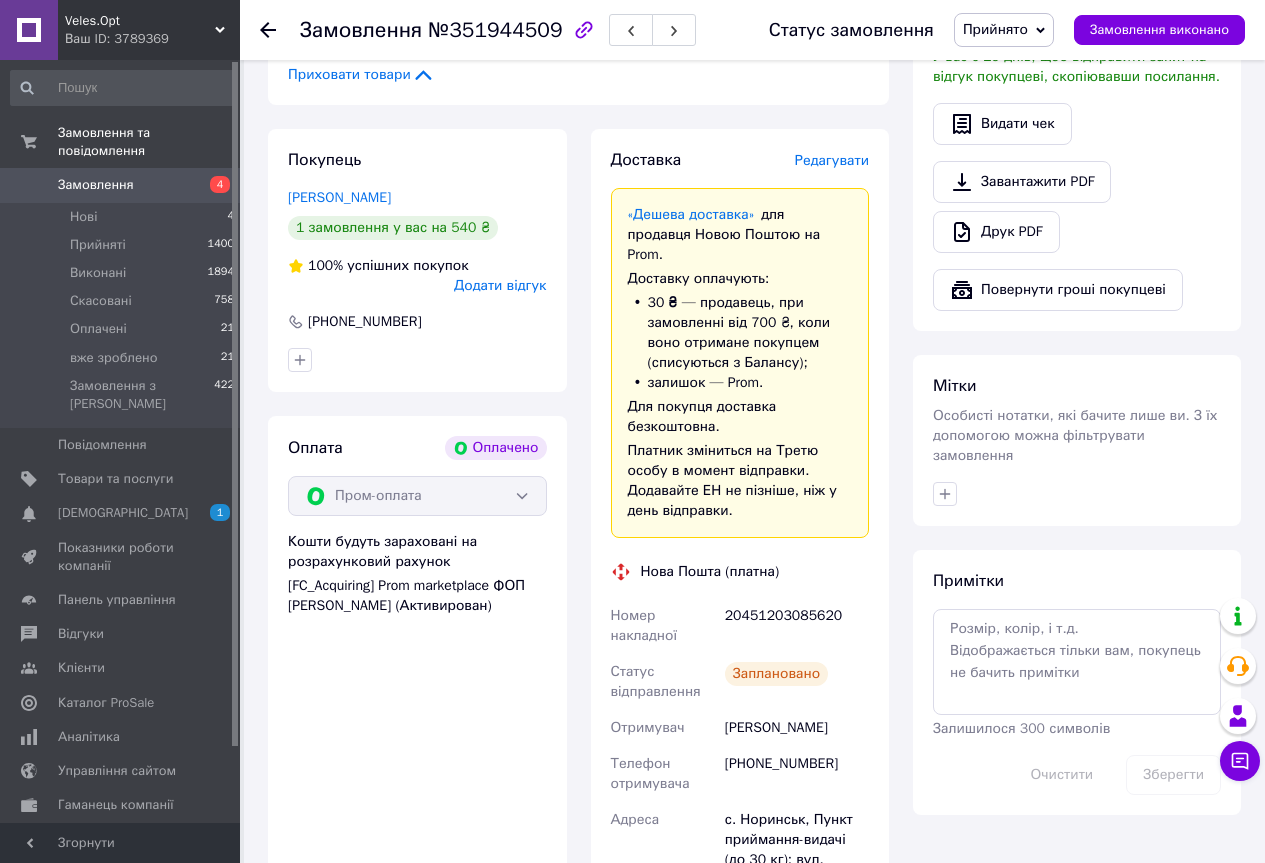 click on "[PHONE_NUMBER]" at bounding box center [797, 774] 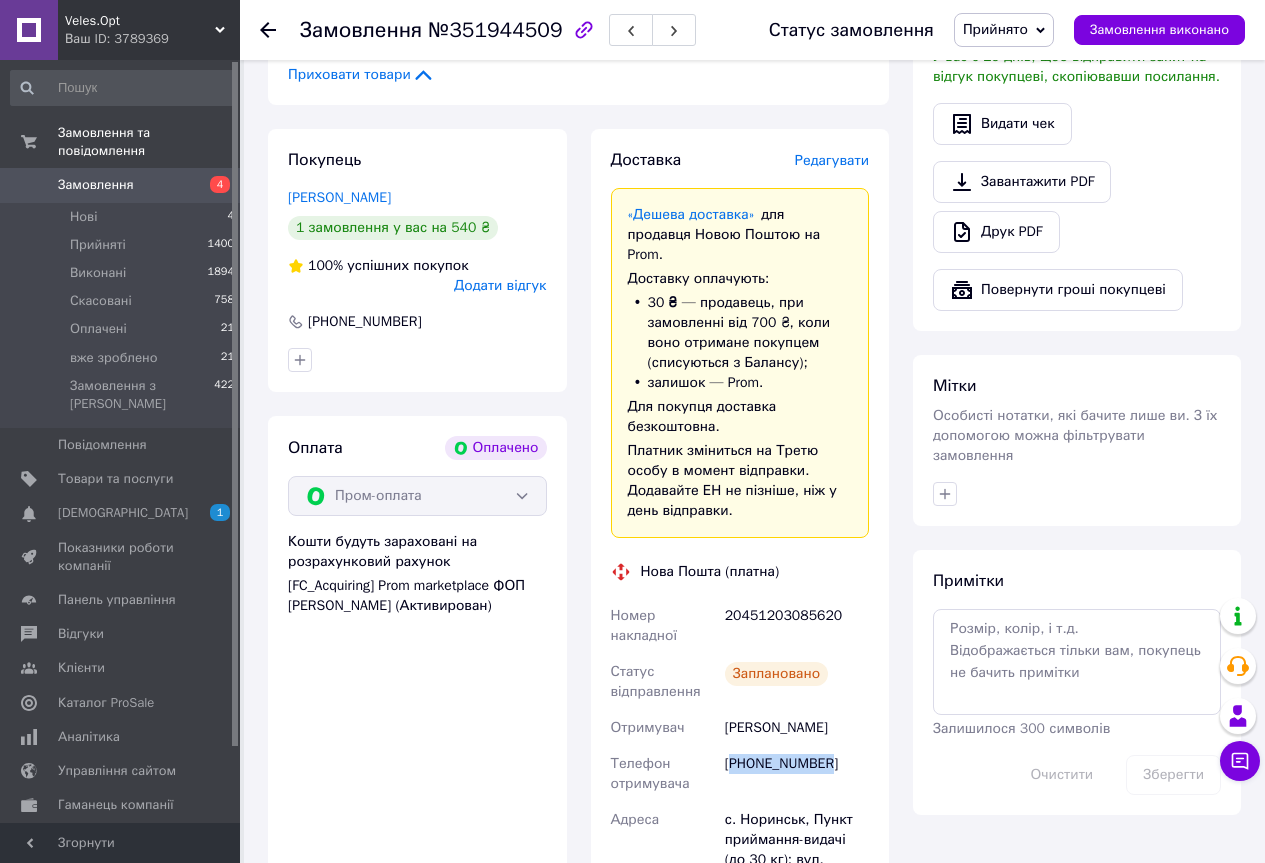 click on "[PHONE_NUMBER]" at bounding box center (797, 774) 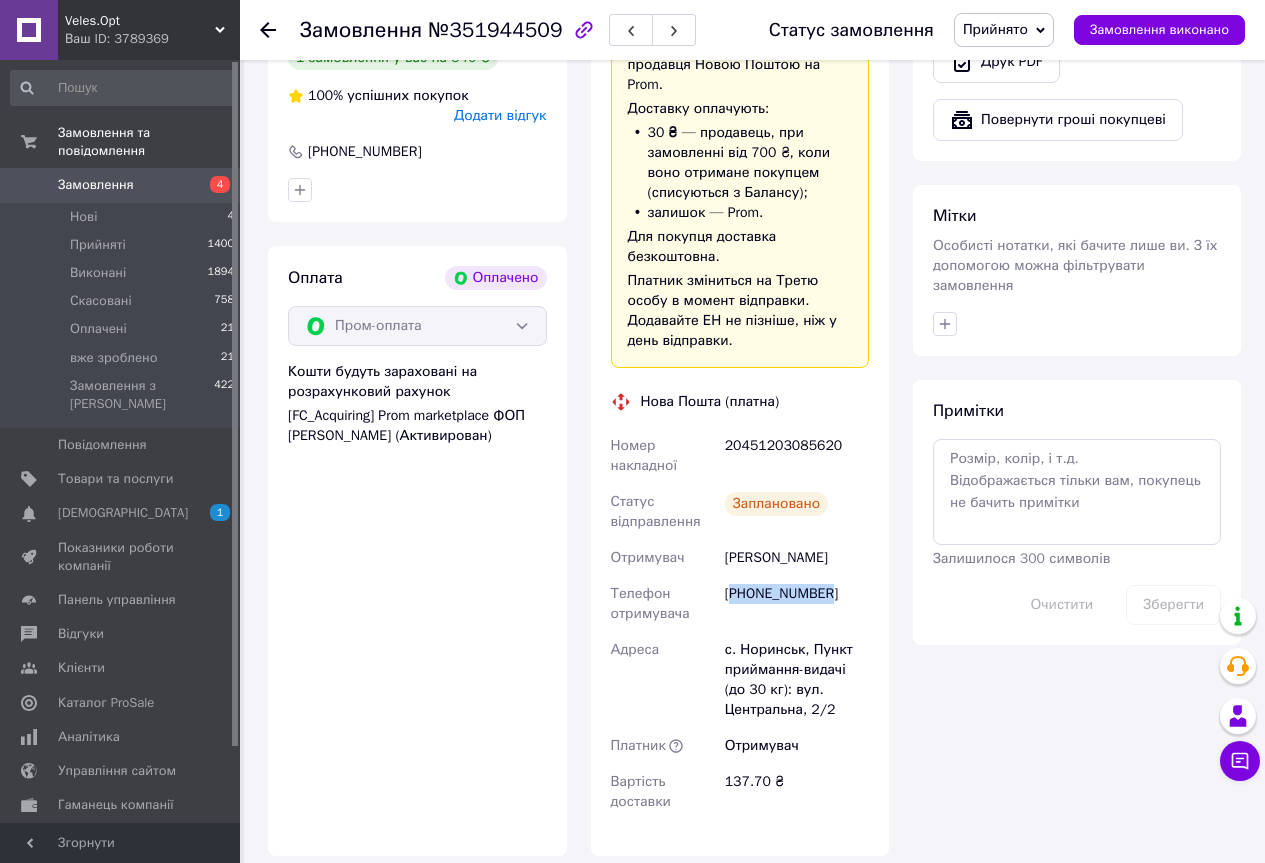 scroll, scrollTop: 646, scrollLeft: 0, axis: vertical 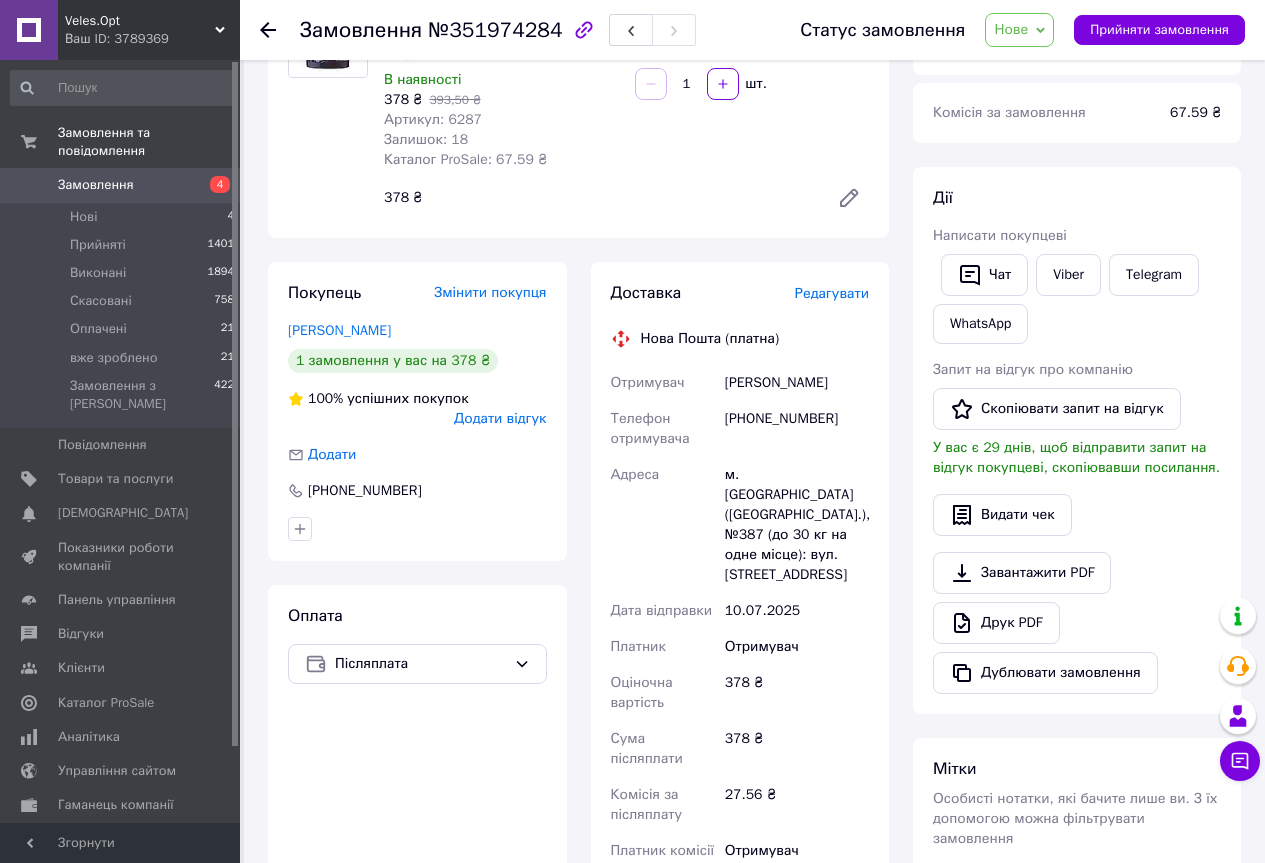 click on "Пунька Виктория" at bounding box center (797, 383) 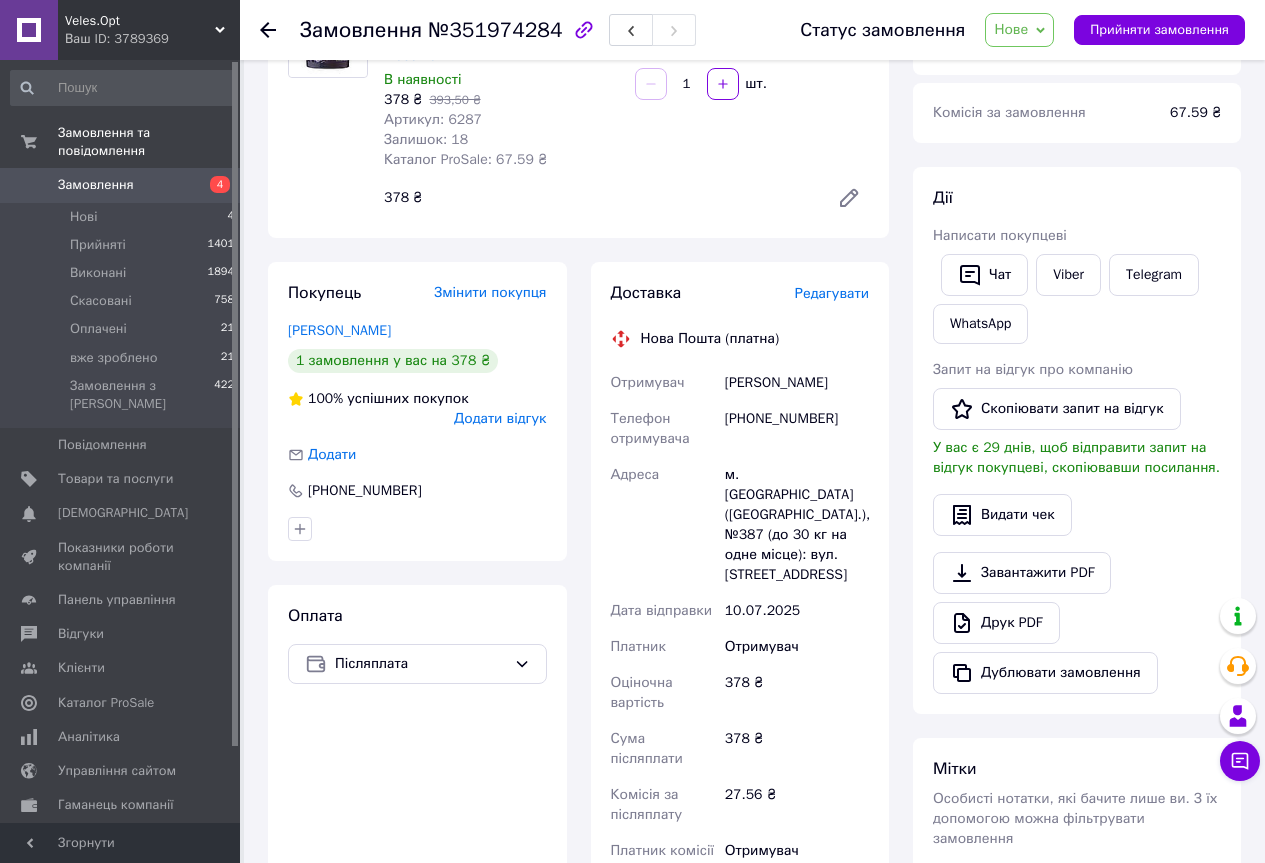 click on "№351974284" at bounding box center [495, 30] 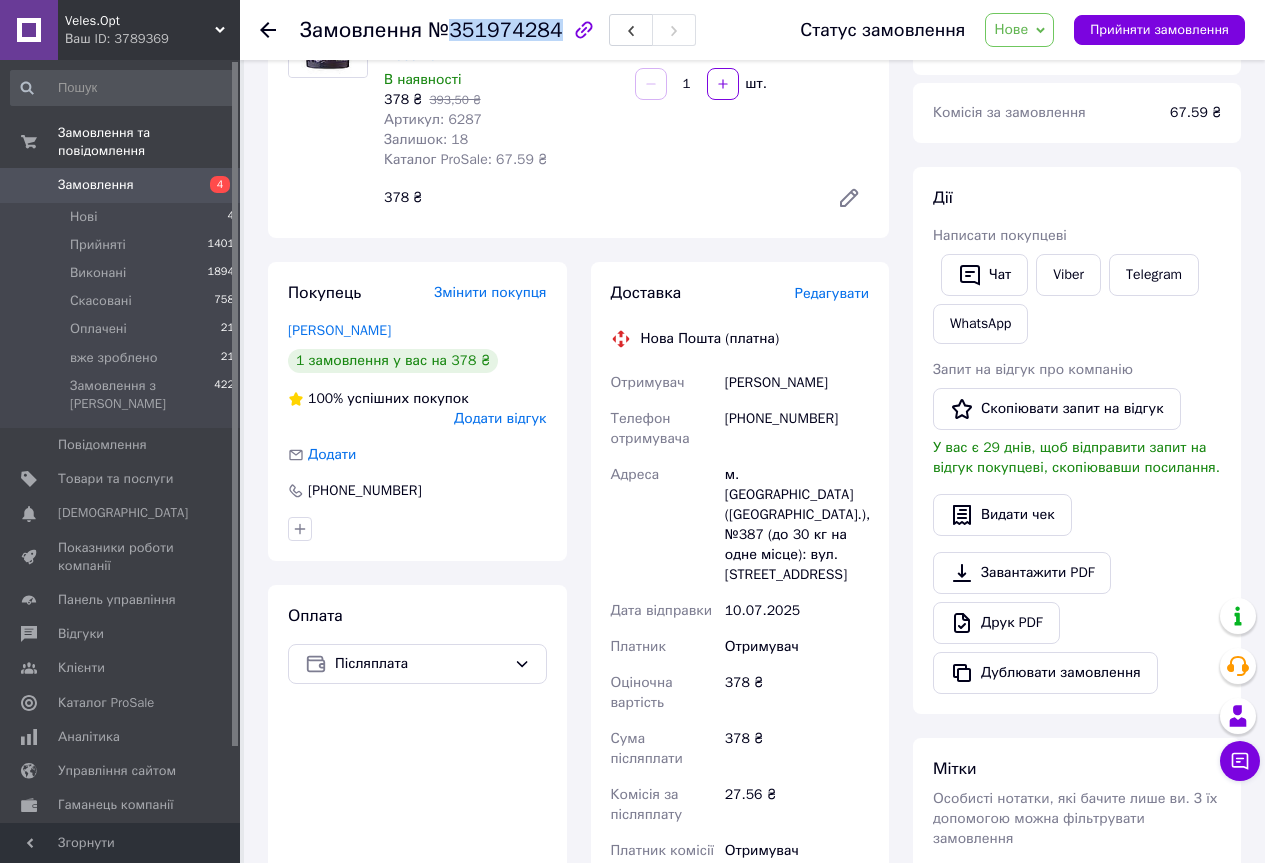 click on "№351974284" at bounding box center [495, 30] 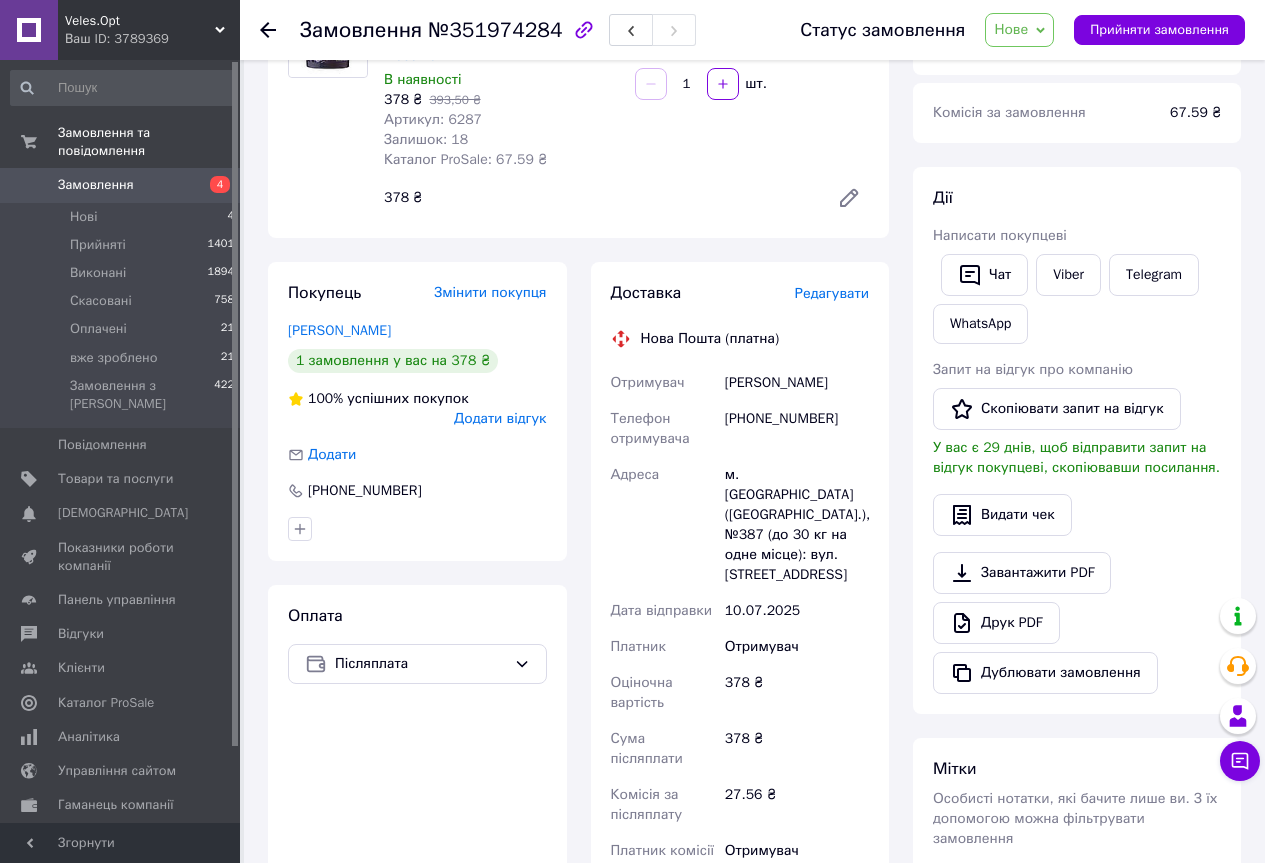 click on "[PHONE_NUMBER]" at bounding box center (797, 429) 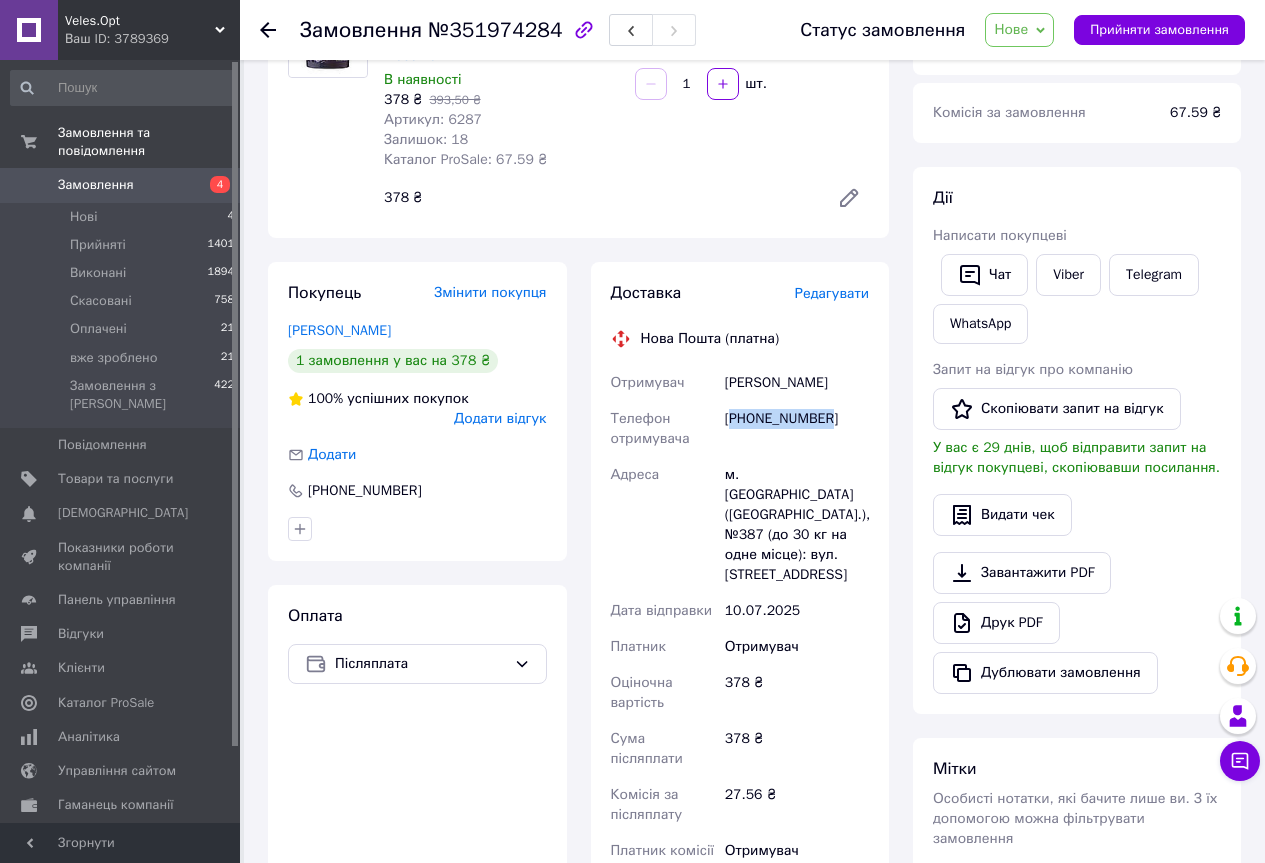copy on "380662022879" 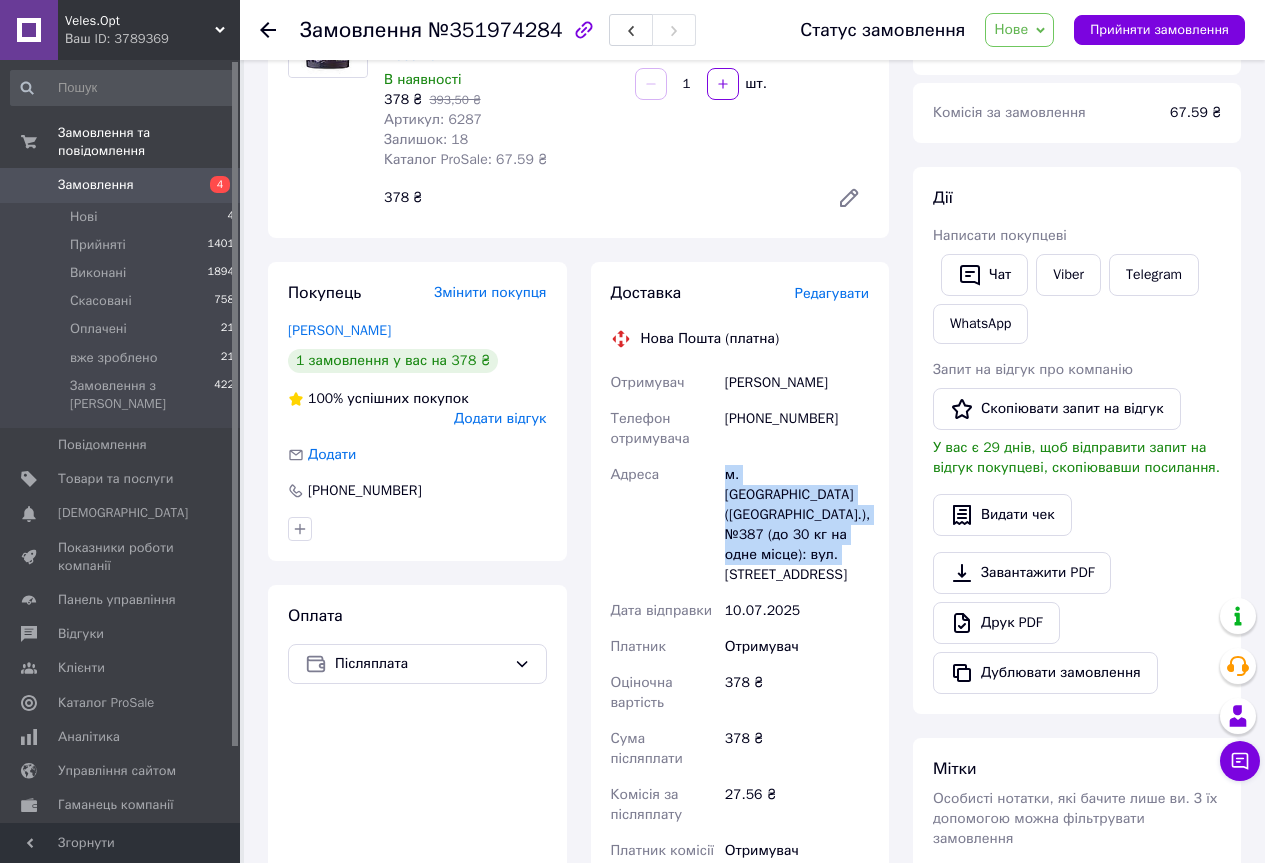 drag, startPoint x: 715, startPoint y: 475, endPoint x: 867, endPoint y: 533, distance: 162.6899 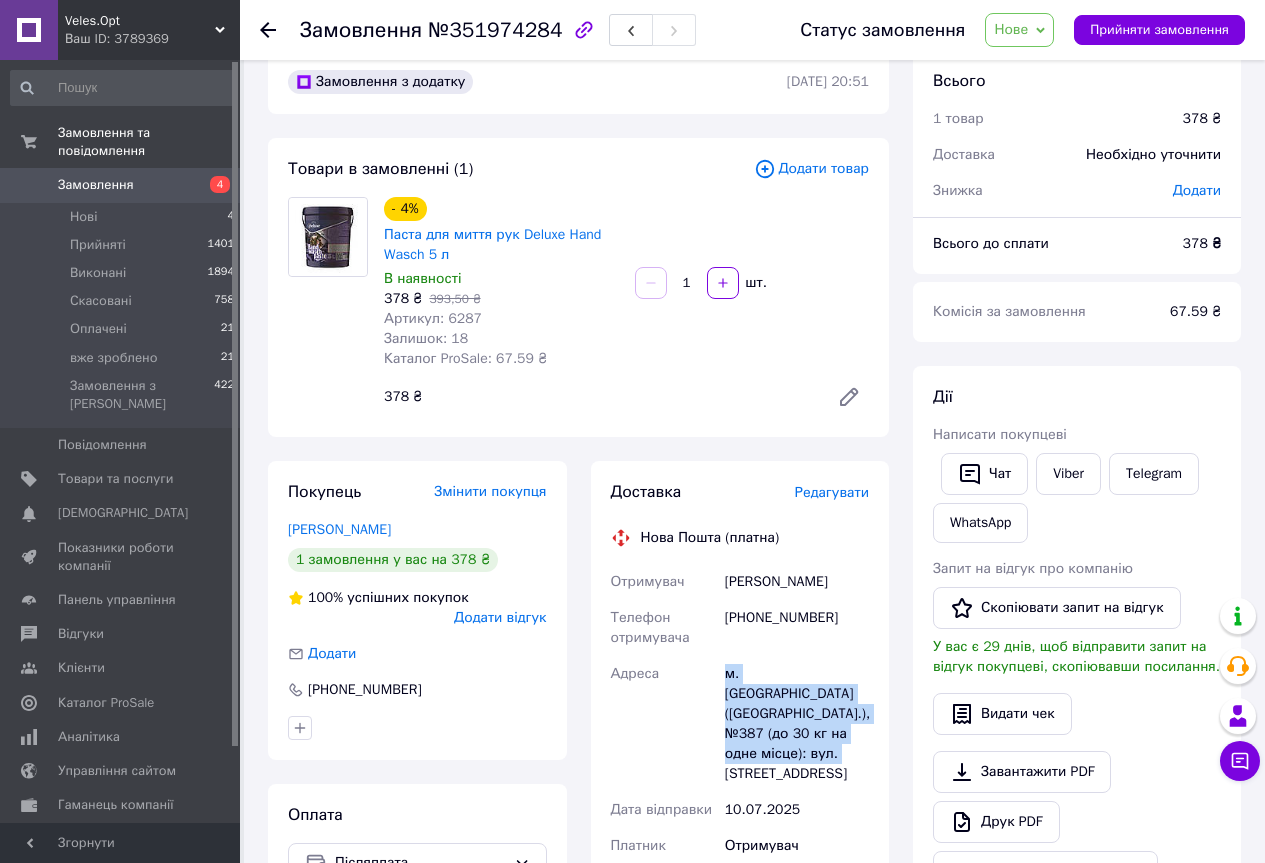 scroll, scrollTop: 0, scrollLeft: 0, axis: both 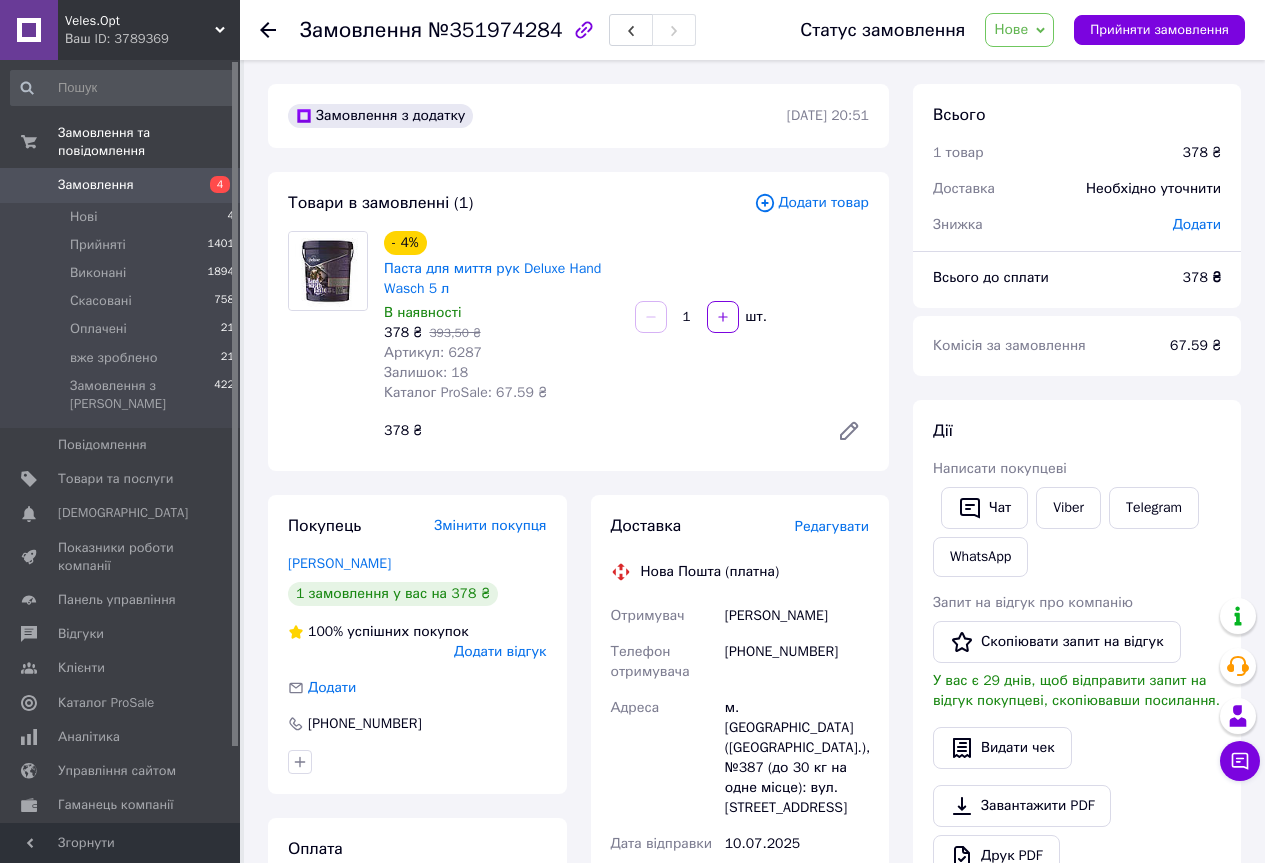 click on "Артикул: 6287" at bounding box center (433, 352) 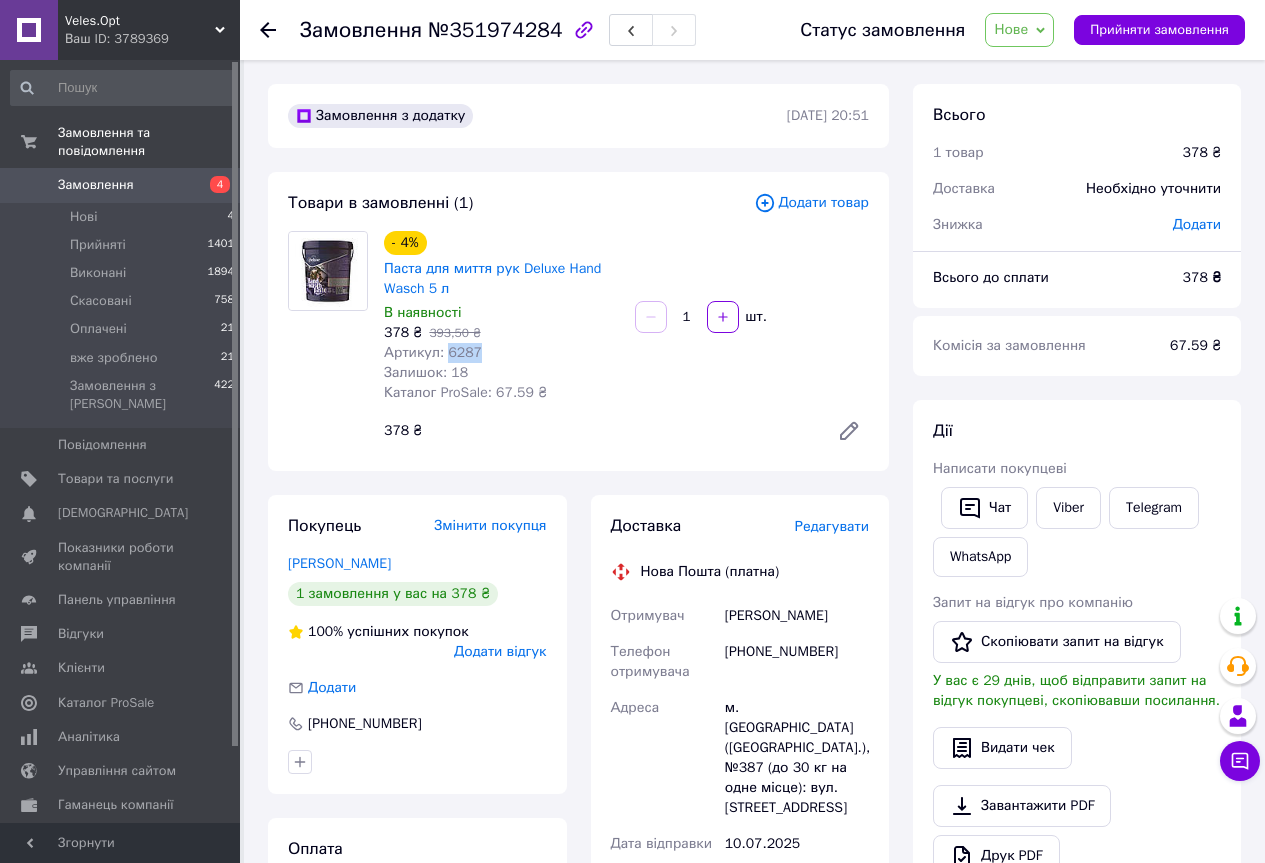 click on "Артикул: 6287" at bounding box center (433, 352) 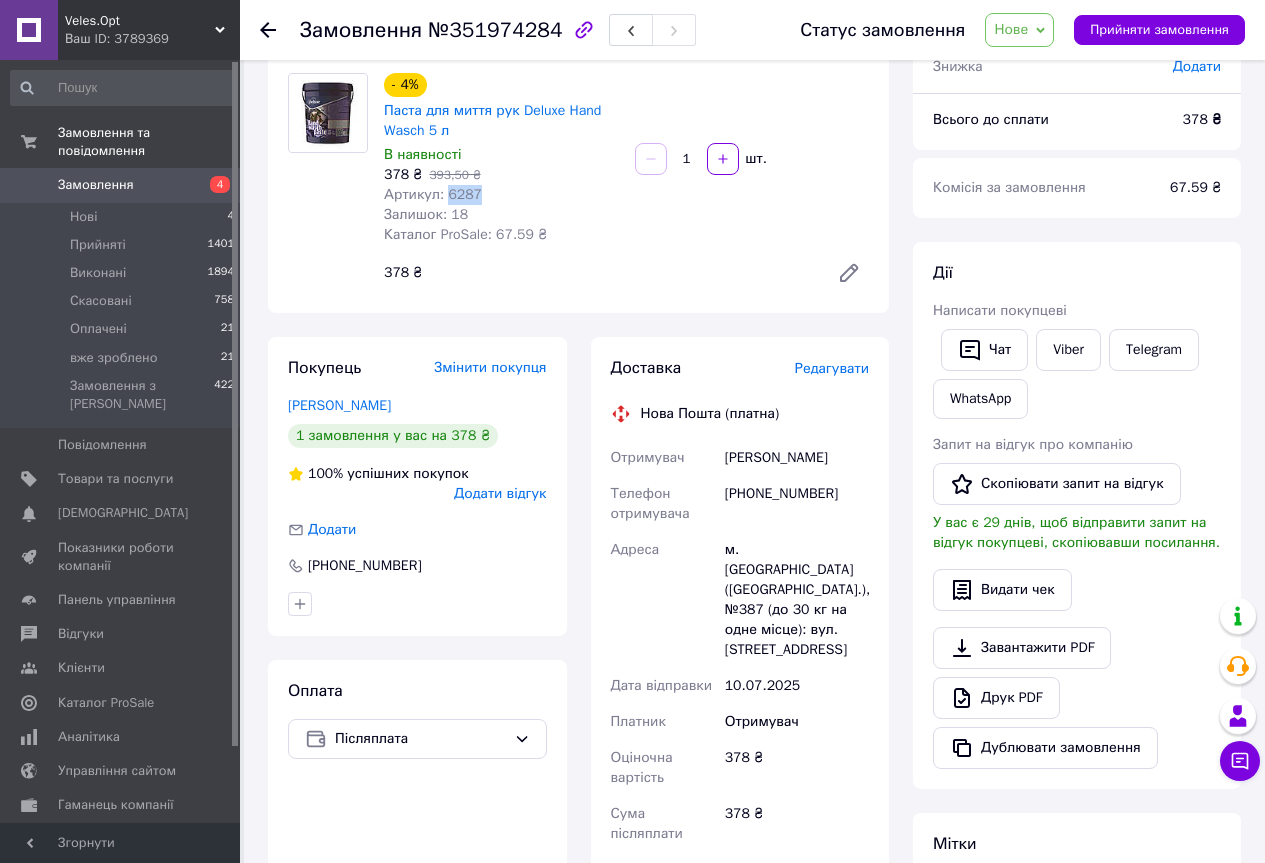 scroll, scrollTop: 0, scrollLeft: 0, axis: both 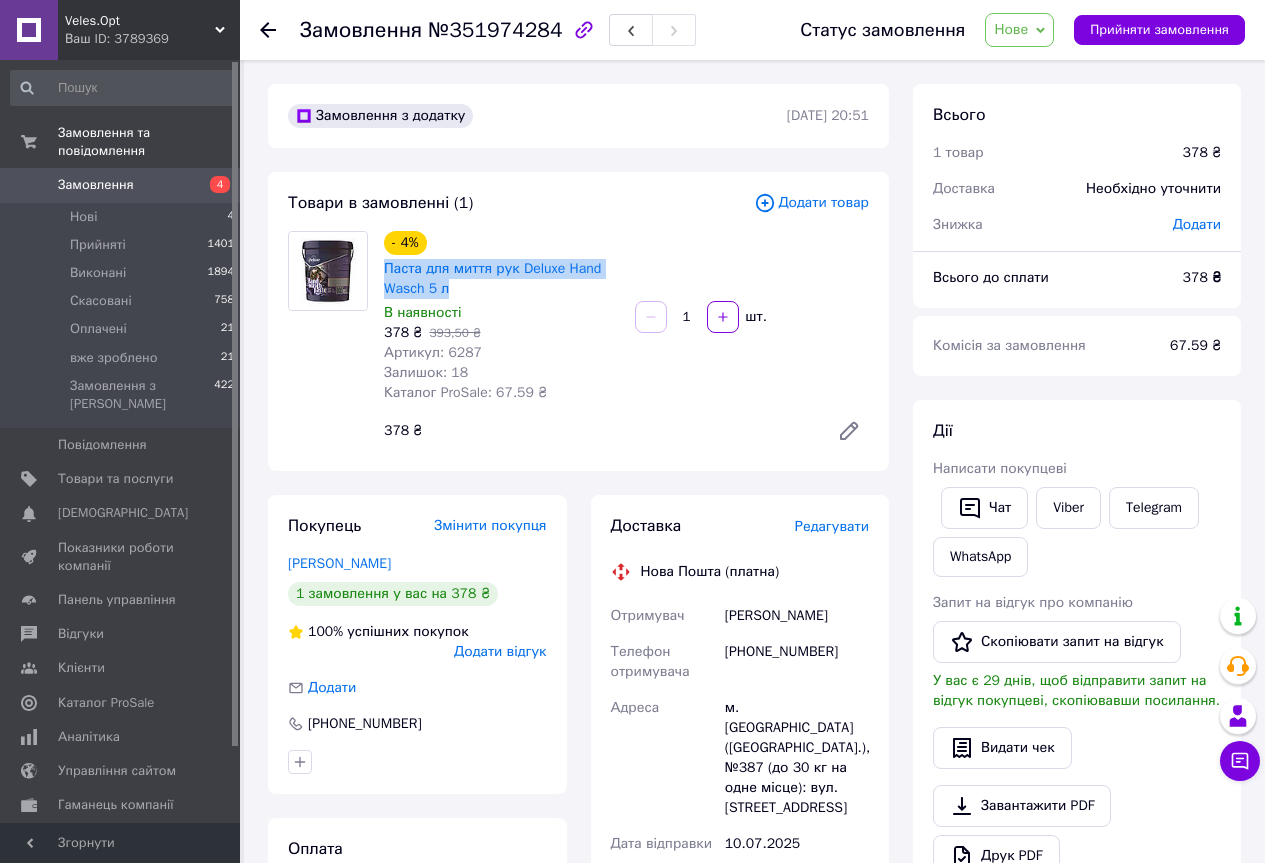 drag, startPoint x: 378, startPoint y: 270, endPoint x: 457, endPoint y: 284, distance: 80.23092 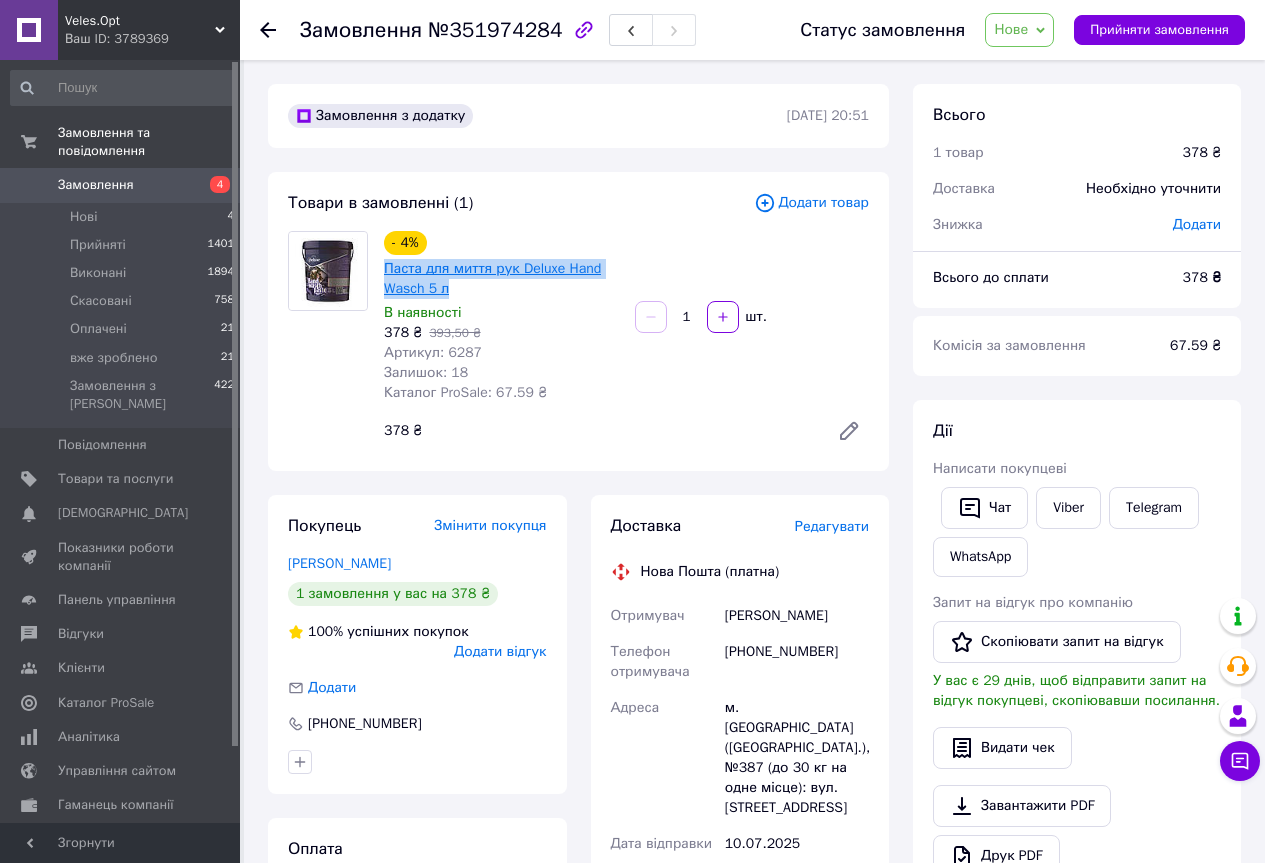 copy on "Паста для миття рук Deluxe Hand Wasch 5 л" 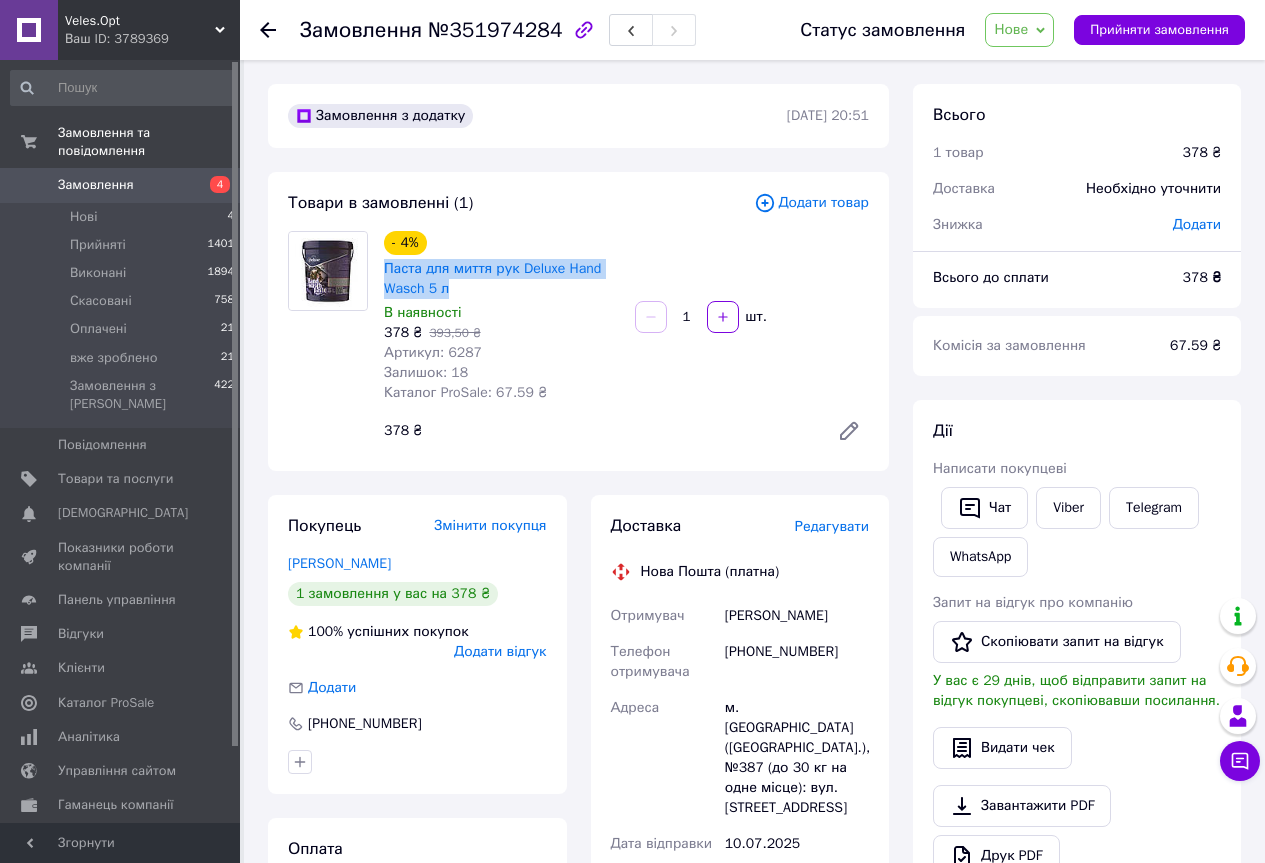 click on "+380662022879" at bounding box center [797, 662] 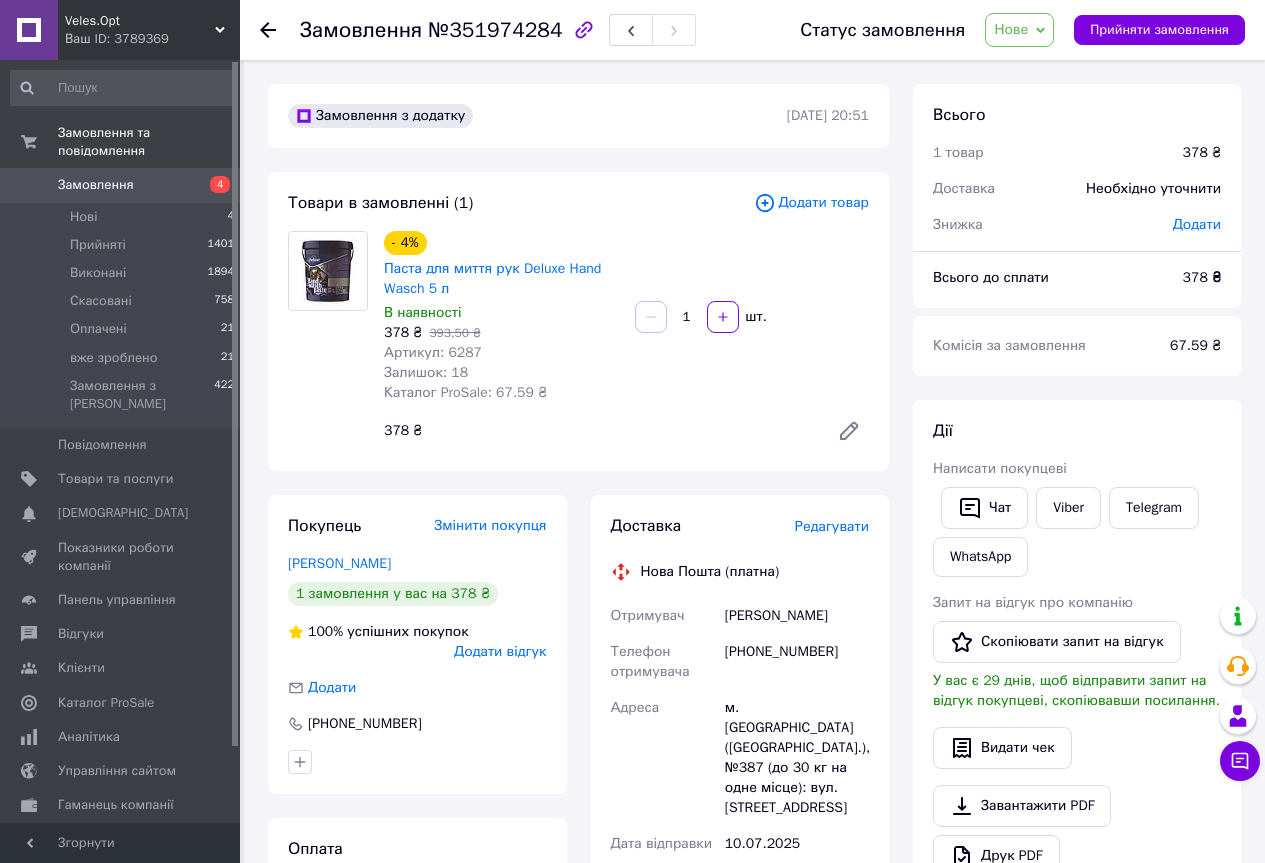 click on "+380662022879" at bounding box center (797, 662) 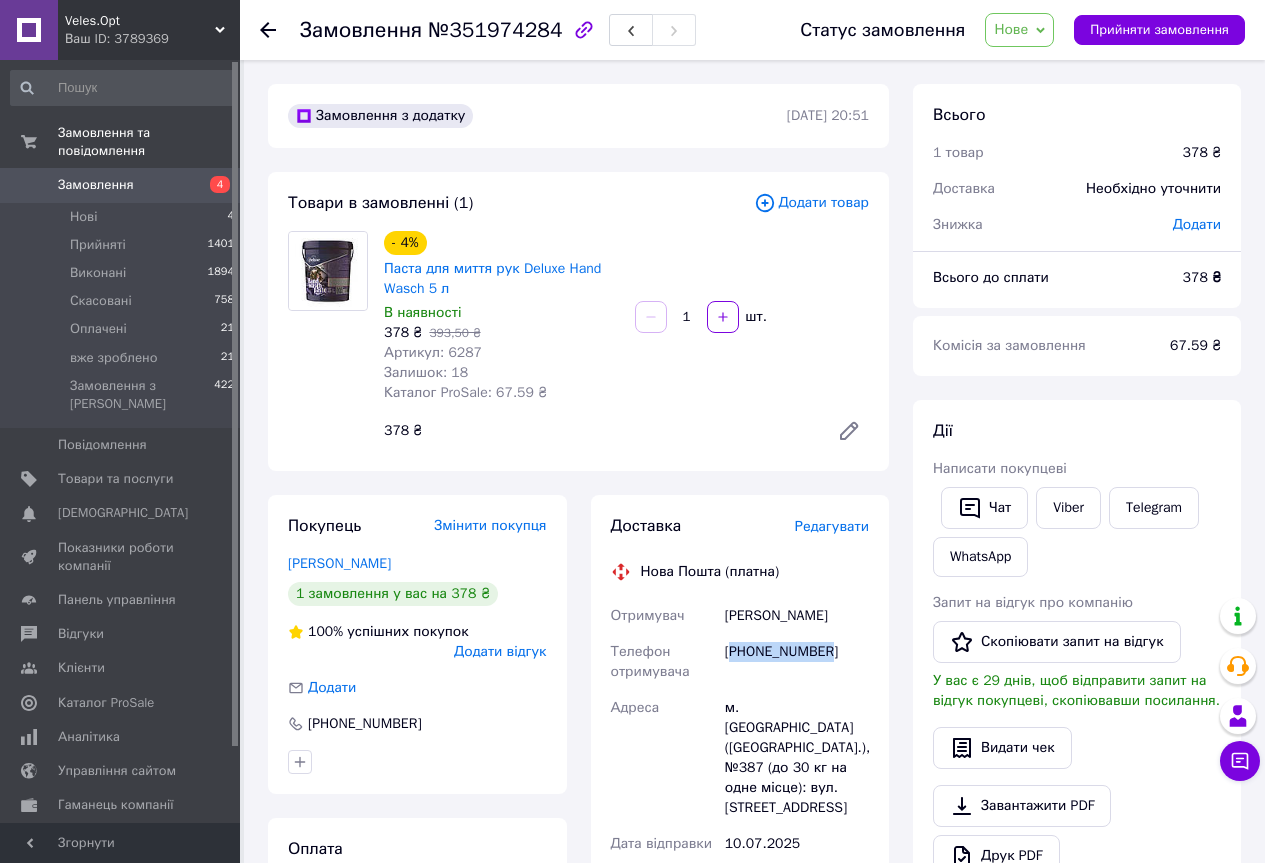 click on "+380662022879" at bounding box center (797, 662) 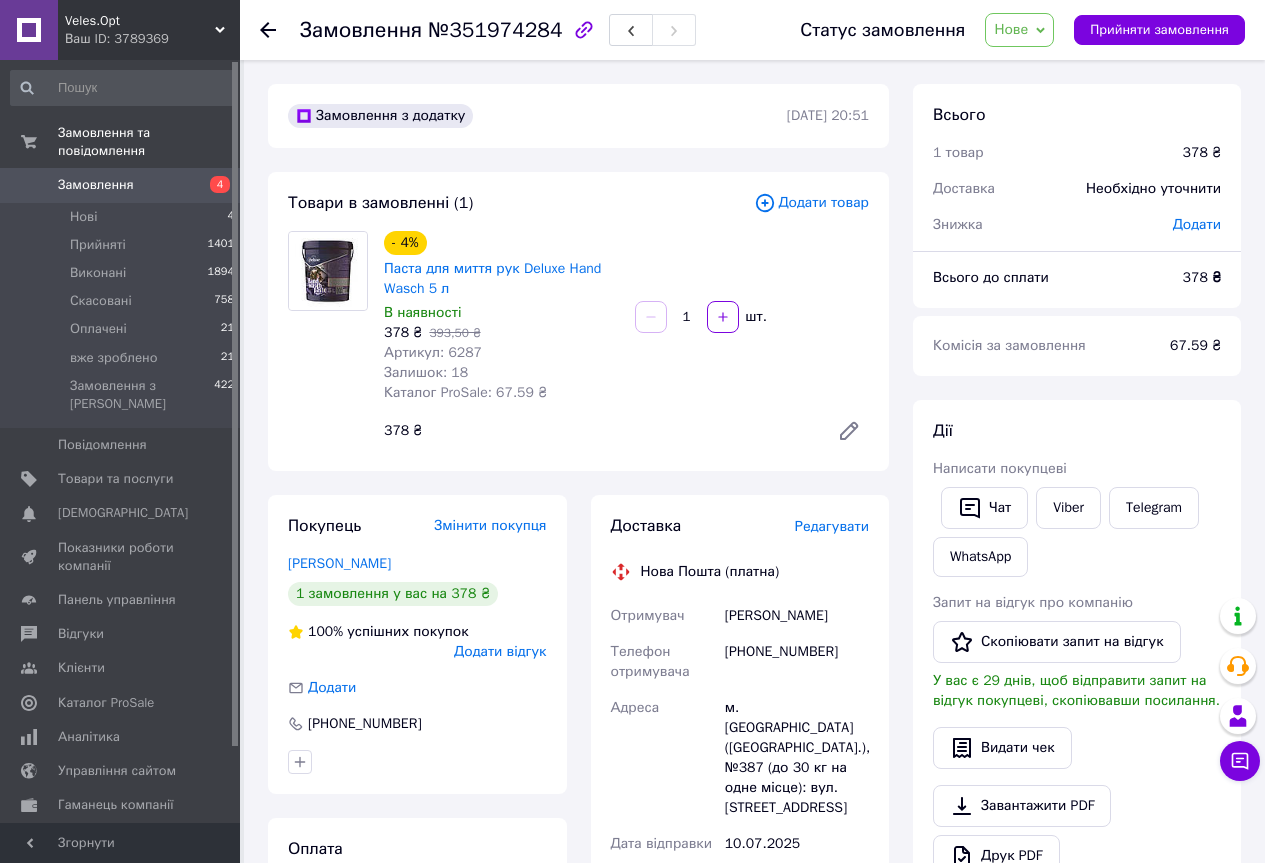 click on "Пунька Виктория" at bounding box center (797, 616) 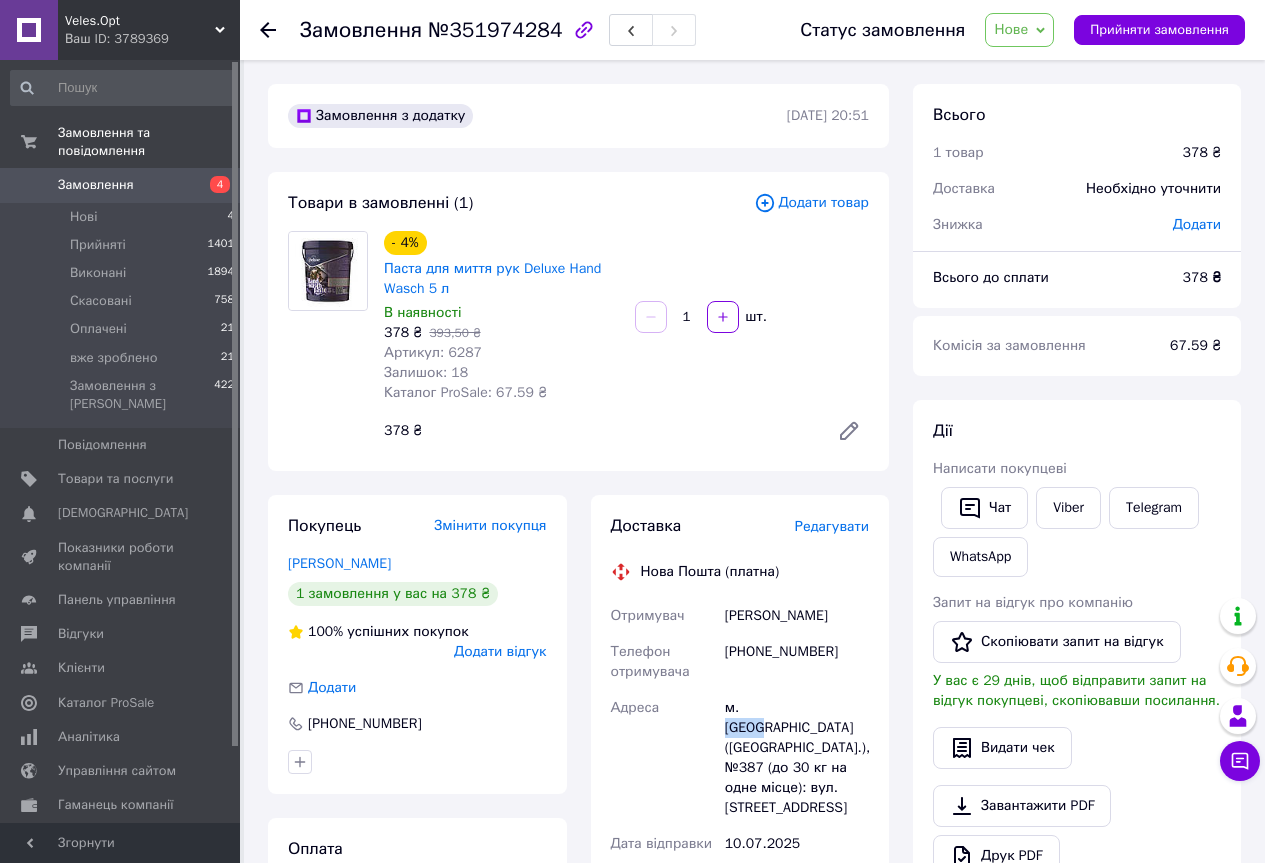 click on "м. Київ (Київська обл.), №387 (до 30 кг на одне місце): вул. Алматинська, 103/1" at bounding box center (797, 758) 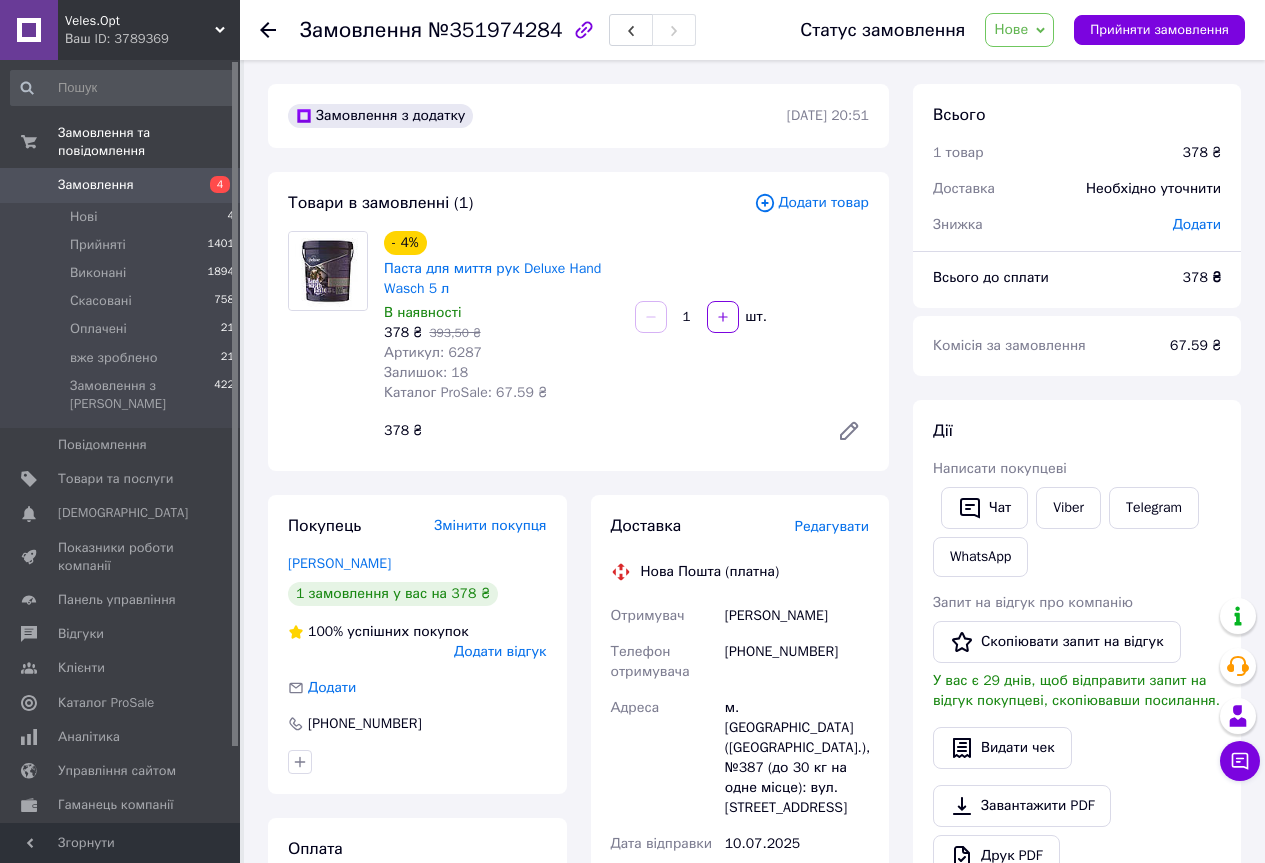 click on "м. Київ (Київська обл.), №387 (до 30 кг на одне місце): вул. Алматинська, 103/1" at bounding box center (797, 758) 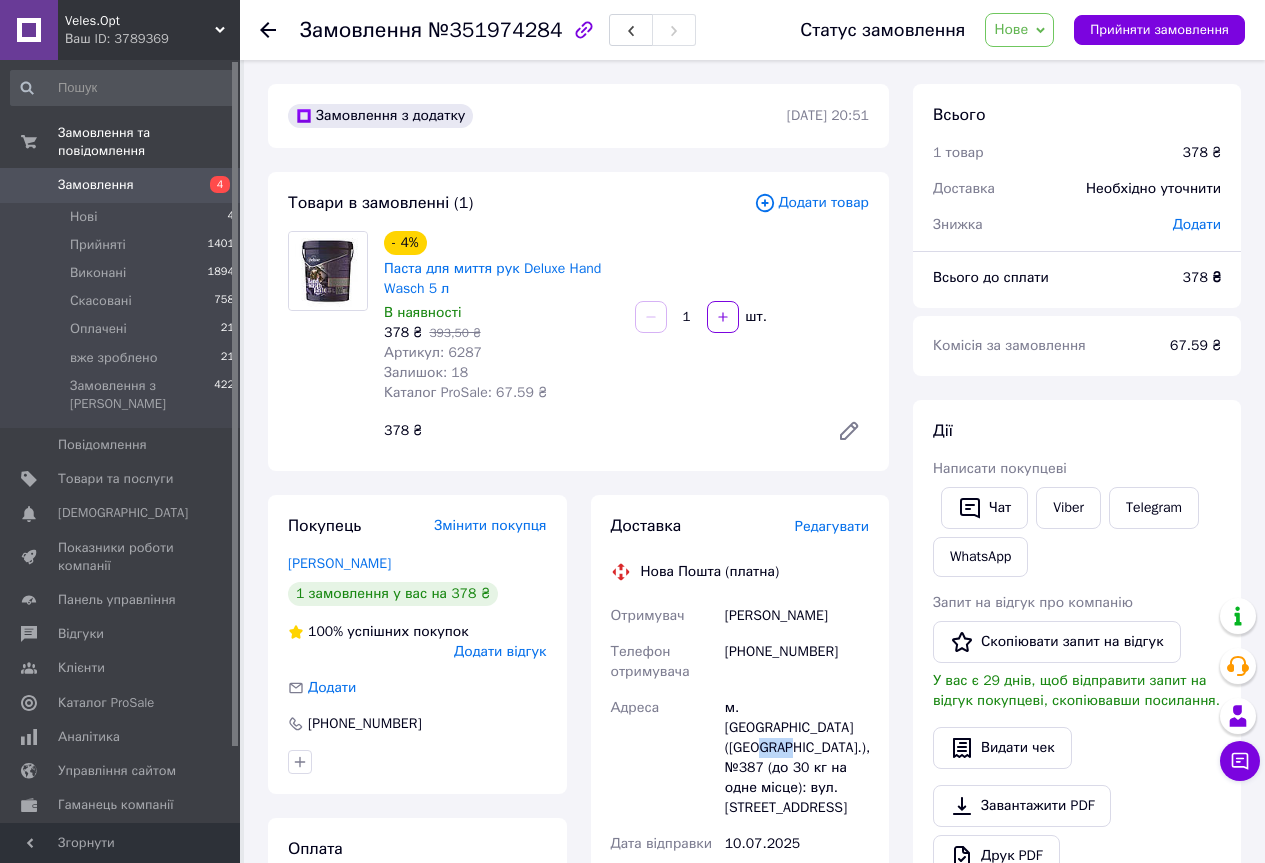 click on "м. Київ (Київська обл.), №387 (до 30 кг на одне місце): вул. Алматинська, 103/1" at bounding box center [797, 758] 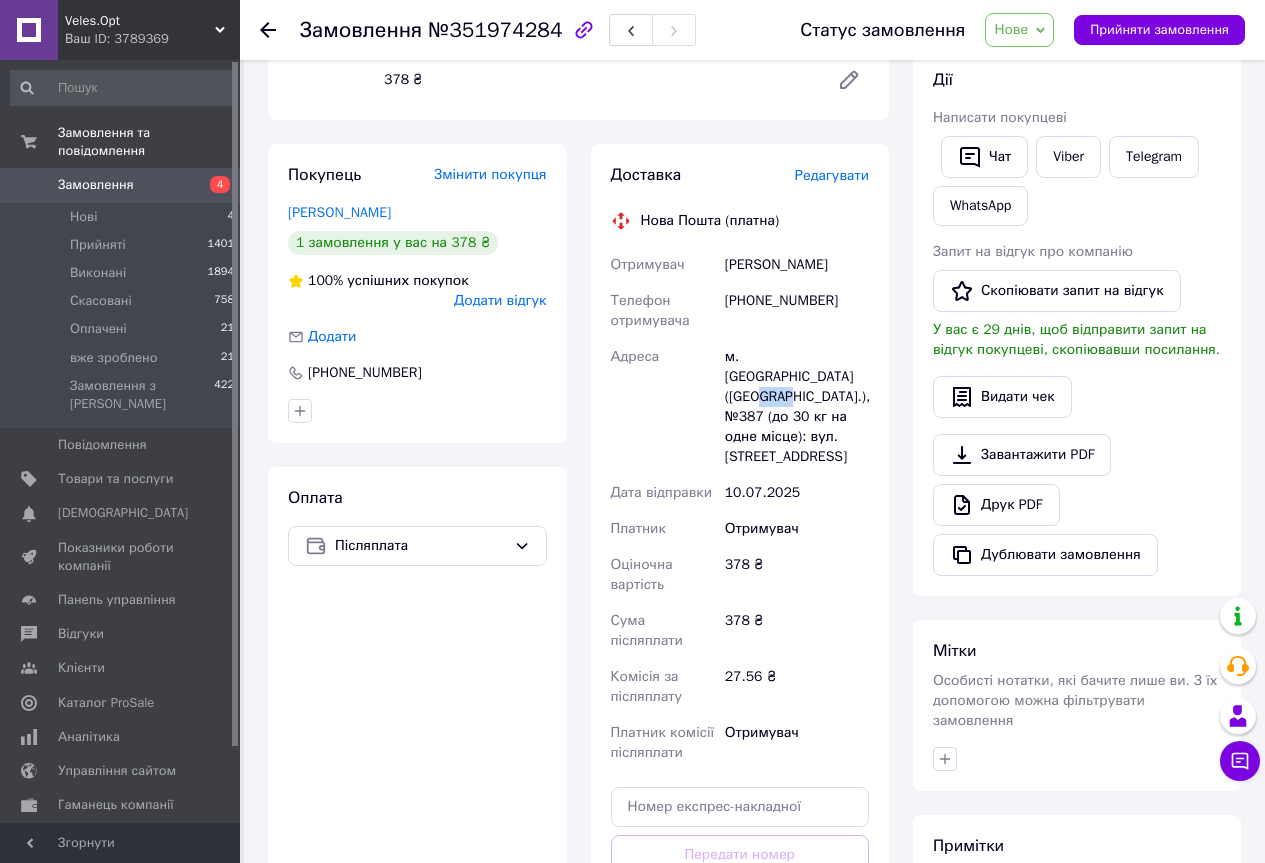 scroll, scrollTop: 467, scrollLeft: 0, axis: vertical 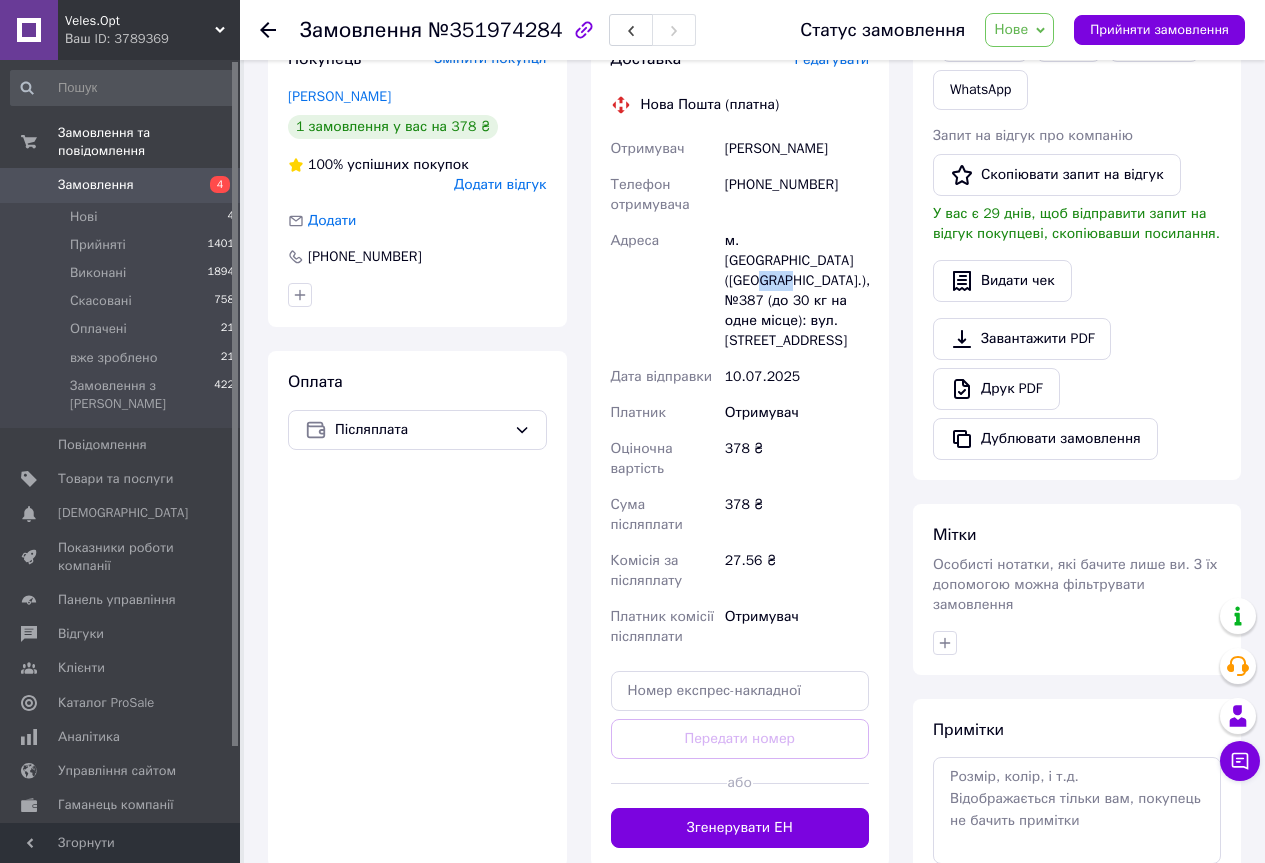 click on "Нове" at bounding box center [1011, 29] 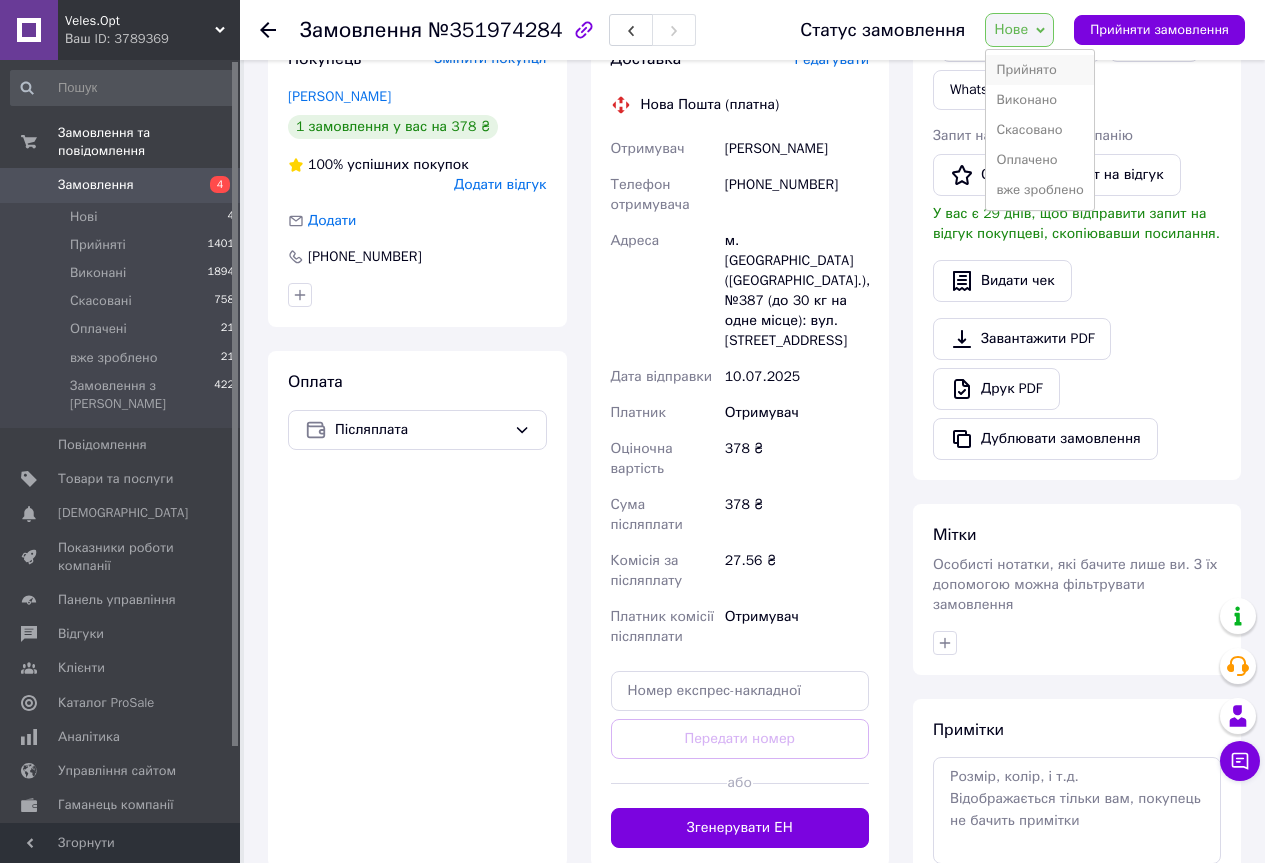 click on "Прийнято" at bounding box center [1040, 70] 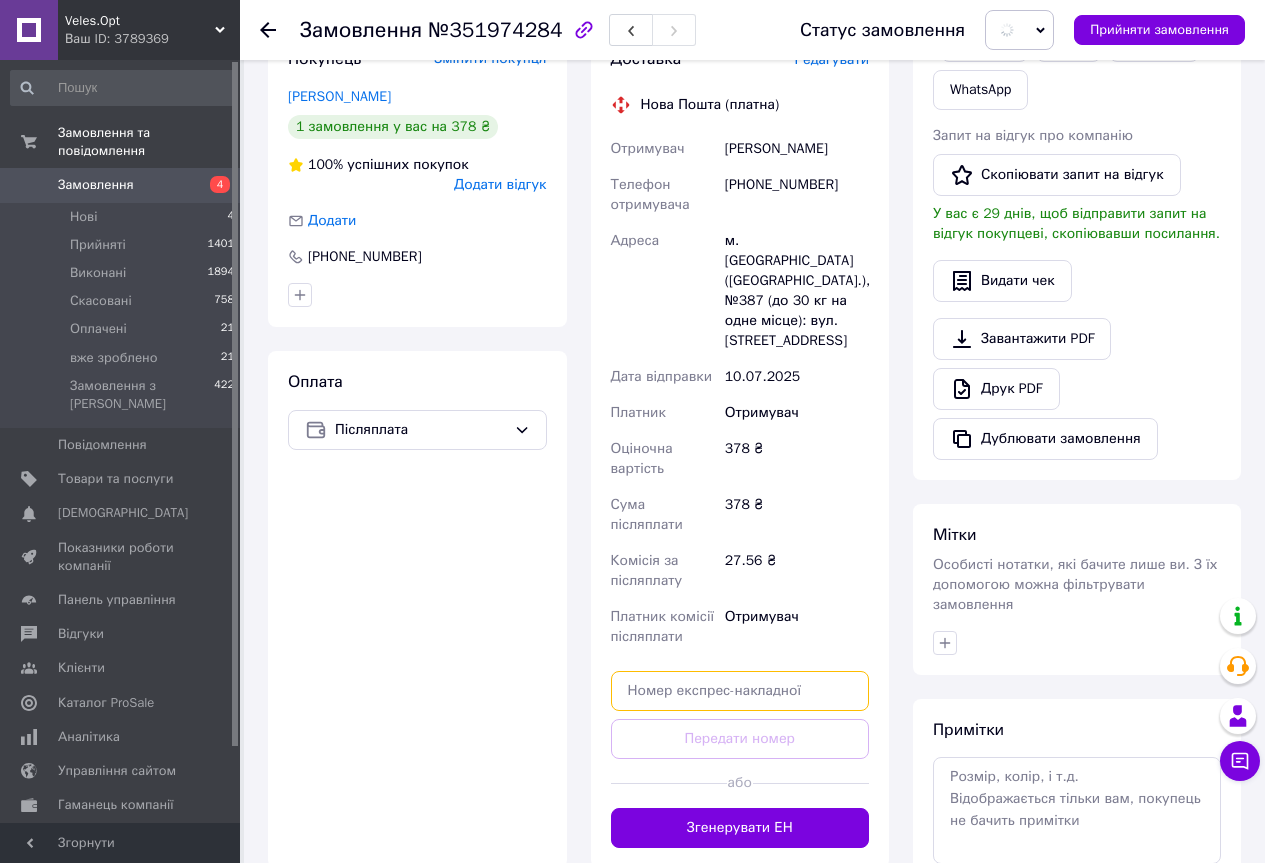 click at bounding box center [740, 691] 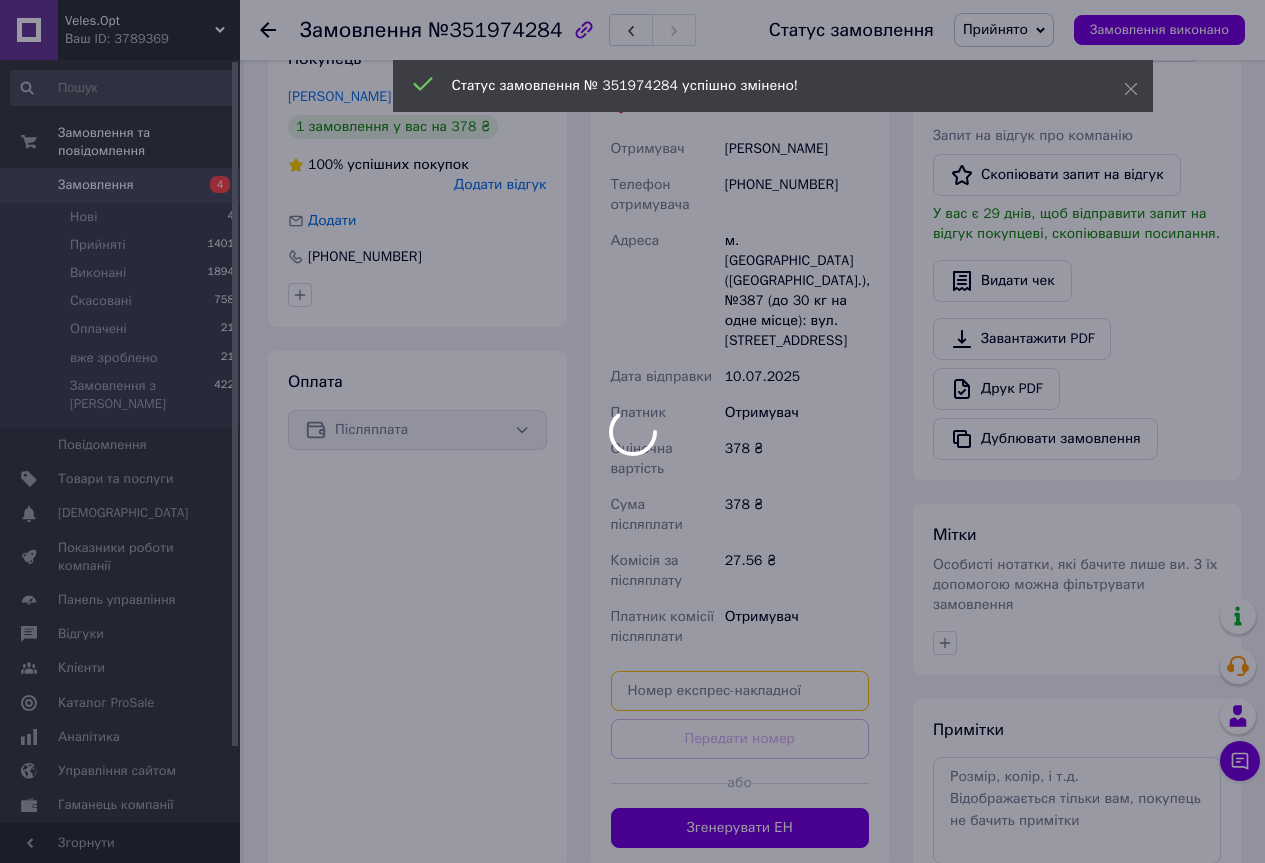 paste on "20451203112083" 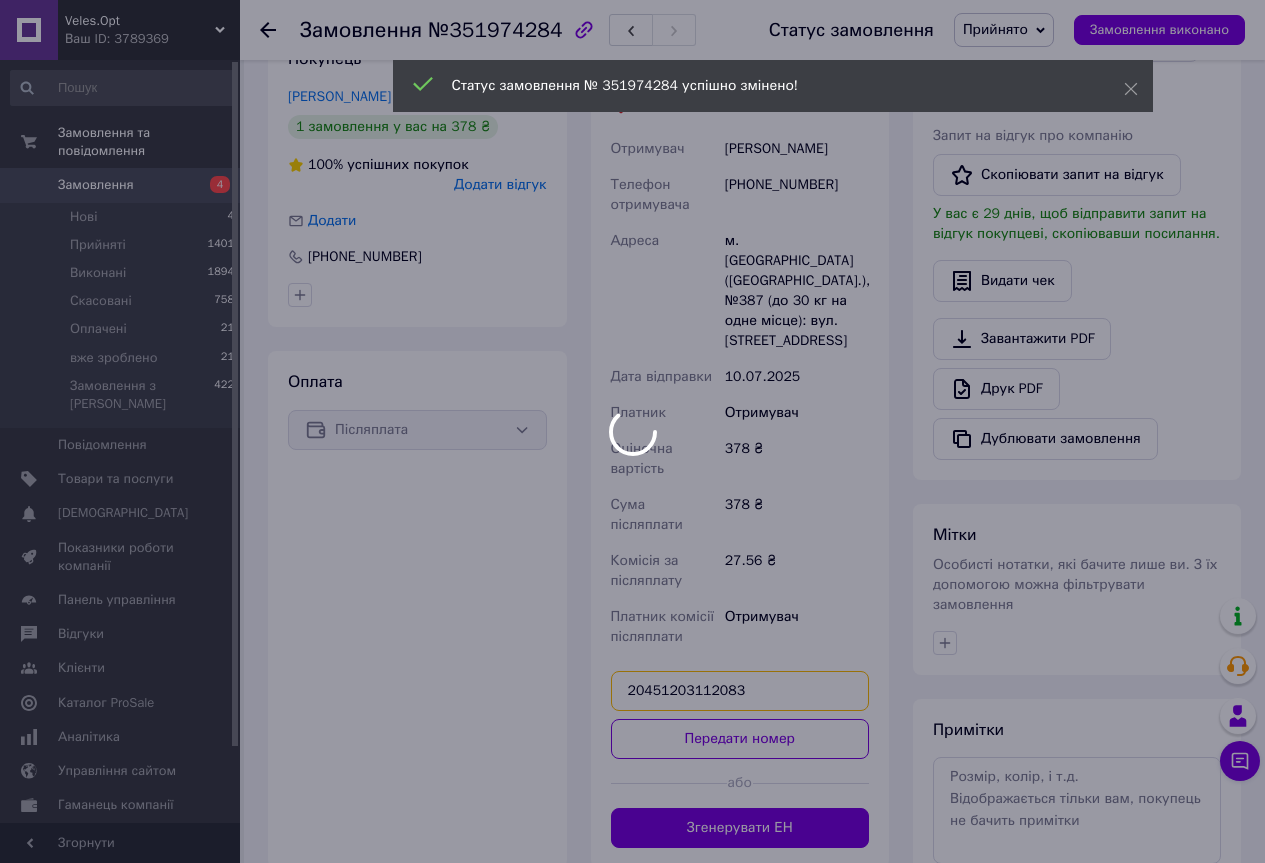 type on "20451203112083" 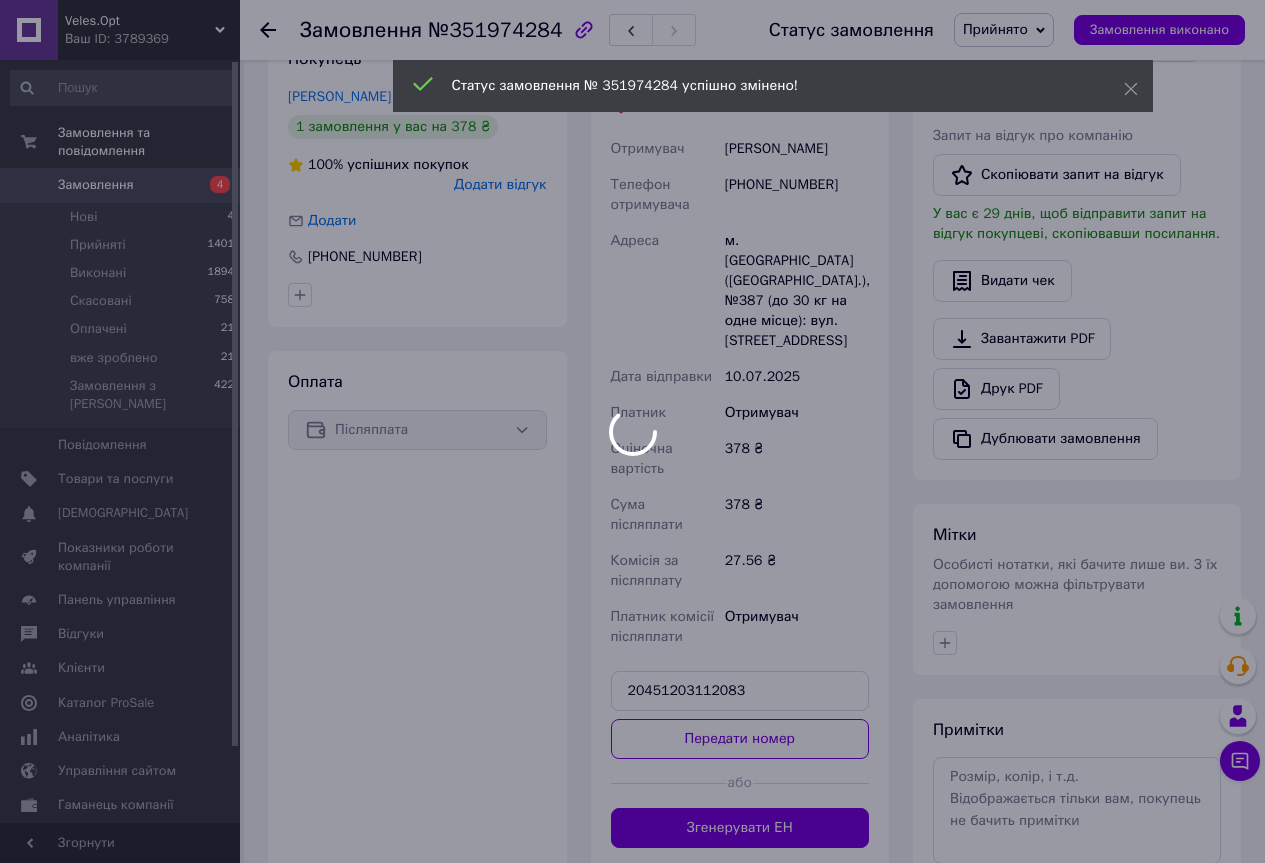 click at bounding box center [632, 431] 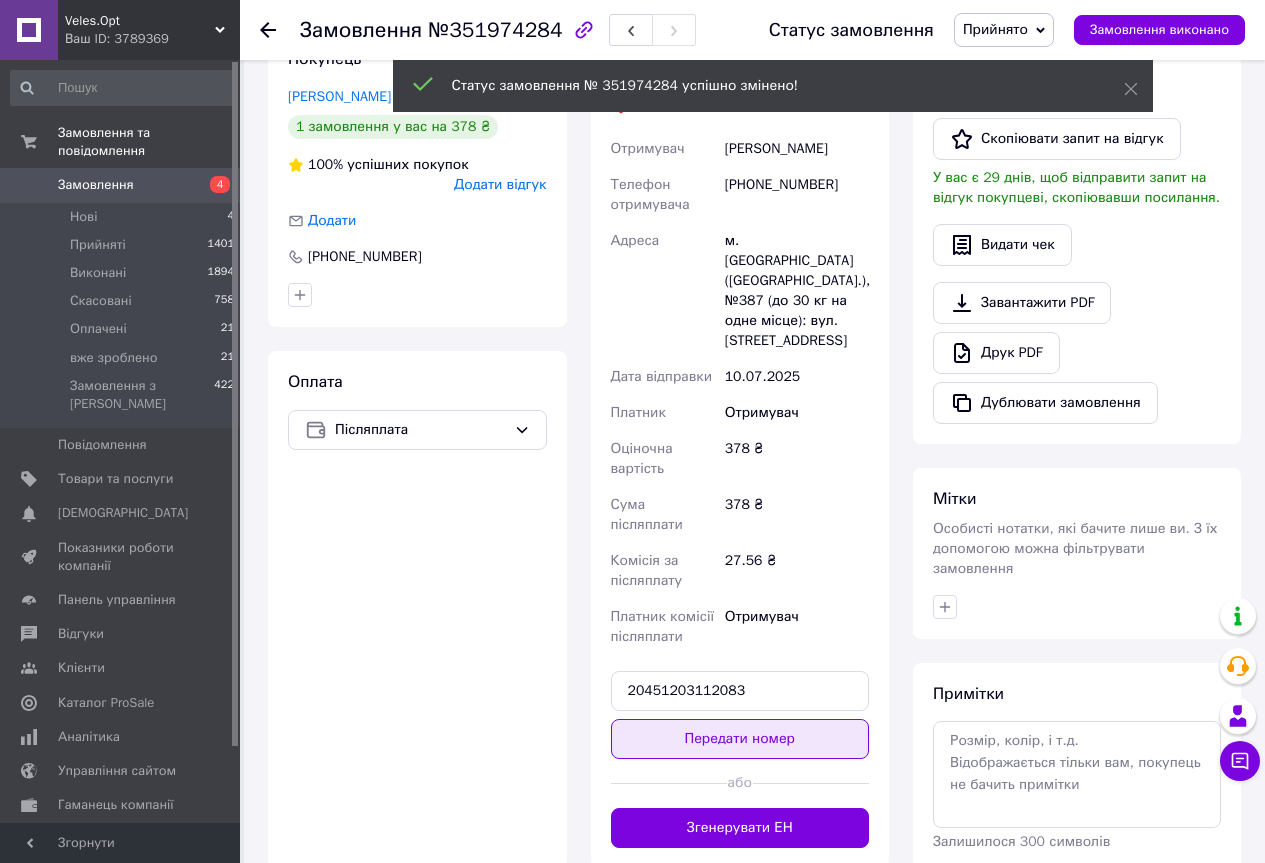 click on "Передати номер" at bounding box center [740, 739] 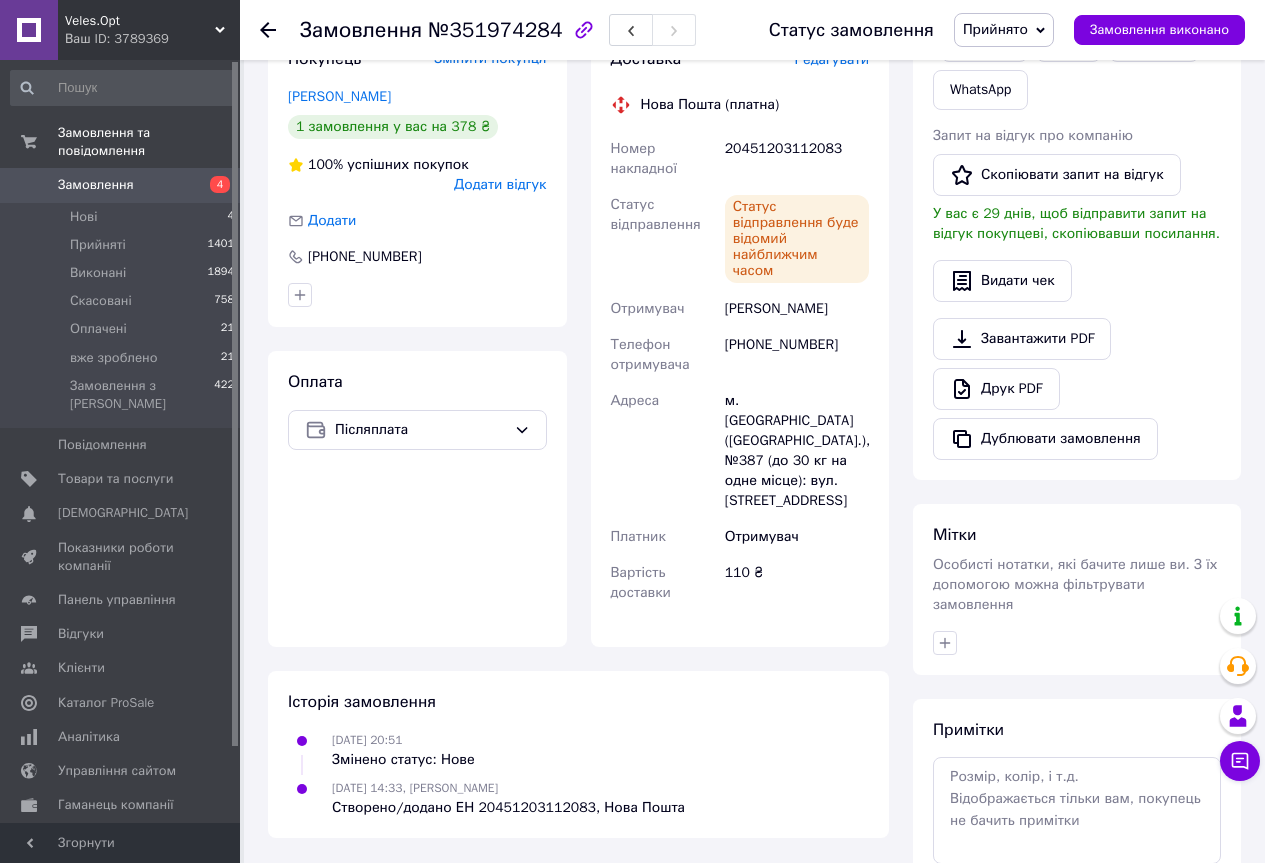 scroll, scrollTop: 0, scrollLeft: 0, axis: both 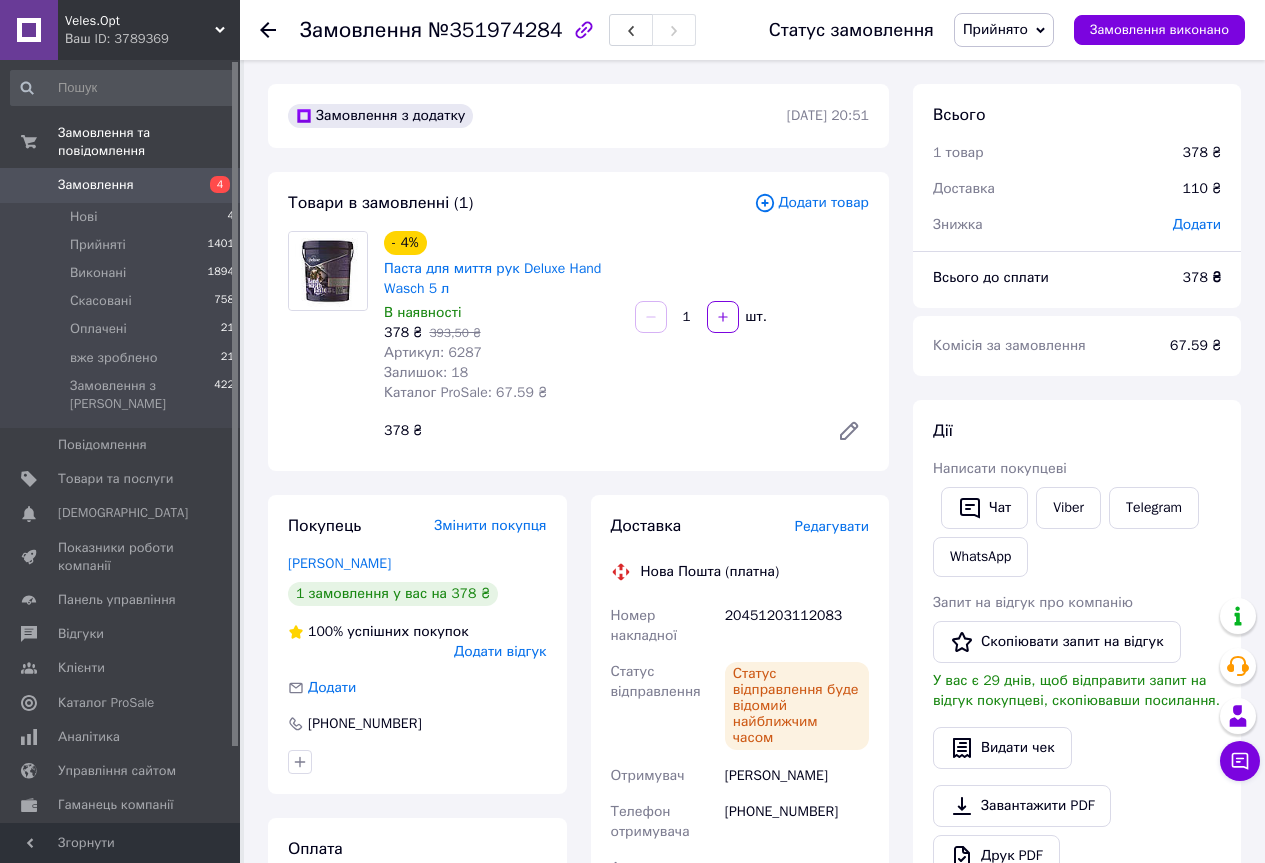 click on "Замовлення з додатку" at bounding box center [535, 116] 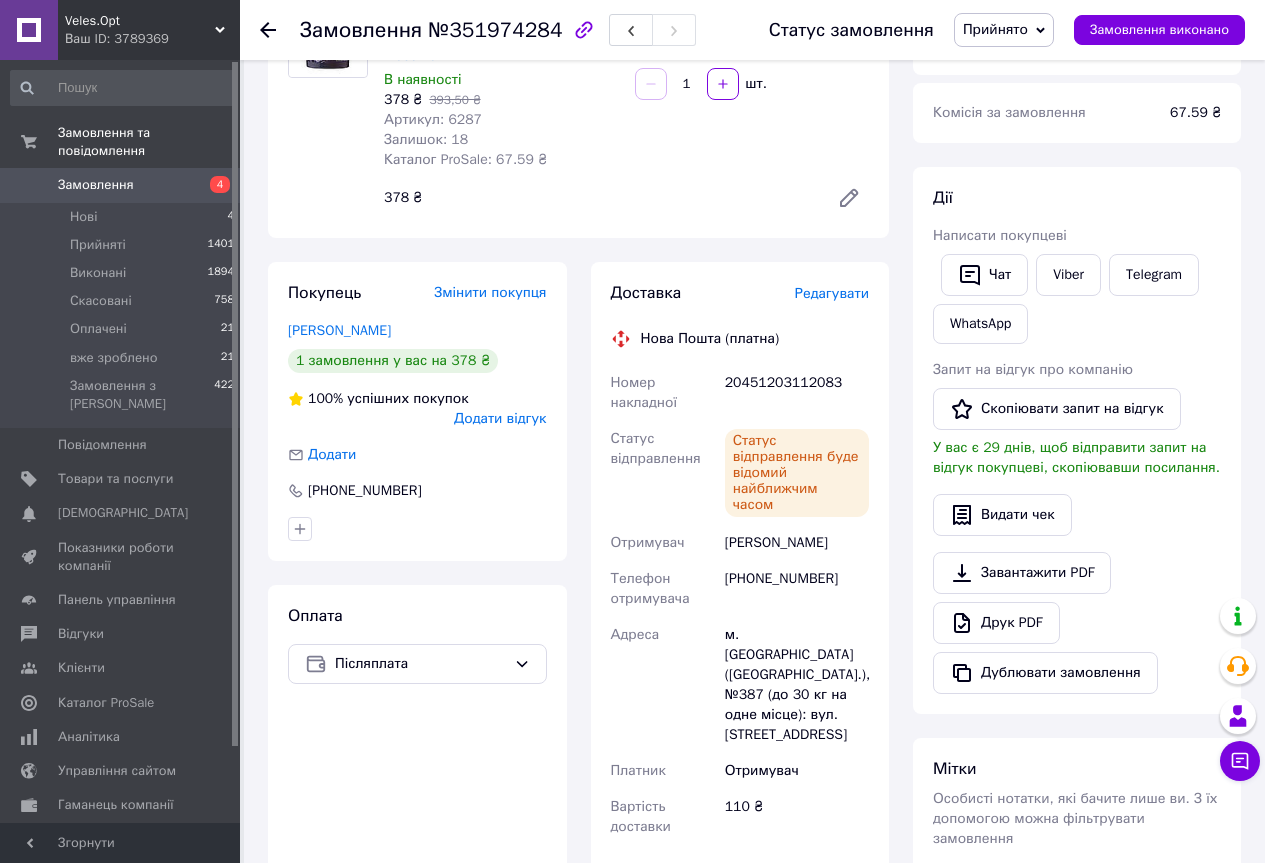 click on "+380662022879" at bounding box center (797, 589) 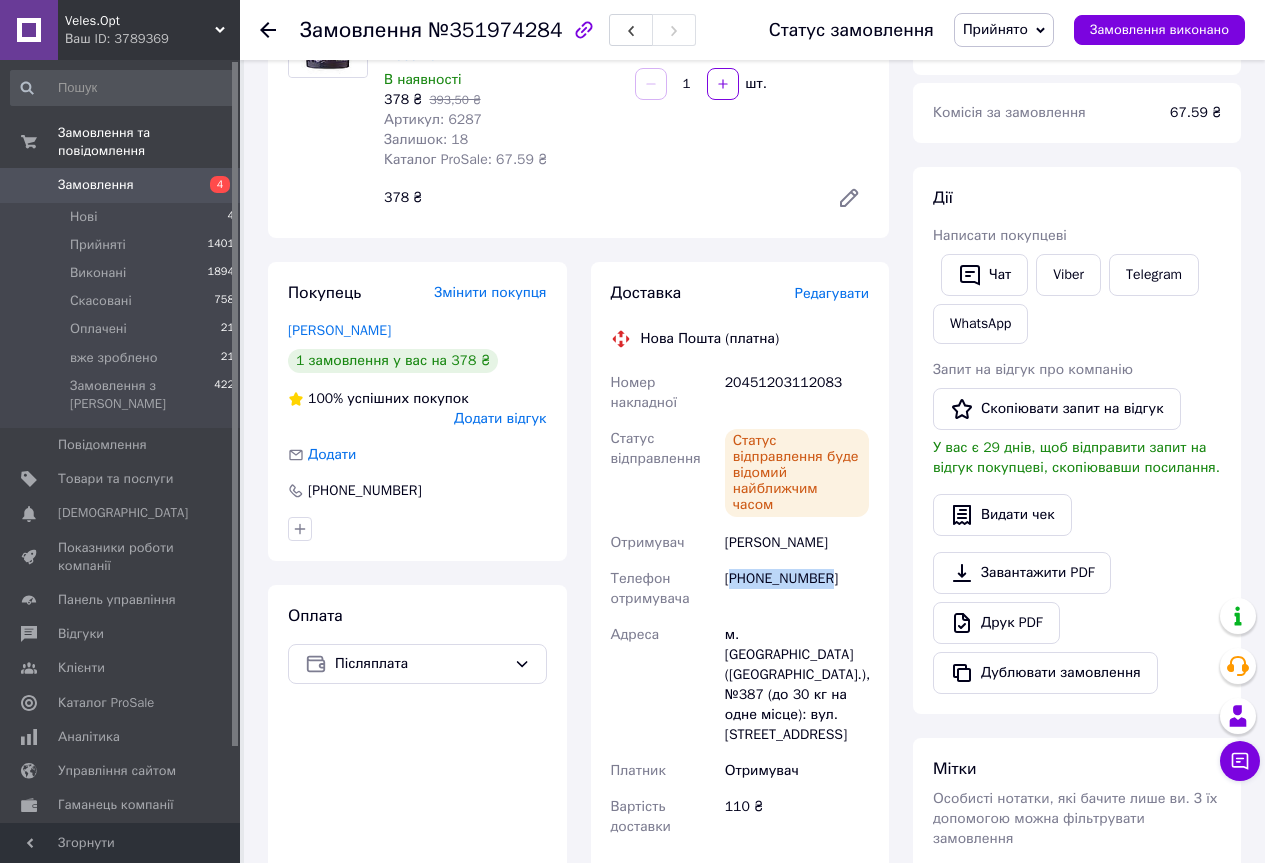 click on "+380662022879" at bounding box center [797, 589] 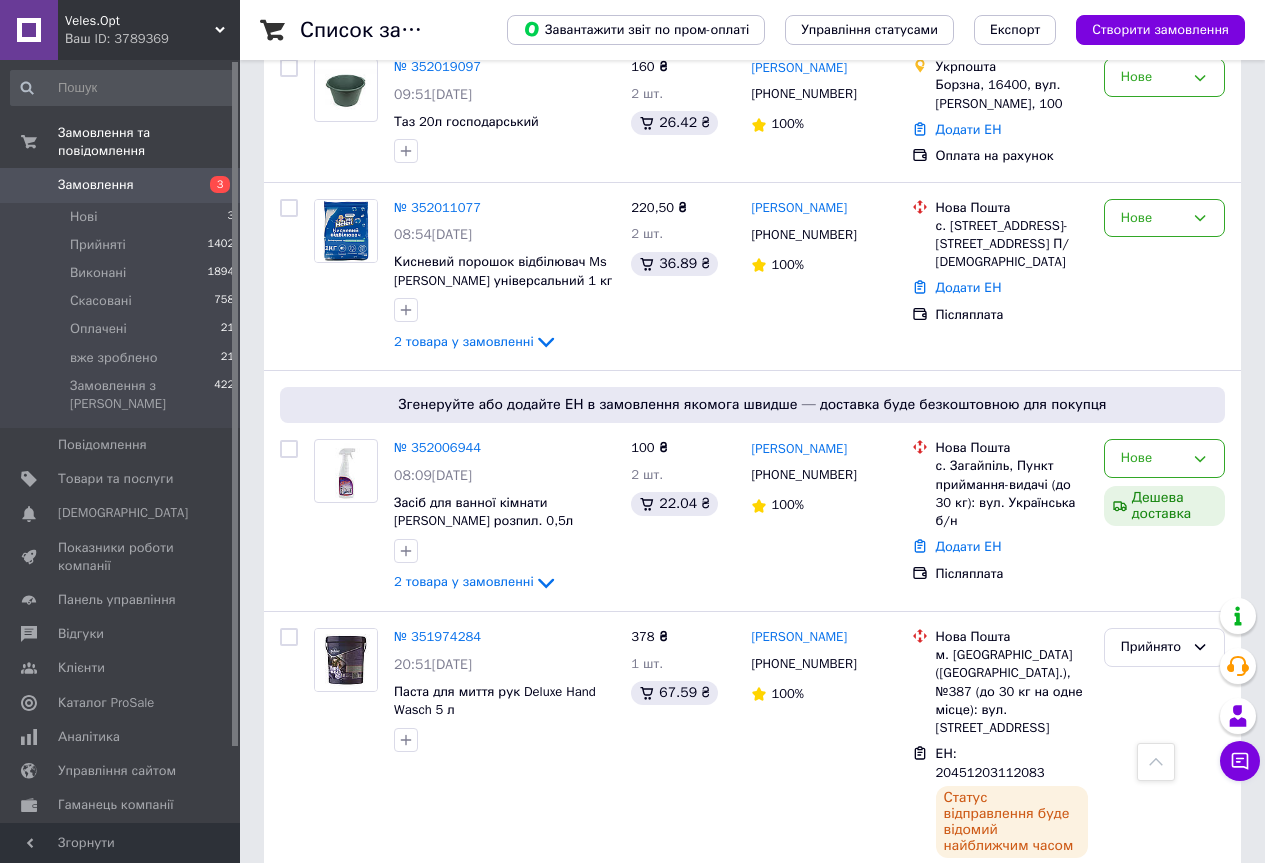 scroll, scrollTop: 933, scrollLeft: 0, axis: vertical 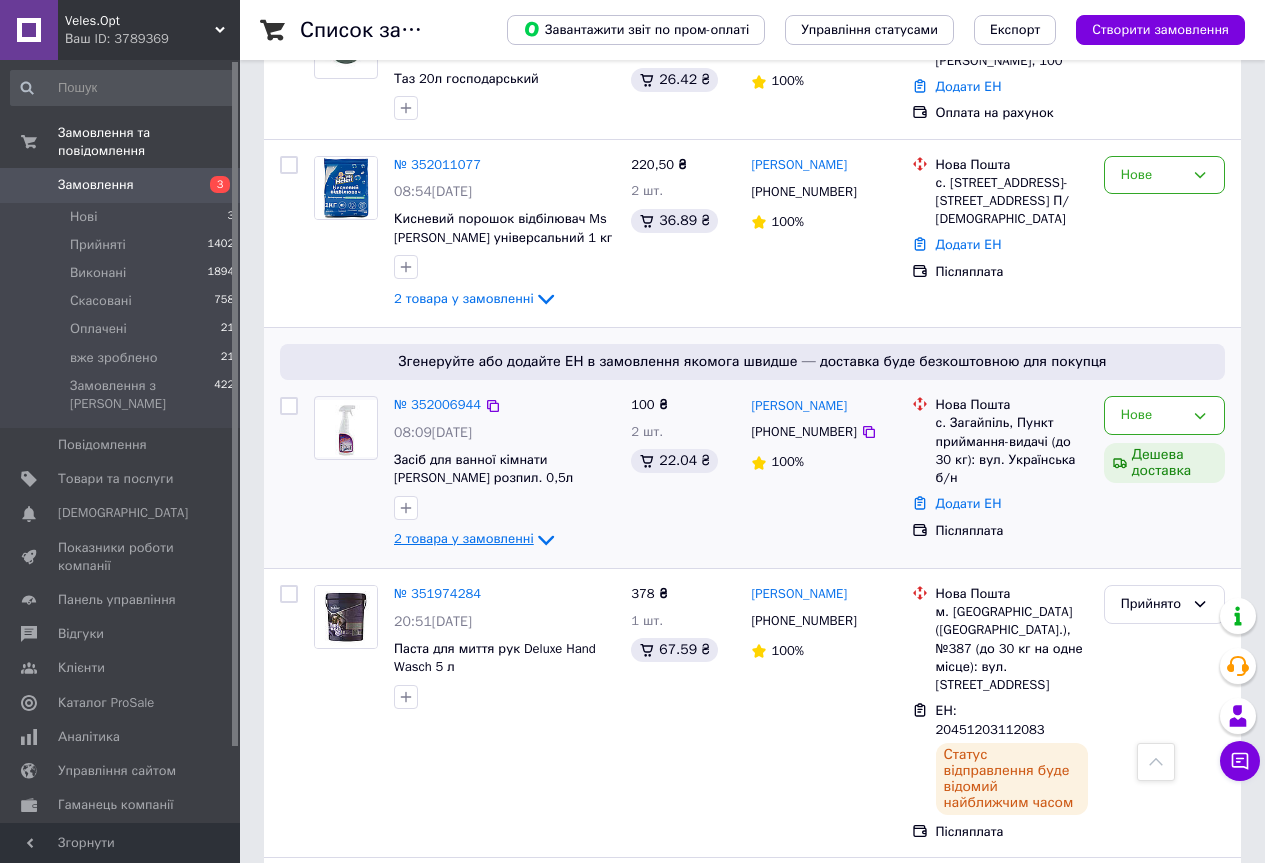 click on "2 товара у замовленні" at bounding box center (464, 539) 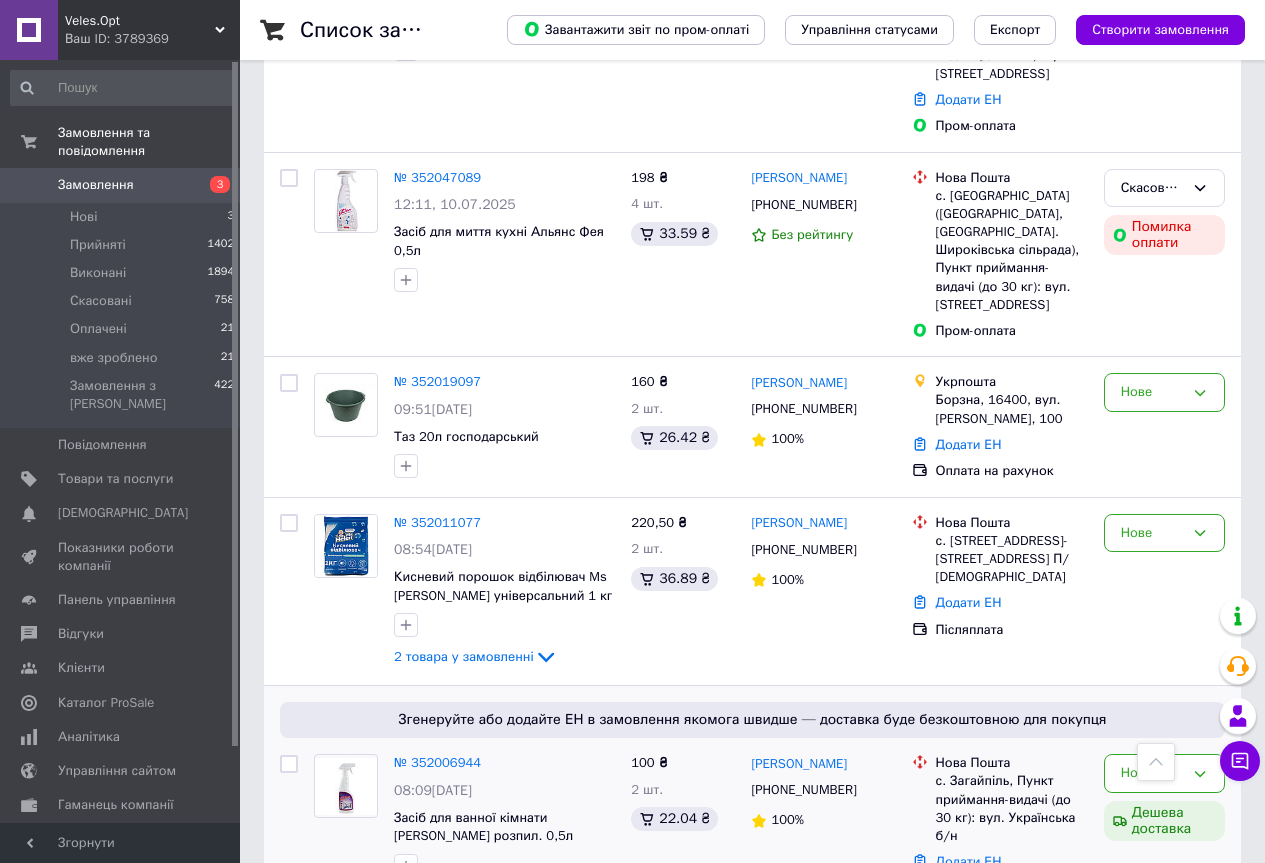 scroll, scrollTop: 467, scrollLeft: 0, axis: vertical 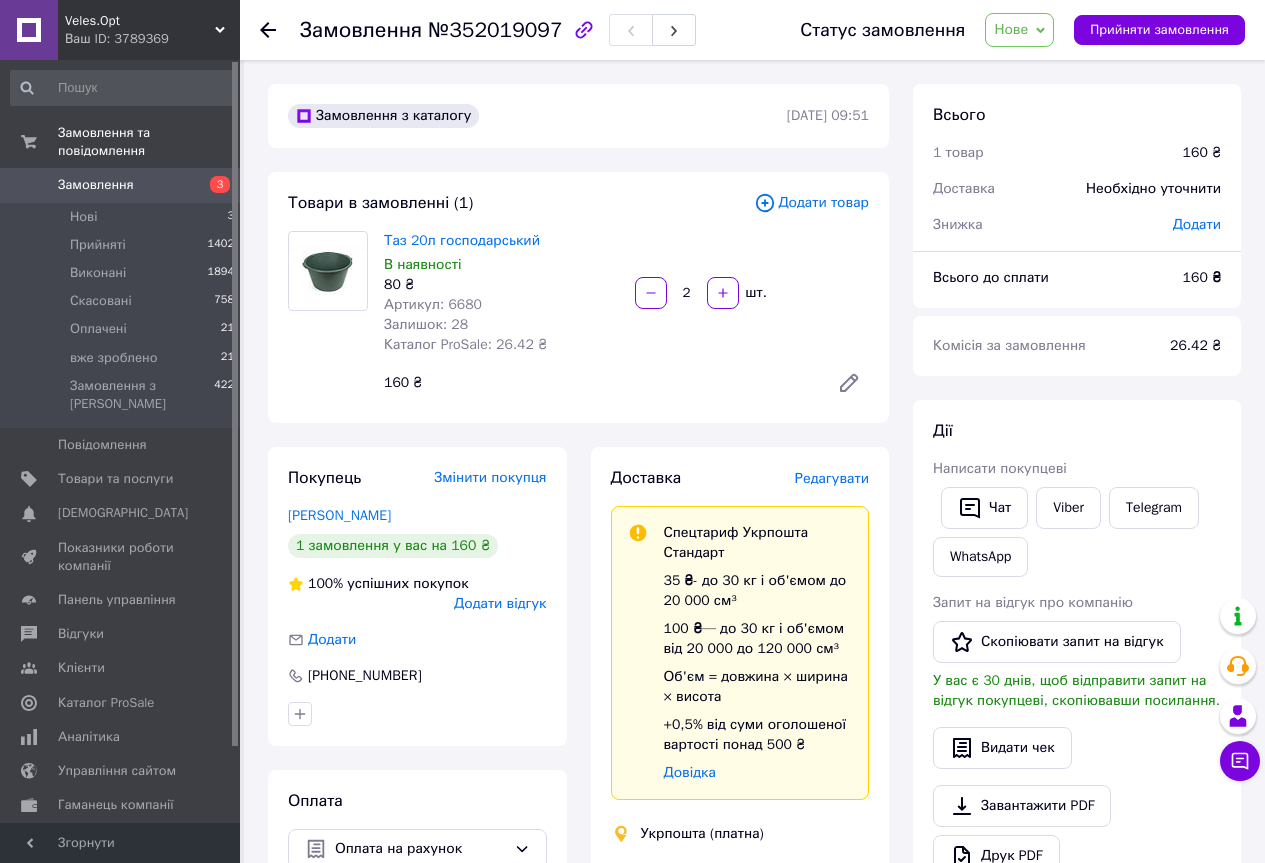 click on "Артикул: 6680" at bounding box center (433, 304) 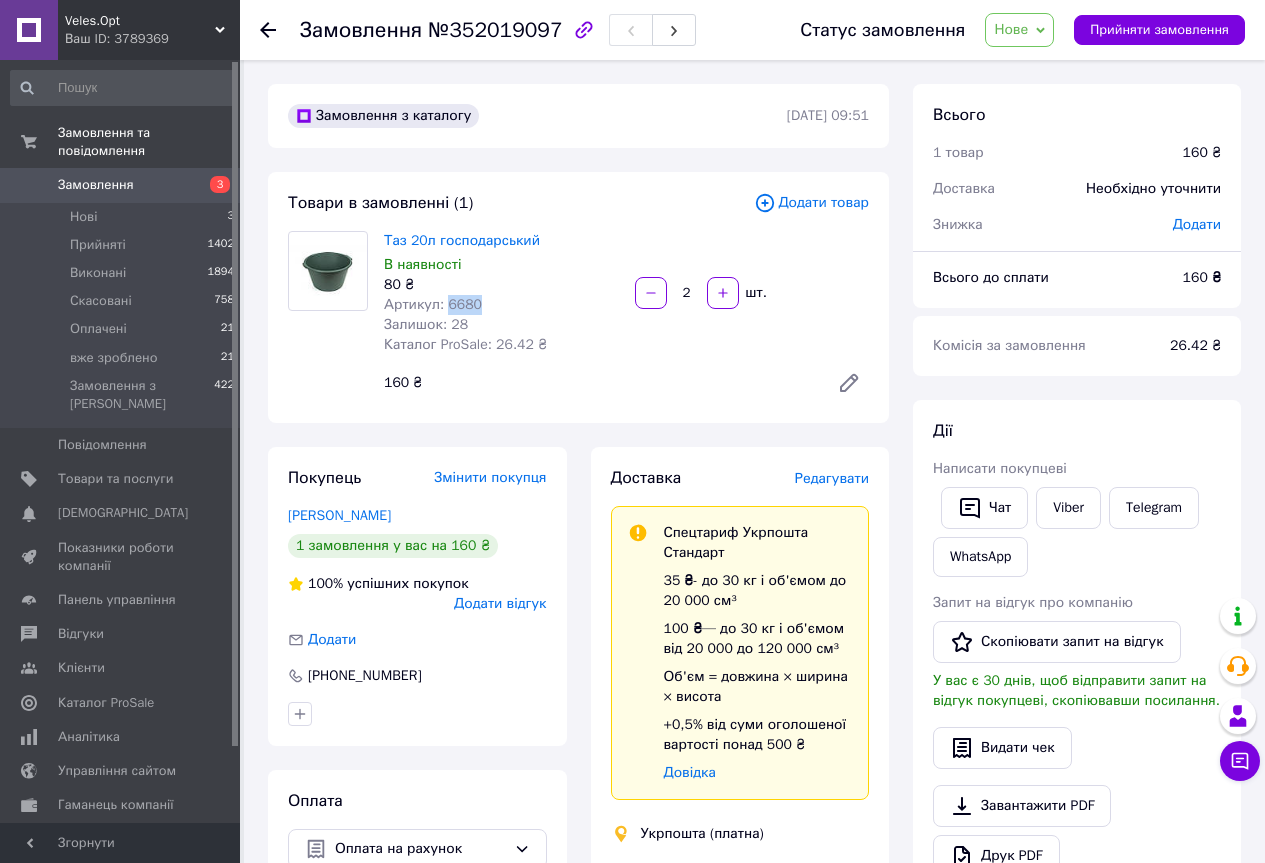 click on "Артикул: 6680" at bounding box center [433, 304] 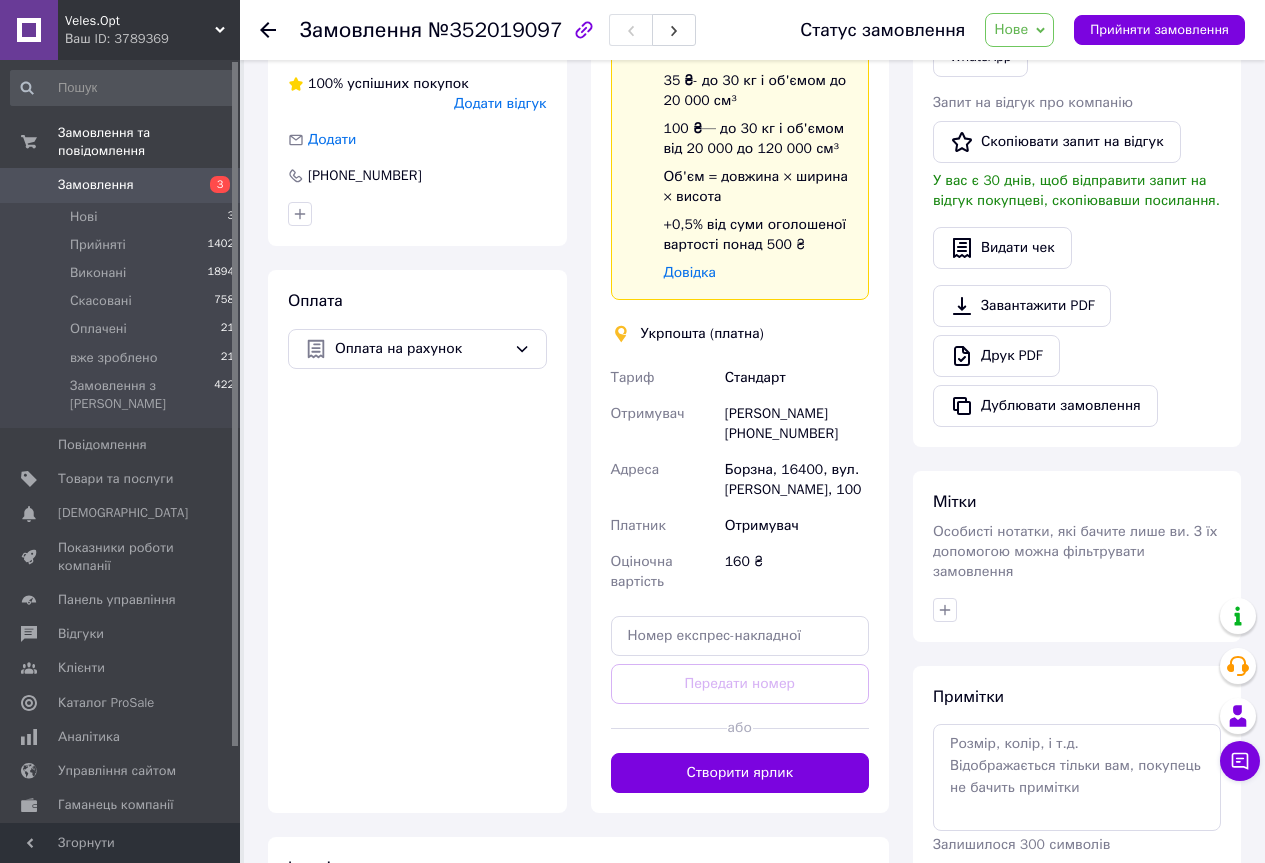 scroll, scrollTop: 637, scrollLeft: 0, axis: vertical 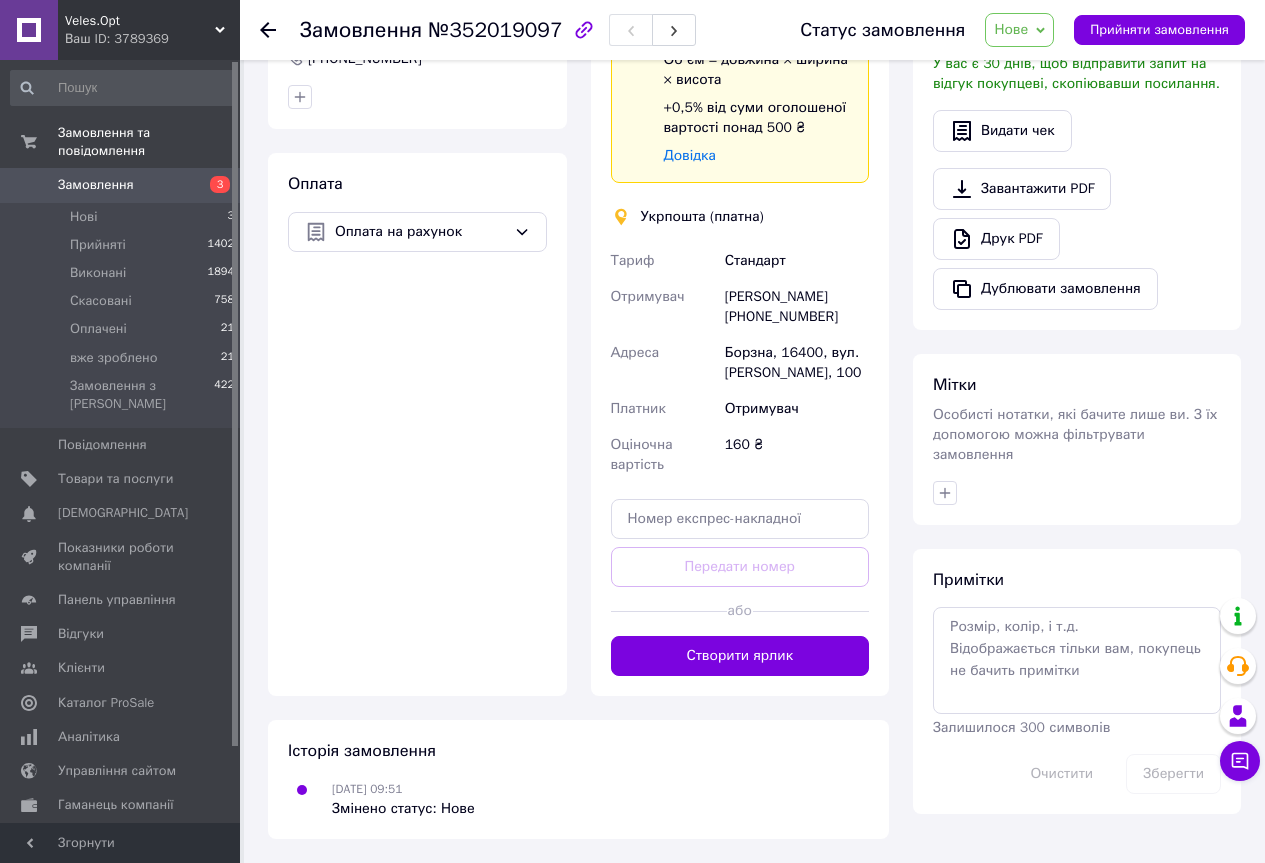 click on "Людмила Блоха +380688447623" at bounding box center (797, 307) 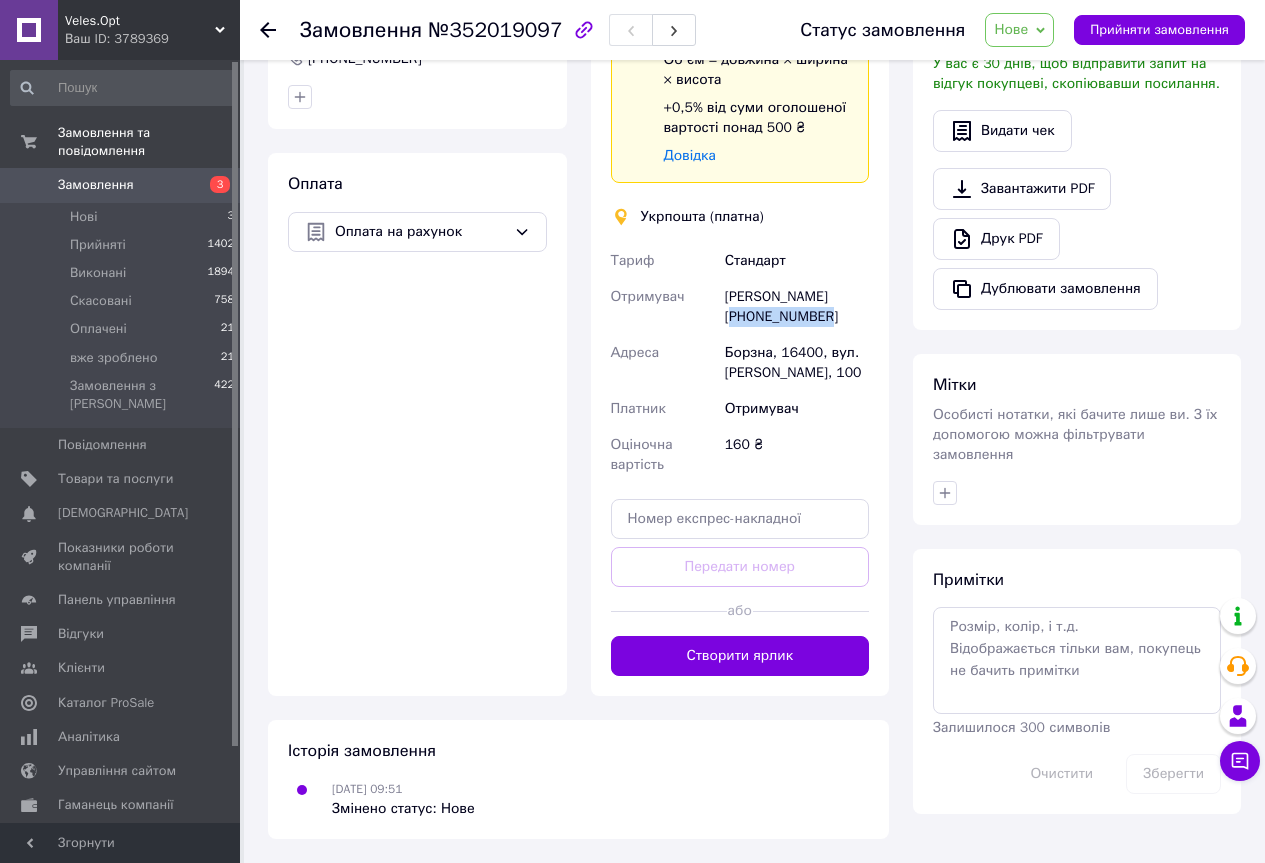 click on "Людмила Блоха +380688447623" at bounding box center [797, 307] 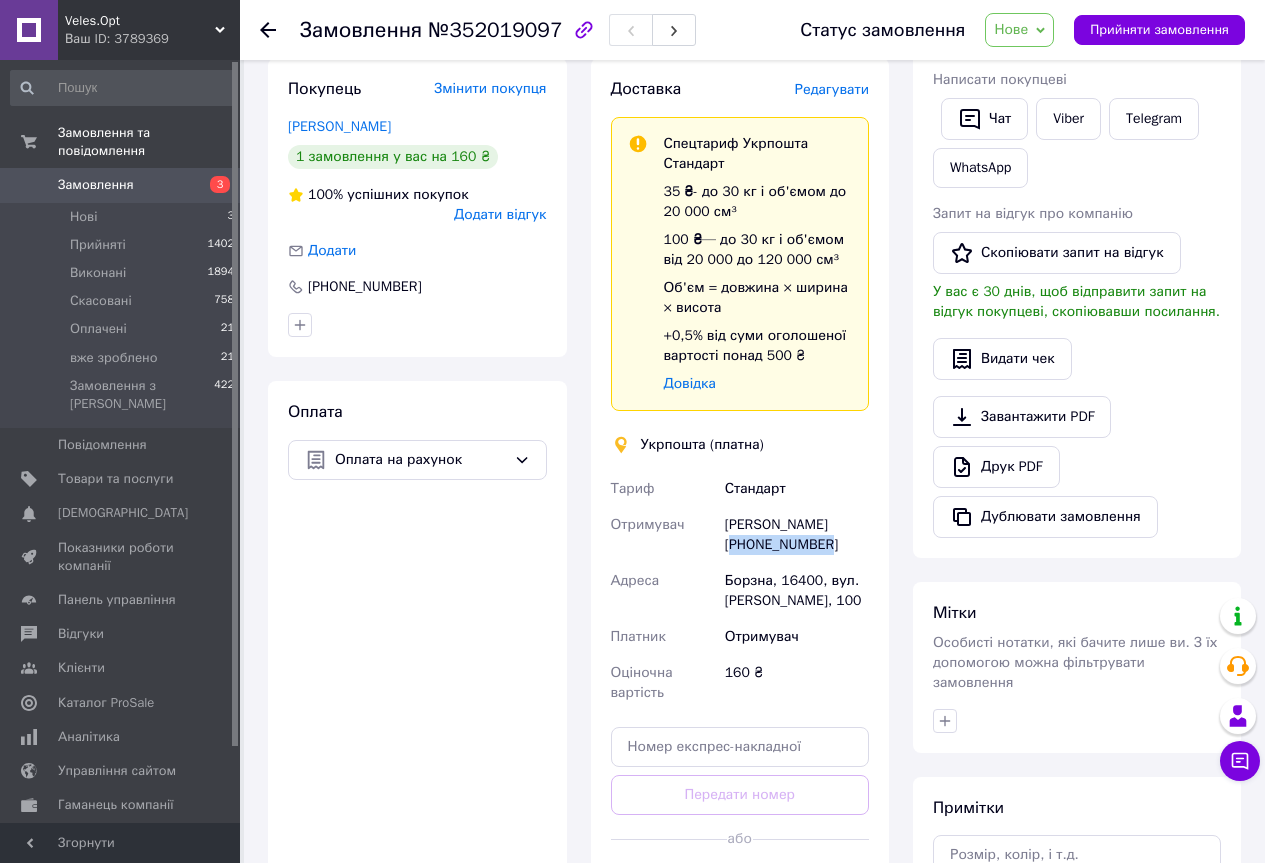 scroll, scrollTop: 467, scrollLeft: 0, axis: vertical 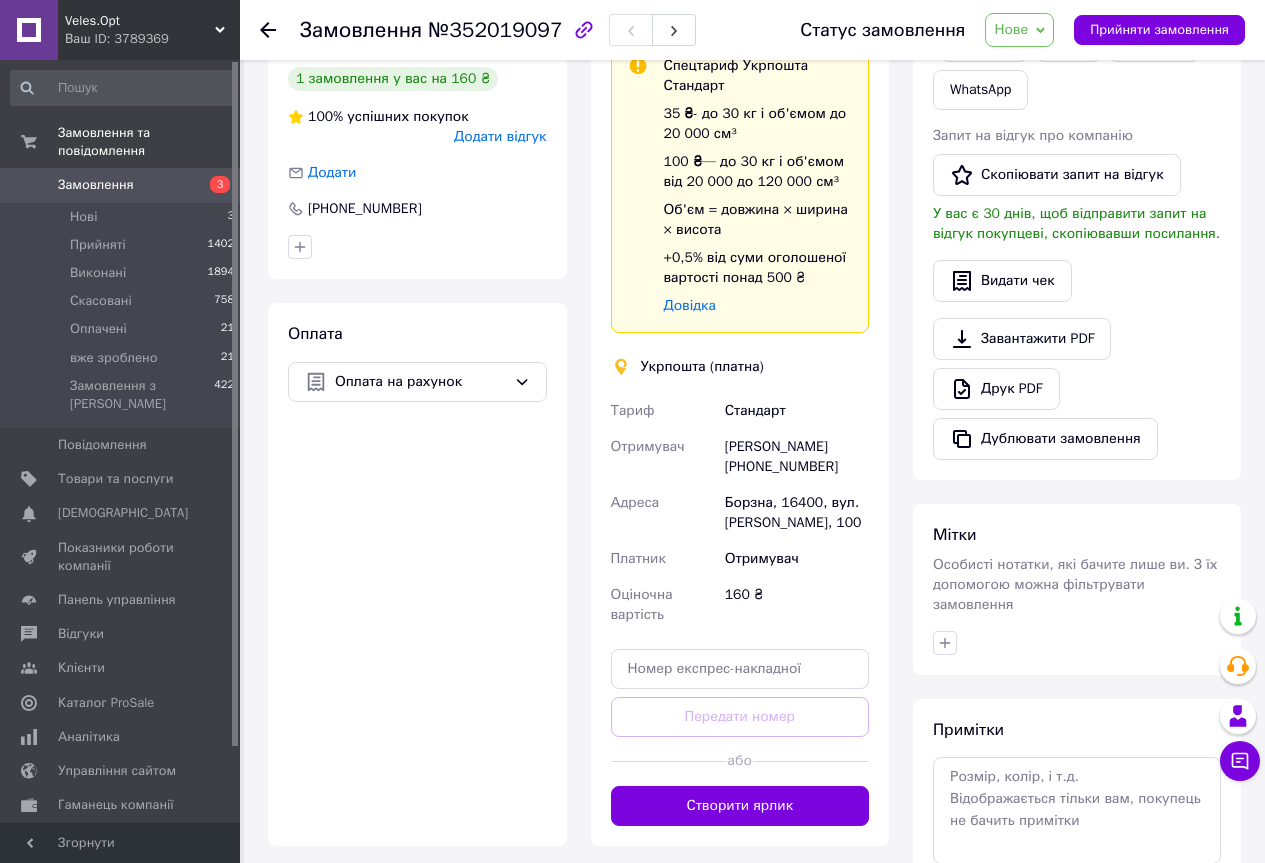 click on "1 замовлення у вас на 160 ₴" at bounding box center [417, 79] 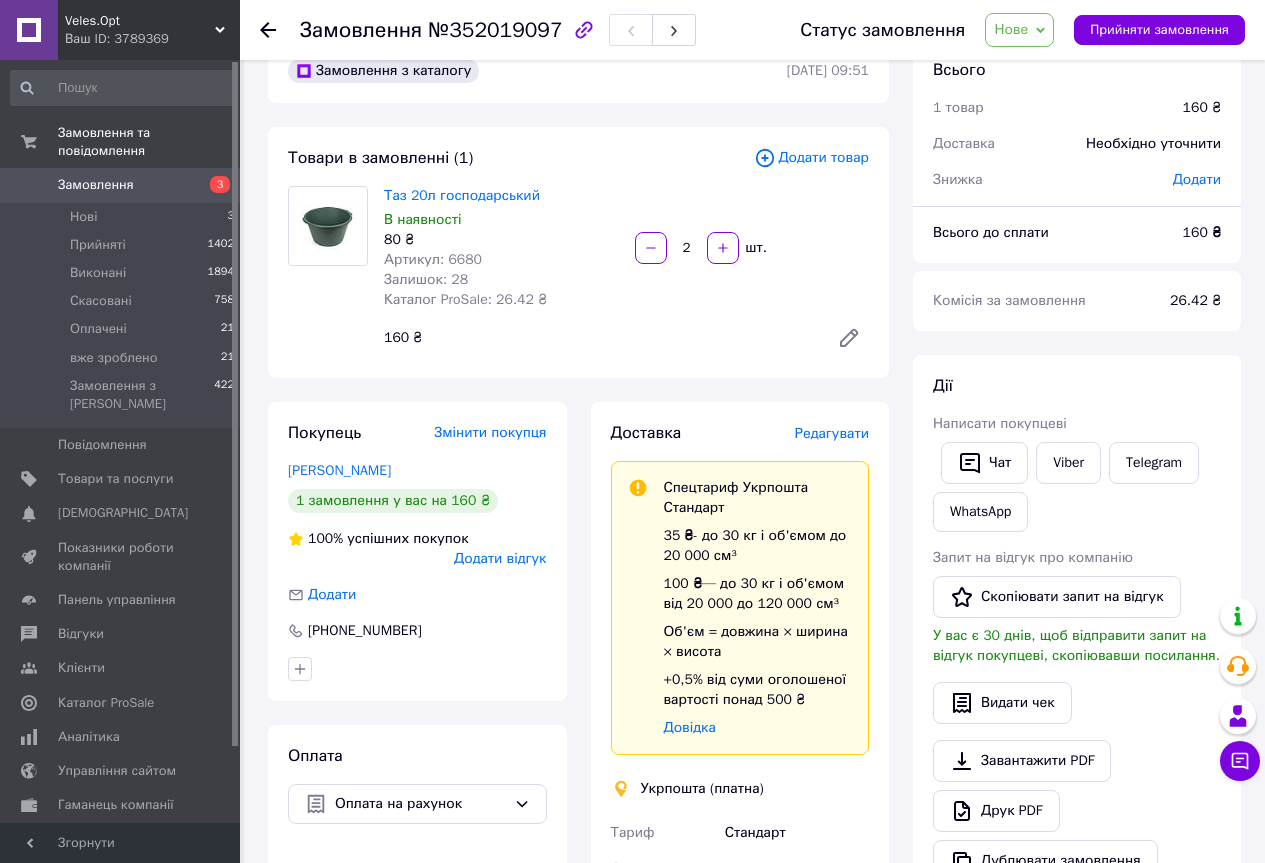 scroll, scrollTop: 0, scrollLeft: 0, axis: both 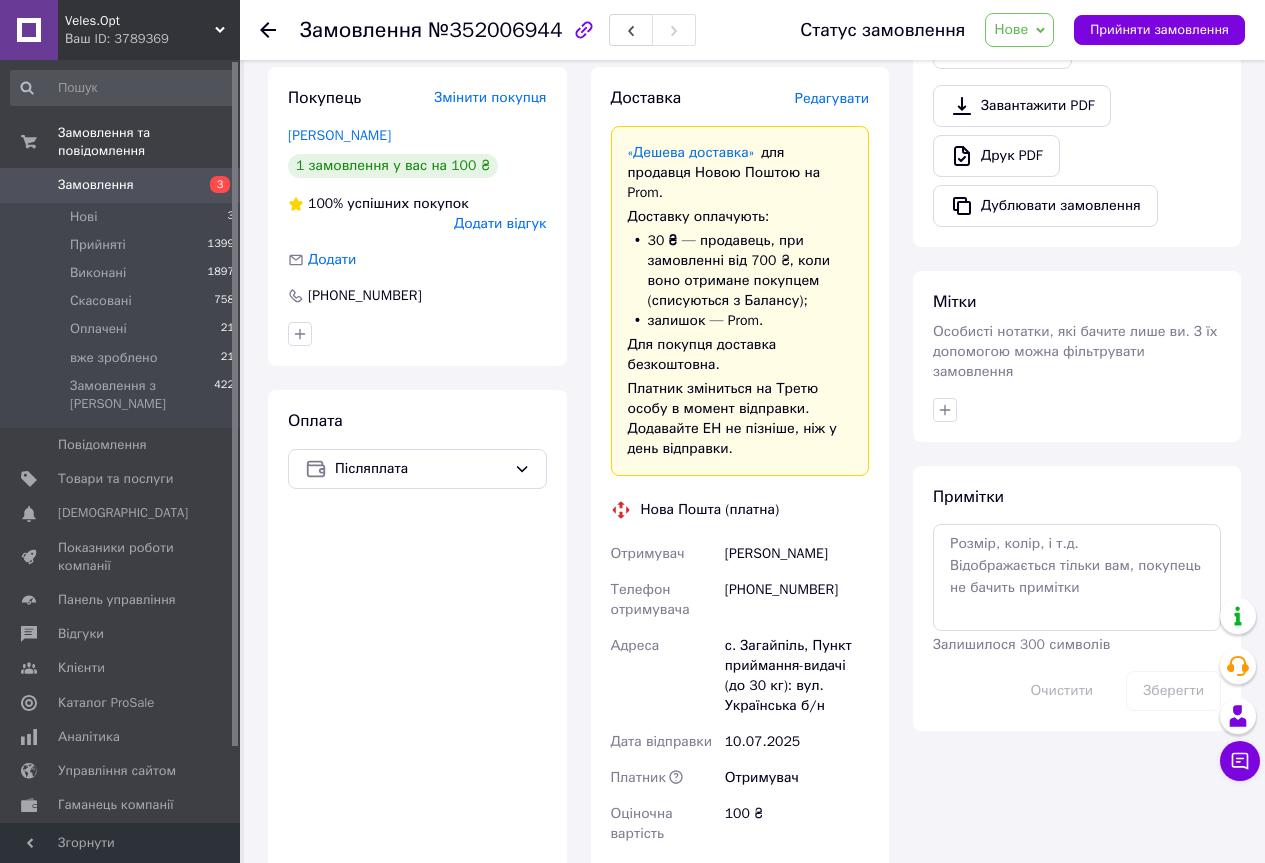 click on "[PERSON_NAME]" at bounding box center [797, 554] 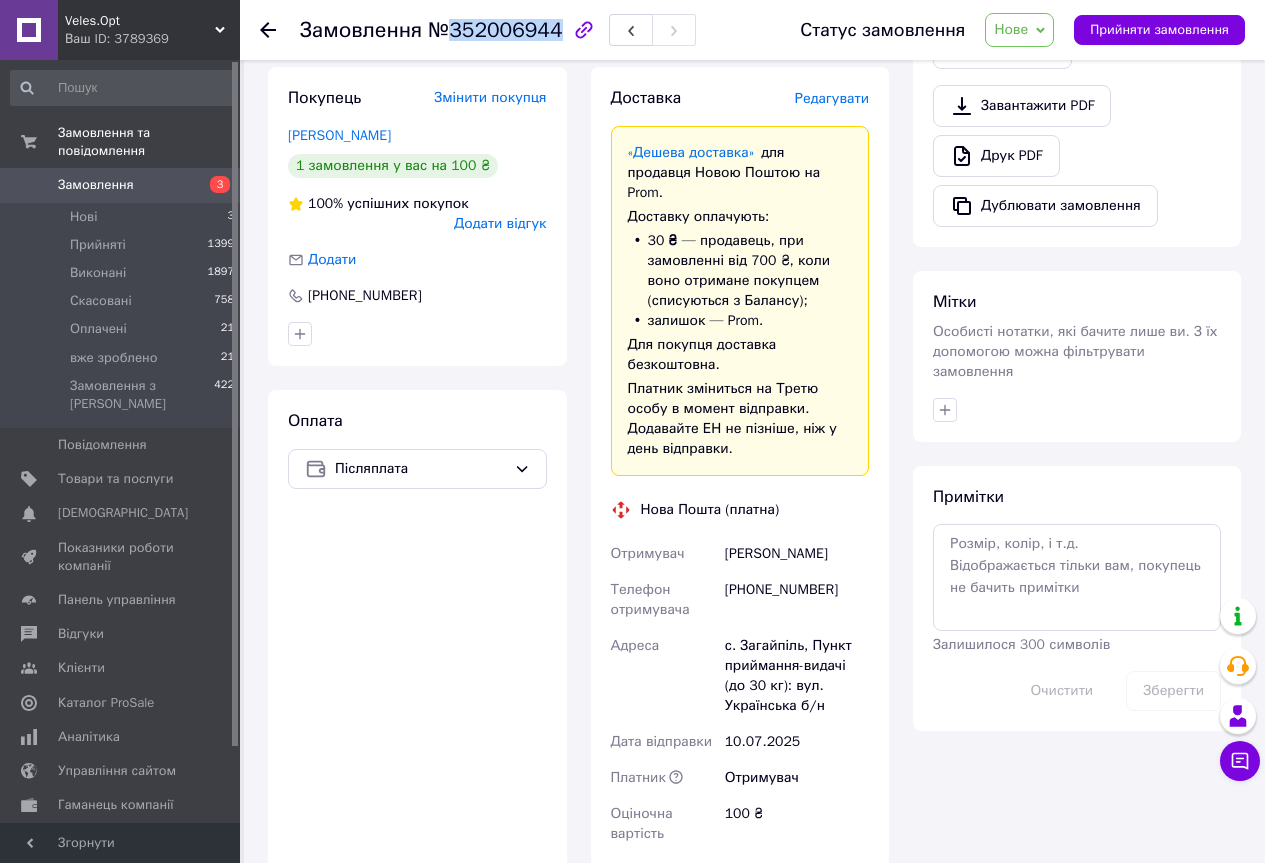 click on "№352006944" at bounding box center (495, 30) 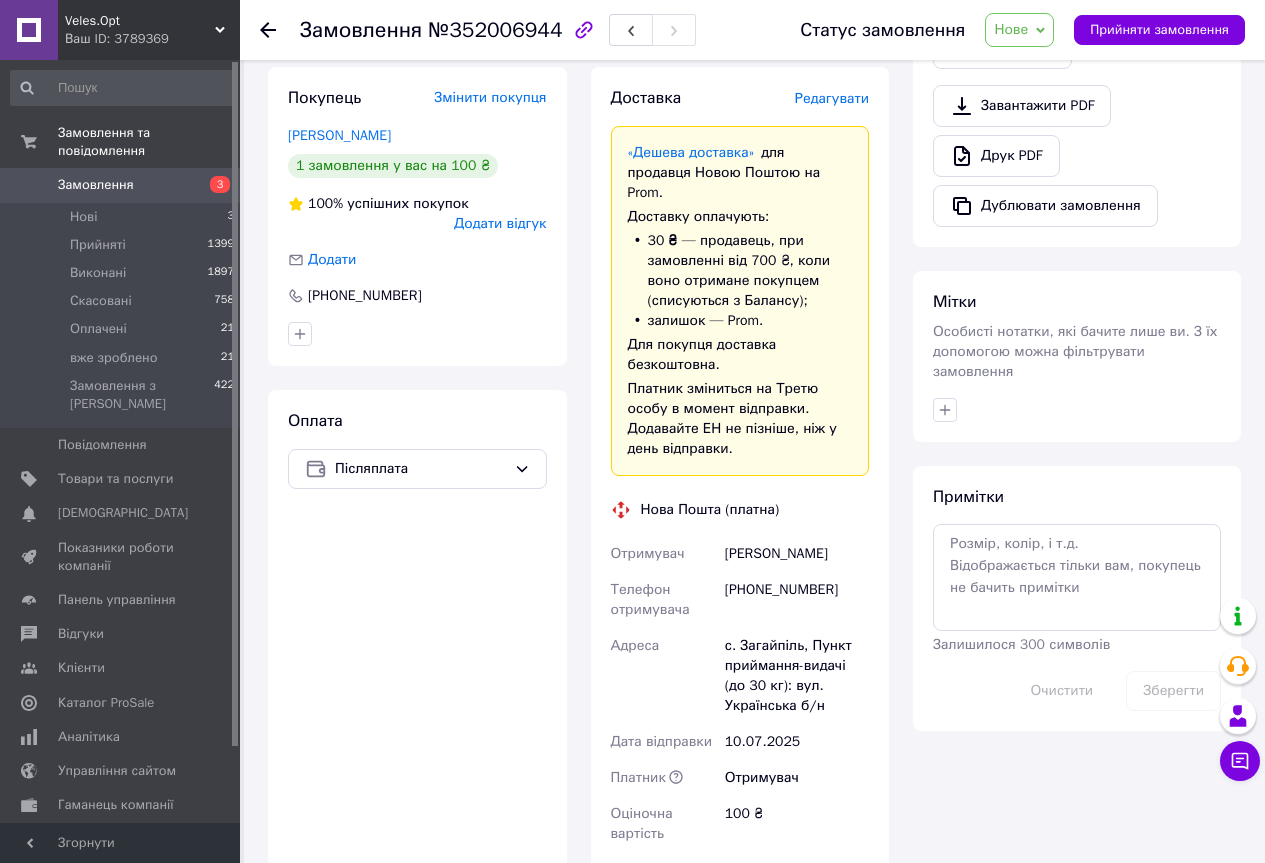 click on "[PHONE_NUMBER]" at bounding box center [797, 600] 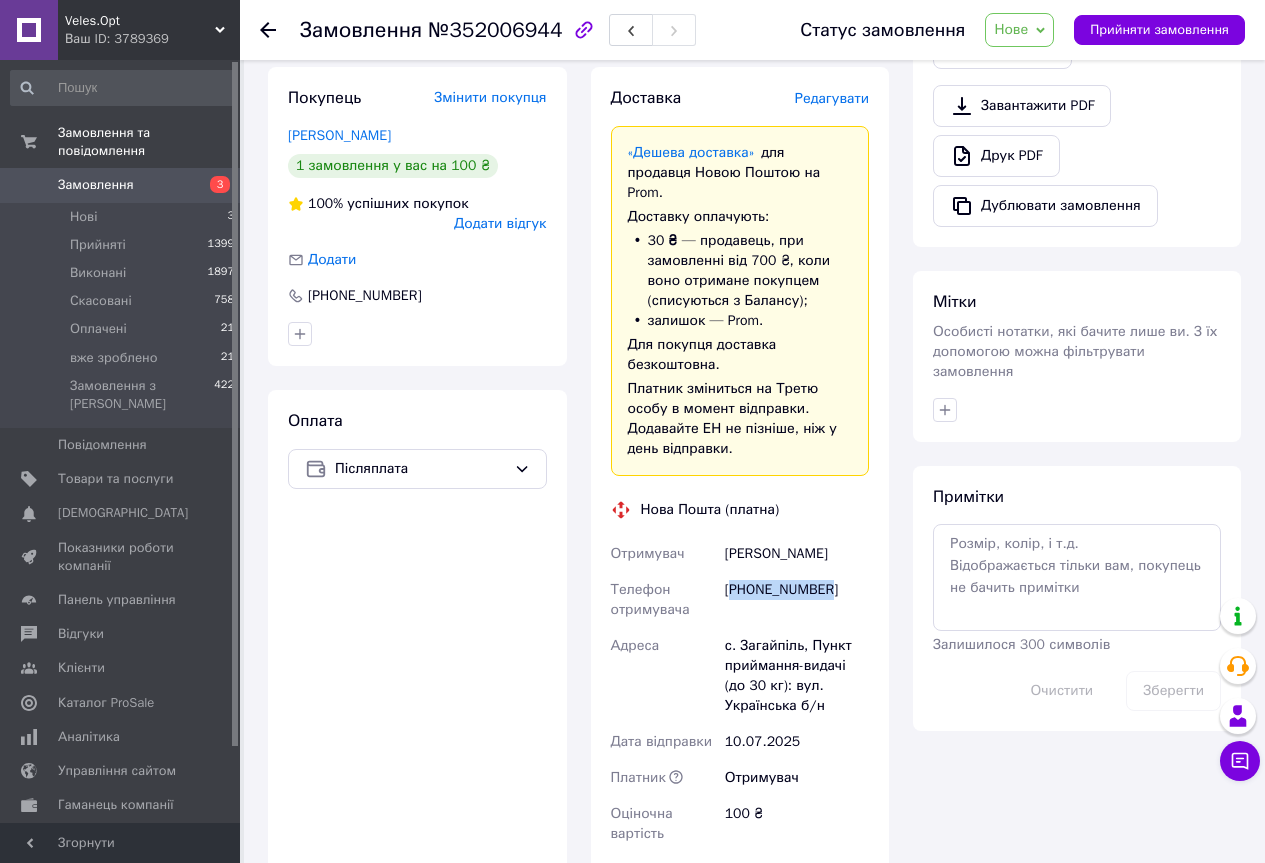 click on "[PHONE_NUMBER]" at bounding box center (797, 600) 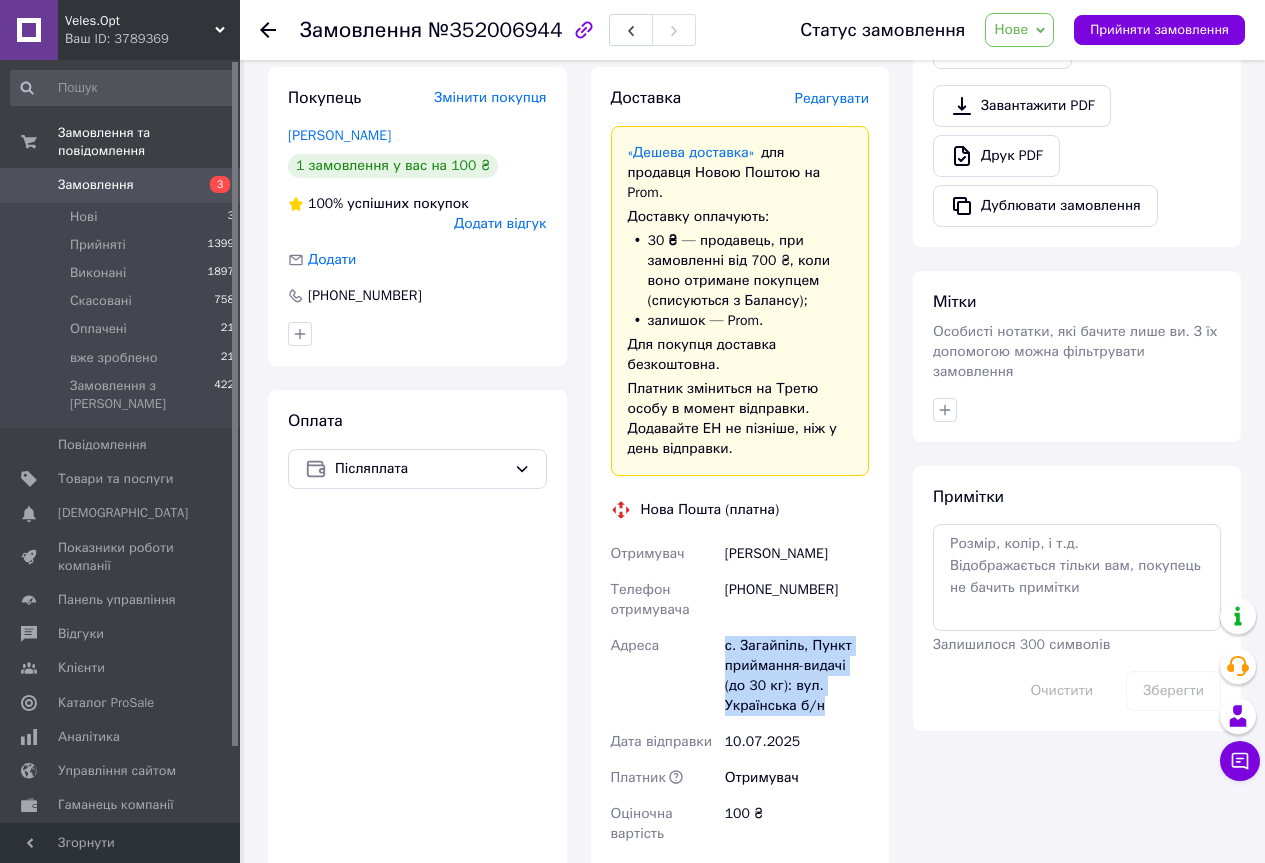 drag, startPoint x: 712, startPoint y: 627, endPoint x: 774, endPoint y: 691, distance: 89.106674 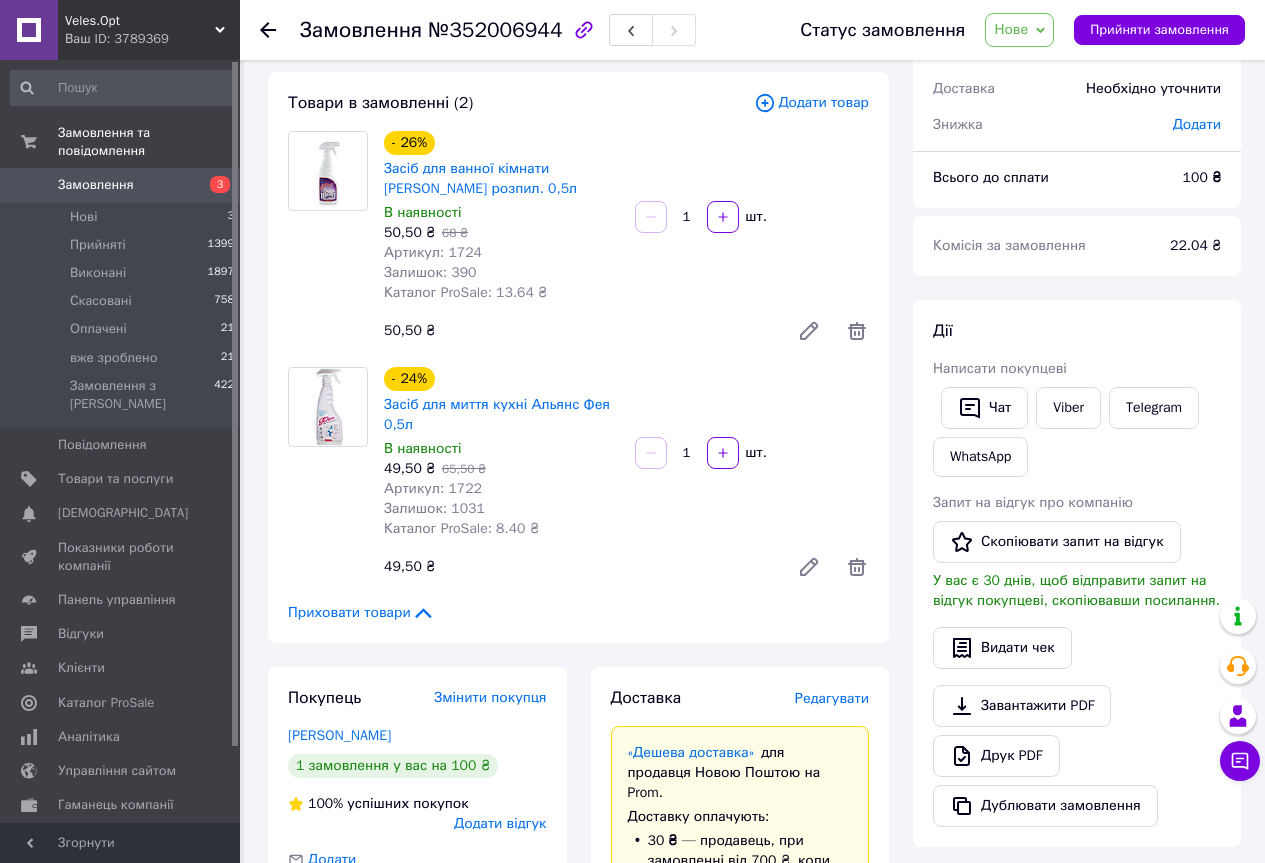scroll, scrollTop: 0, scrollLeft: 0, axis: both 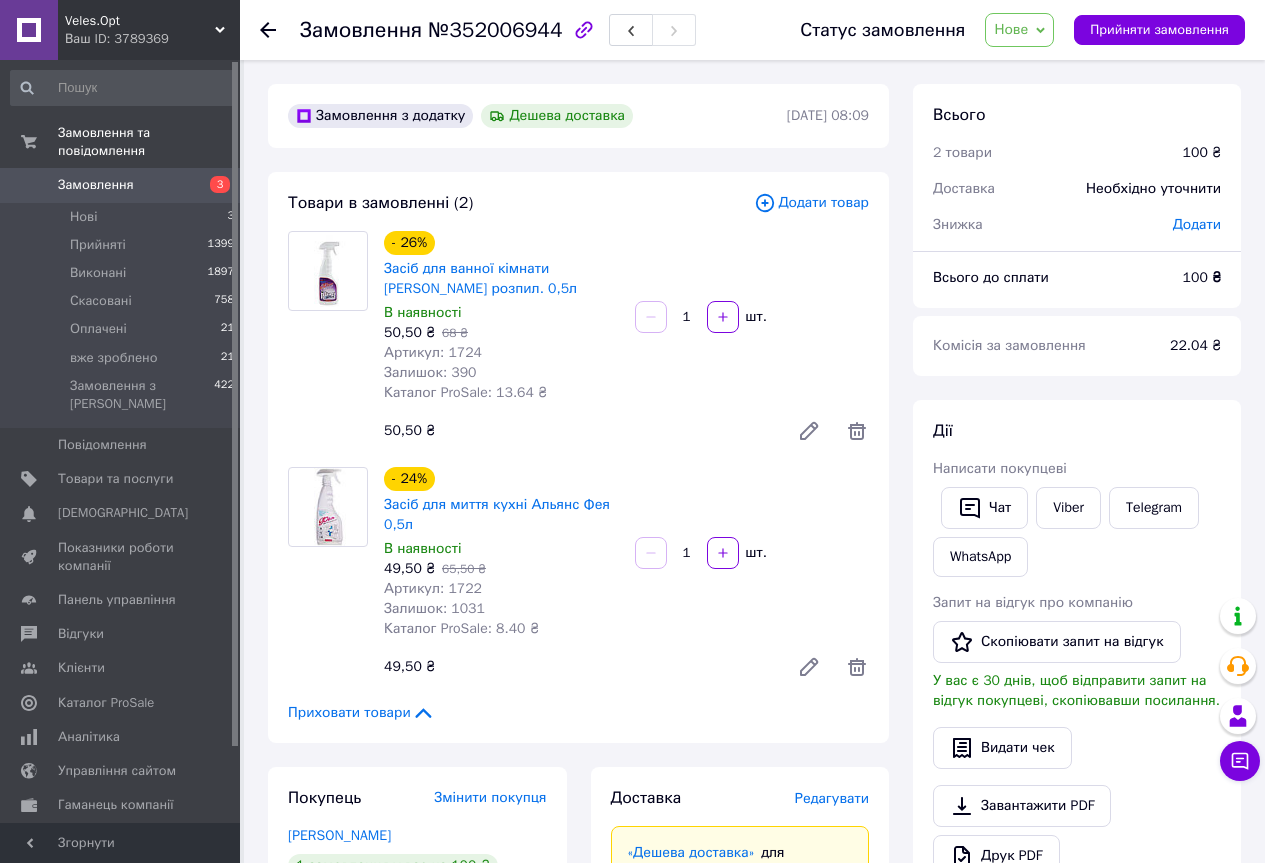 click on "Артикул: 1724" at bounding box center [433, 352] 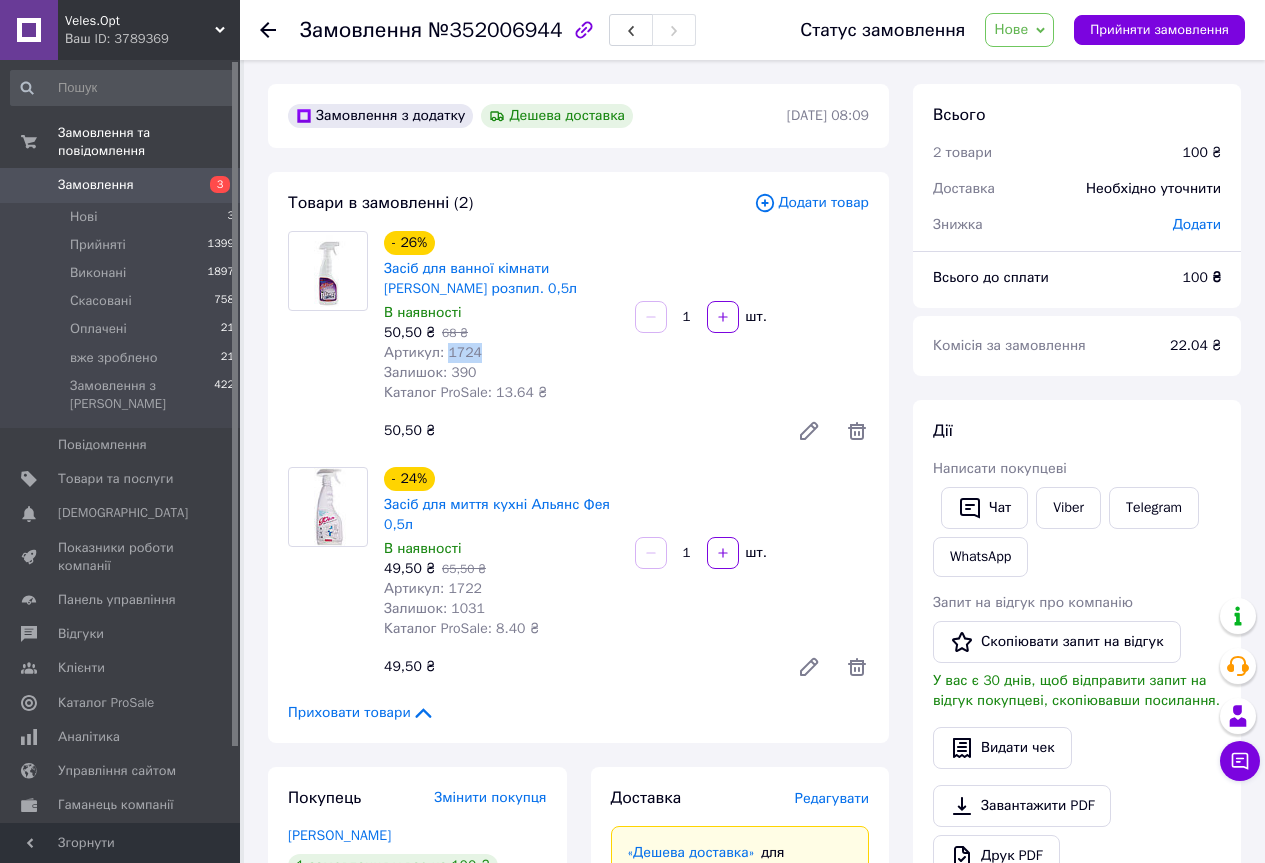 click on "Артикул: 1724" at bounding box center (433, 352) 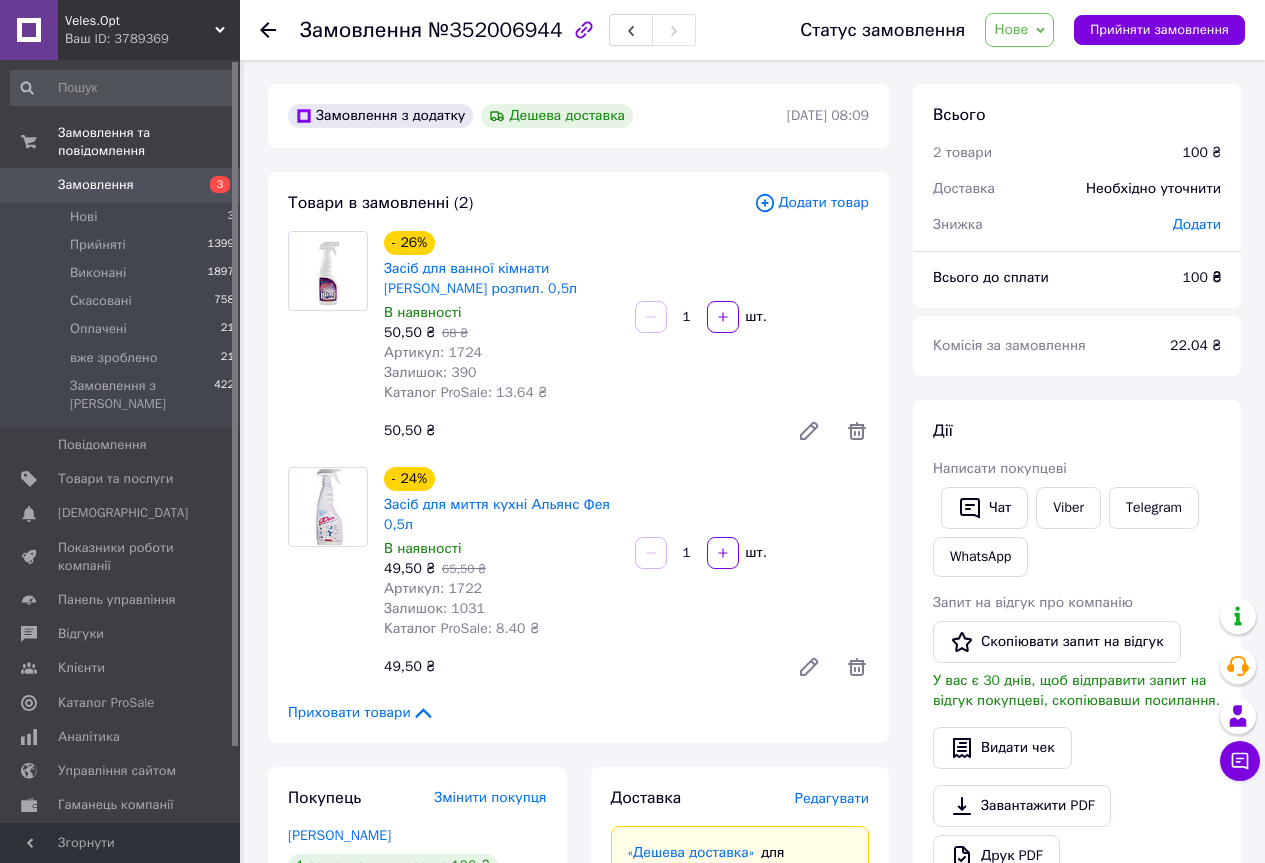 click on "Артикул: 1722" at bounding box center [433, 588] 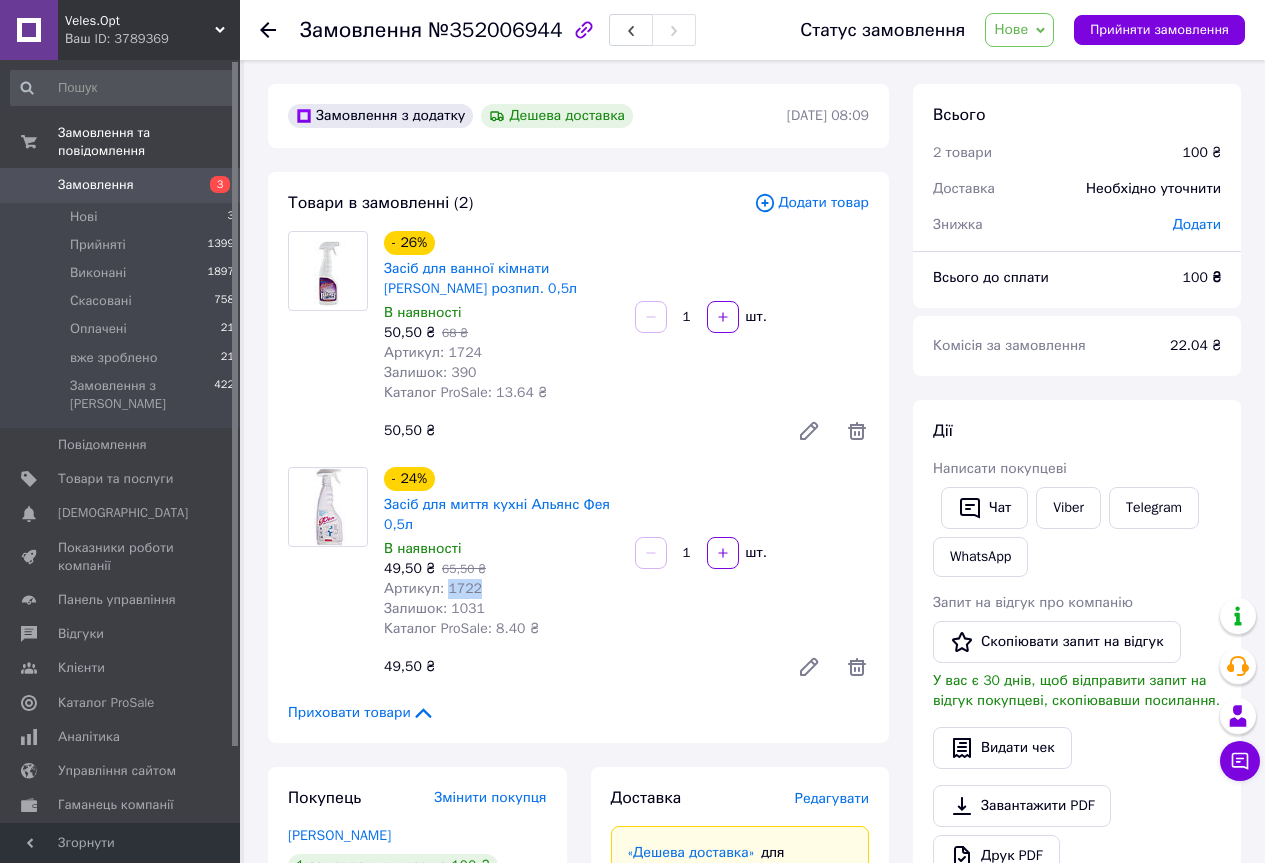 click on "Артикул: 1722" at bounding box center [433, 588] 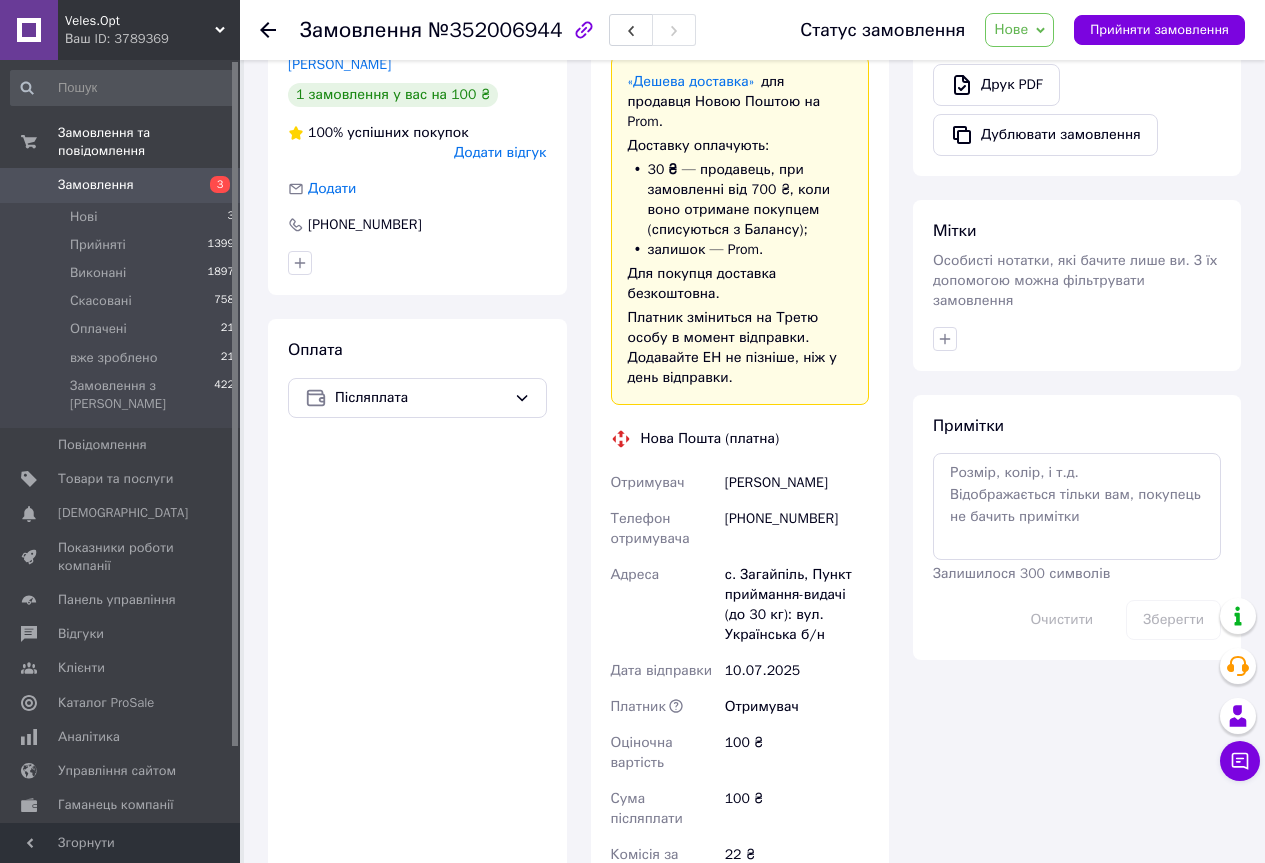 scroll, scrollTop: 933, scrollLeft: 0, axis: vertical 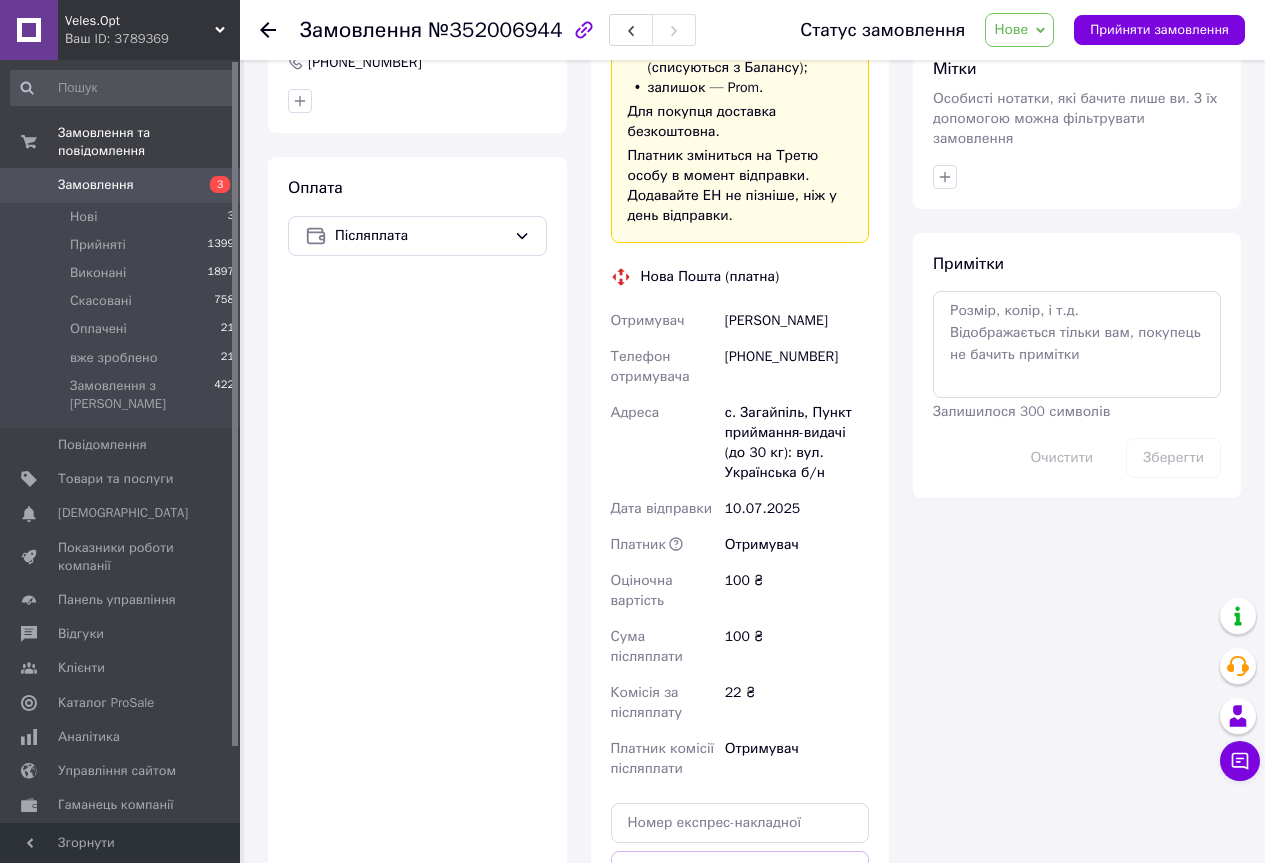 click on "[PHONE_NUMBER]" at bounding box center (797, 367) 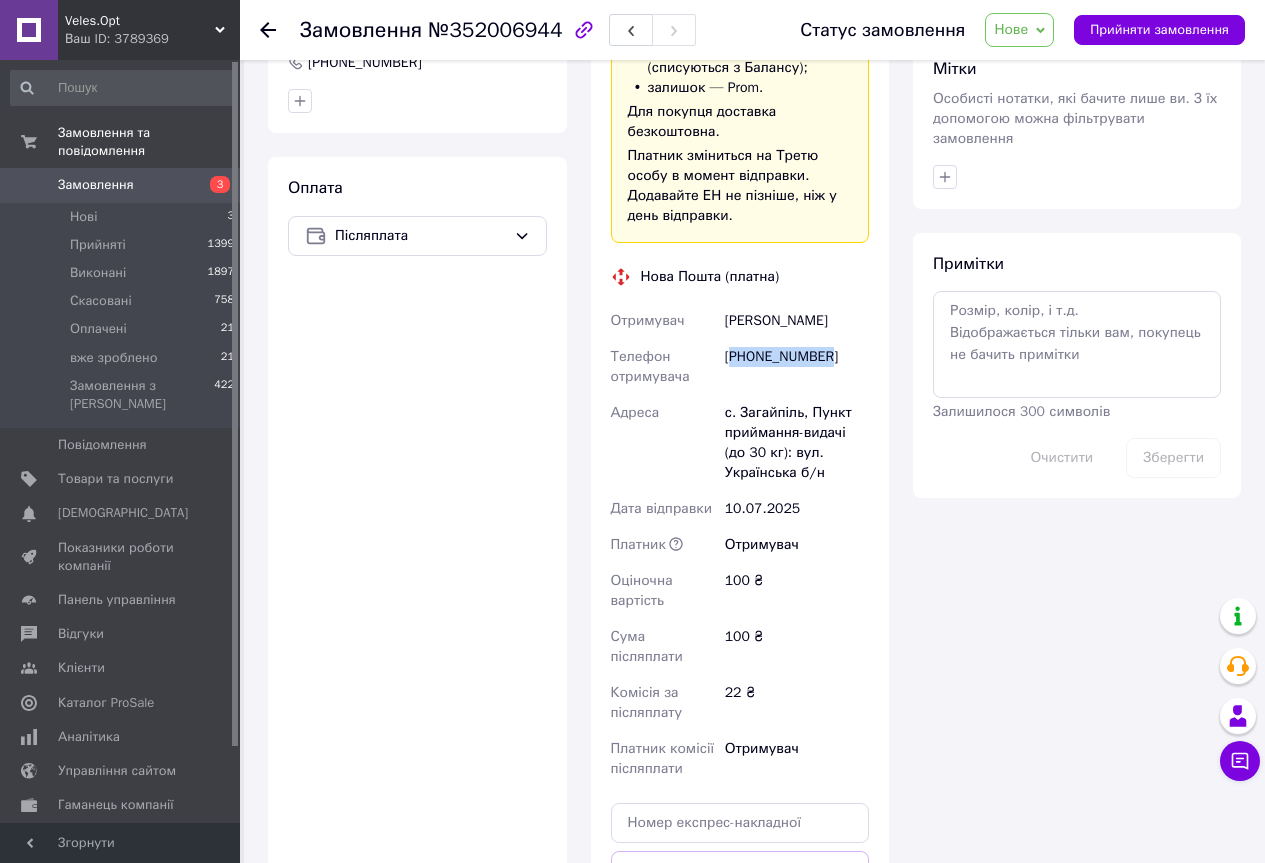 click on "[PHONE_NUMBER]" at bounding box center [797, 367] 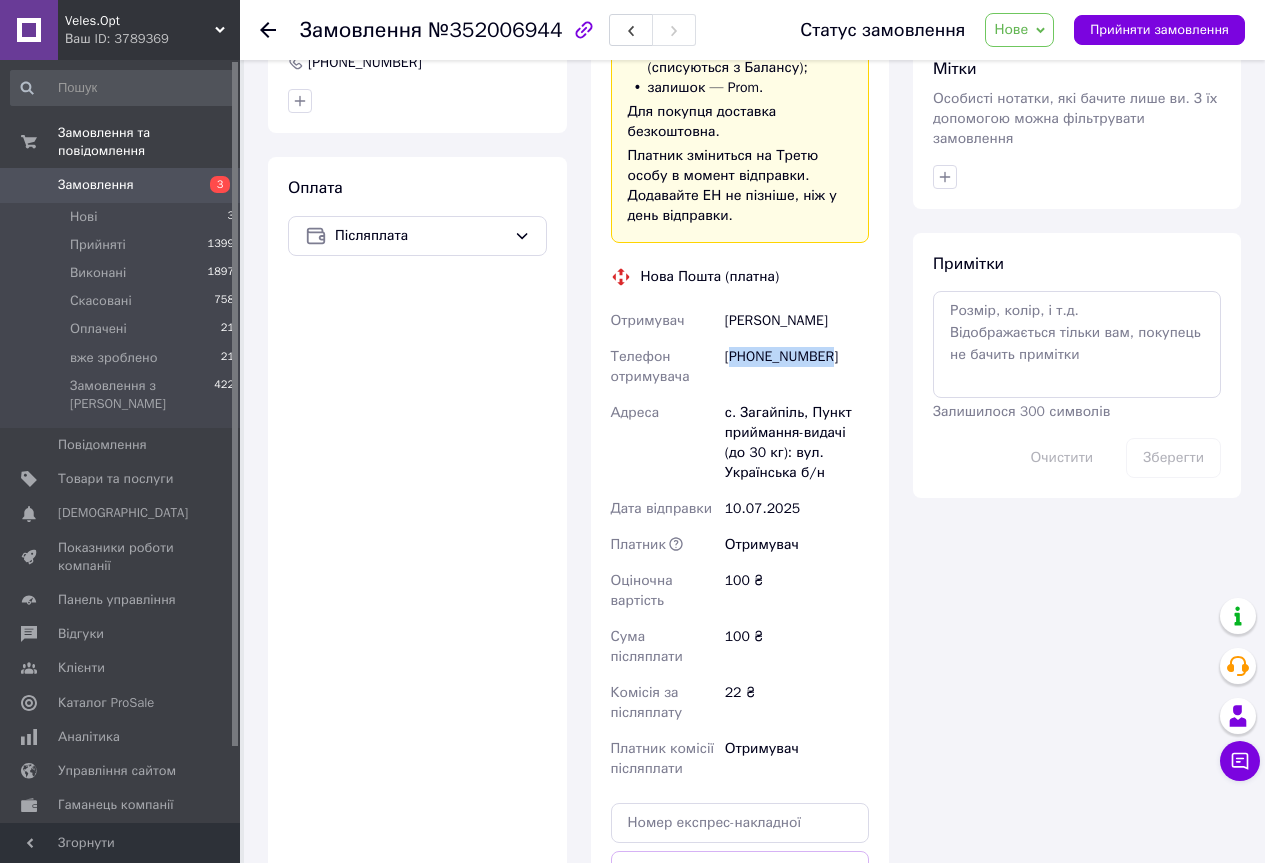 copy on "380681990262" 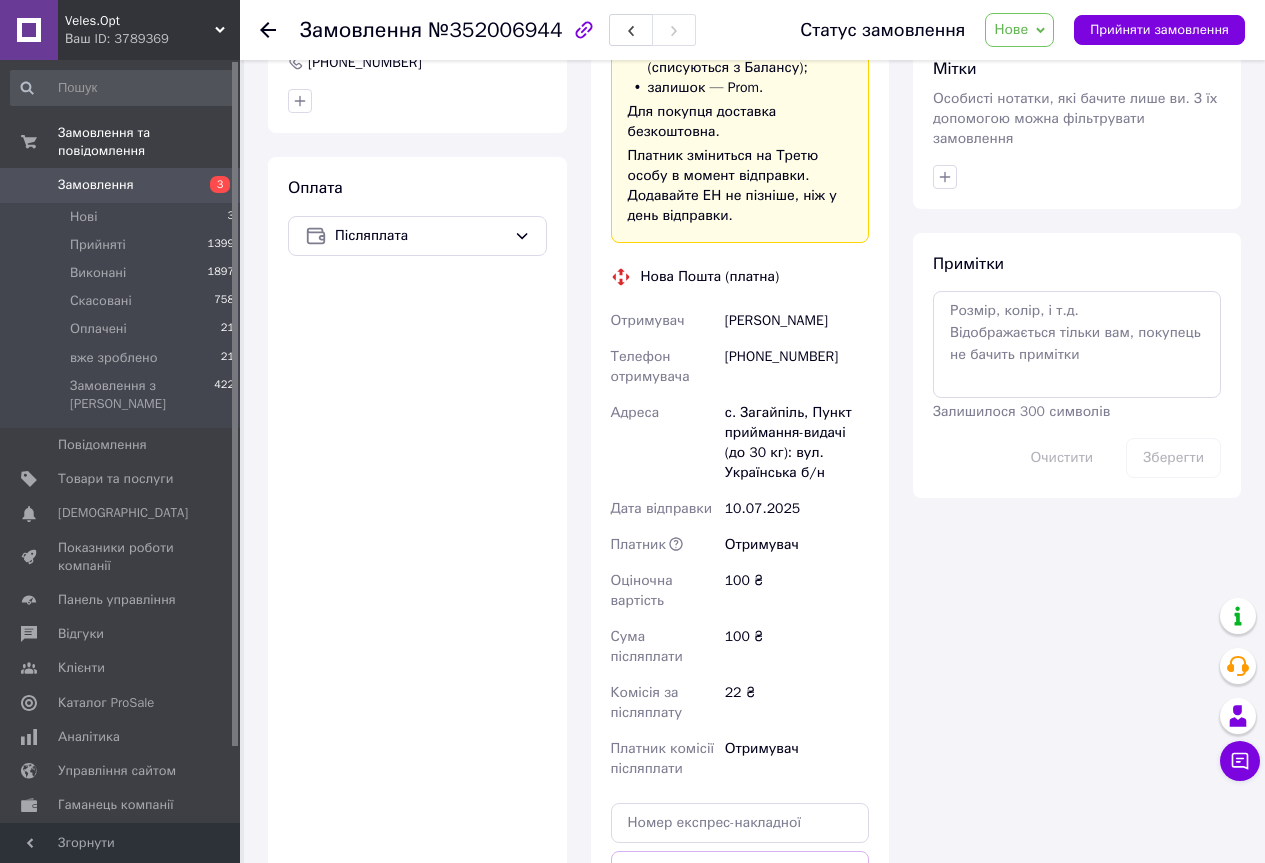 click on "Тарновський михайло" at bounding box center (797, 321) 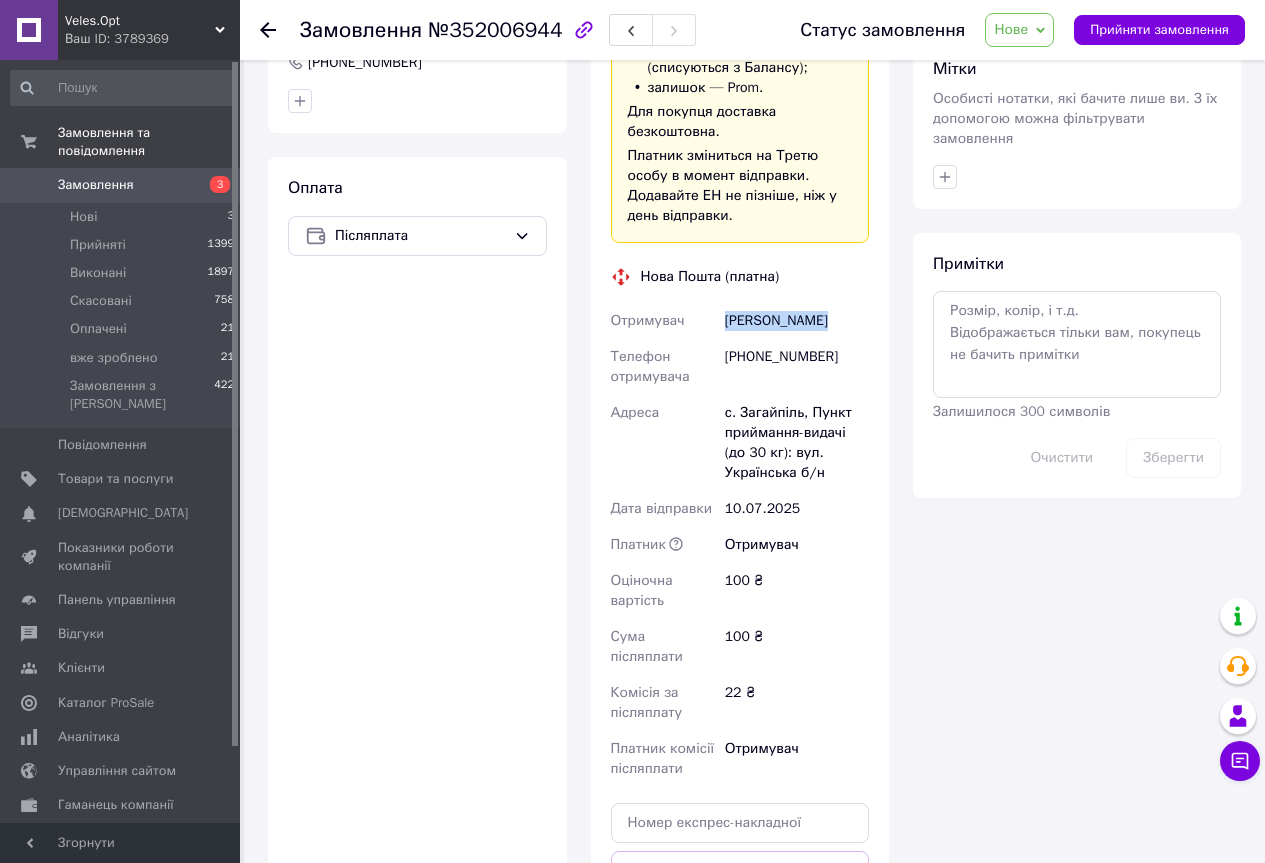 drag, startPoint x: 793, startPoint y: 297, endPoint x: 868, endPoint y: 295, distance: 75.026665 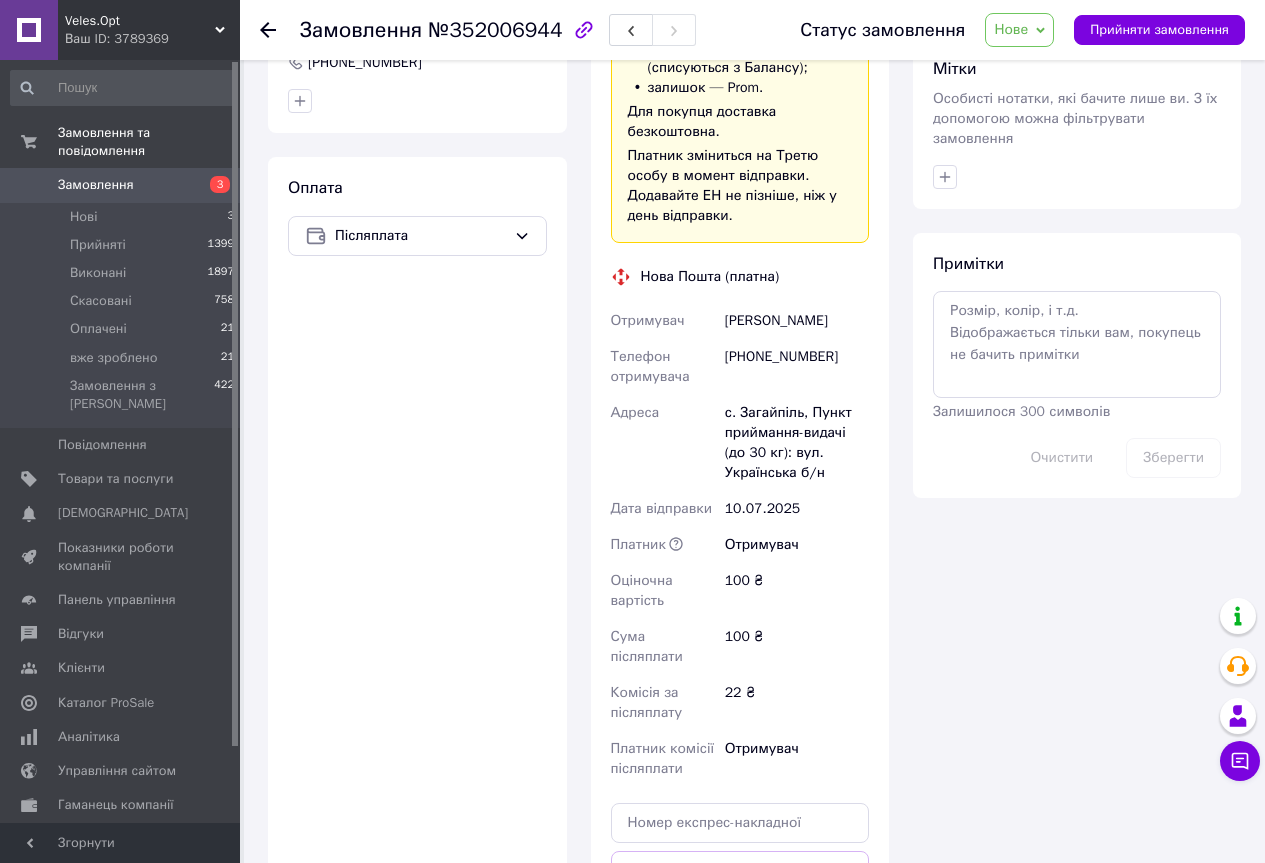 click on "с. Загайпіль, Пункт приймання-видачі (до 30 кг): вул. Українська б/н" at bounding box center (797, 443) 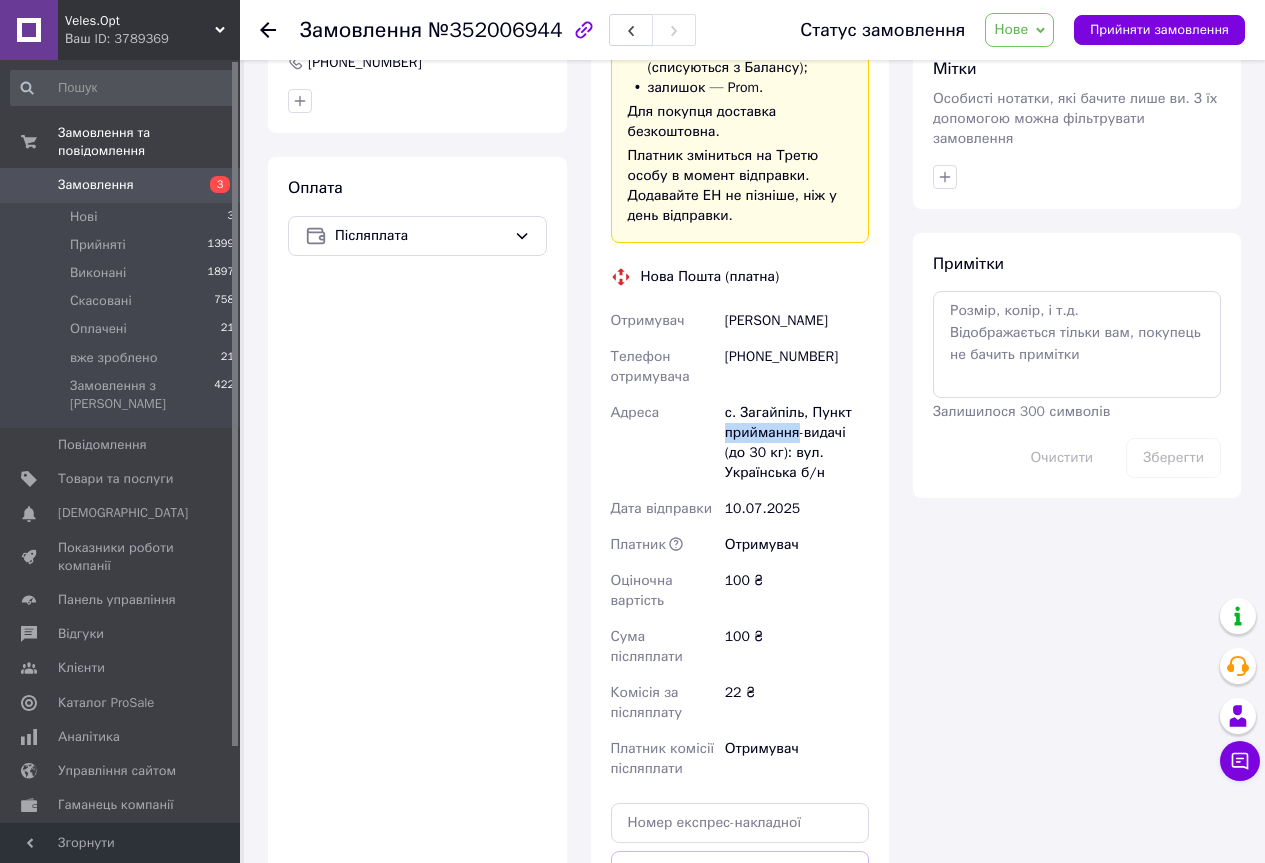 click on "с. Загайпіль, Пункт приймання-видачі (до 30 кг): вул. Українська б/н" at bounding box center (797, 443) 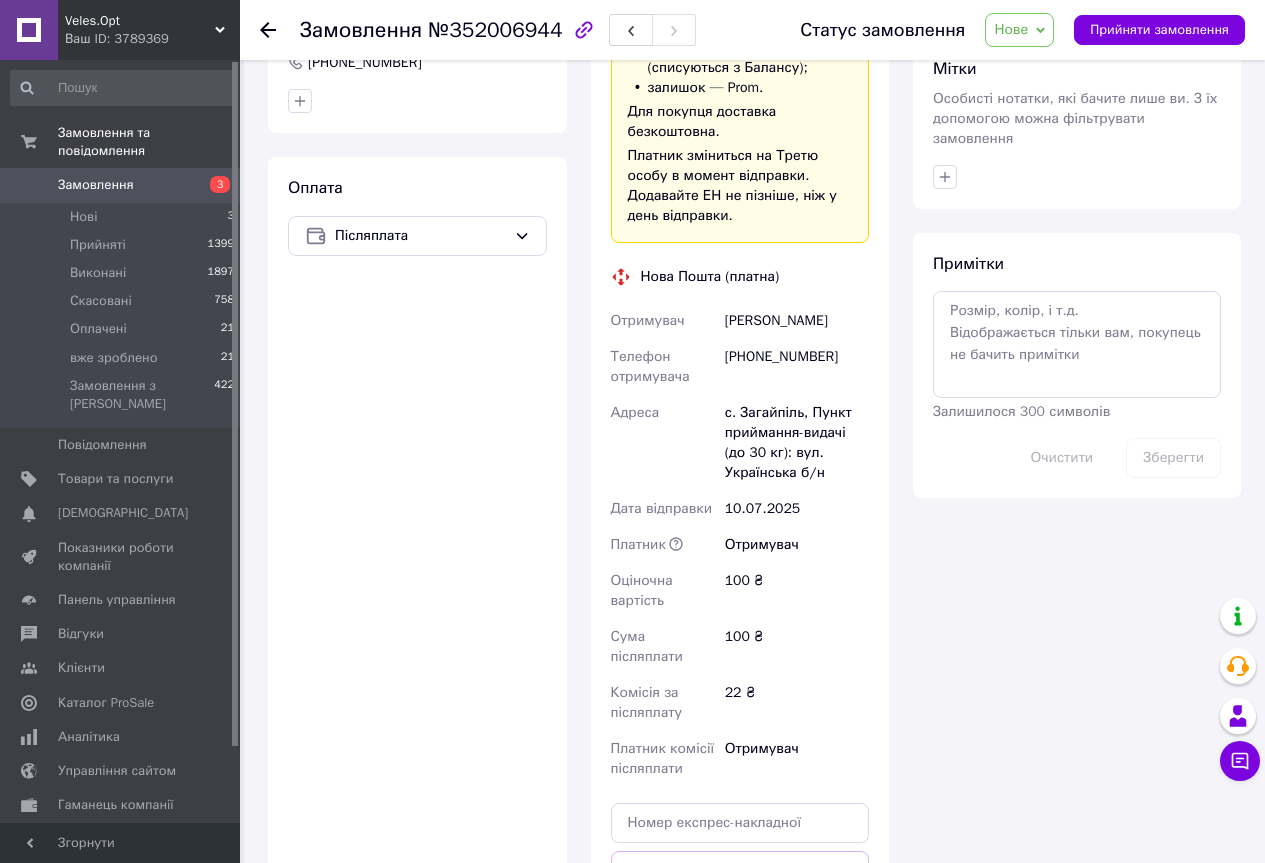 click on "с. Загайпіль, Пункт приймання-видачі (до 30 кг): вул. Українська б/н" at bounding box center [797, 443] 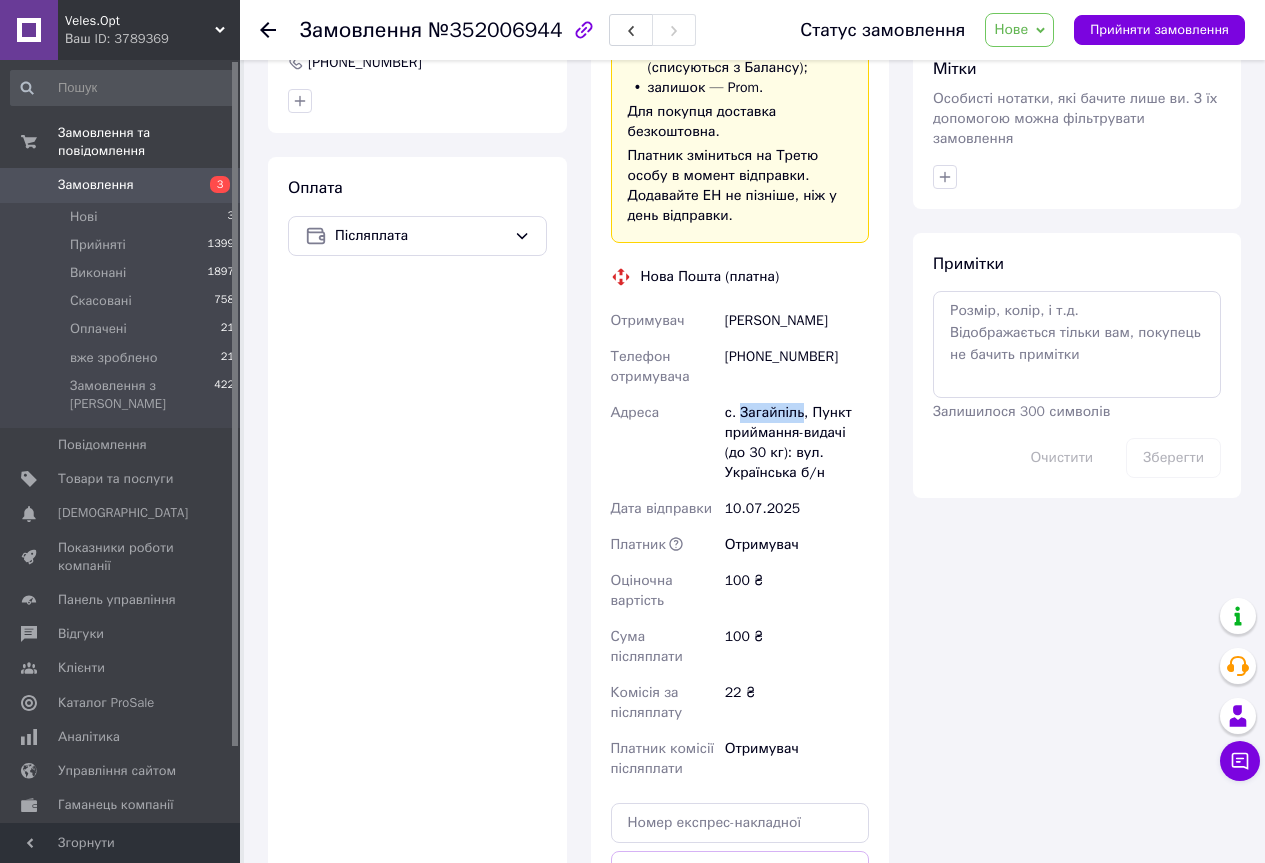 click on "с. Загайпіль, Пункт приймання-видачі (до 30 кг): вул. Українська б/н" at bounding box center [797, 443] 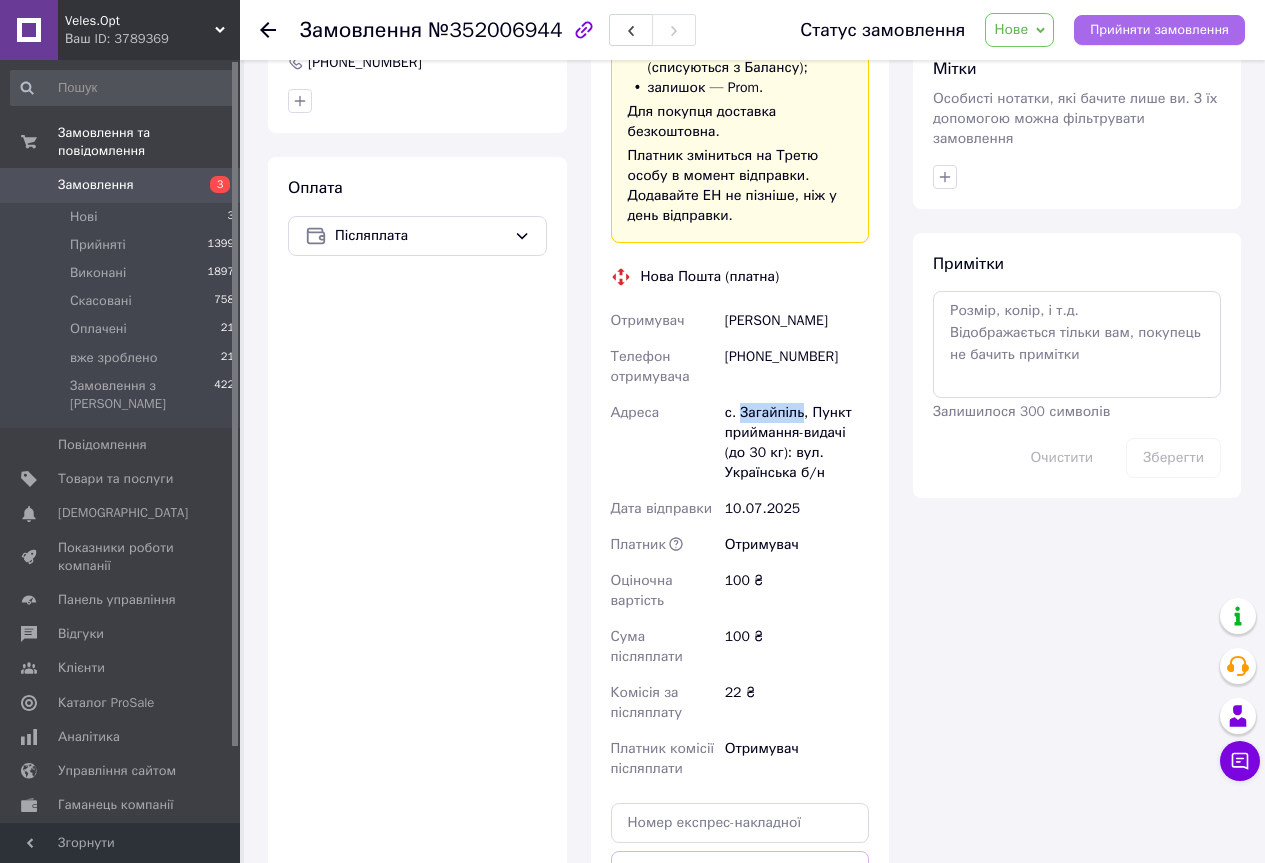 click on "Прийняти замовлення" at bounding box center (1159, 30) 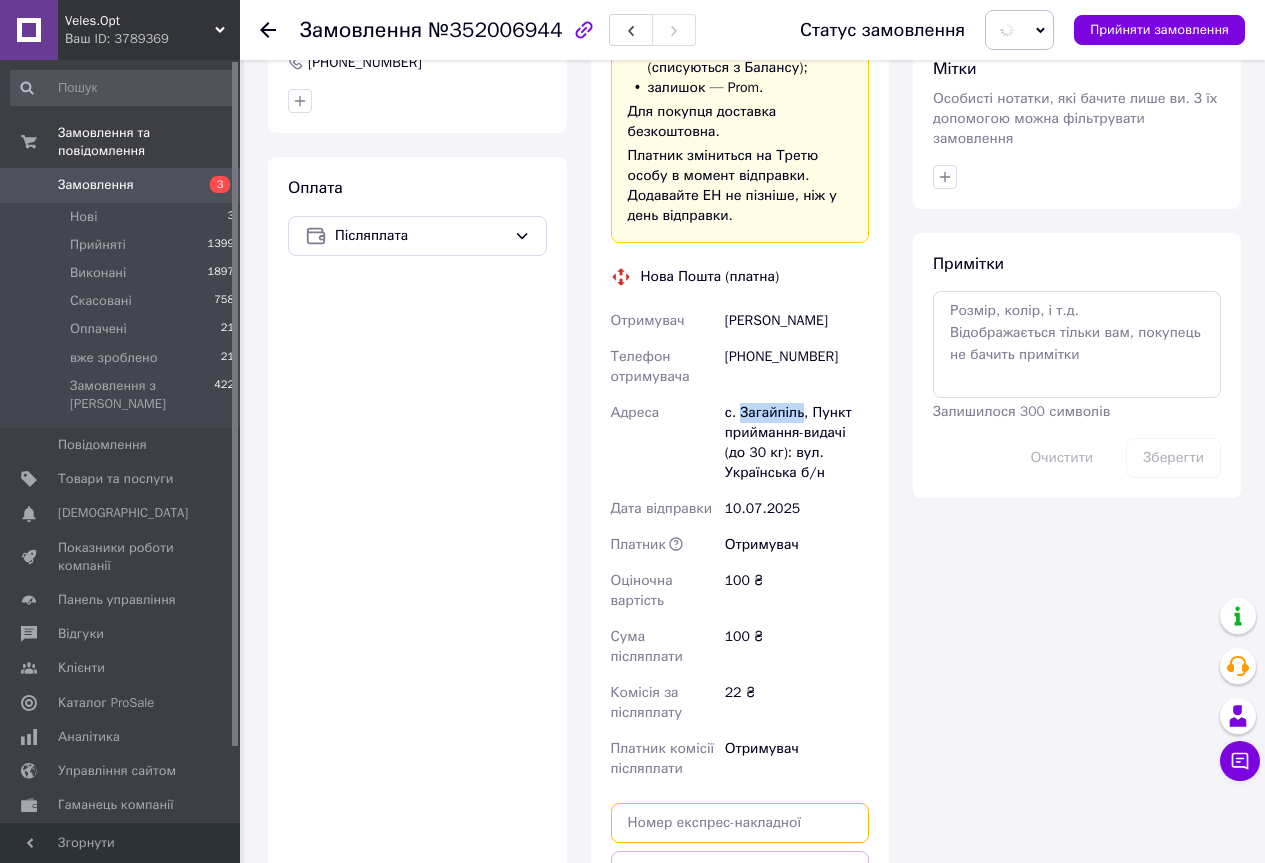 click at bounding box center [740, 823] 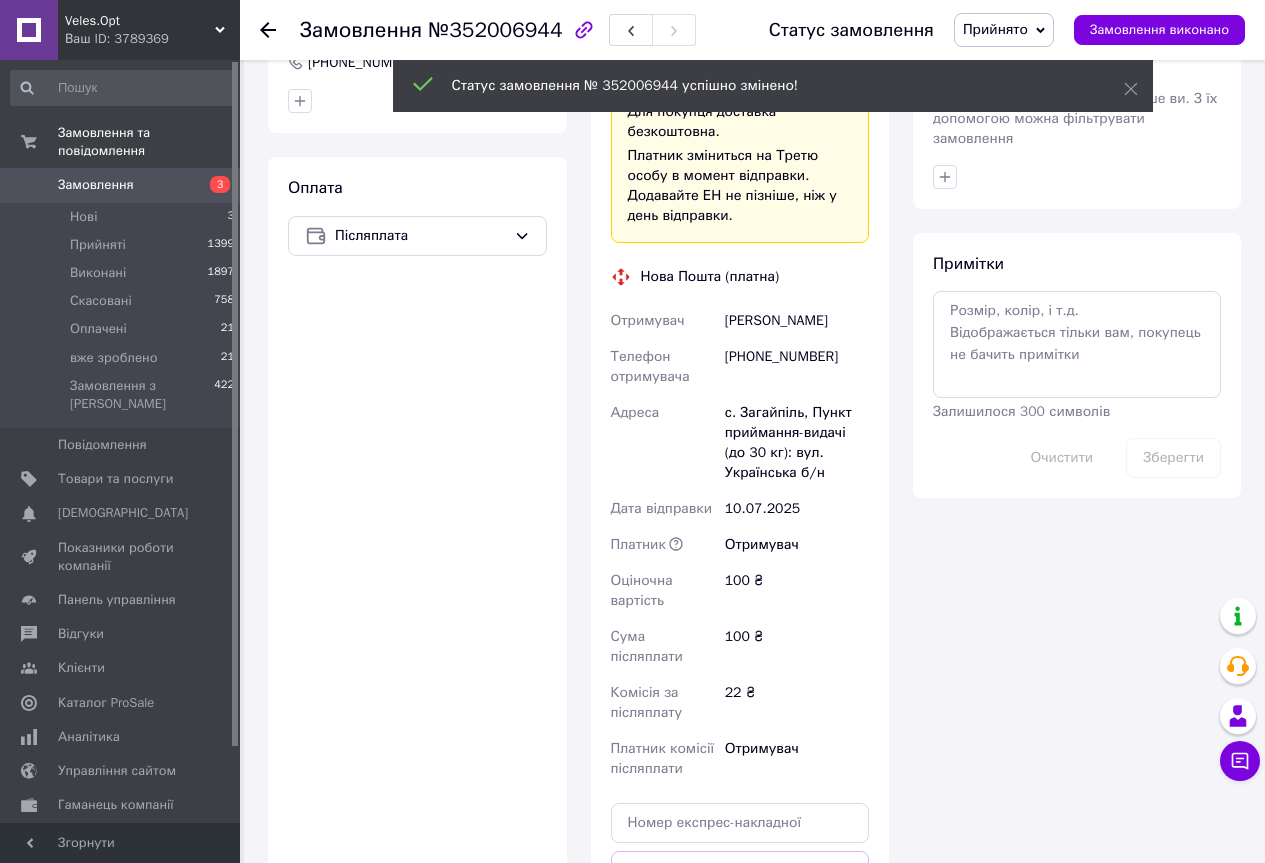 drag, startPoint x: 681, startPoint y: 774, endPoint x: 621, endPoint y: 638, distance: 148.64723 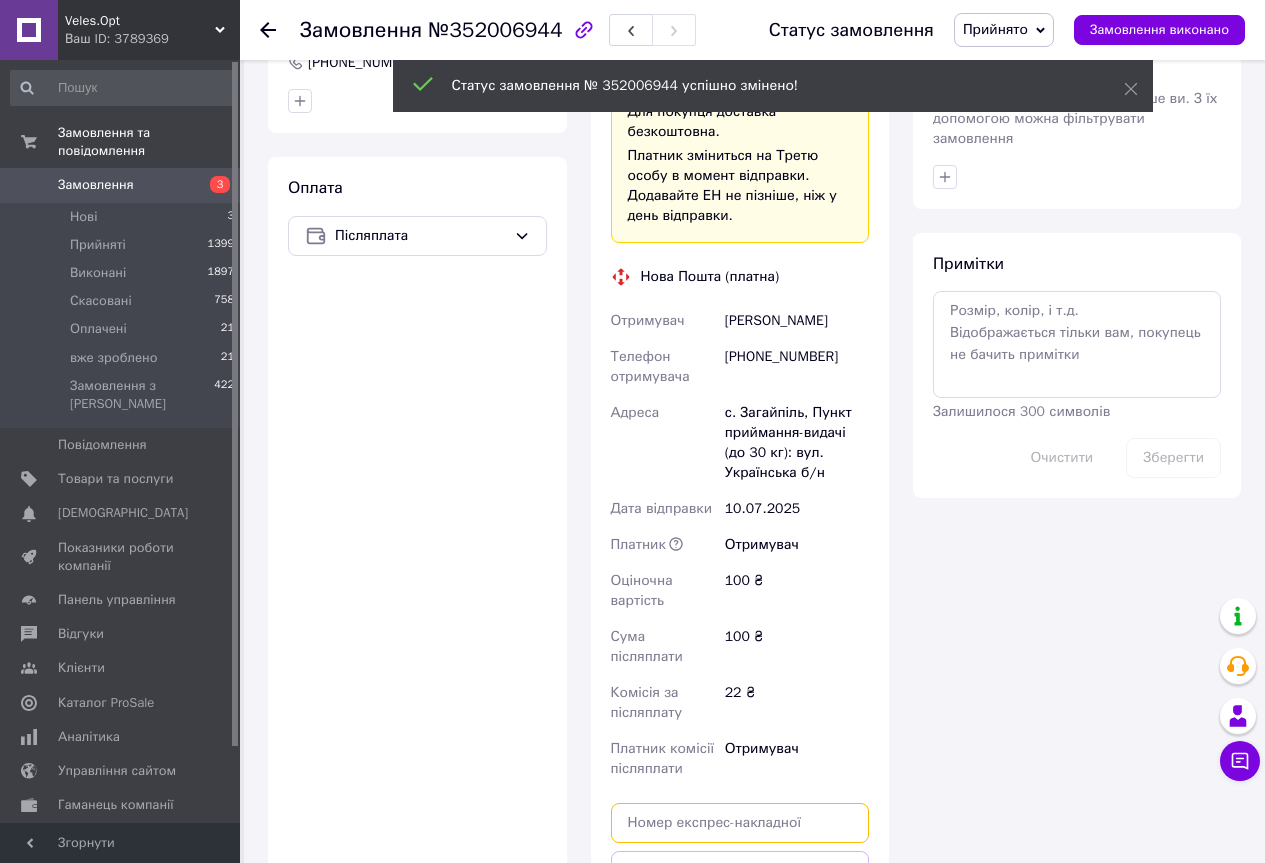 click at bounding box center [740, 823] 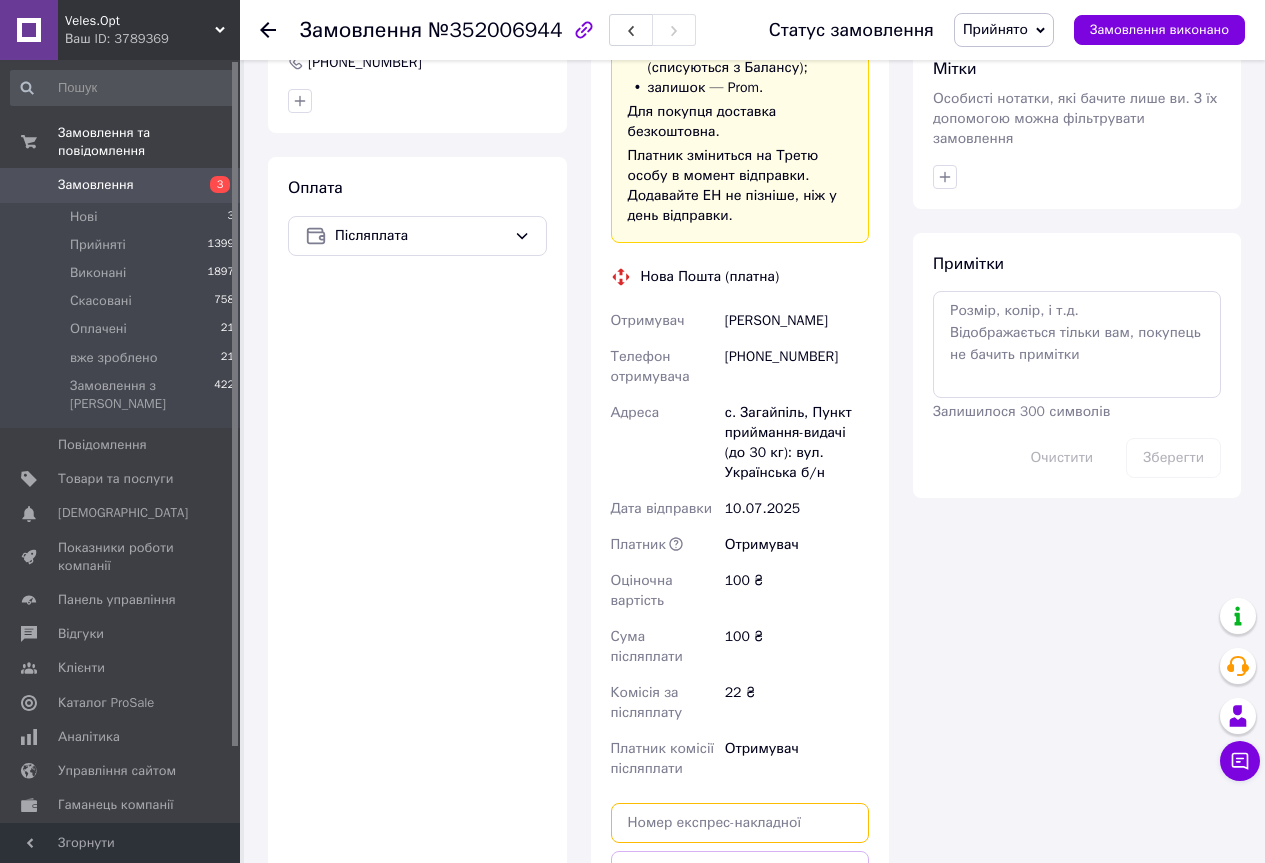 paste on "20451203149490" 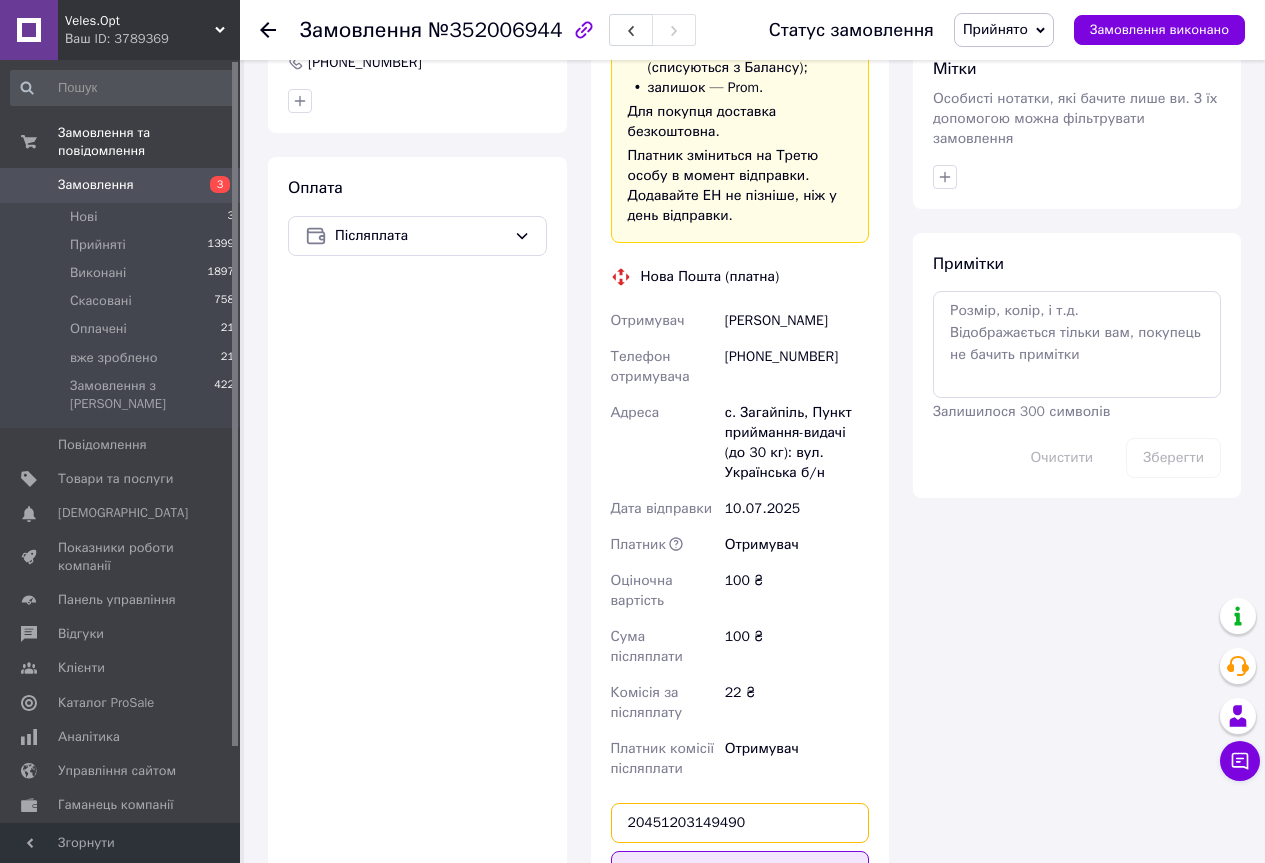 type on "20451203149490" 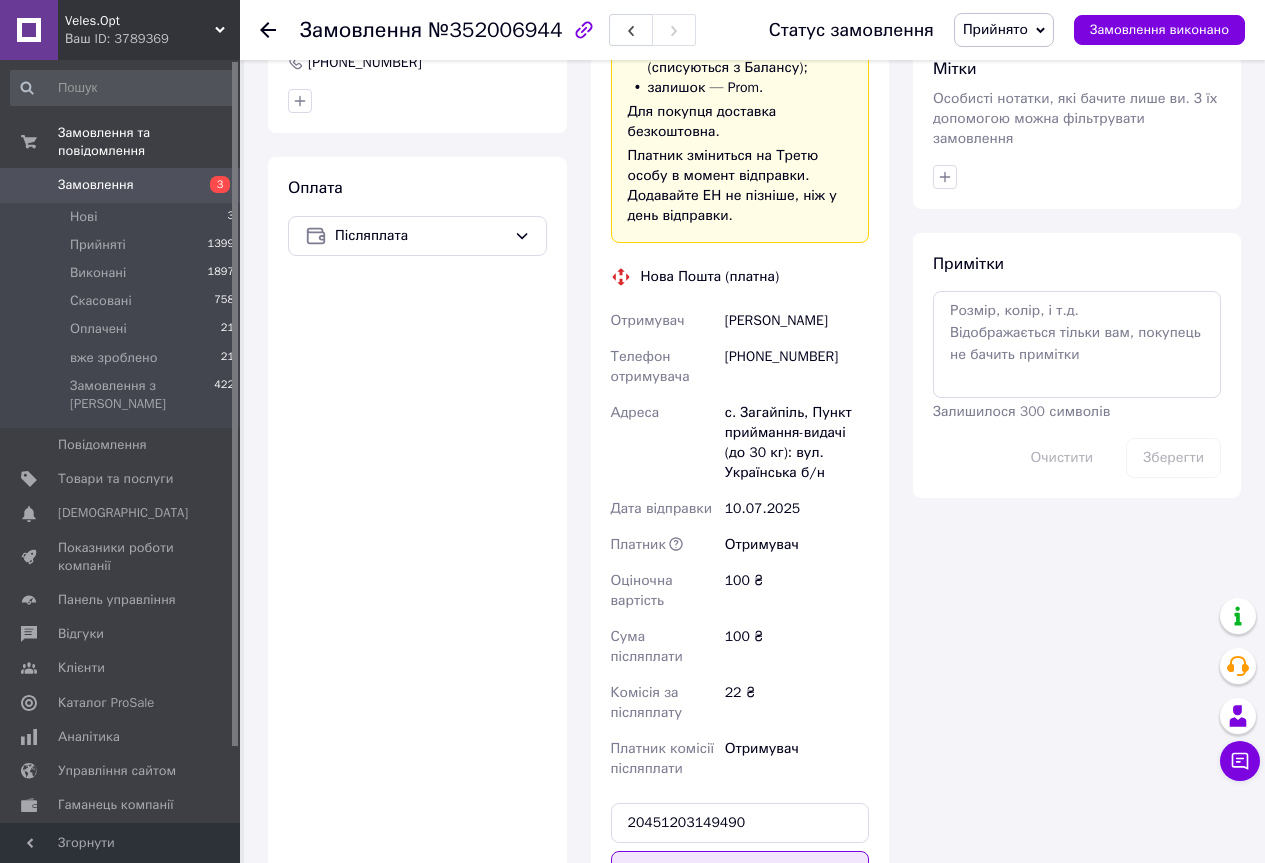 click on "Передати номер" at bounding box center (740, 871) 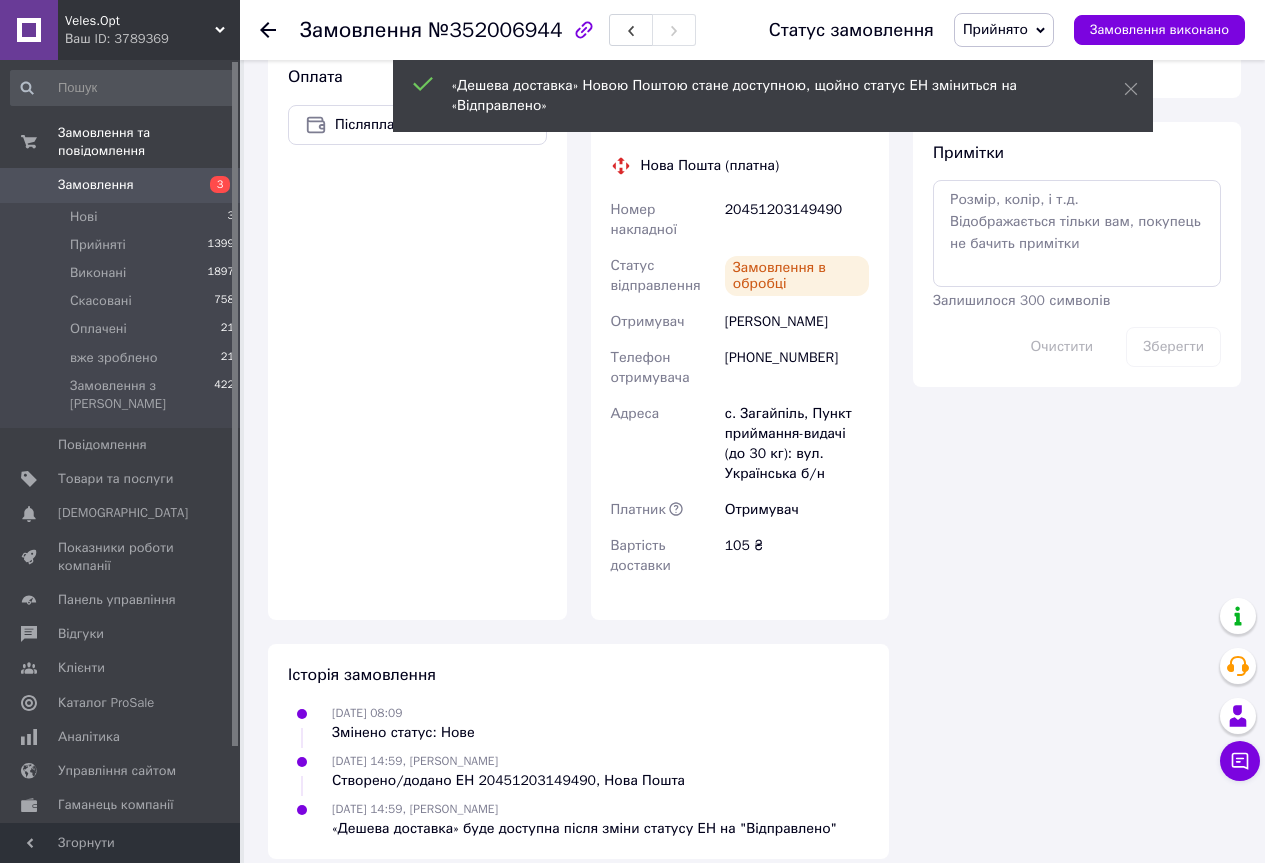 scroll, scrollTop: 1076, scrollLeft: 0, axis: vertical 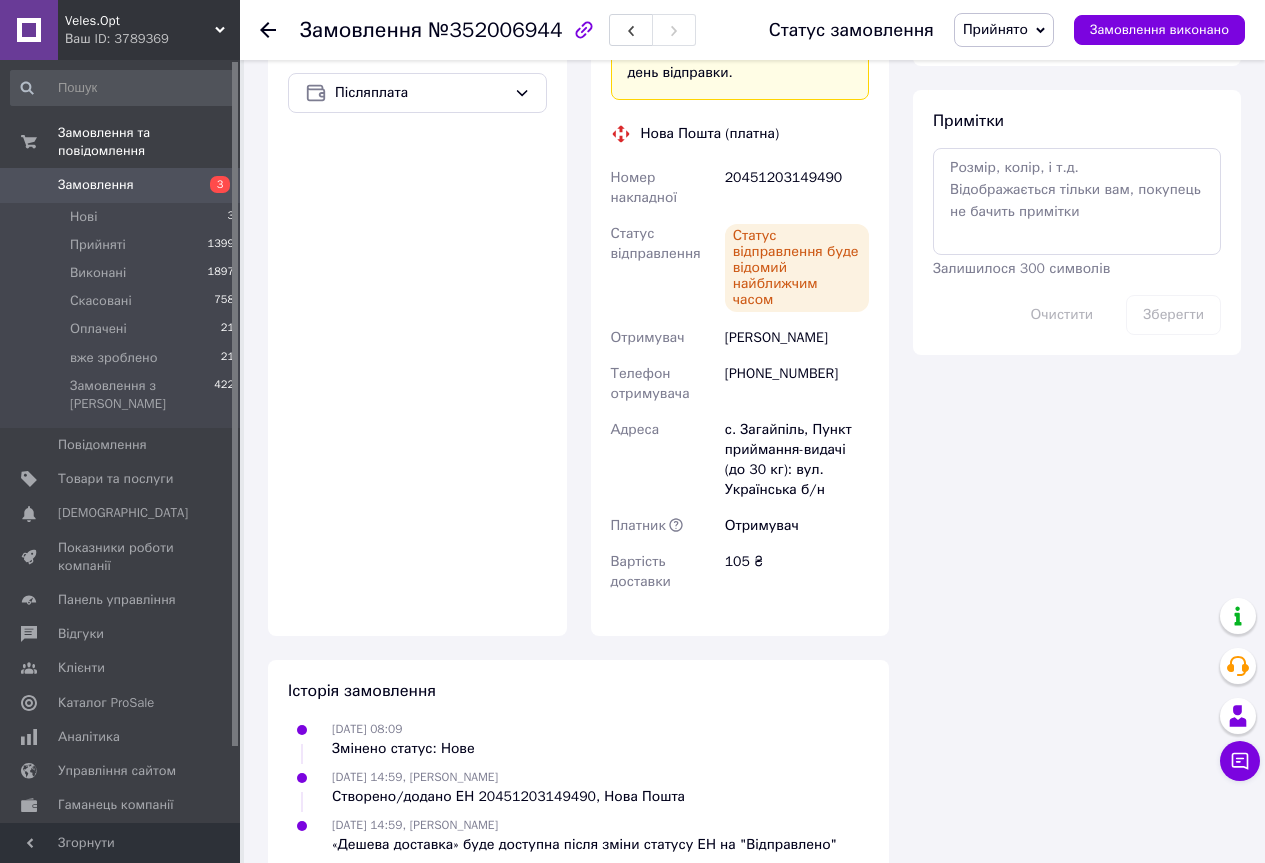 click on "+380681990262" at bounding box center (797, 384) 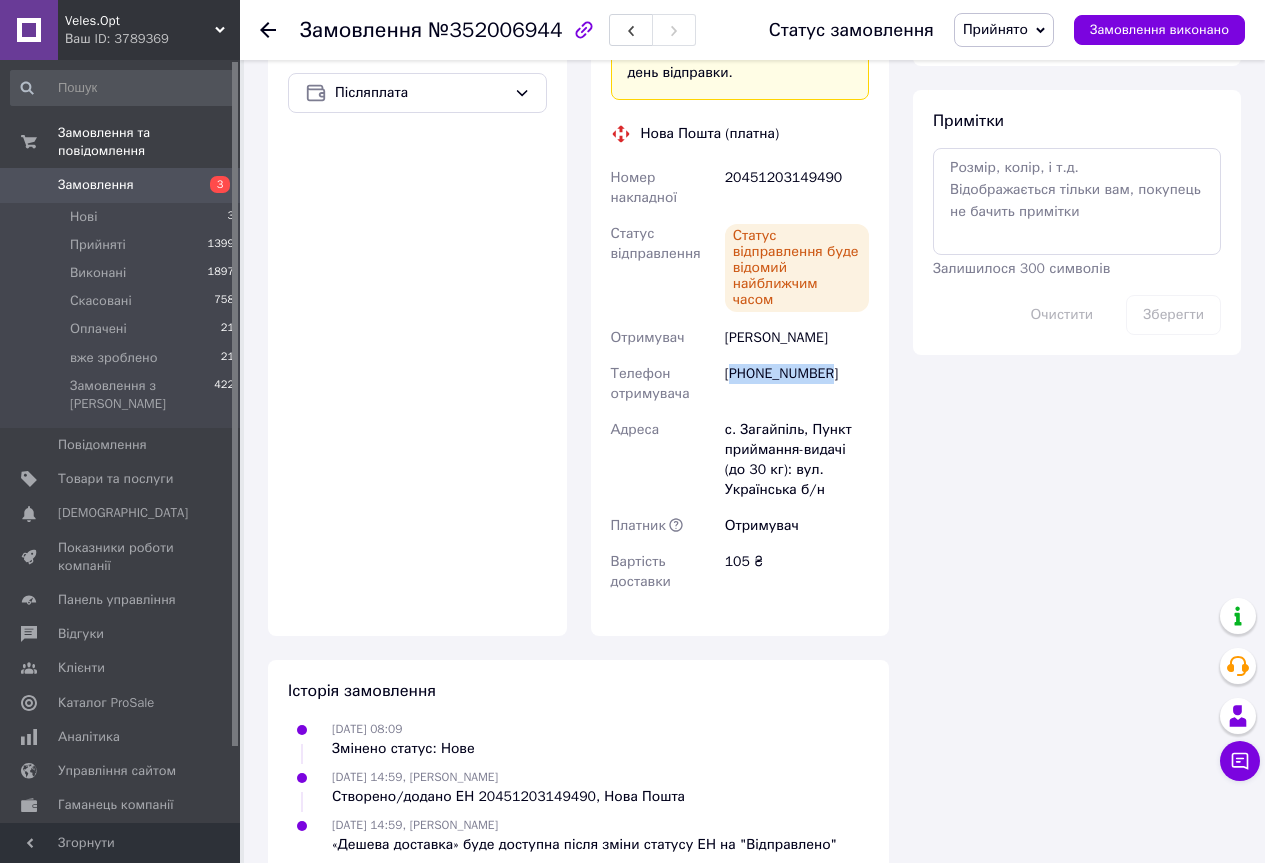 click on "+380681990262" at bounding box center (797, 384) 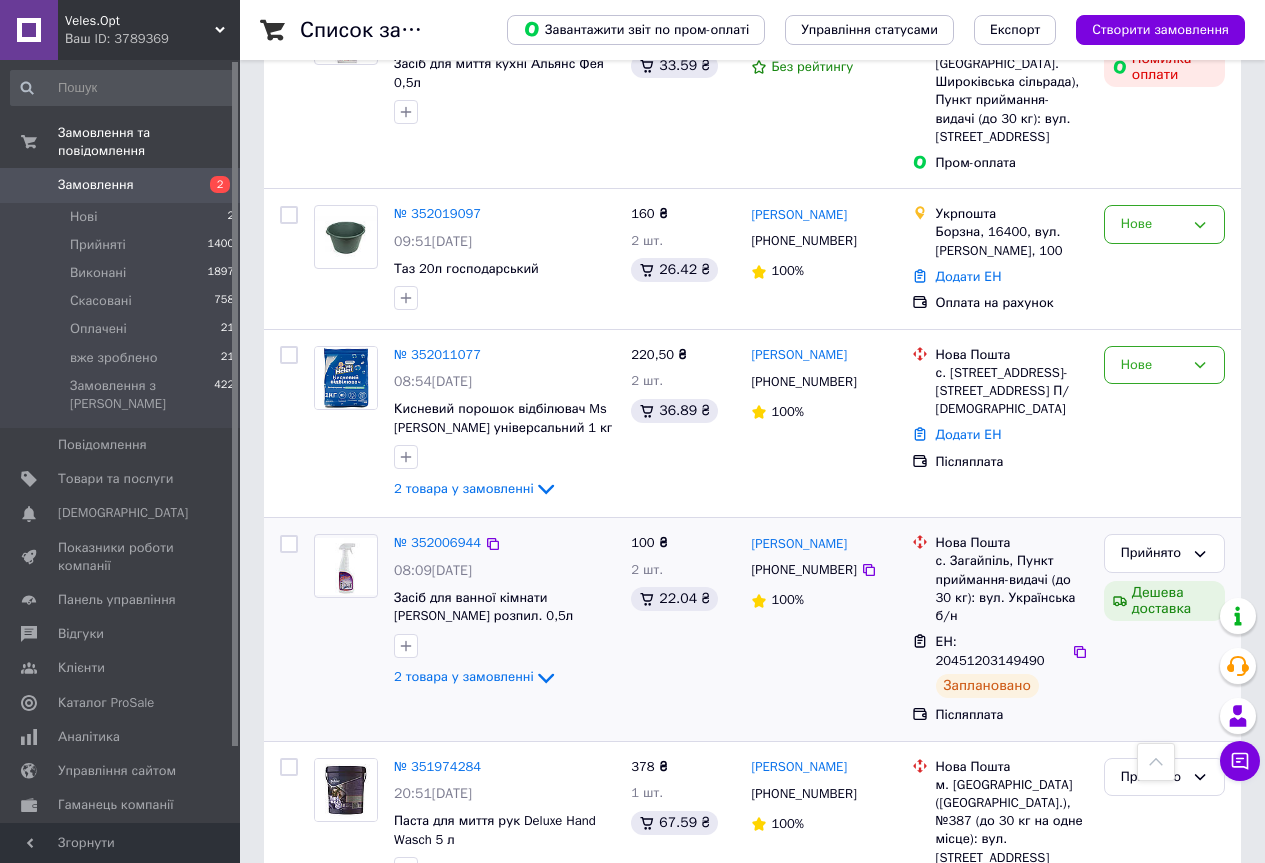 scroll, scrollTop: 700, scrollLeft: 0, axis: vertical 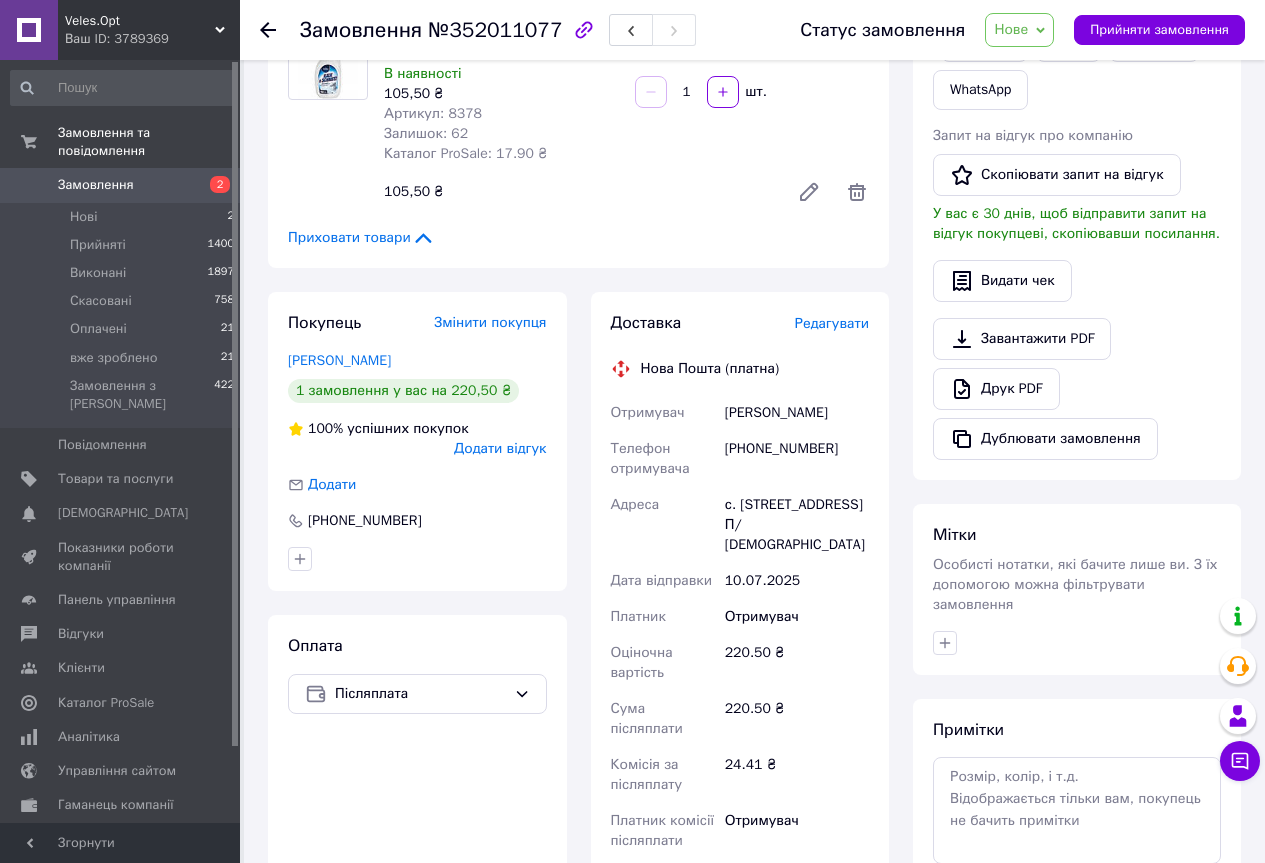 click on "[PERSON_NAME]" at bounding box center [797, 413] 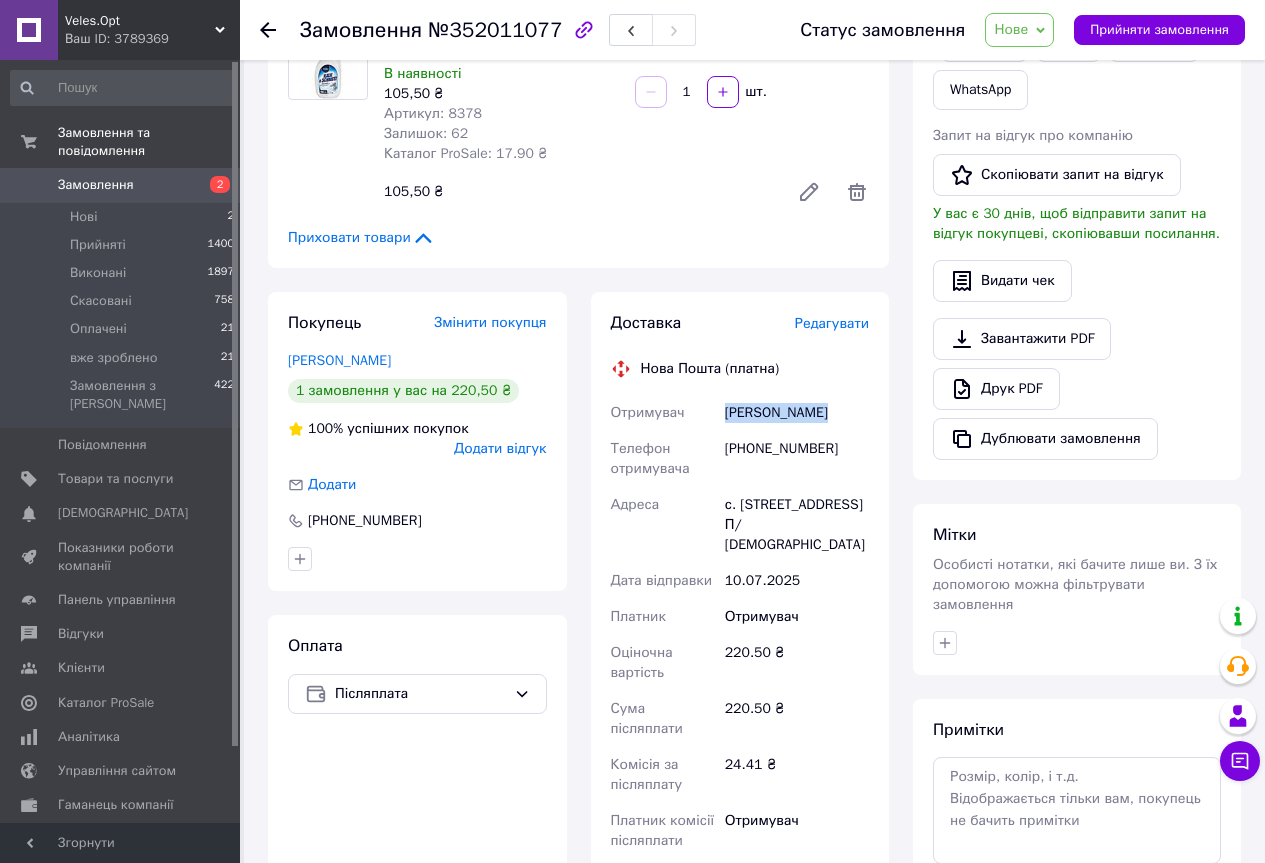 drag, startPoint x: 766, startPoint y: 396, endPoint x: 848, endPoint y: 396, distance: 82 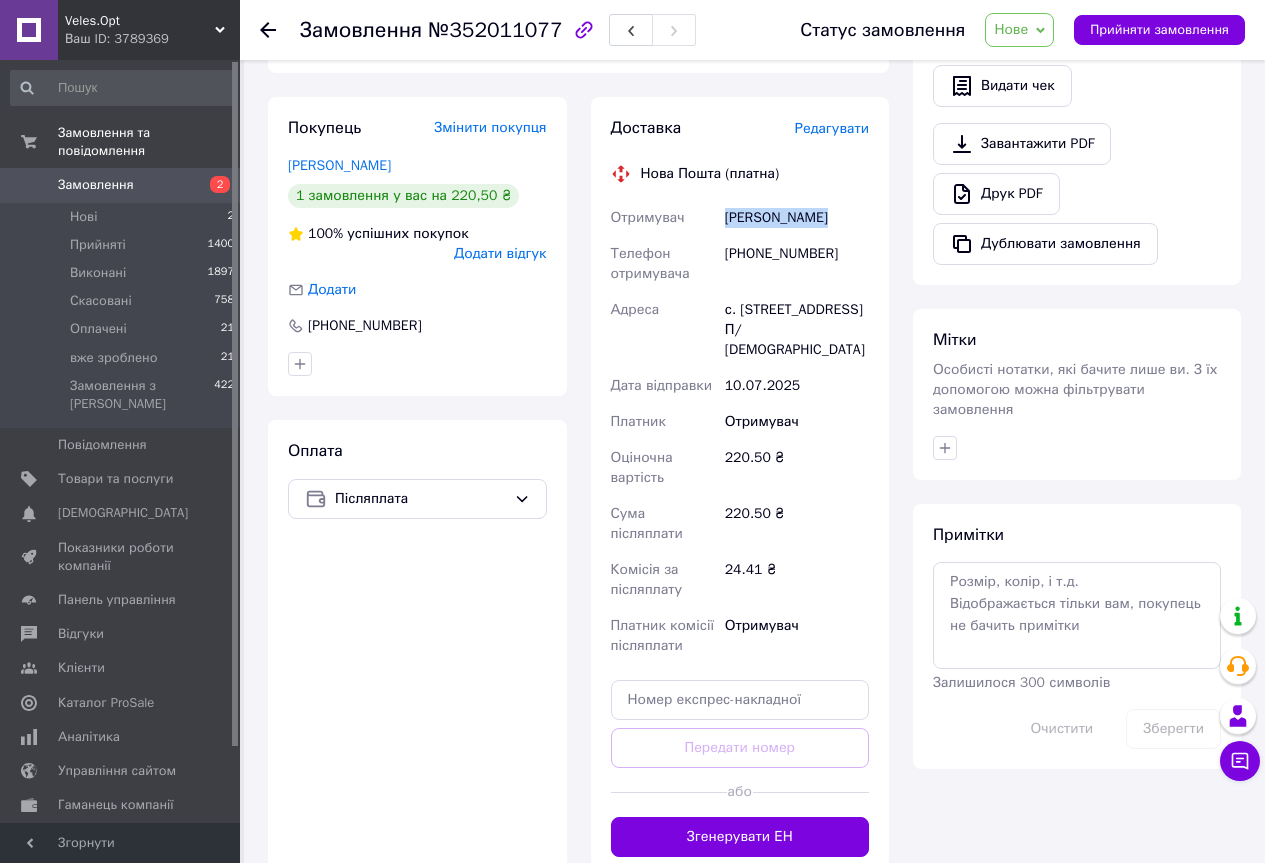 scroll, scrollTop: 700, scrollLeft: 0, axis: vertical 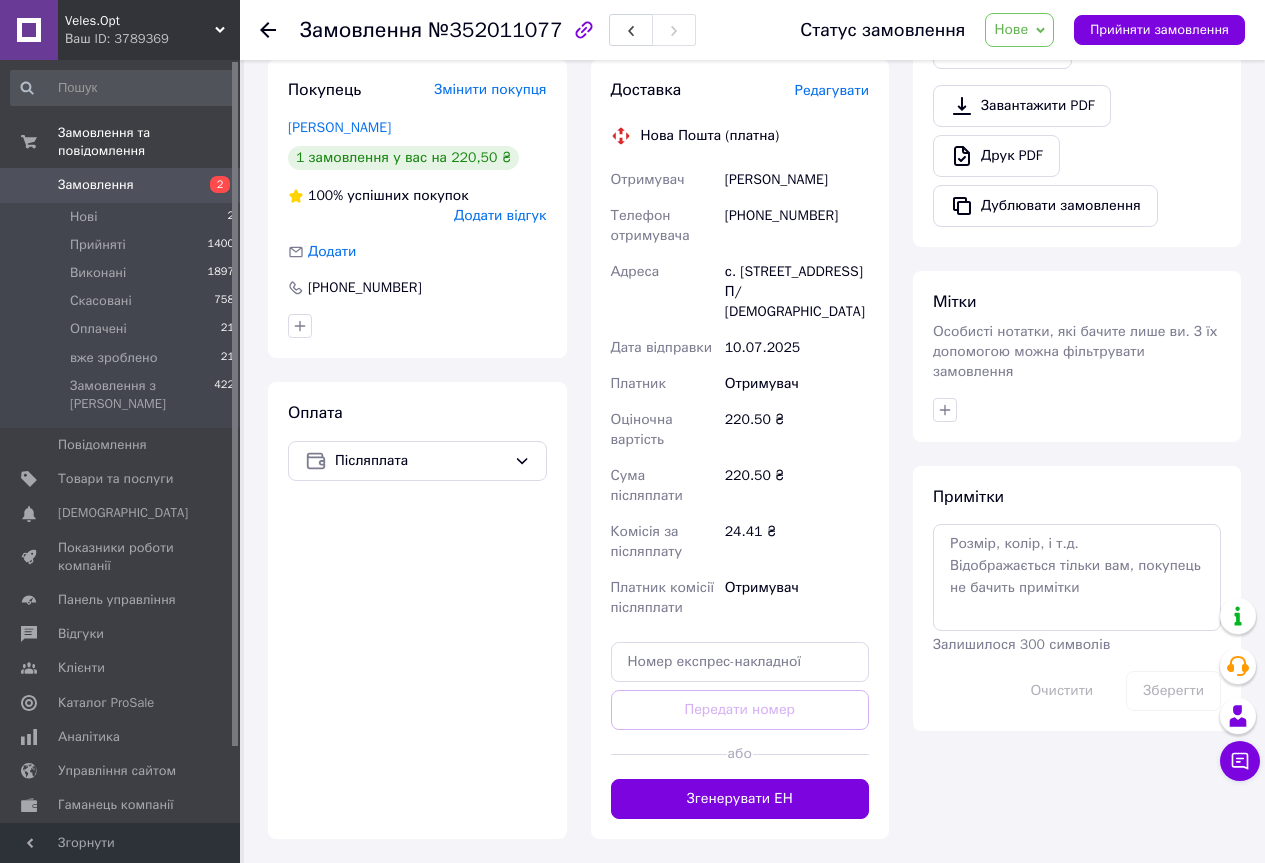 click on "№352011077" at bounding box center (495, 30) 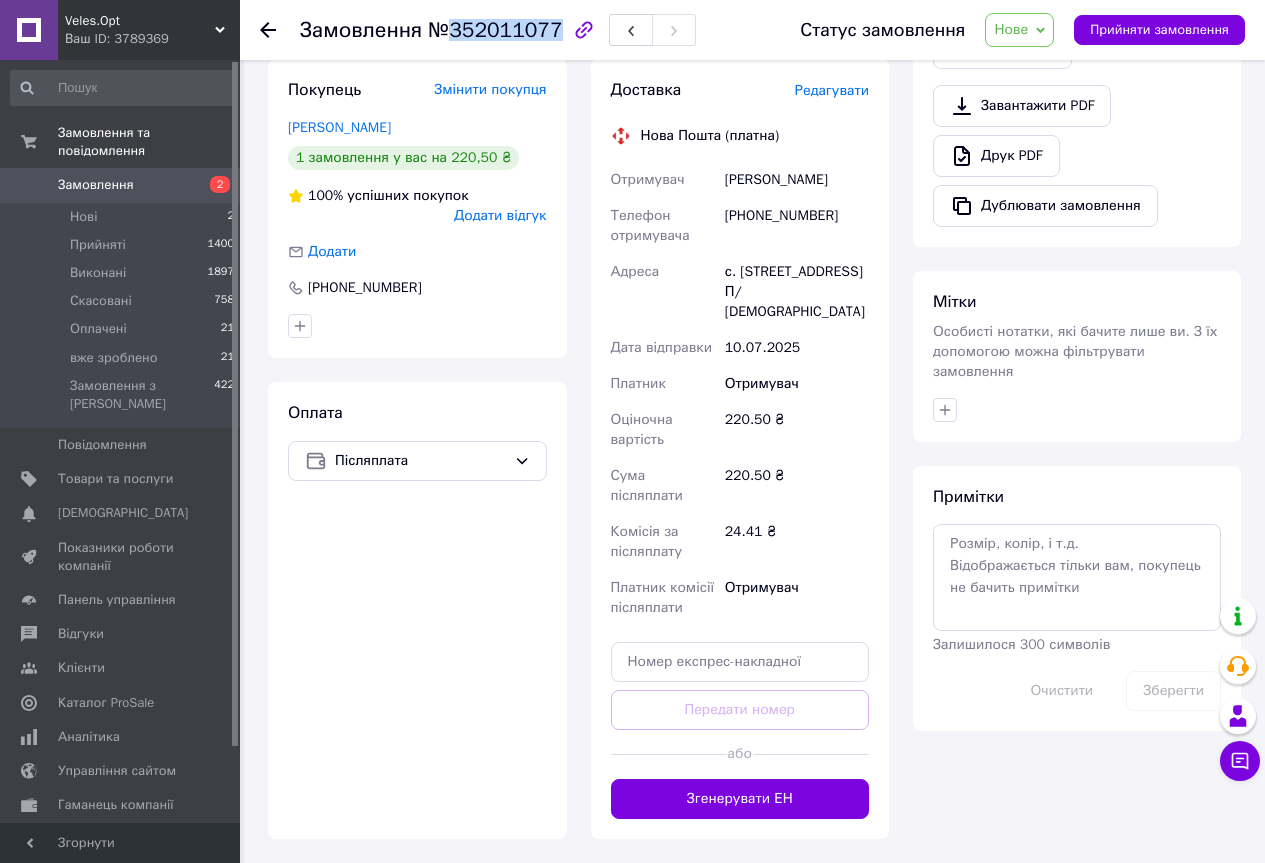 click on "№352011077" at bounding box center [495, 30] 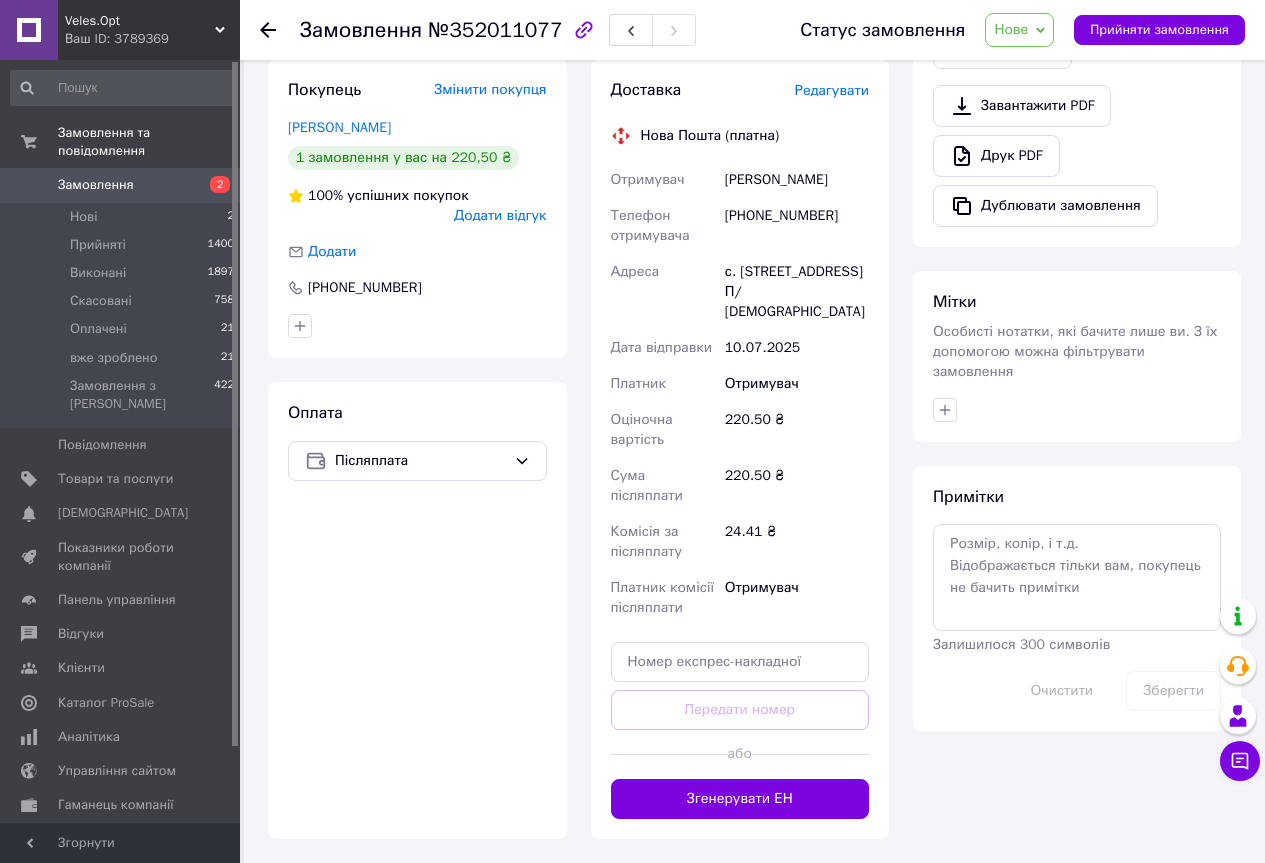 click on "[PHONE_NUMBER]" at bounding box center [797, 226] 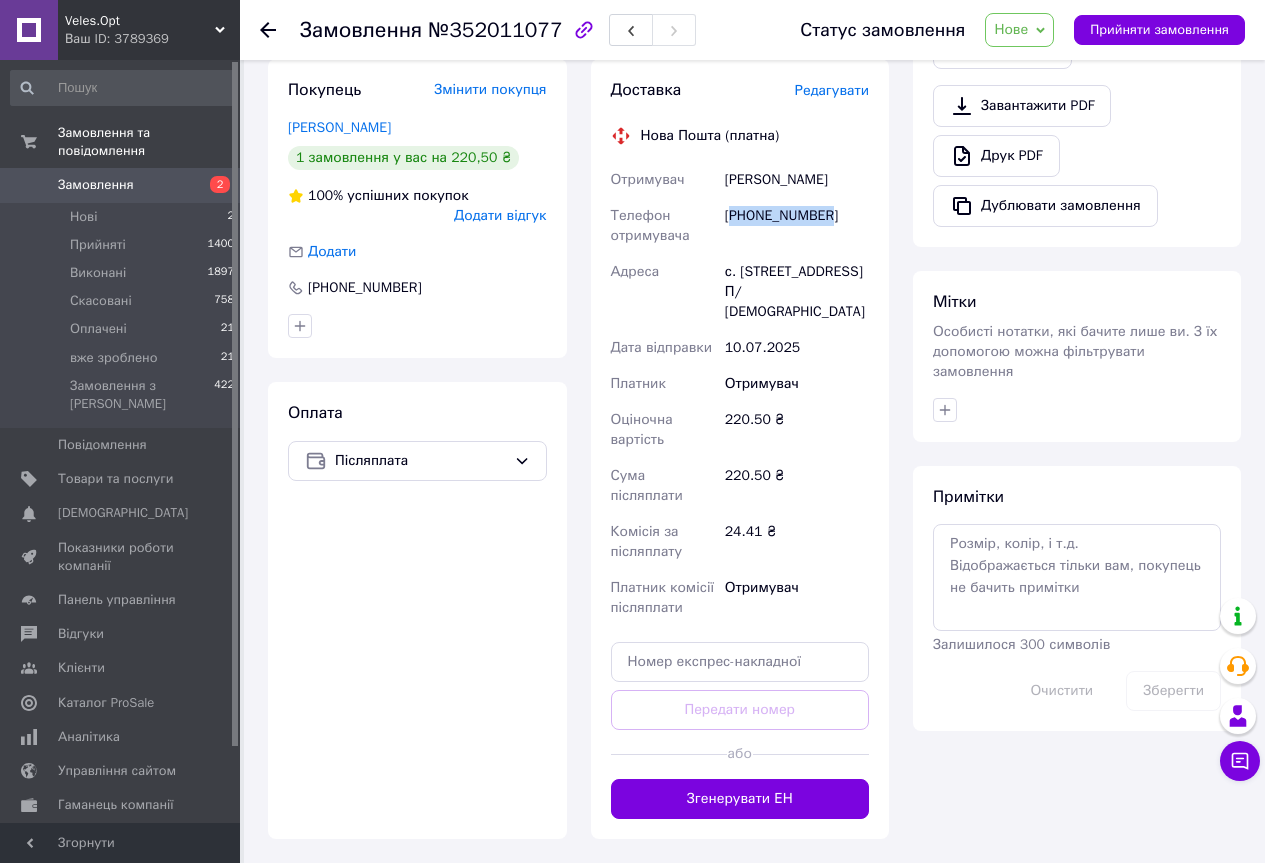 click on "[PHONE_NUMBER]" at bounding box center (797, 226) 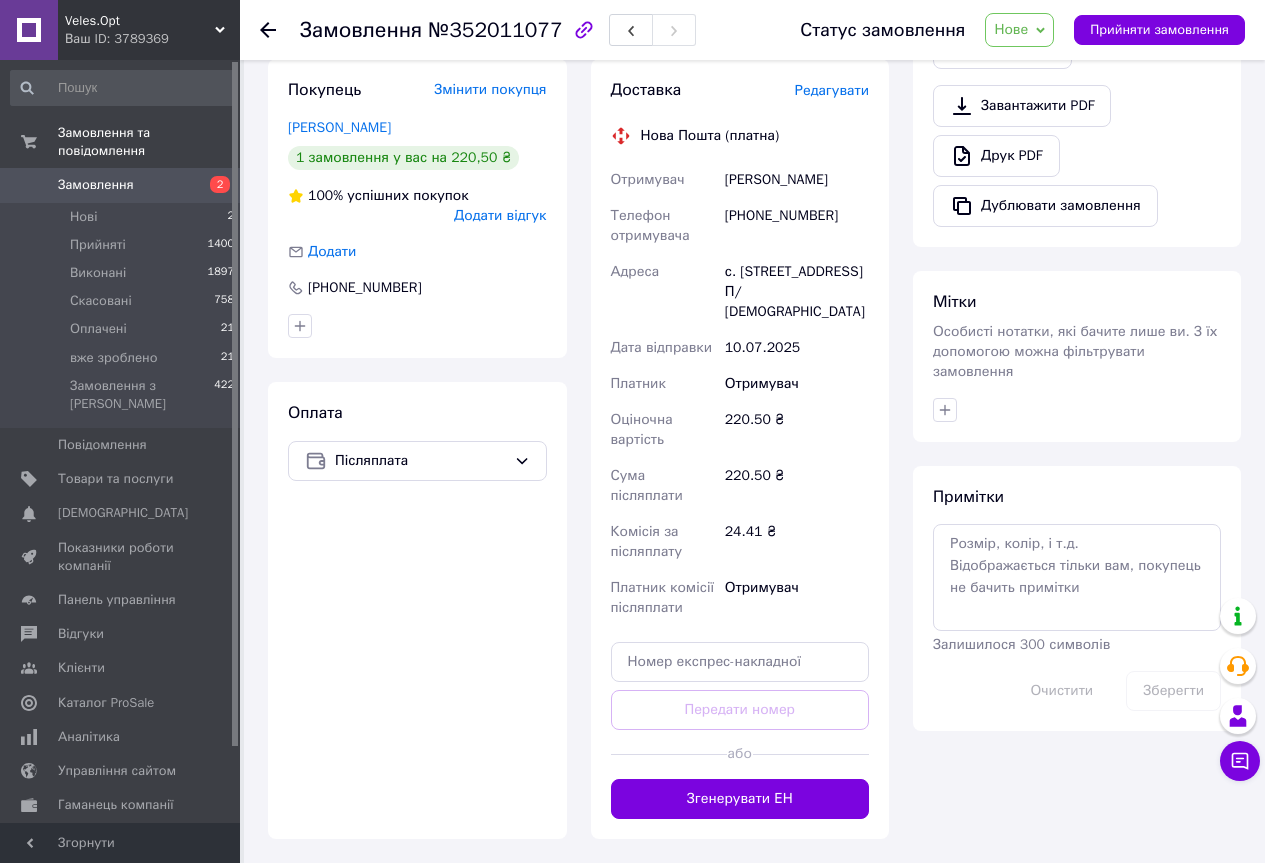 click on "с. Хотянівка, 8-а садова вул., буд. 20, кв. П/ буд" at bounding box center [797, 292] 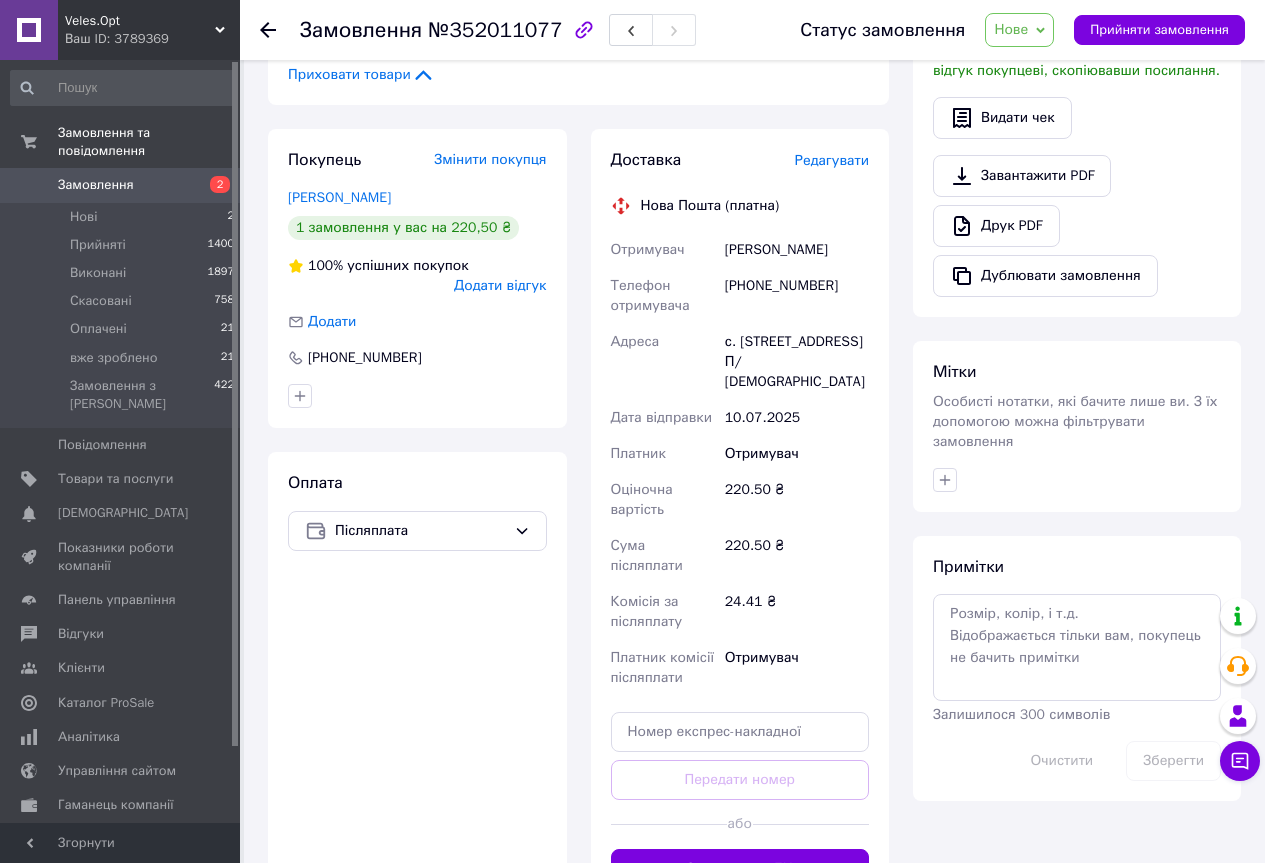 scroll, scrollTop: 700, scrollLeft: 0, axis: vertical 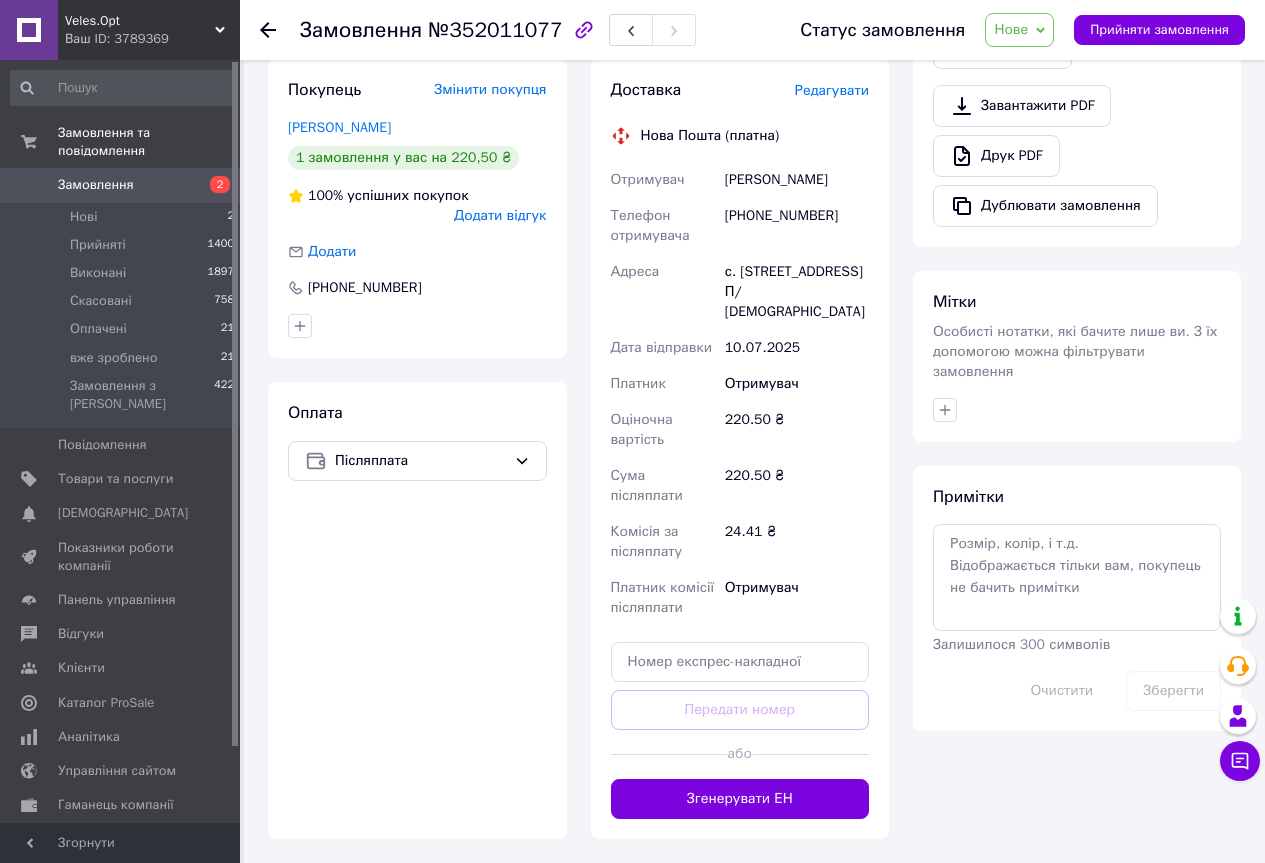 click on "[PHONE_NUMBER]" at bounding box center (797, 226) 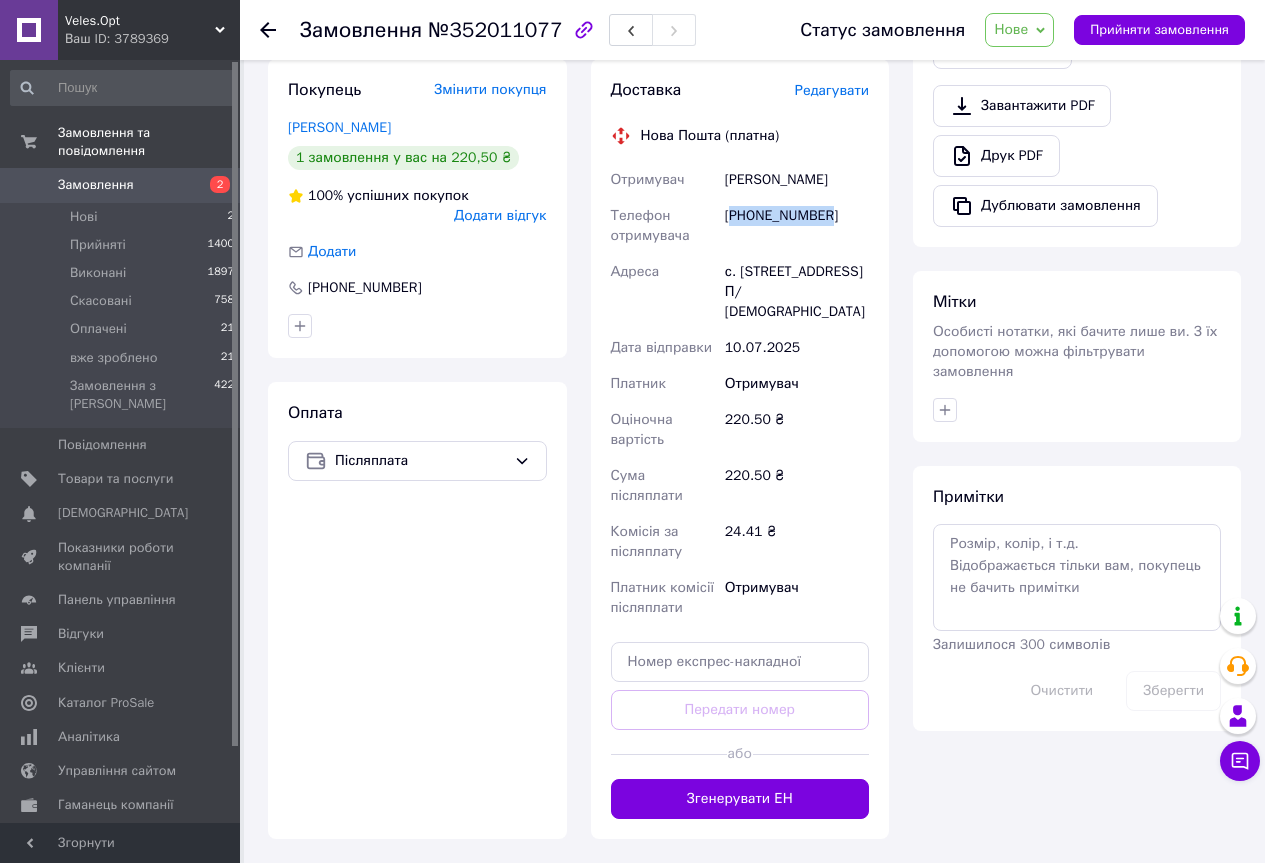 click on "[PHONE_NUMBER]" at bounding box center [797, 226] 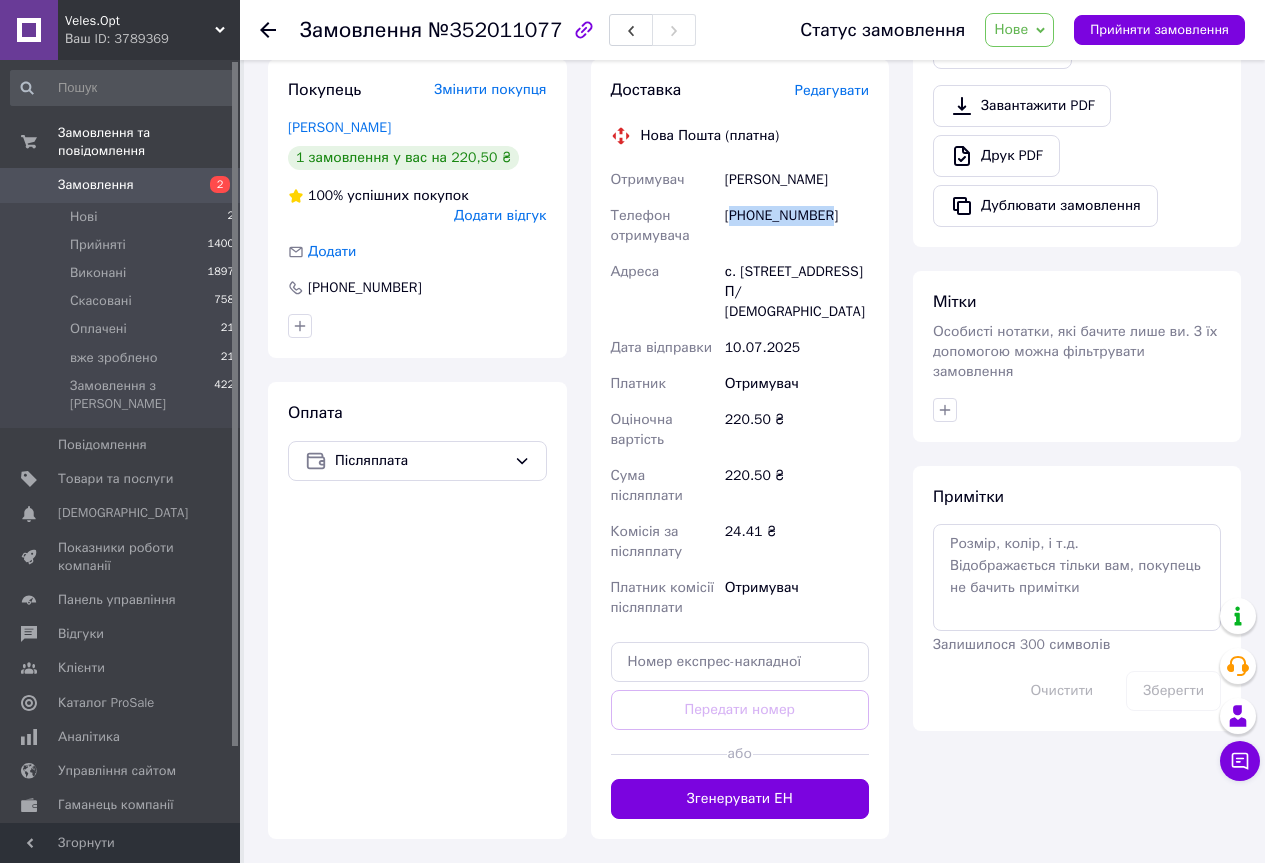 click on "[PHONE_NUMBER]" at bounding box center [797, 226] 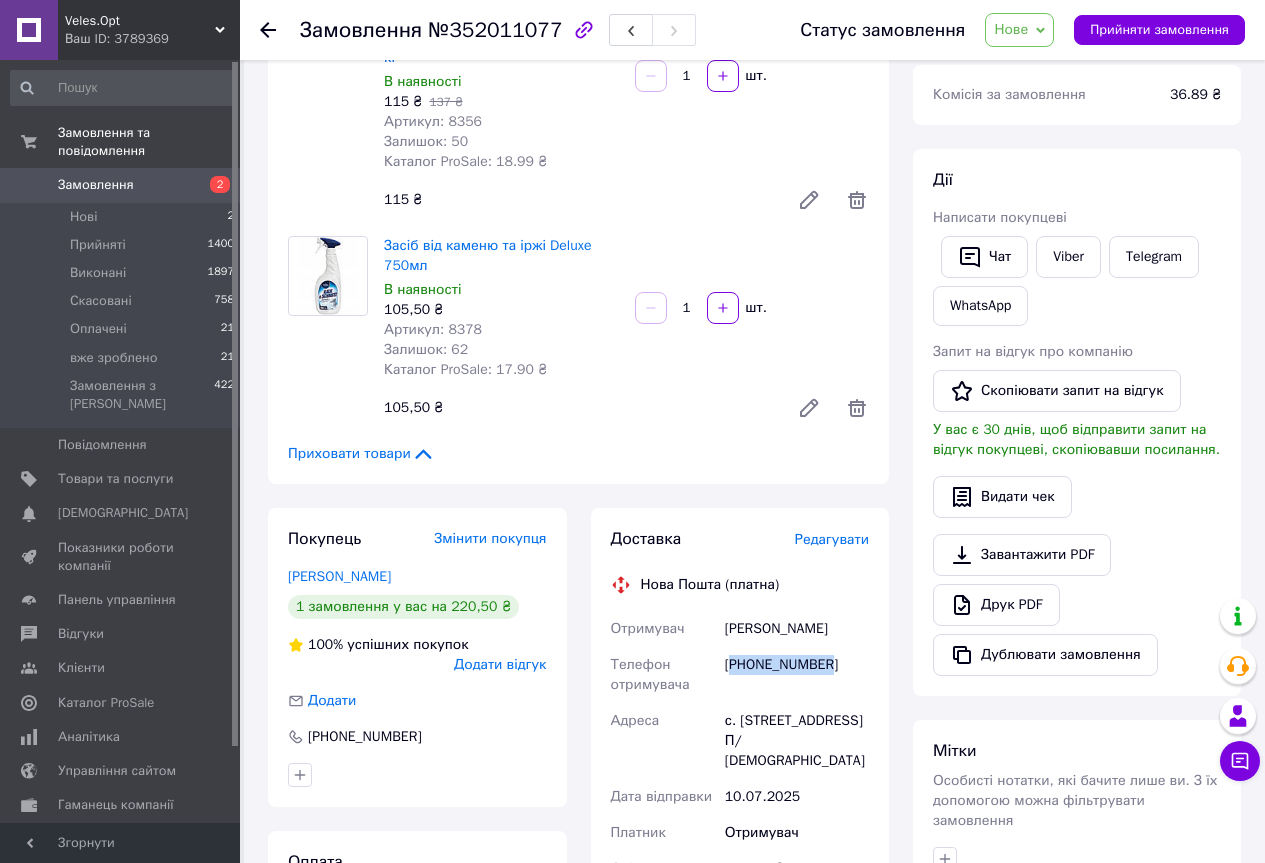 scroll, scrollTop: 0, scrollLeft: 0, axis: both 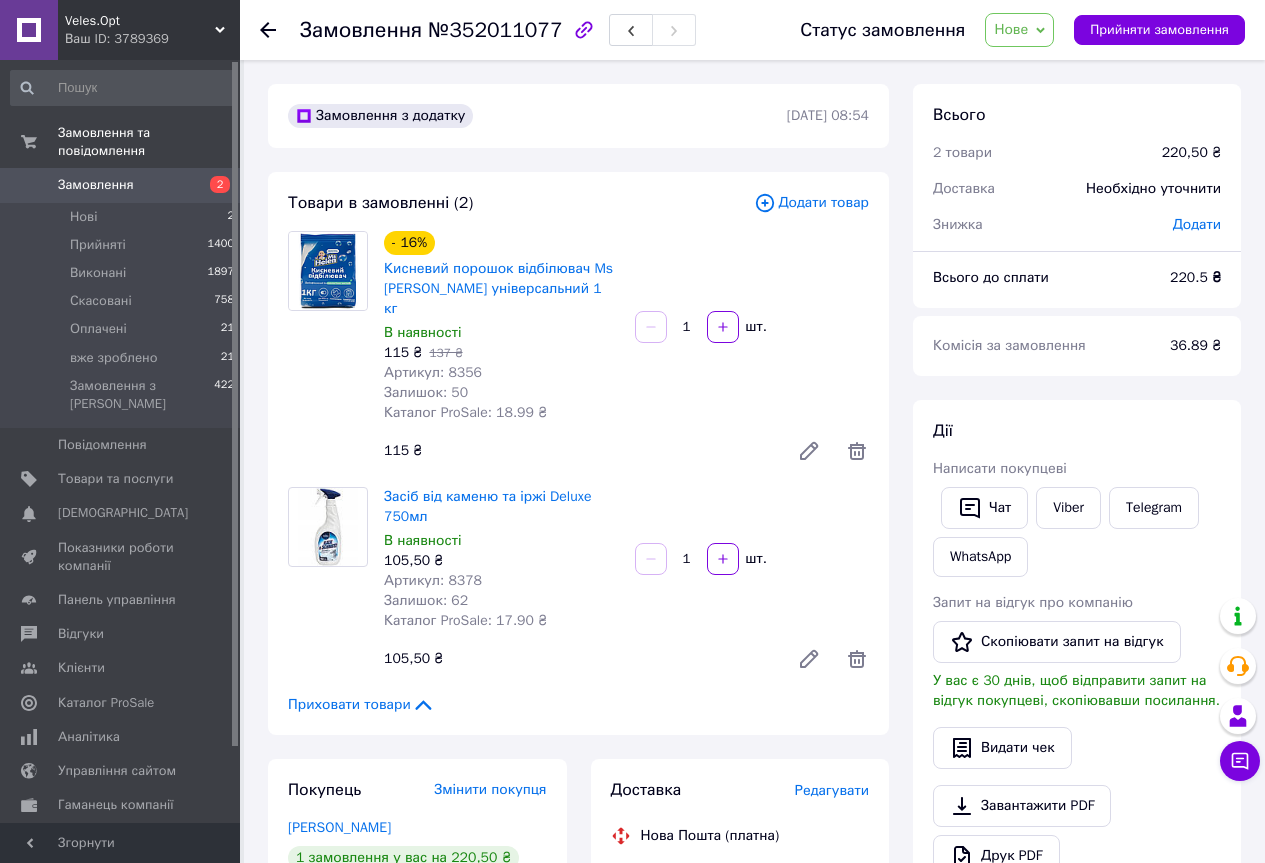 click on "Артикул: 8356" at bounding box center [433, 372] 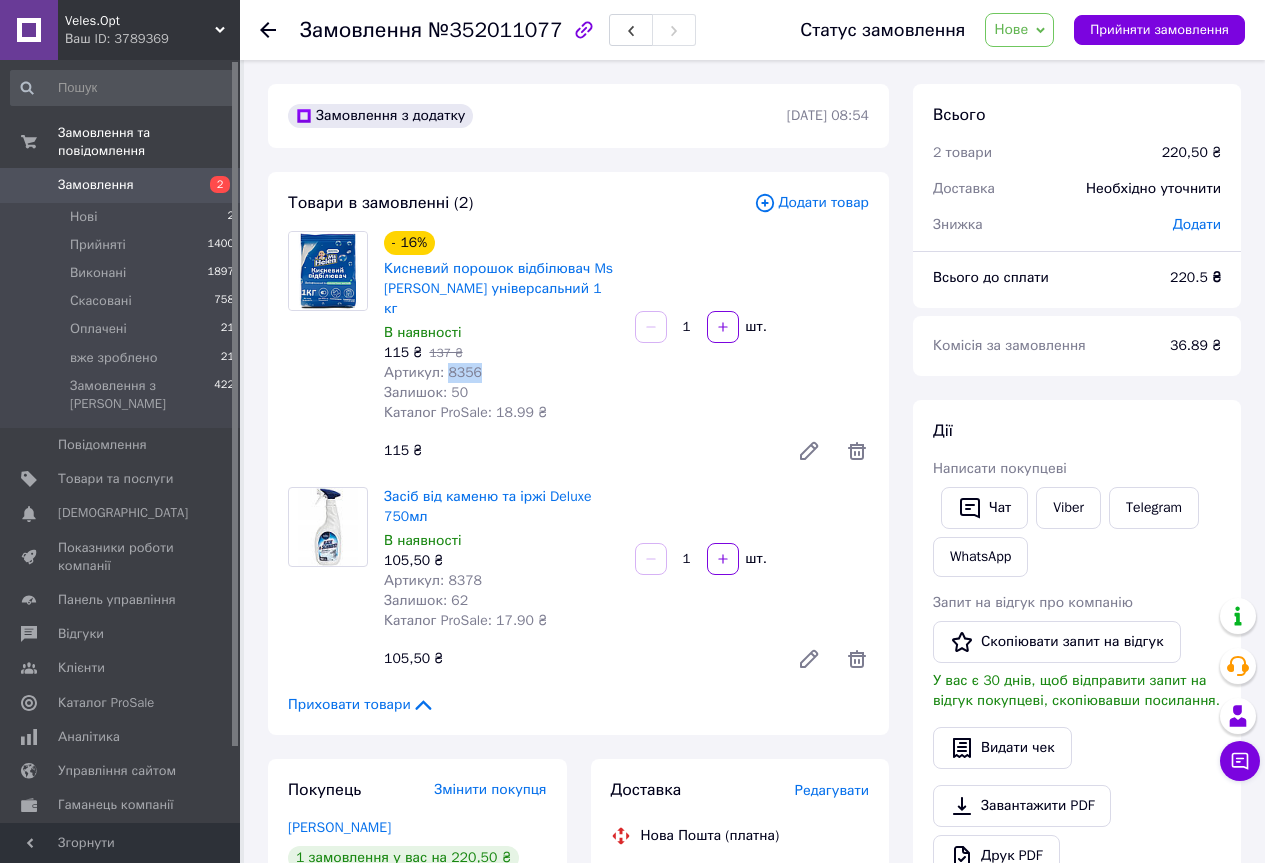 click on "Артикул: 8356" at bounding box center [433, 372] 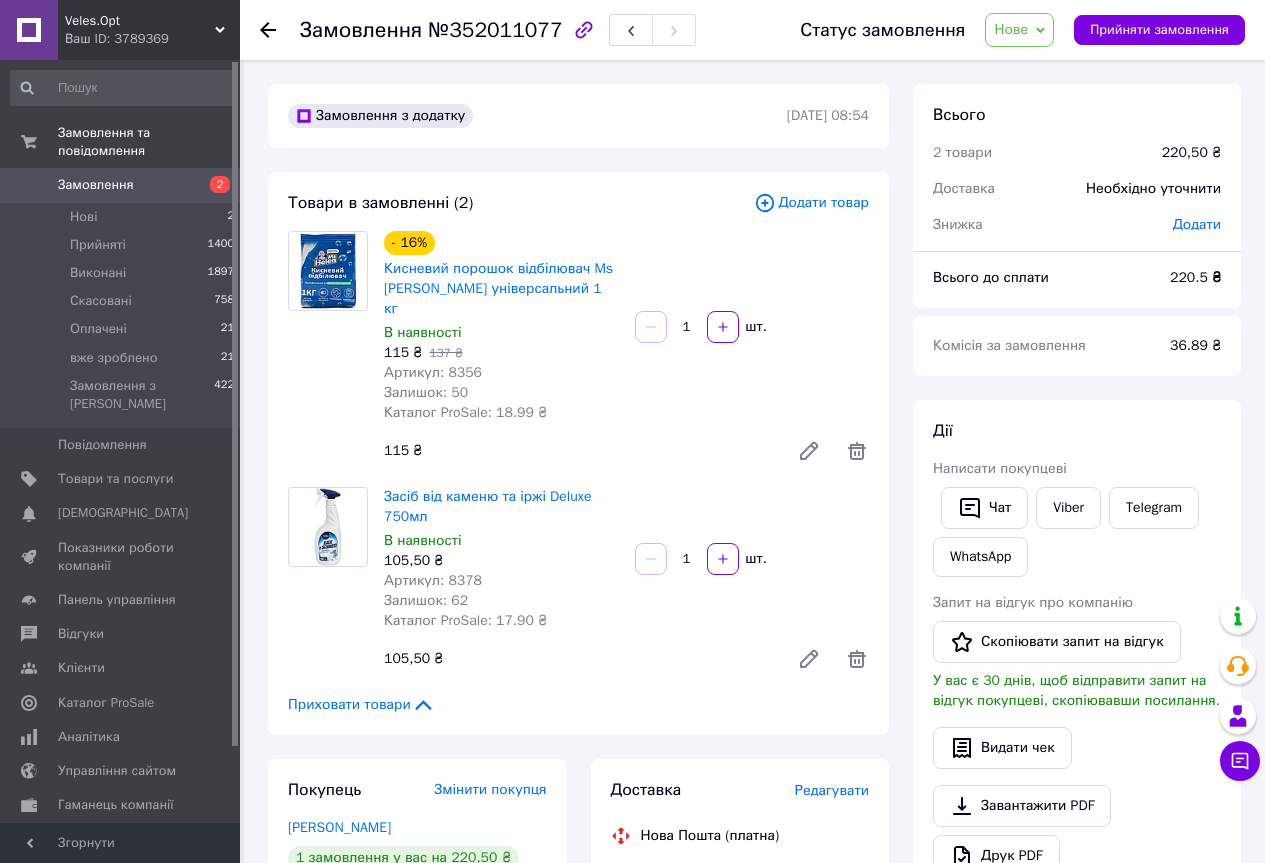 click on "Артикул: 8378" at bounding box center [433, 580] 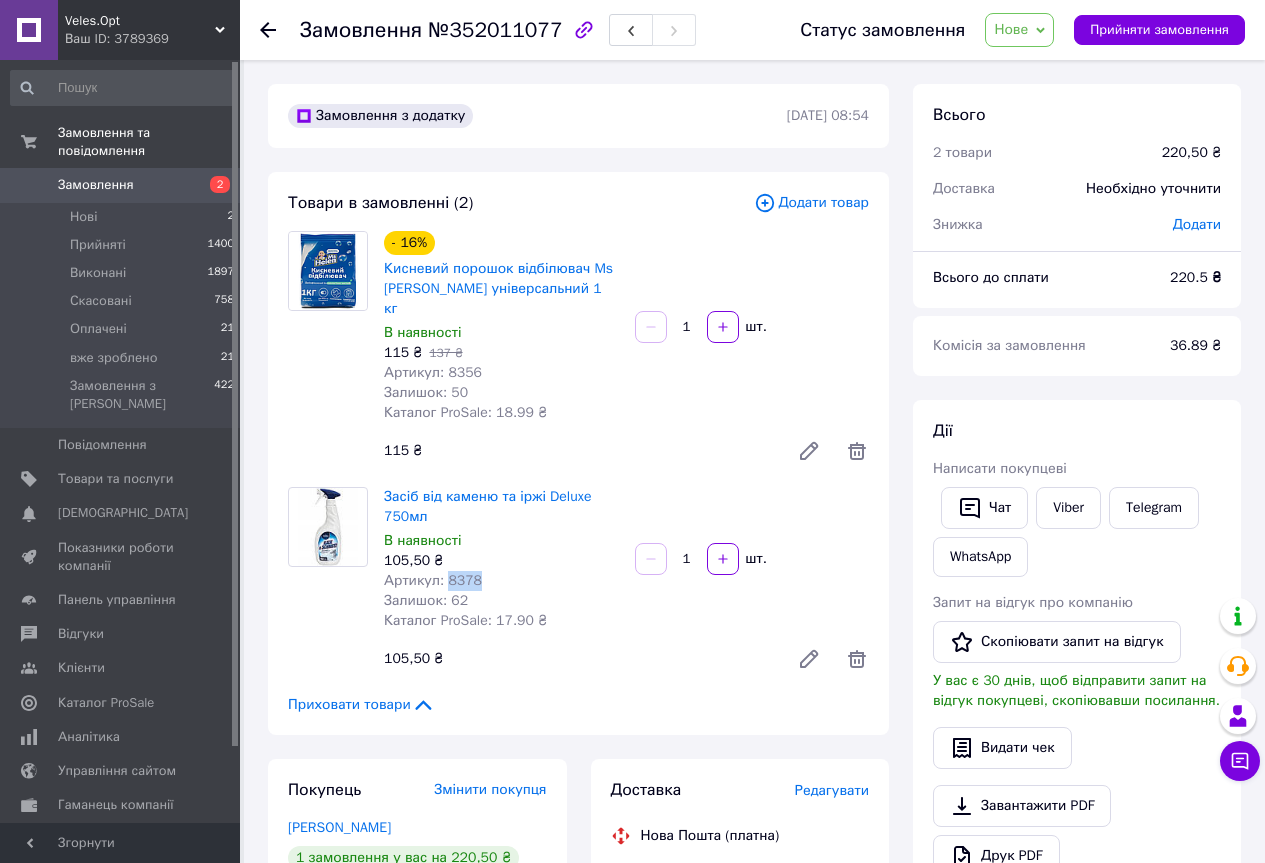 click on "Артикул: 8378" at bounding box center (433, 580) 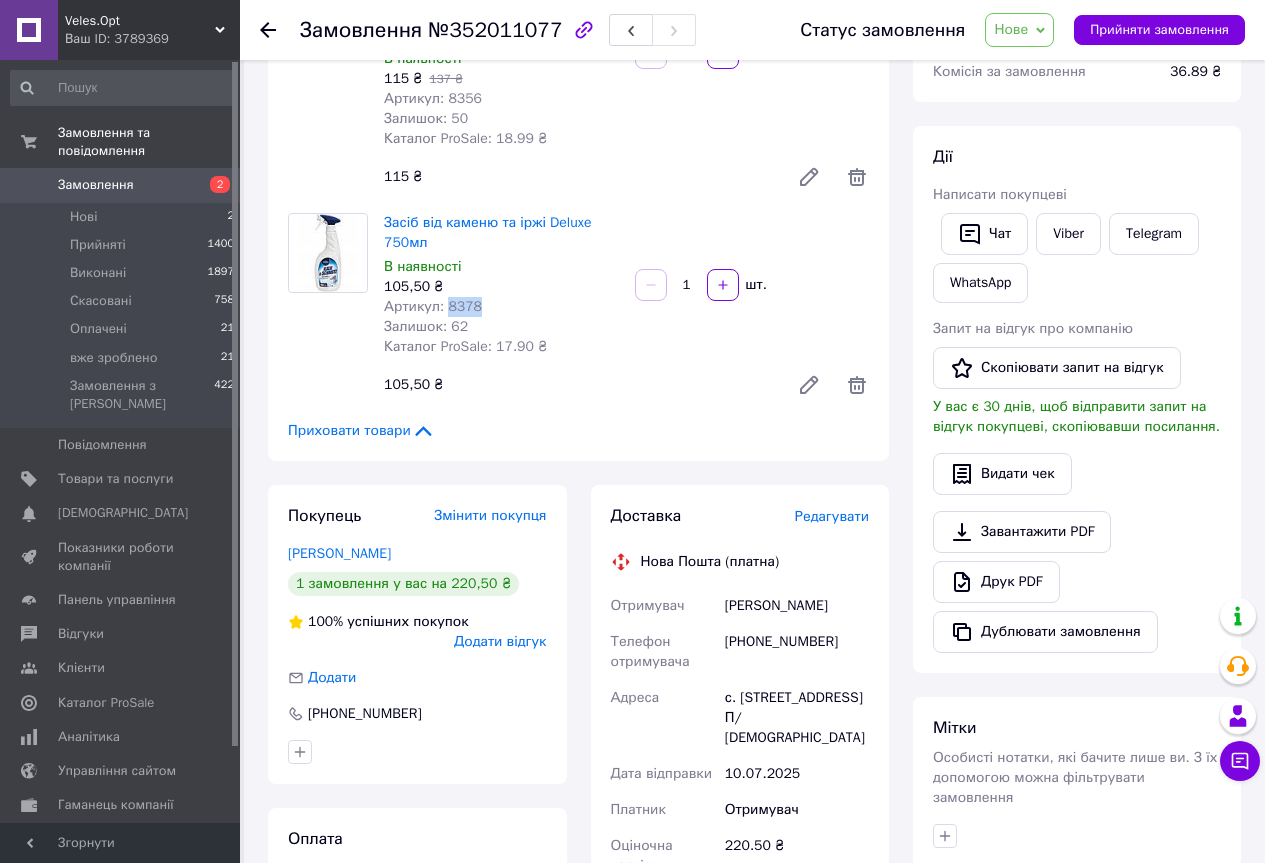 scroll, scrollTop: 467, scrollLeft: 0, axis: vertical 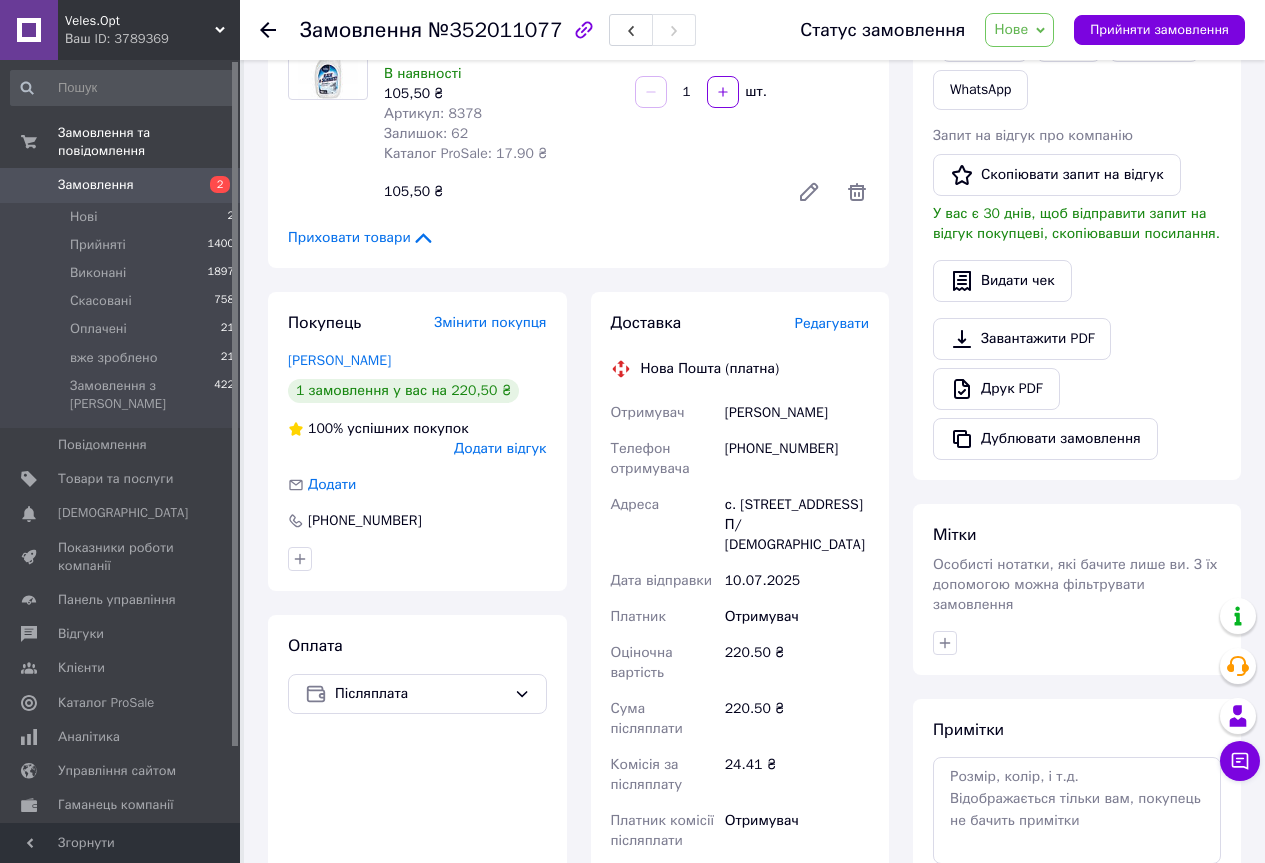 click on "[PHONE_NUMBER]" at bounding box center (797, 459) 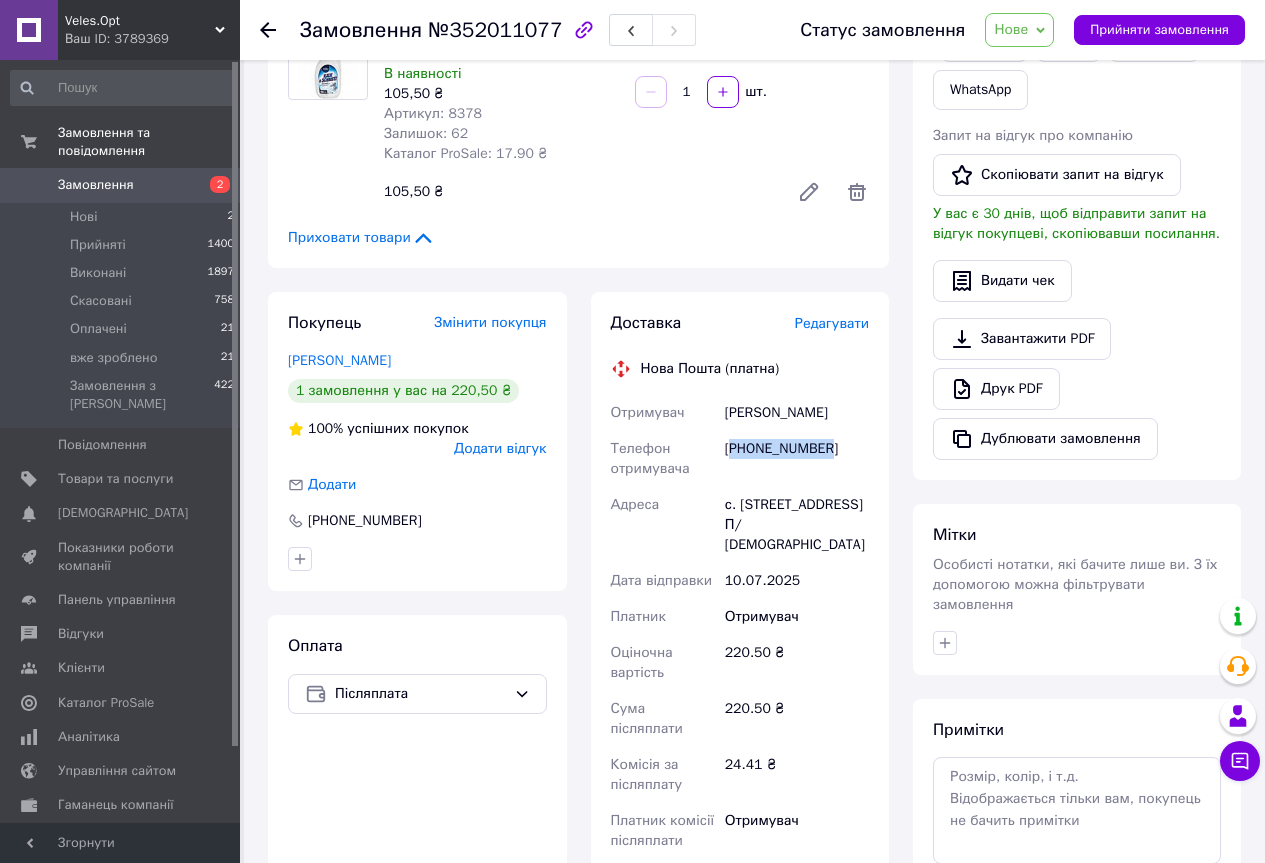 click on "[PHONE_NUMBER]" at bounding box center (797, 459) 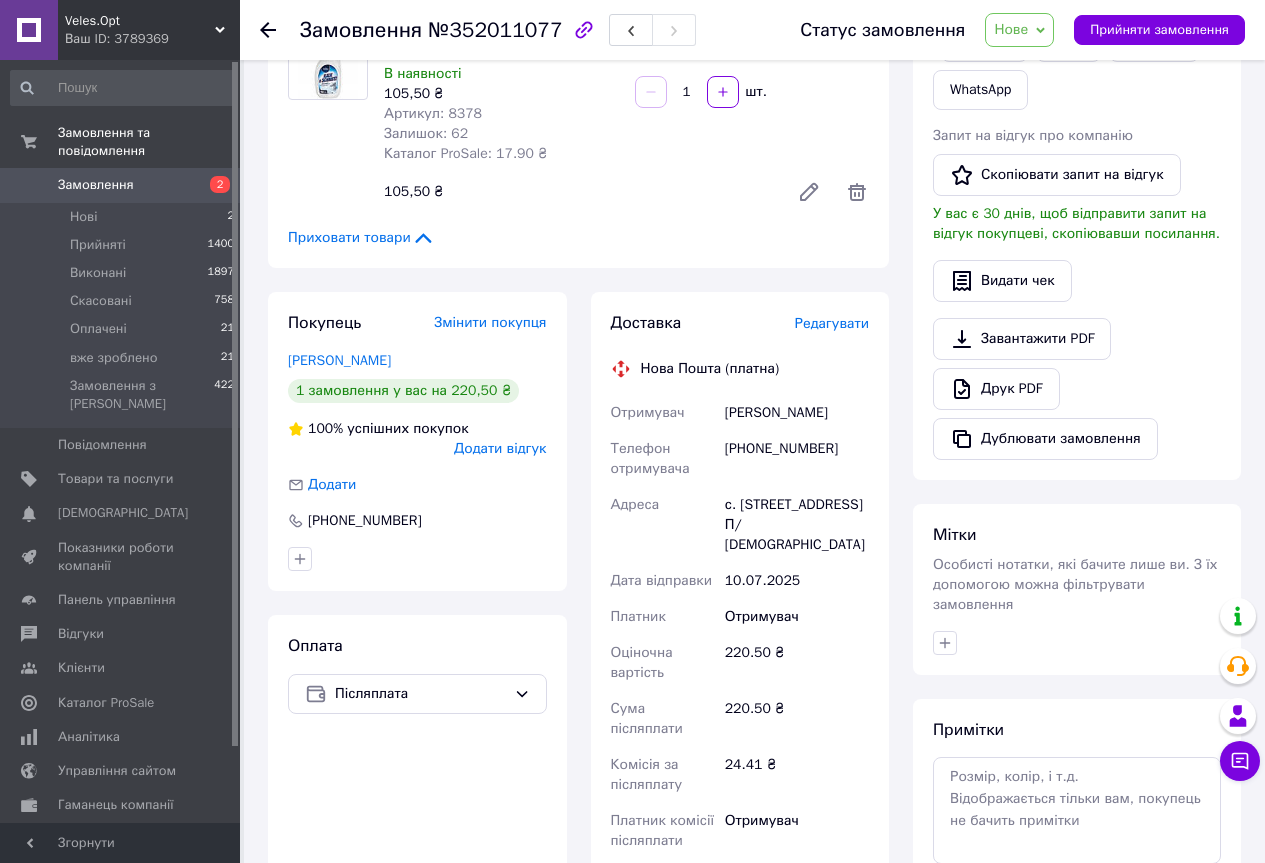 click on "Беспалова Любовь" at bounding box center (797, 413) 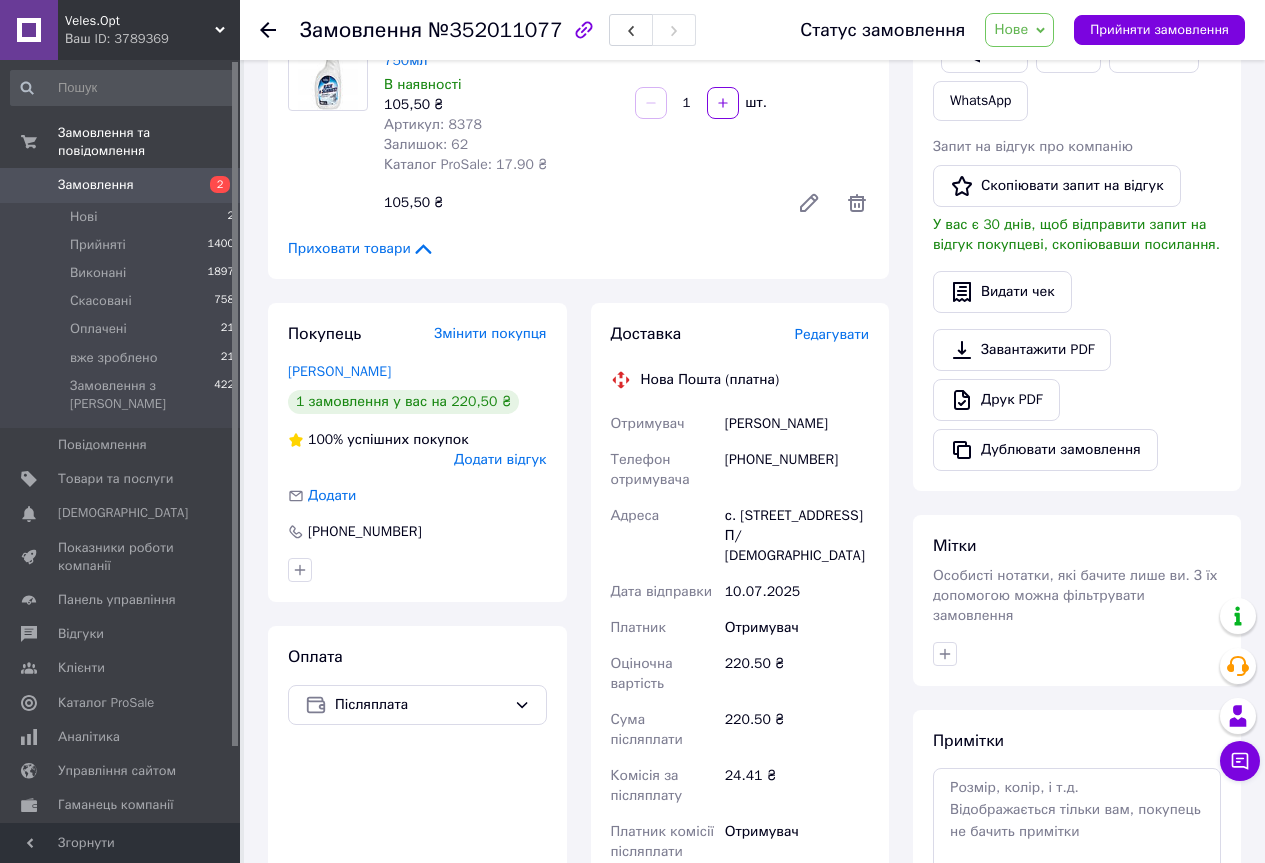 scroll, scrollTop: 700, scrollLeft: 0, axis: vertical 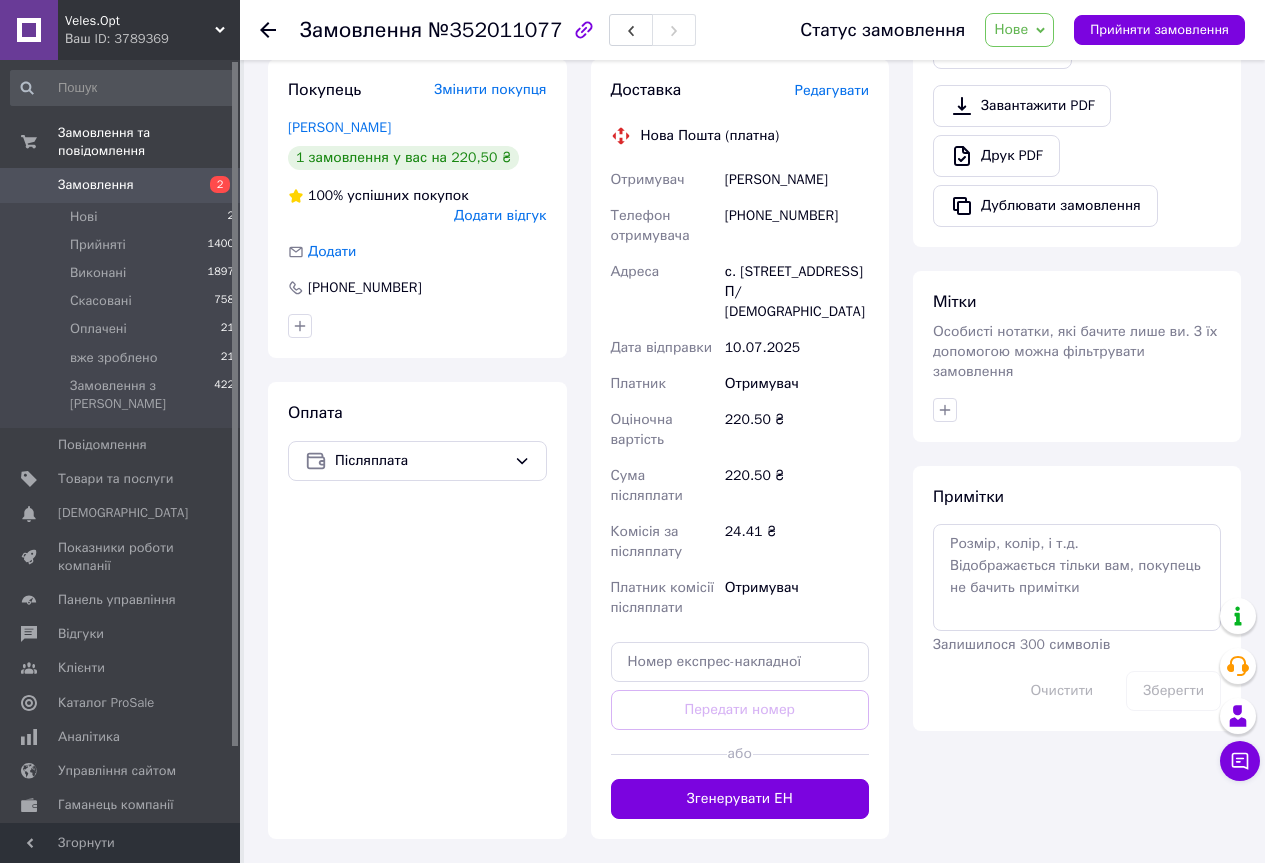 click on "с. Хотянівка, 8-а садова вул., буд. 20, кв. П/ буд" at bounding box center (797, 292) 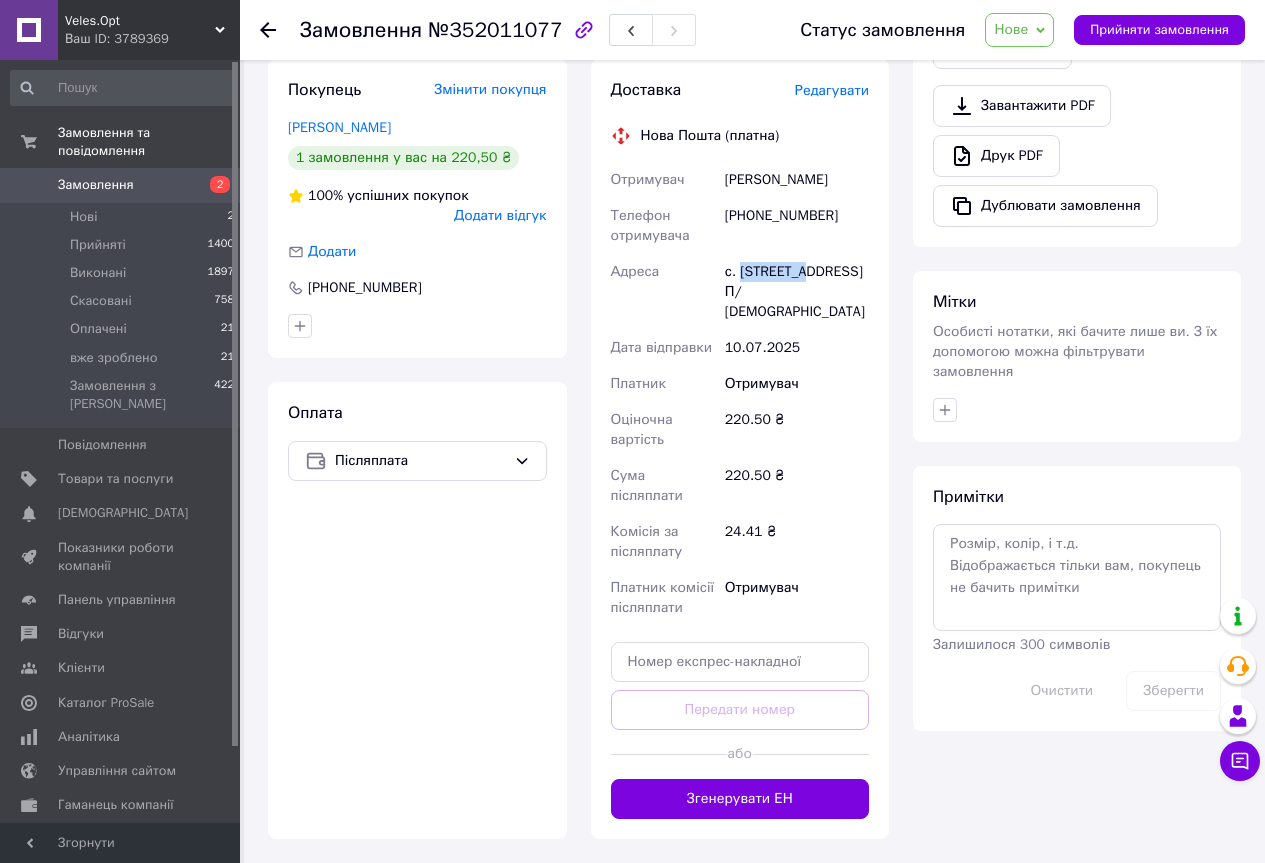 click on "с. Хотянівка, 8-а садова вул., буд. 20, кв. П/ буд" at bounding box center (797, 292) 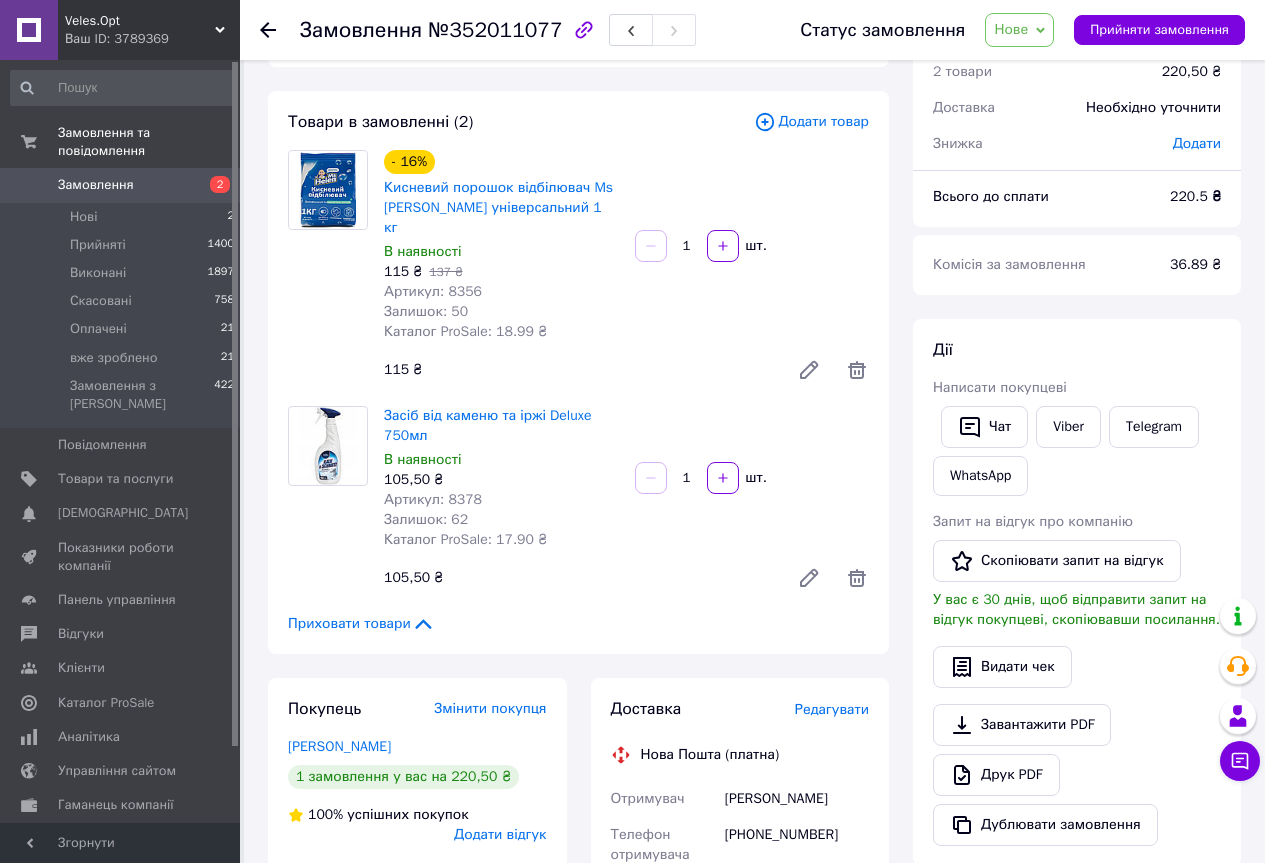 scroll, scrollTop: 0, scrollLeft: 0, axis: both 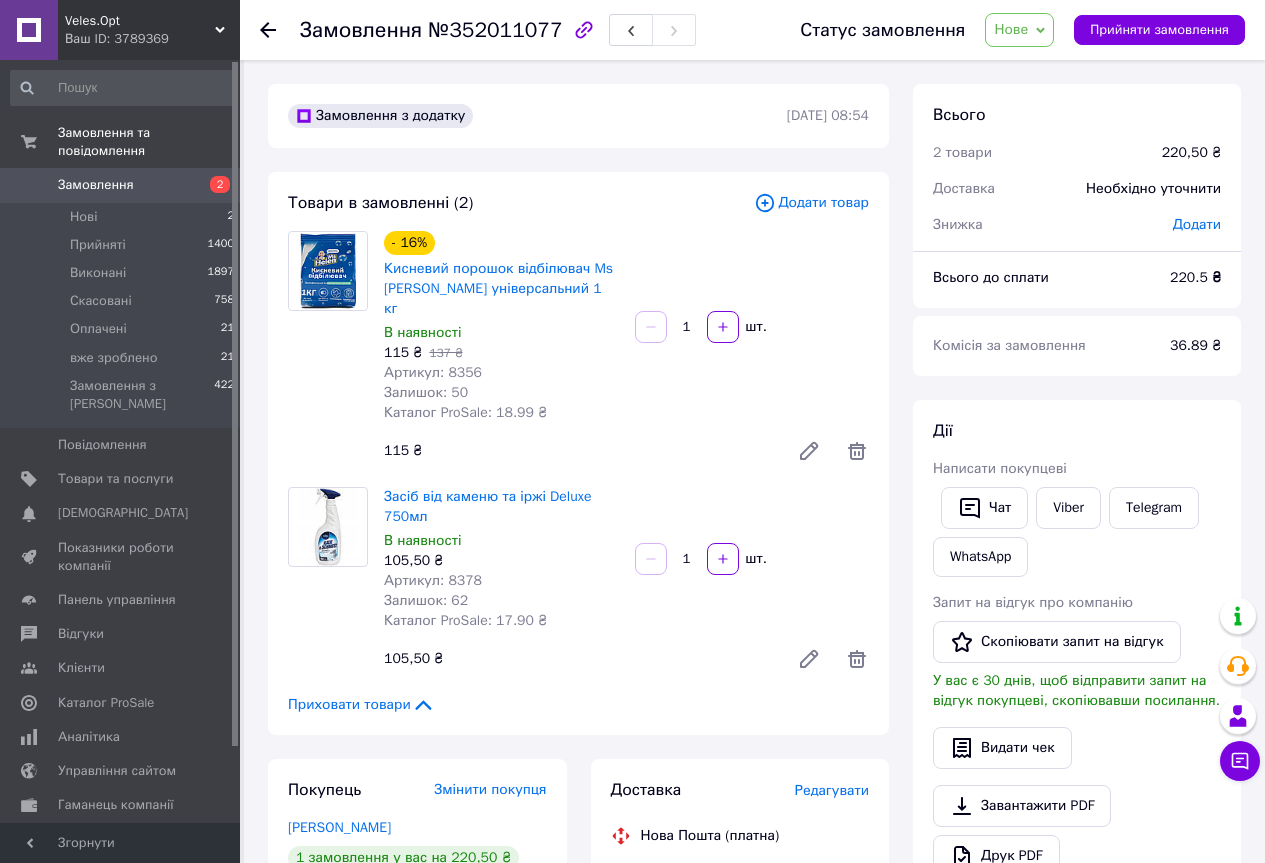 click on "Нове" at bounding box center (1019, 30) 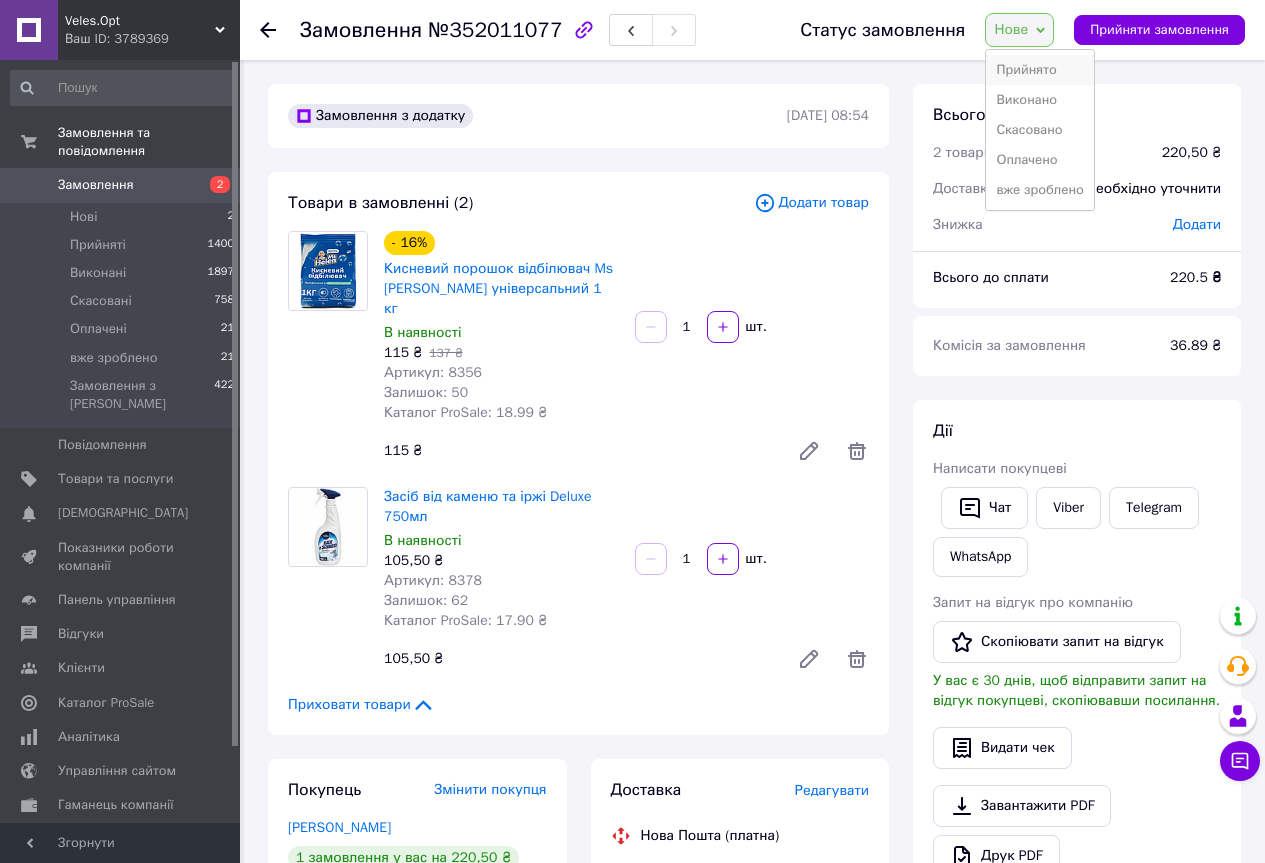 click on "Прийнято" at bounding box center [1040, 70] 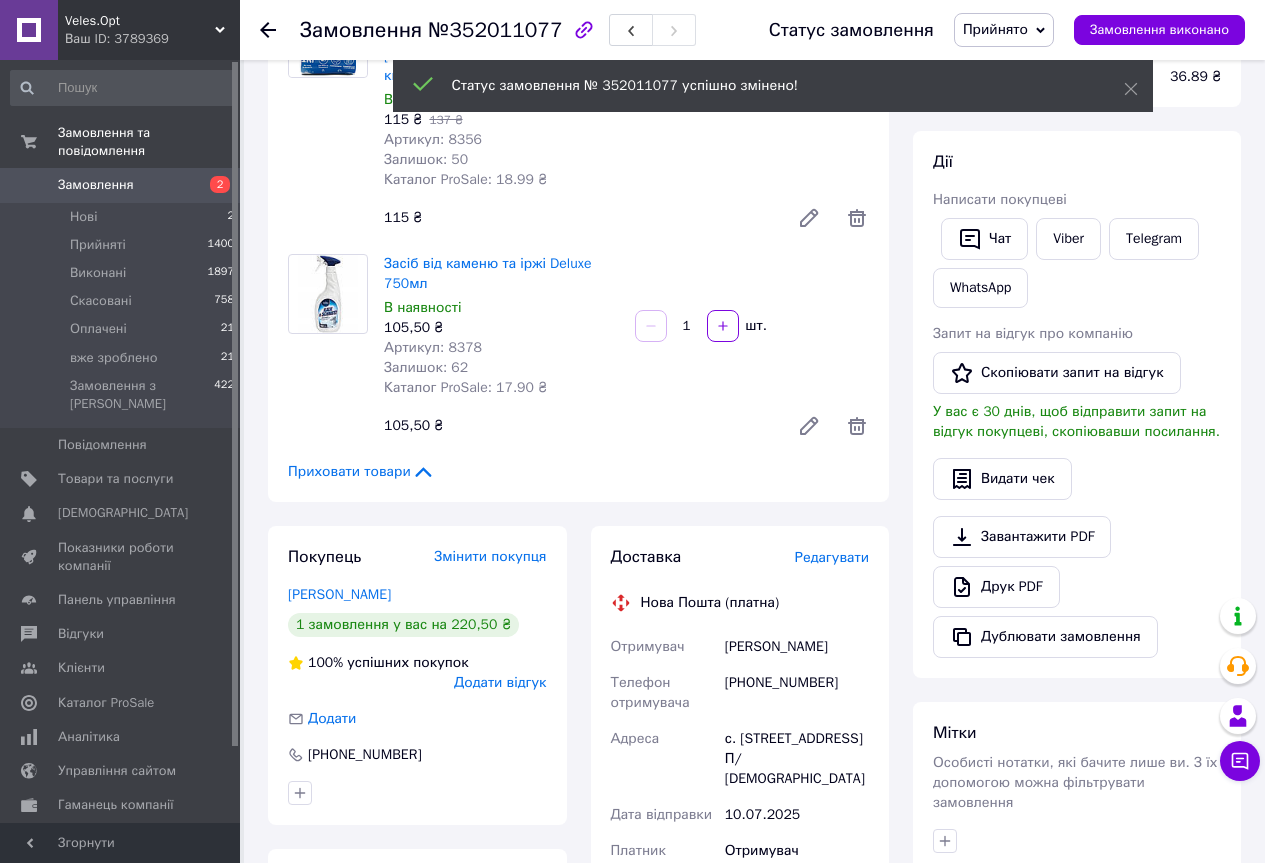 scroll, scrollTop: 700, scrollLeft: 0, axis: vertical 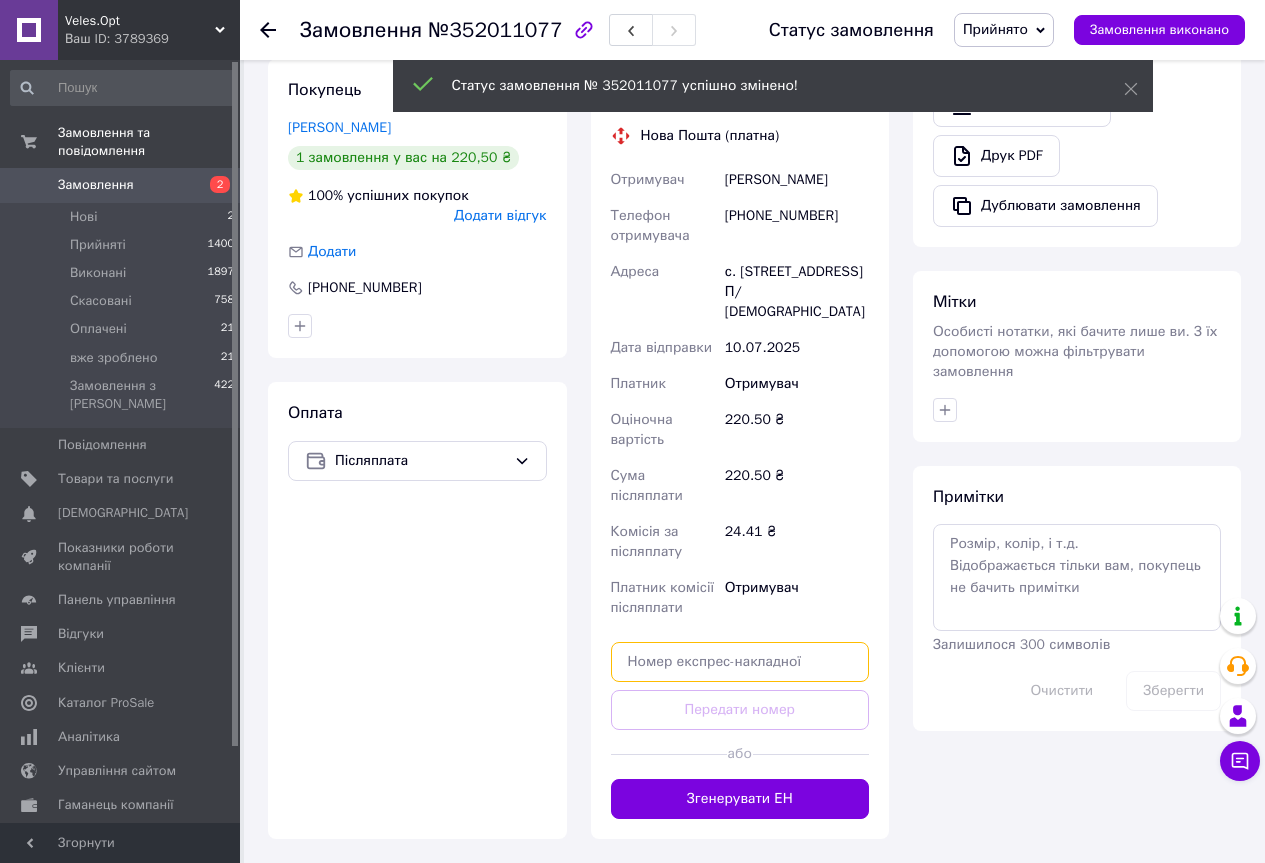 click at bounding box center (740, 662) 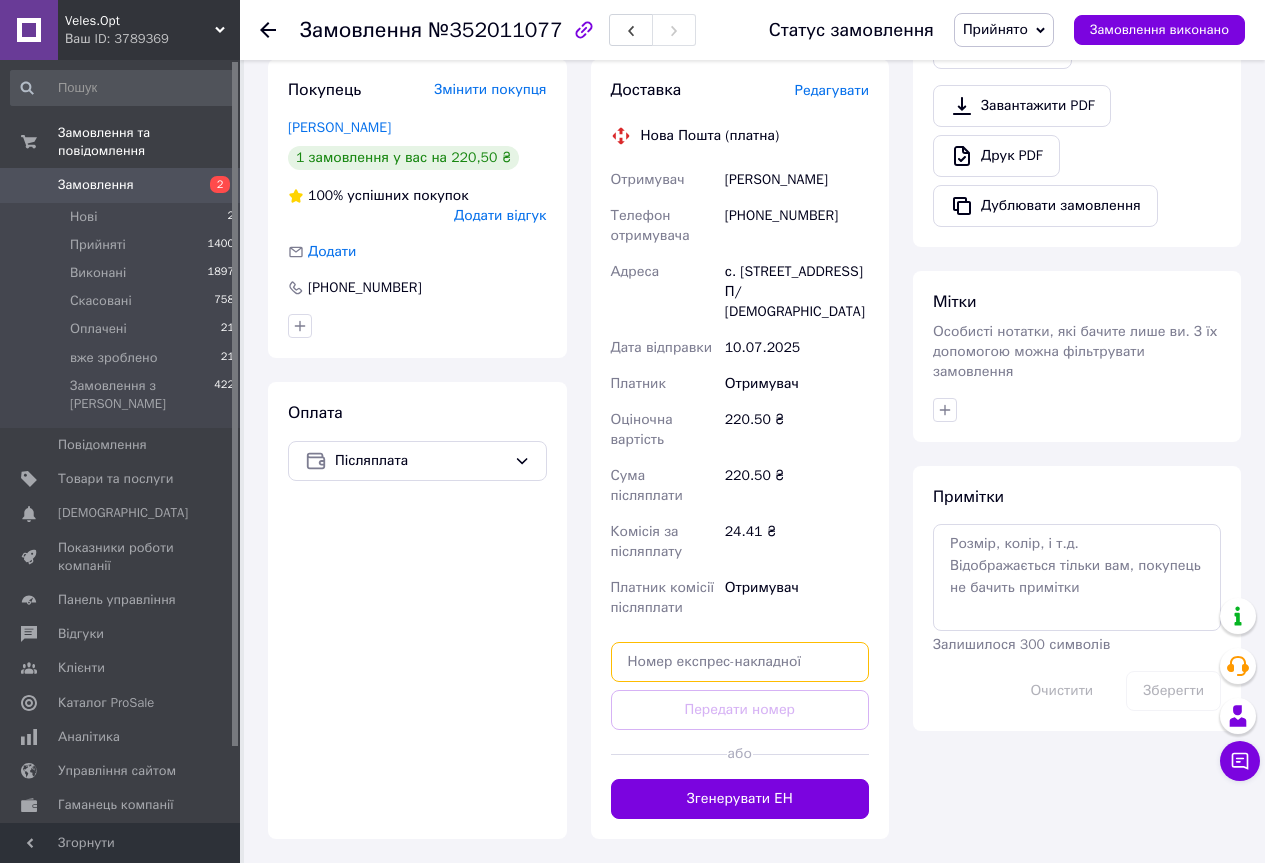 paste on "20451203180027" 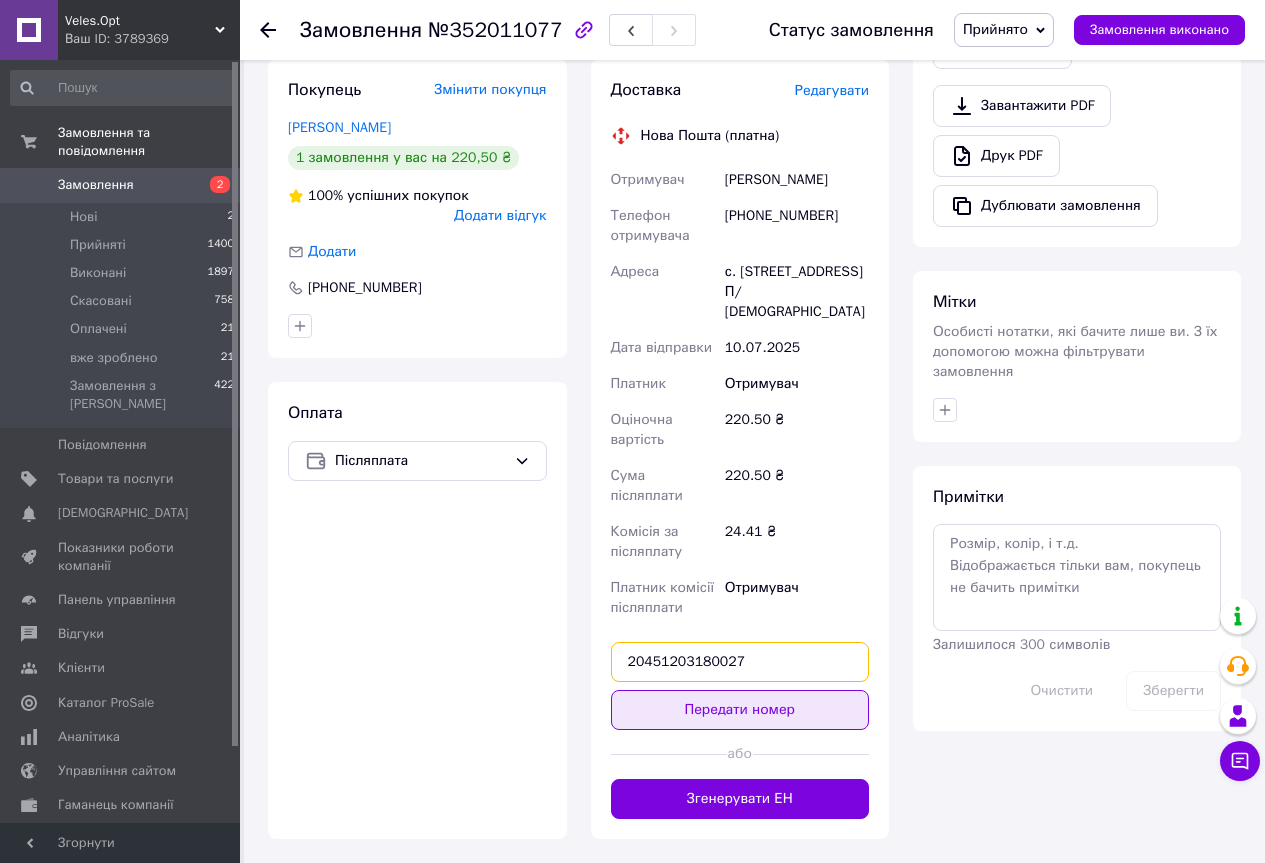 type on "20451203180027" 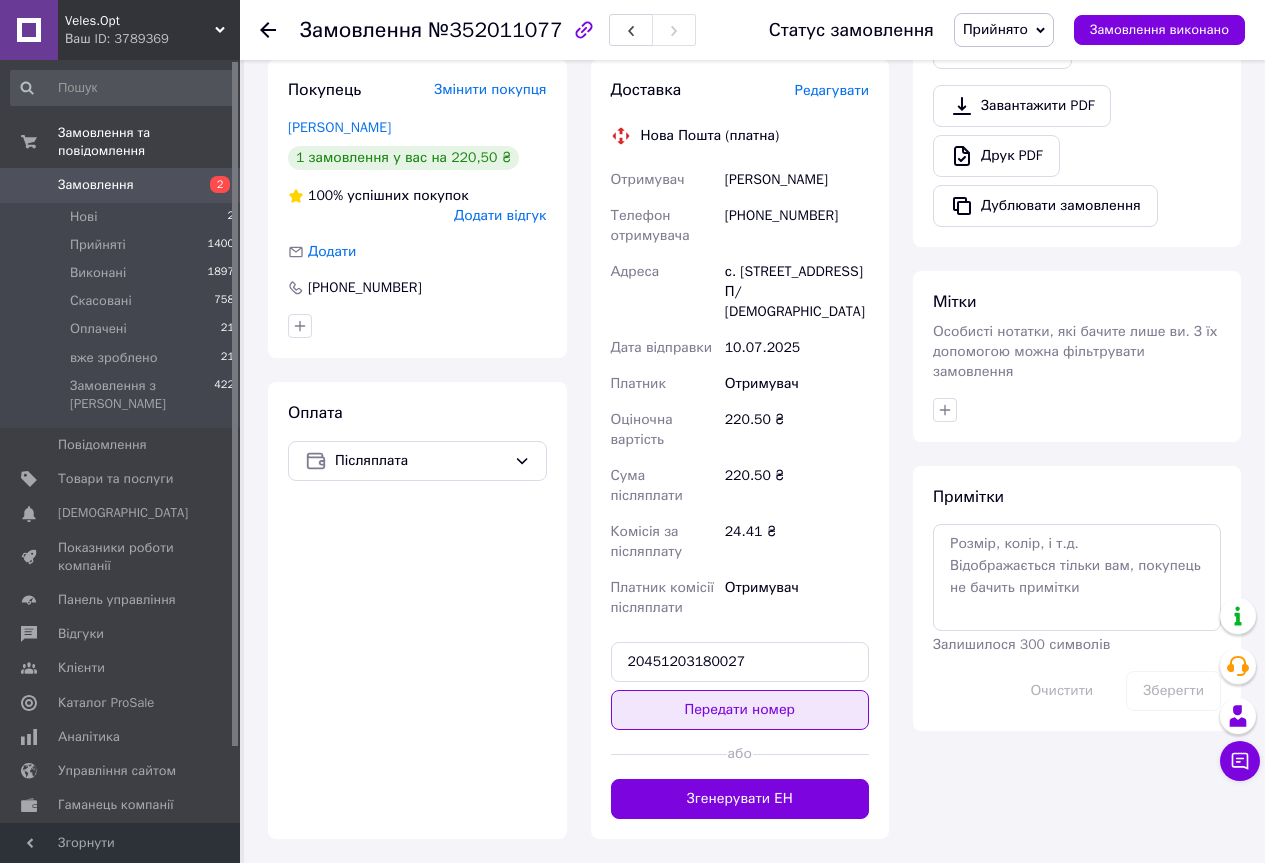 click on "Передати номер" at bounding box center [740, 710] 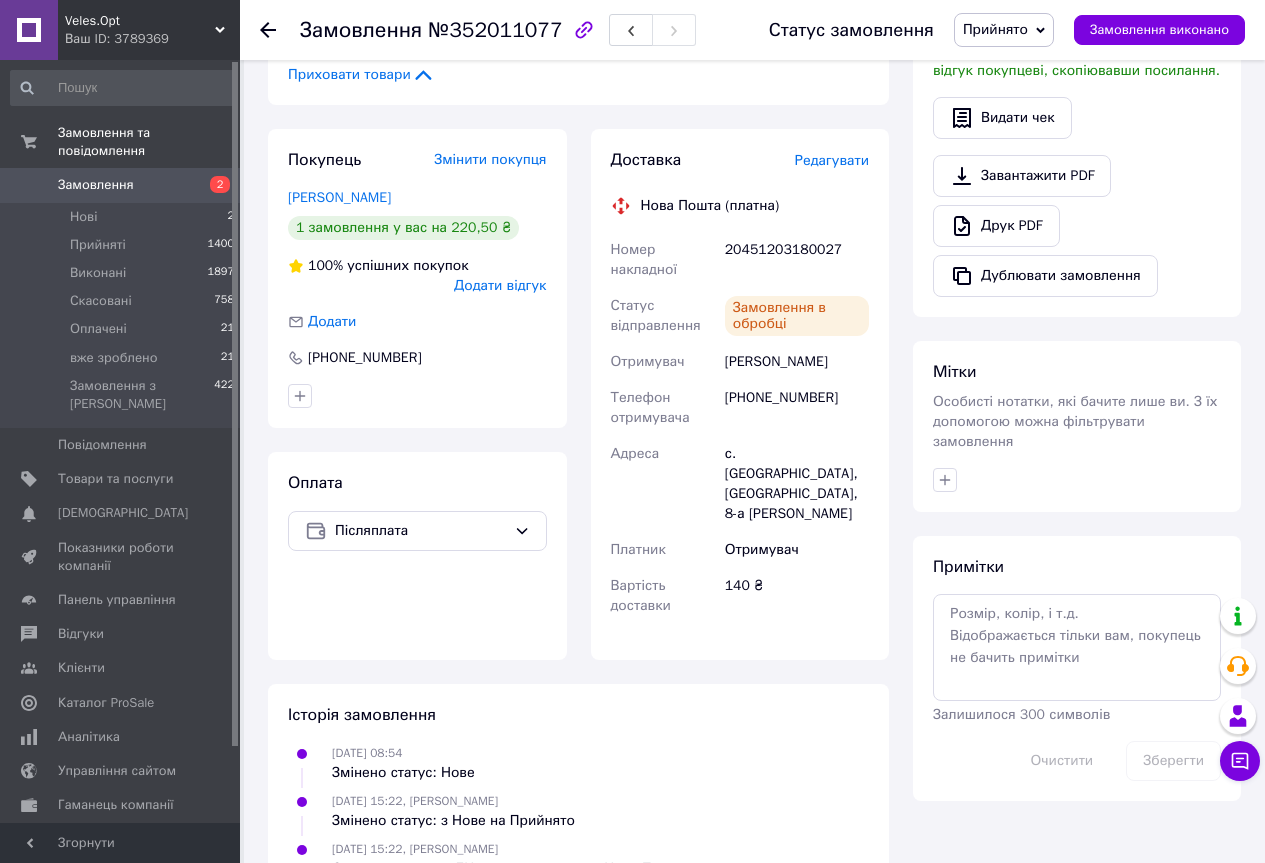 scroll, scrollTop: 662, scrollLeft: 0, axis: vertical 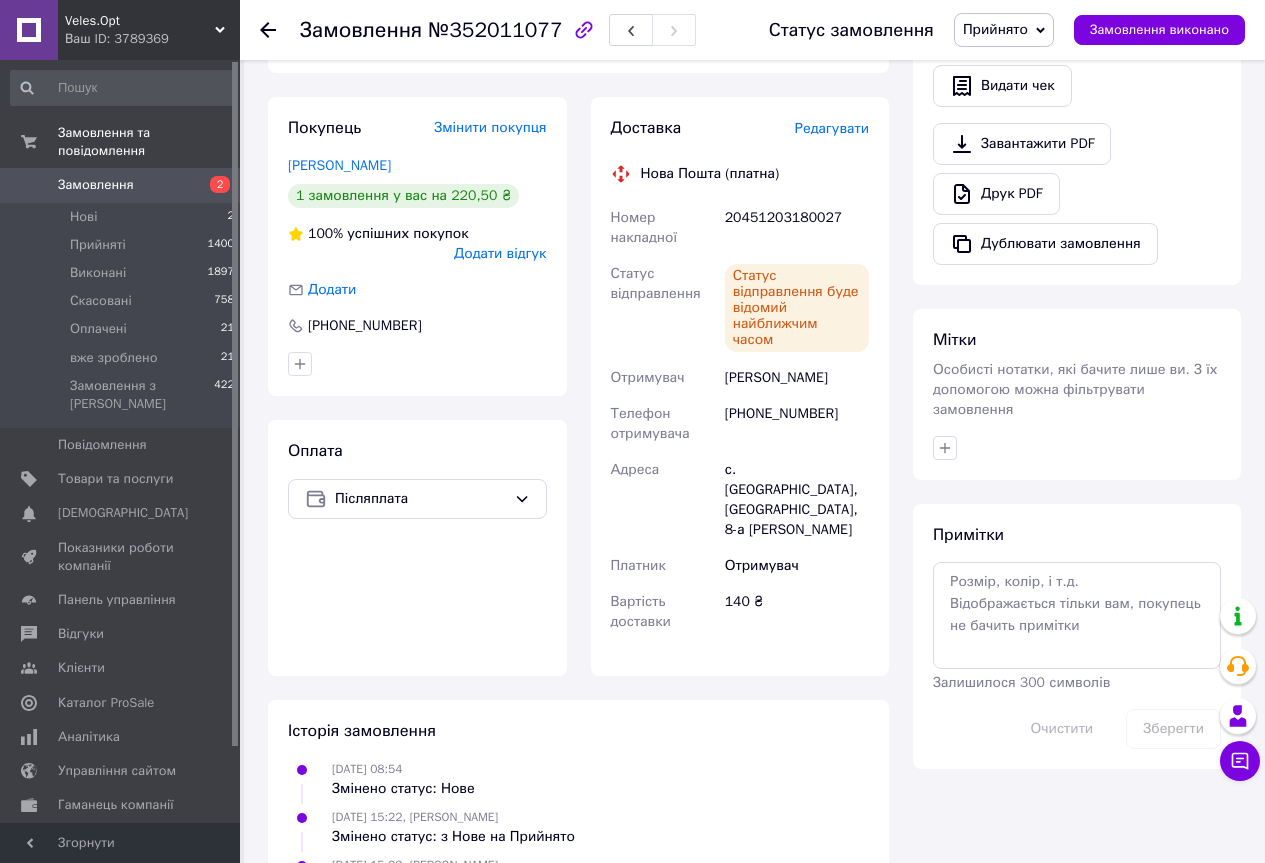 click on "Доставка Редагувати Нова Пошта (платна) Номер накладної 20451203180027 Статус відправлення Статус відправлення буде відомий найближчим часом Отримувач Беспалова Любовь Телефон отримувача +380679802881 Адреса с. Хотянівка, Хотянівка, 8-а Садова Платник Отримувач Вартість доставки 140 ₴" at bounding box center (740, 386) 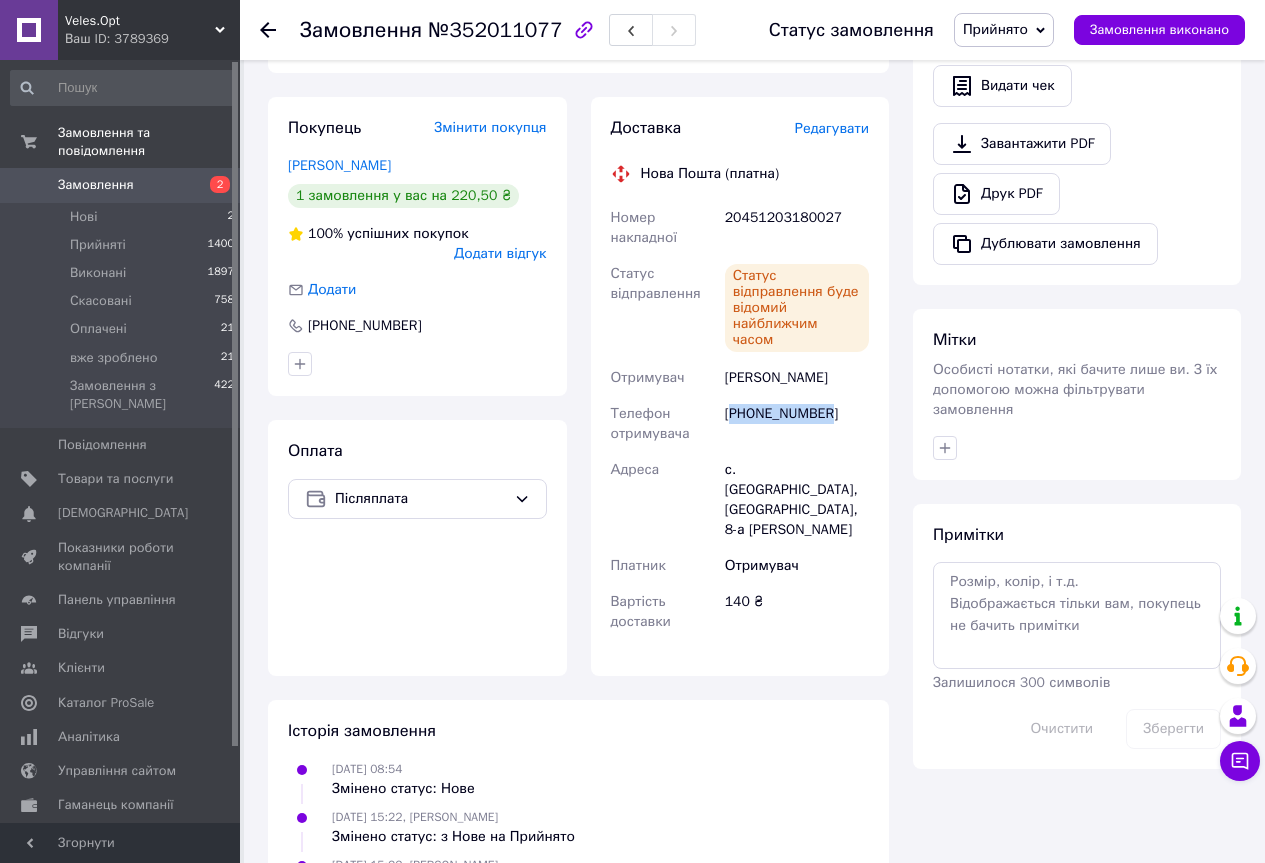 click on "[PHONE_NUMBER]" at bounding box center [797, 424] 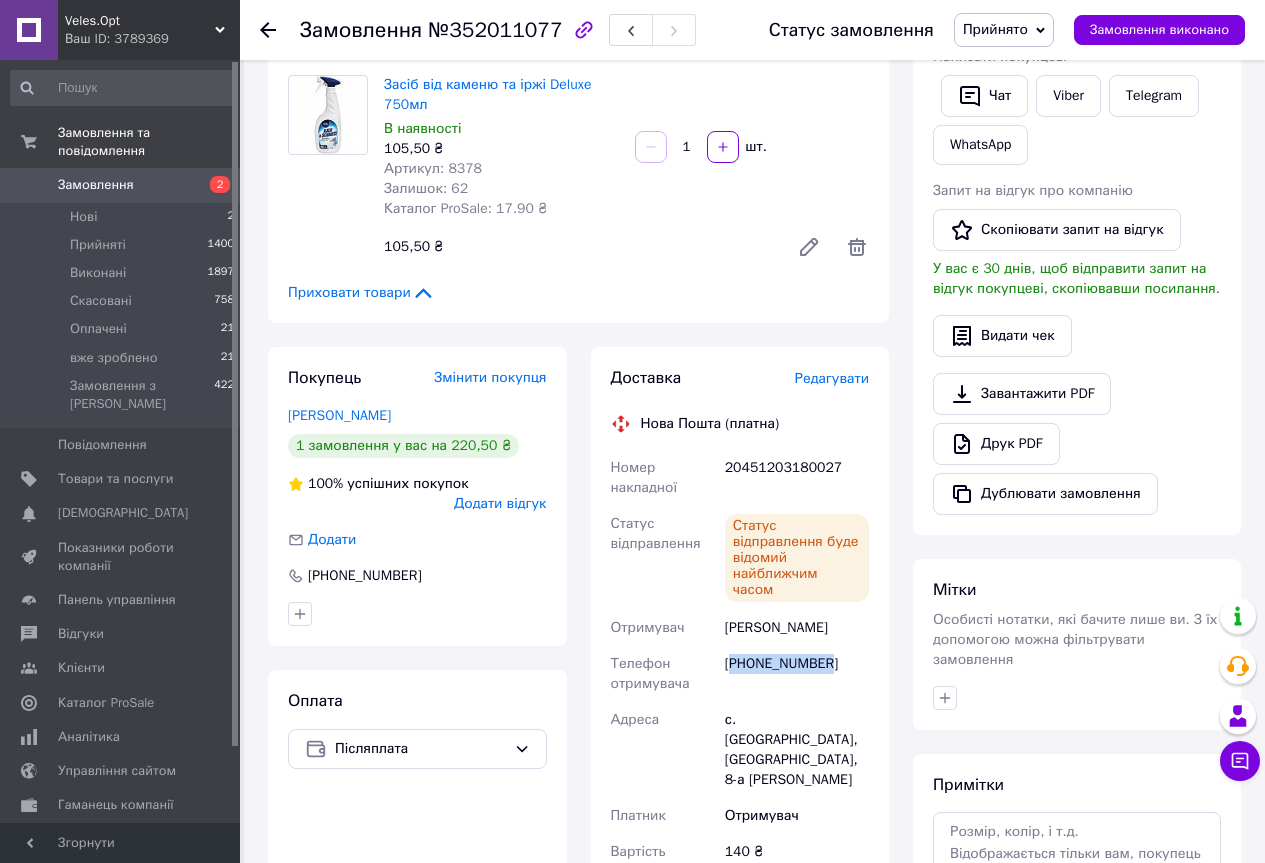 scroll, scrollTop: 467, scrollLeft: 0, axis: vertical 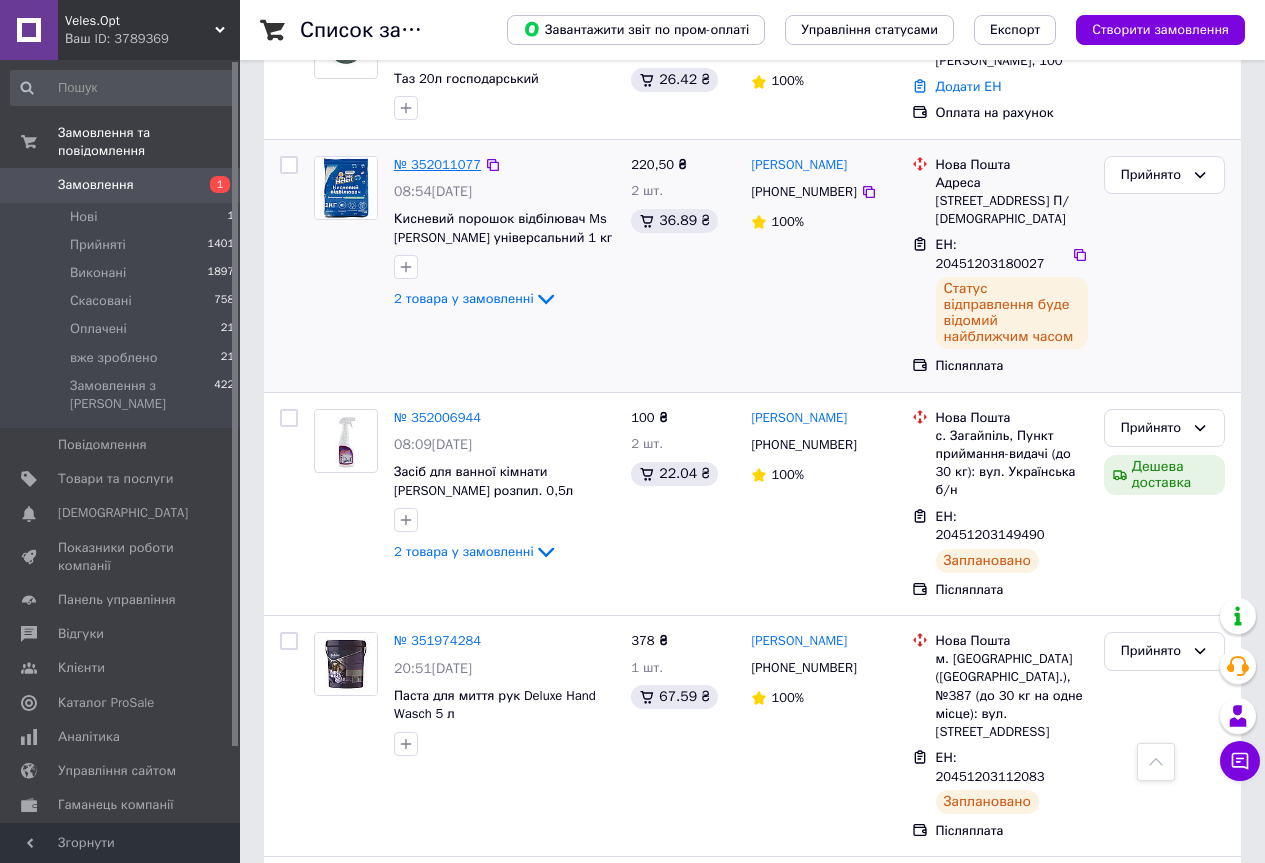 click on "№ 352011077" at bounding box center [437, 164] 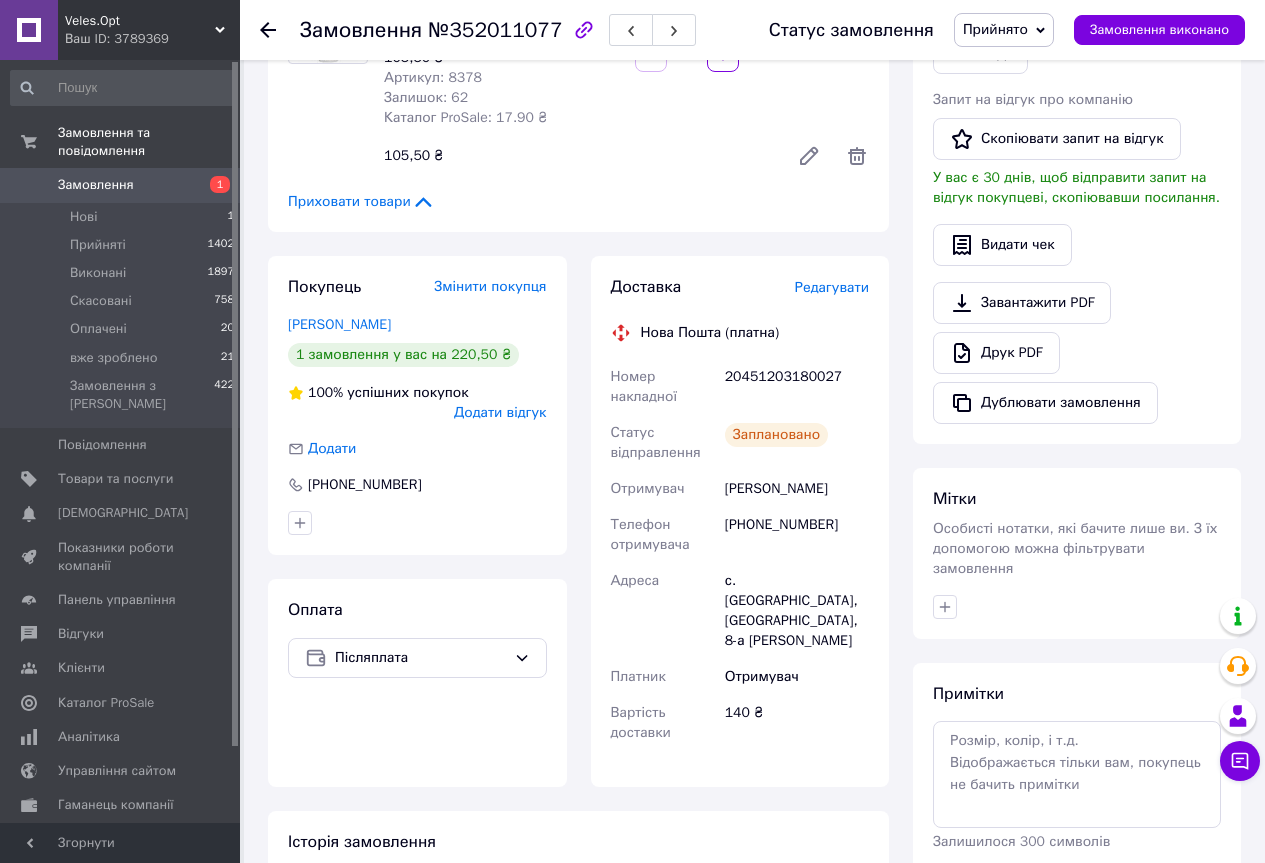 scroll, scrollTop: 630, scrollLeft: 0, axis: vertical 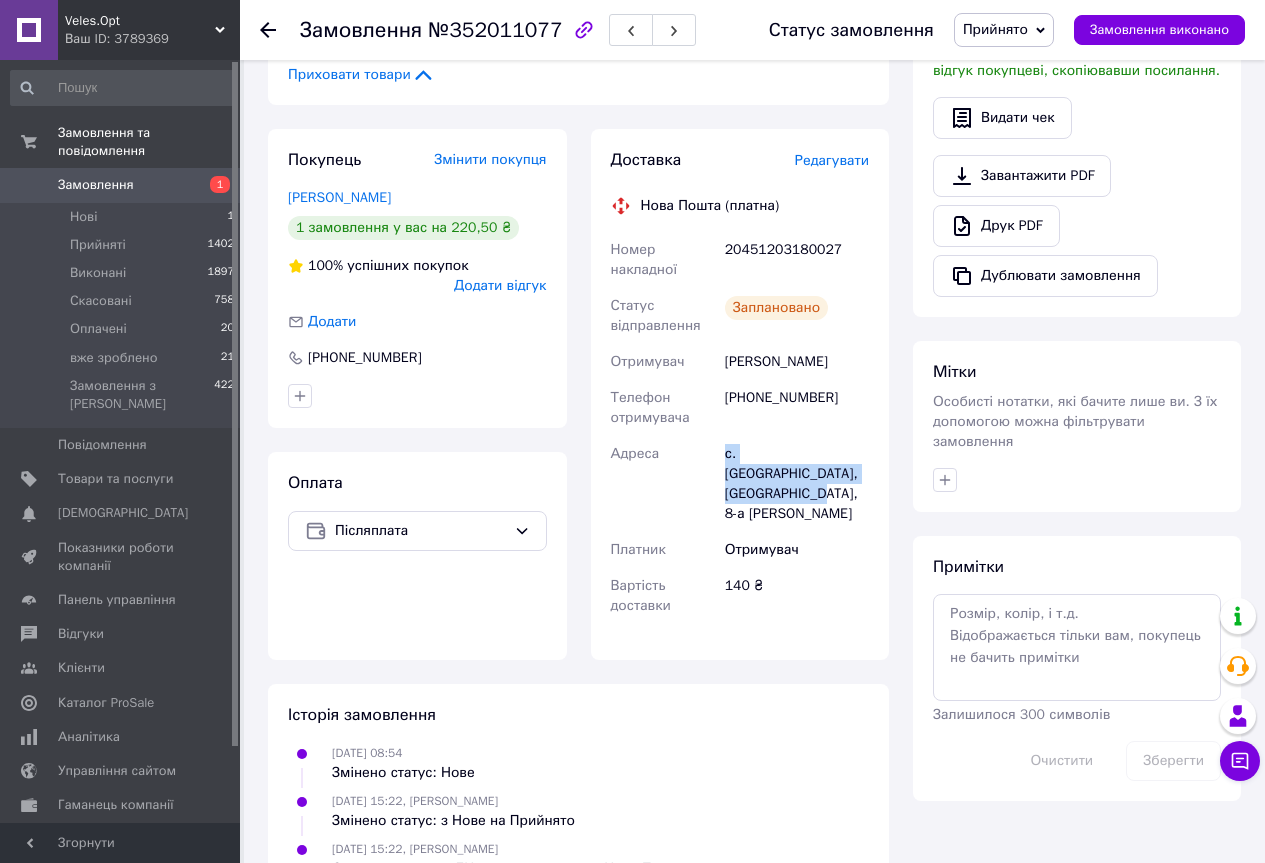 drag, startPoint x: 724, startPoint y: 431, endPoint x: 868, endPoint y: 453, distance: 145.67087 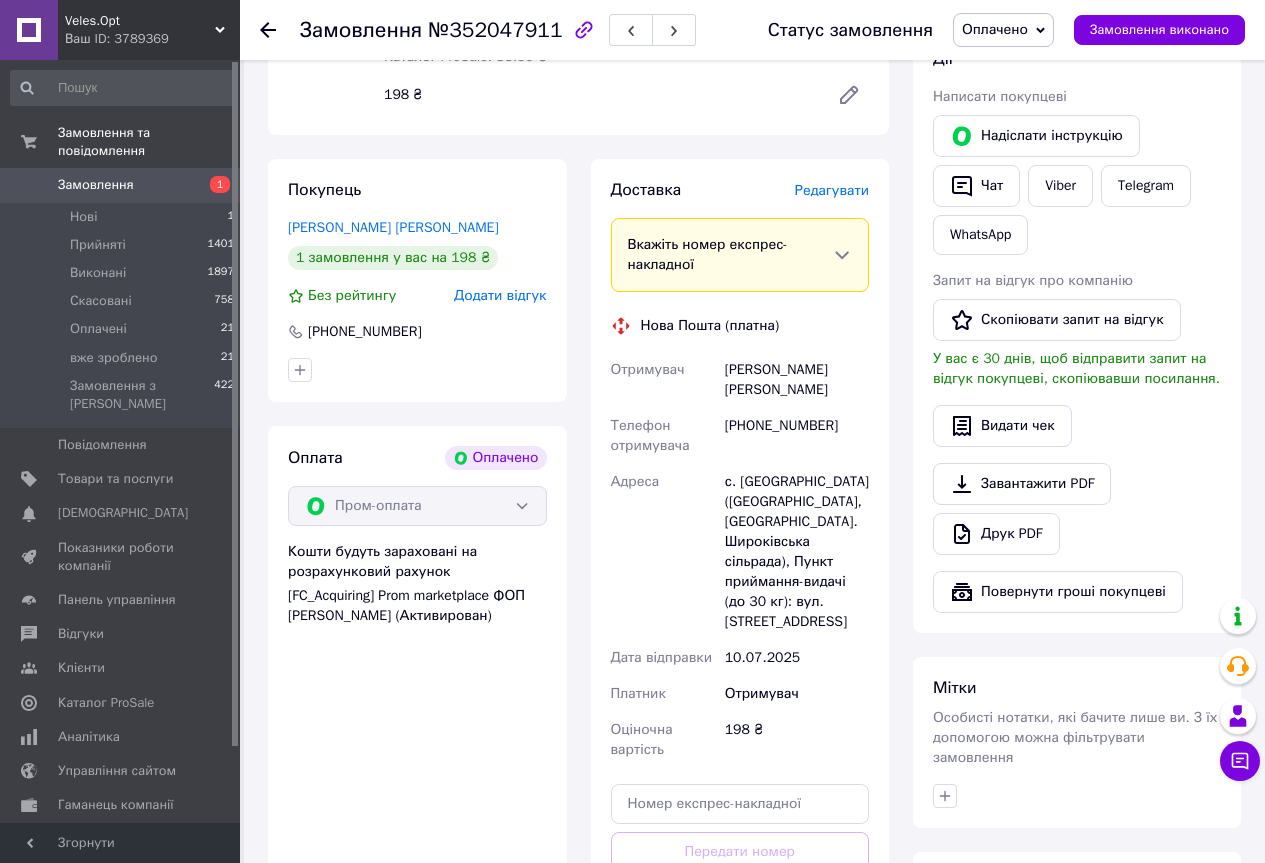 scroll, scrollTop: 467, scrollLeft: 0, axis: vertical 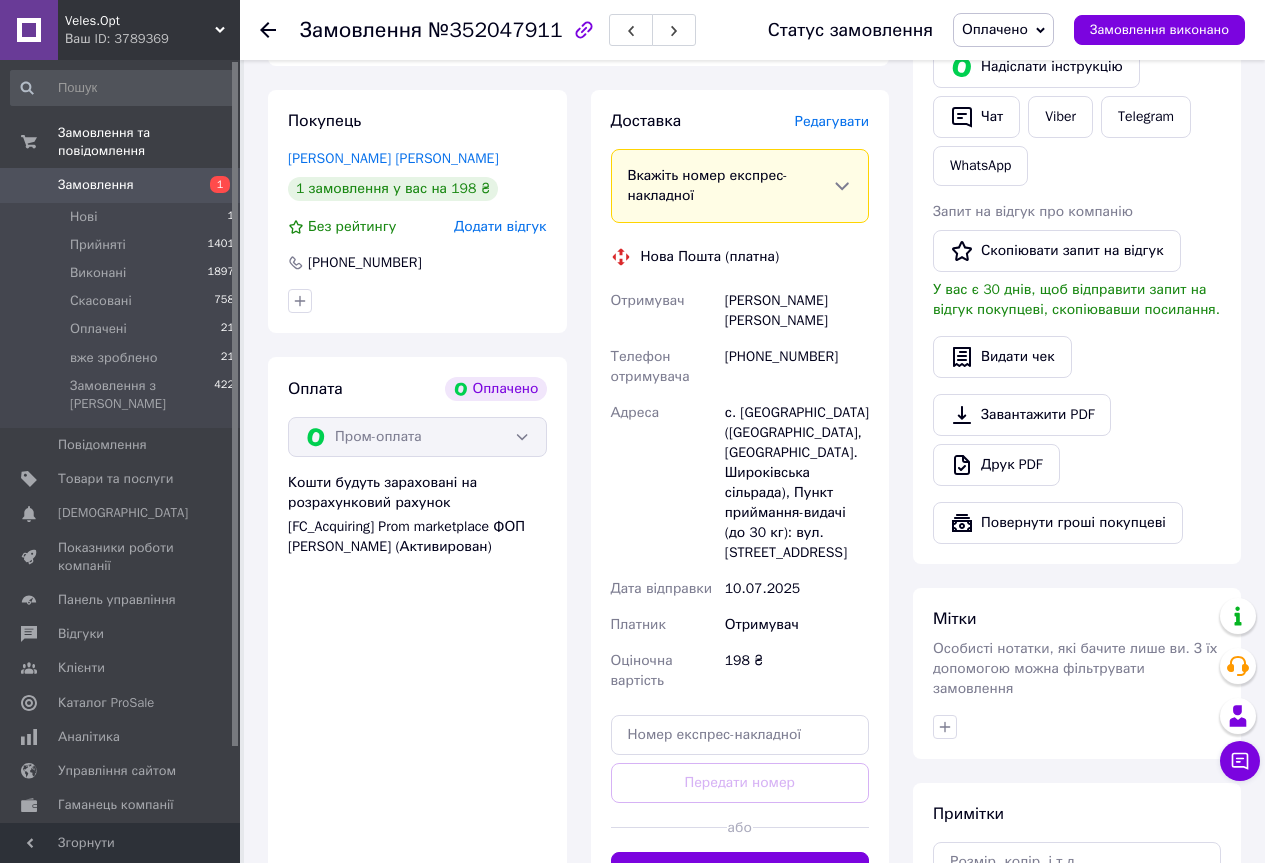 click on "[PERSON_NAME] [PERSON_NAME]" at bounding box center (797, 311) 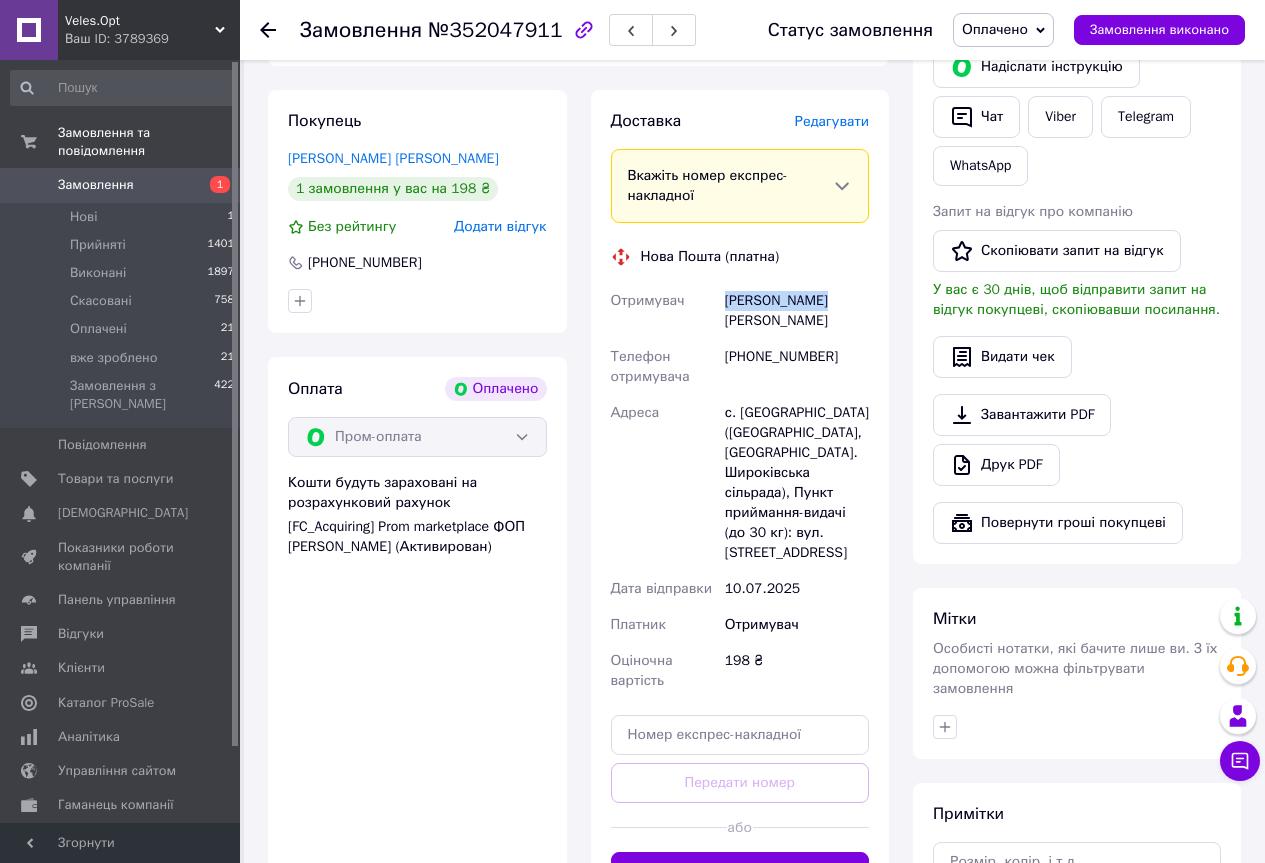 drag, startPoint x: 754, startPoint y: 309, endPoint x: 773, endPoint y: 310, distance: 19.026299 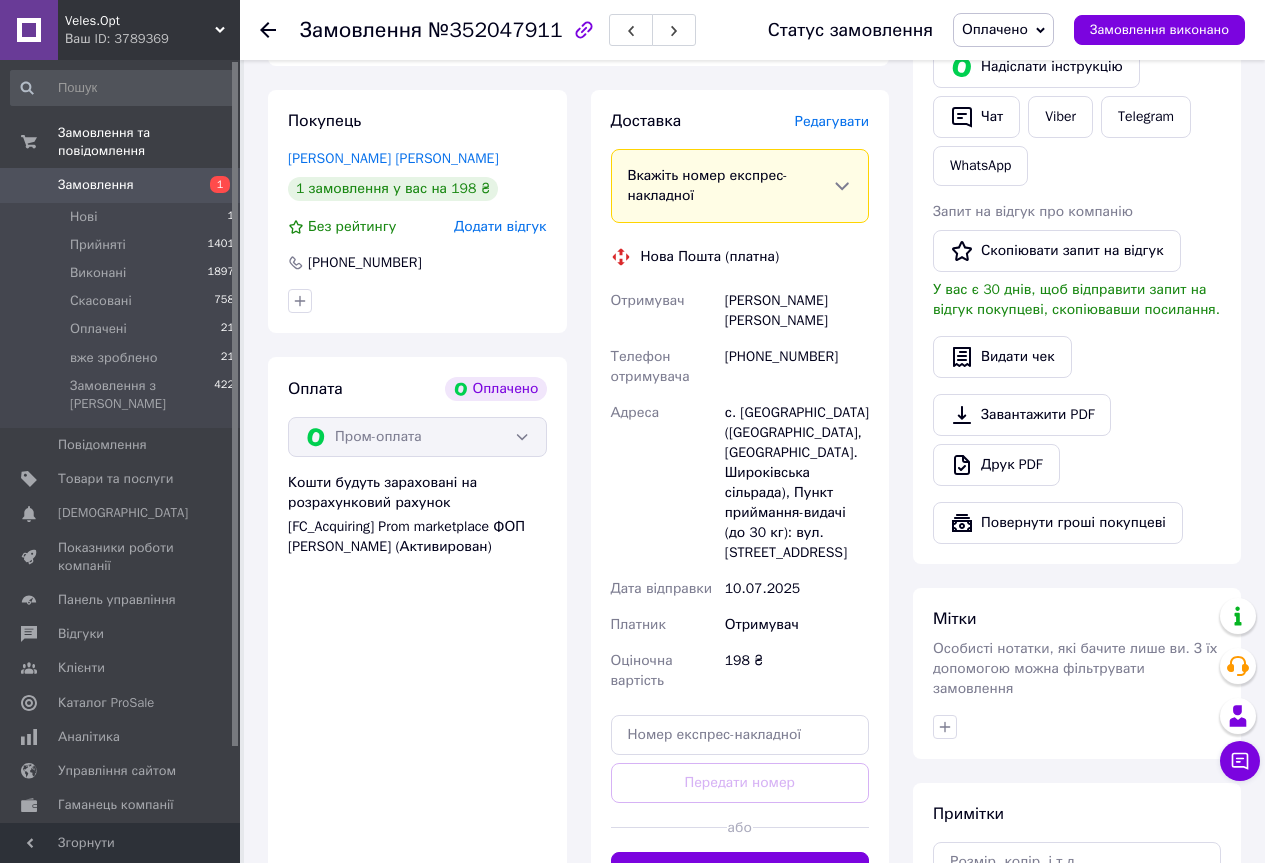 click on "№352047911" at bounding box center (495, 30) 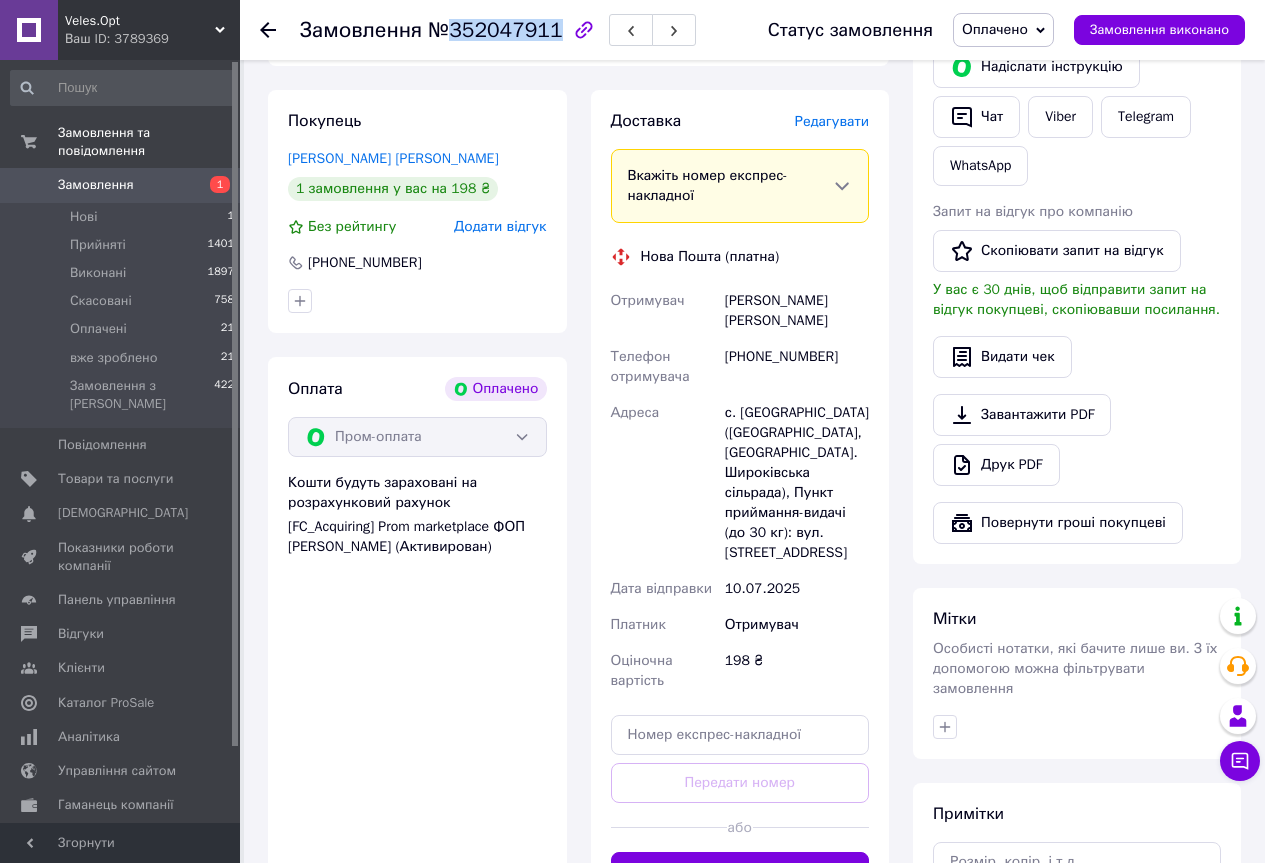 click on "№352047911" at bounding box center [495, 30] 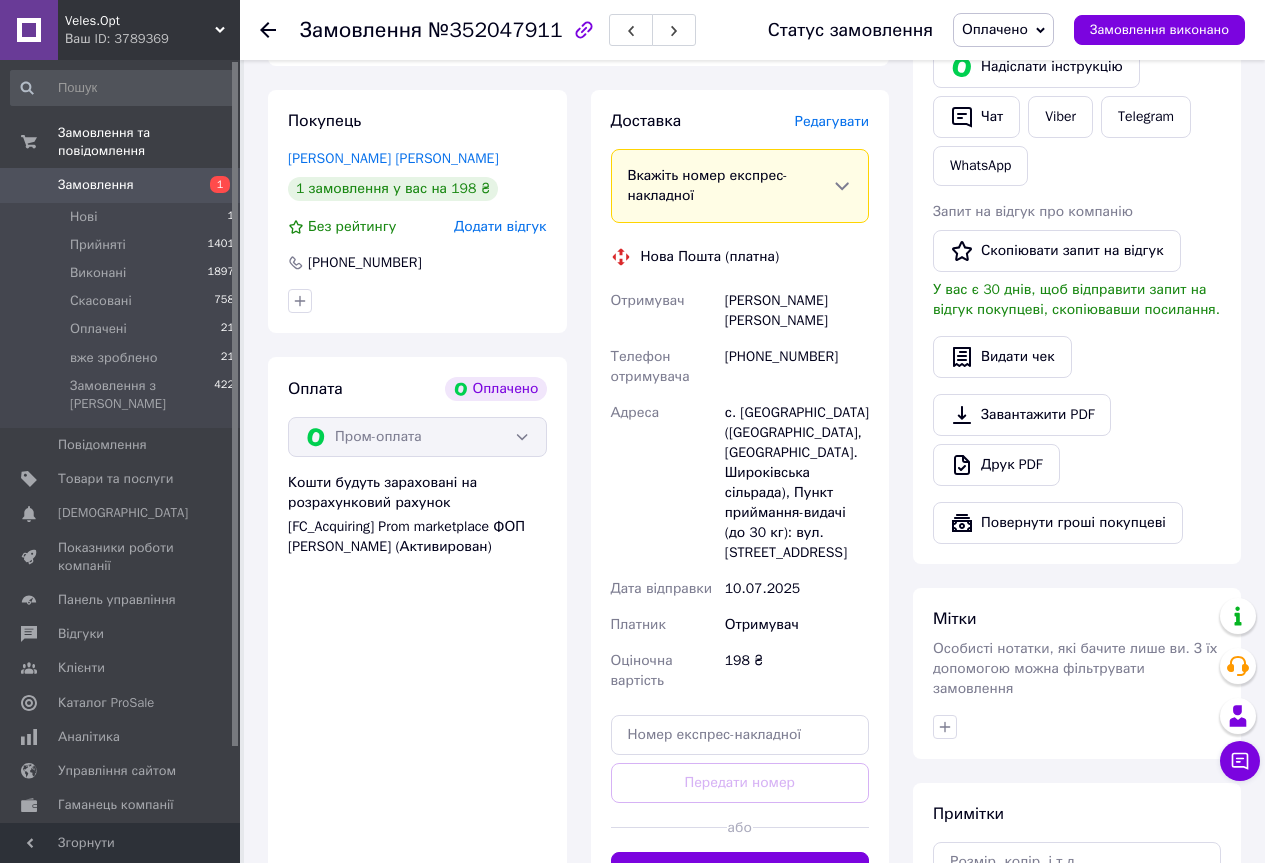 click on "[PHONE_NUMBER]" at bounding box center (797, 367) 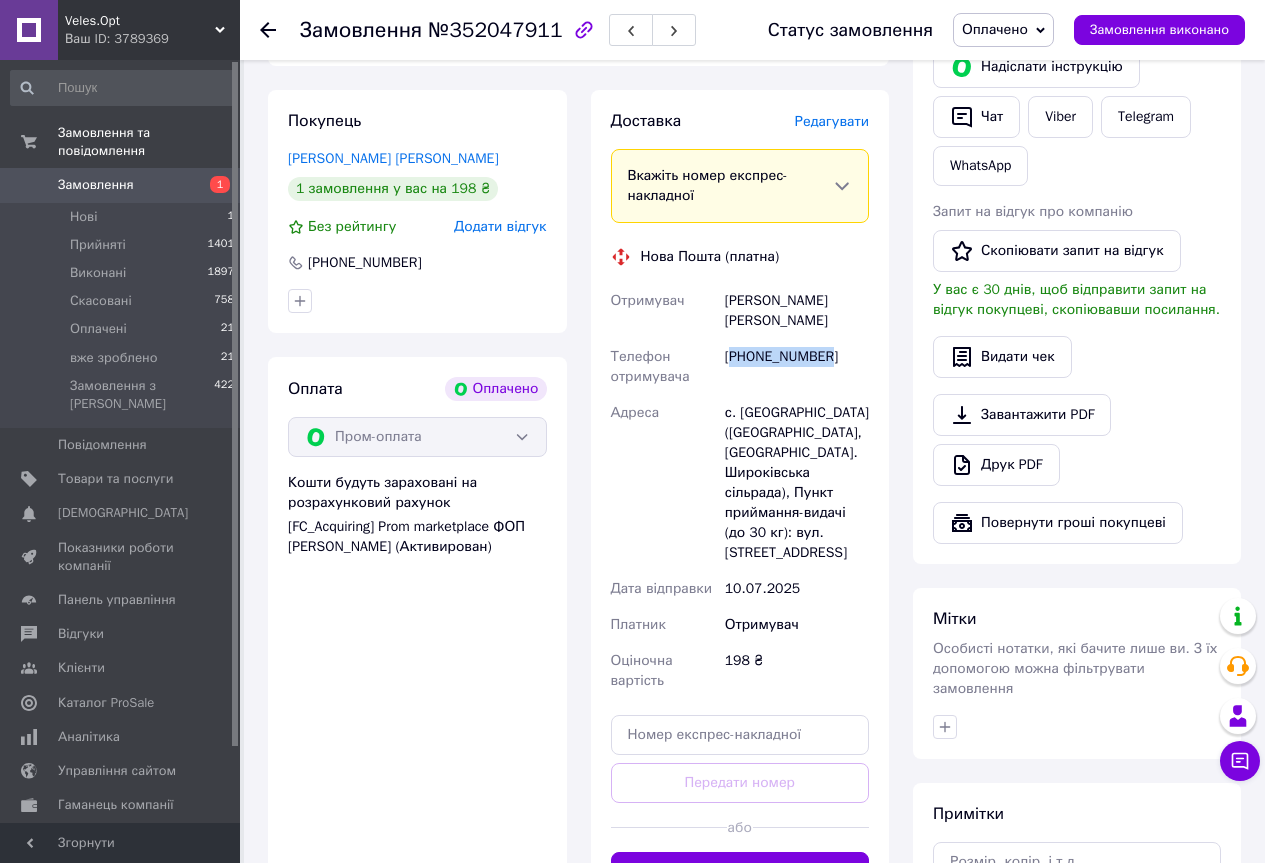 click on "[PHONE_NUMBER]" at bounding box center (797, 367) 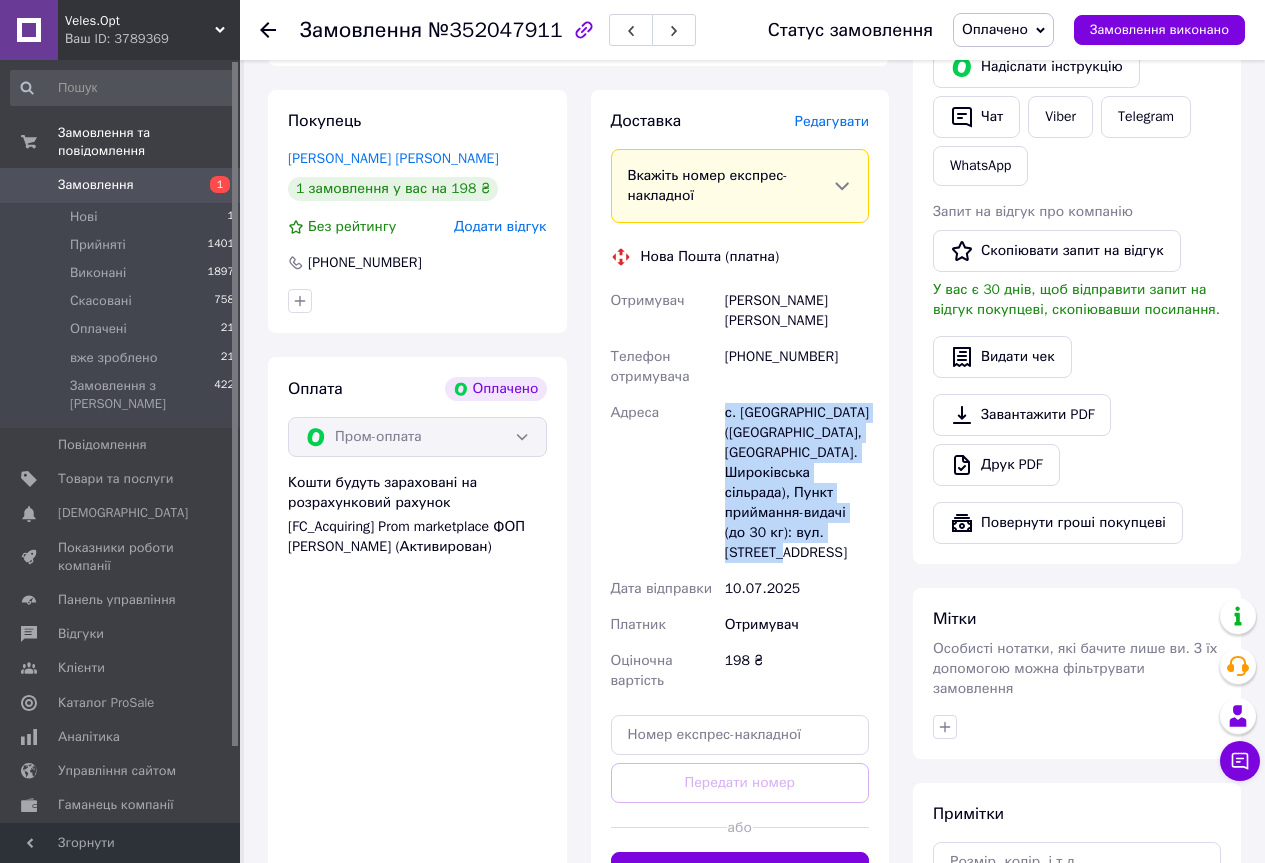 drag, startPoint x: 724, startPoint y: 394, endPoint x: 828, endPoint y: 540, distance: 179.25401 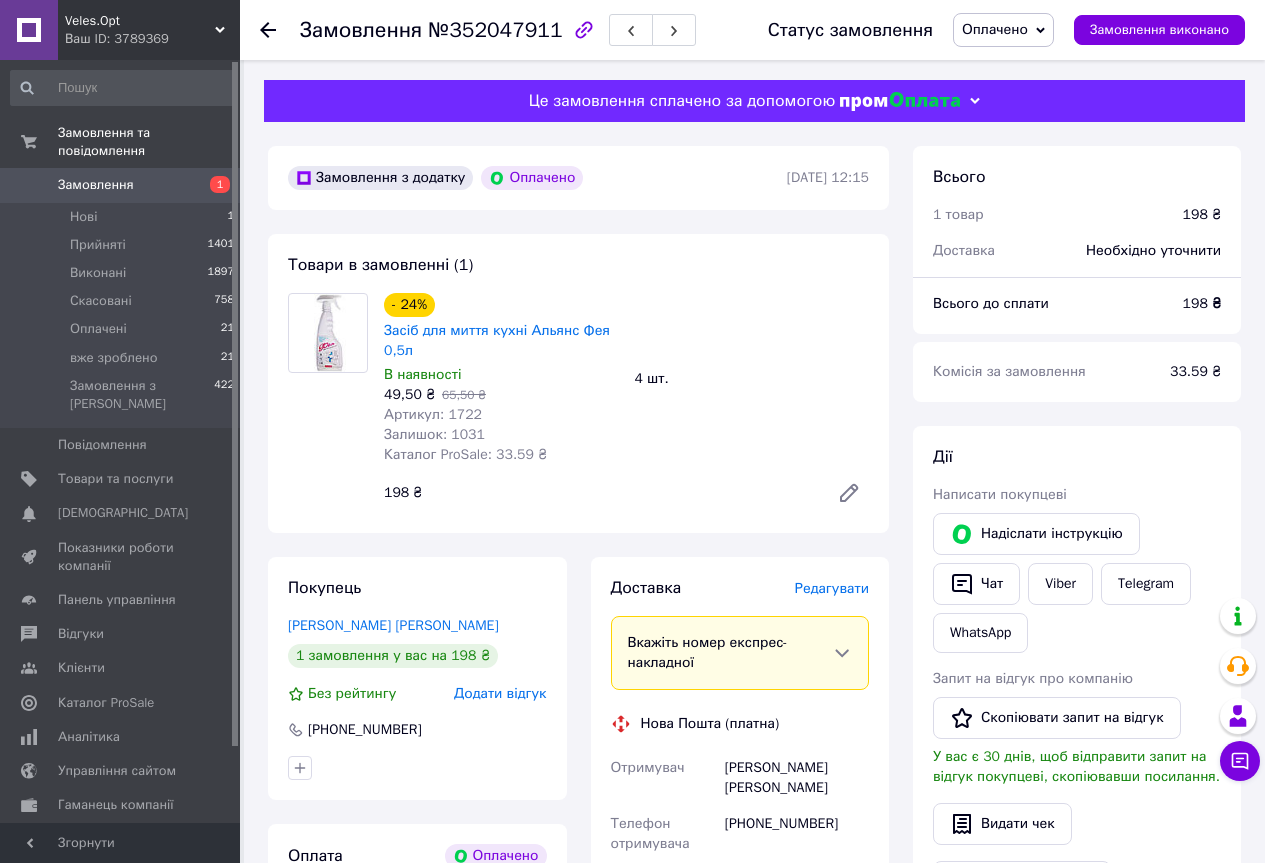 click on "Артикул: 1722" at bounding box center (433, 414) 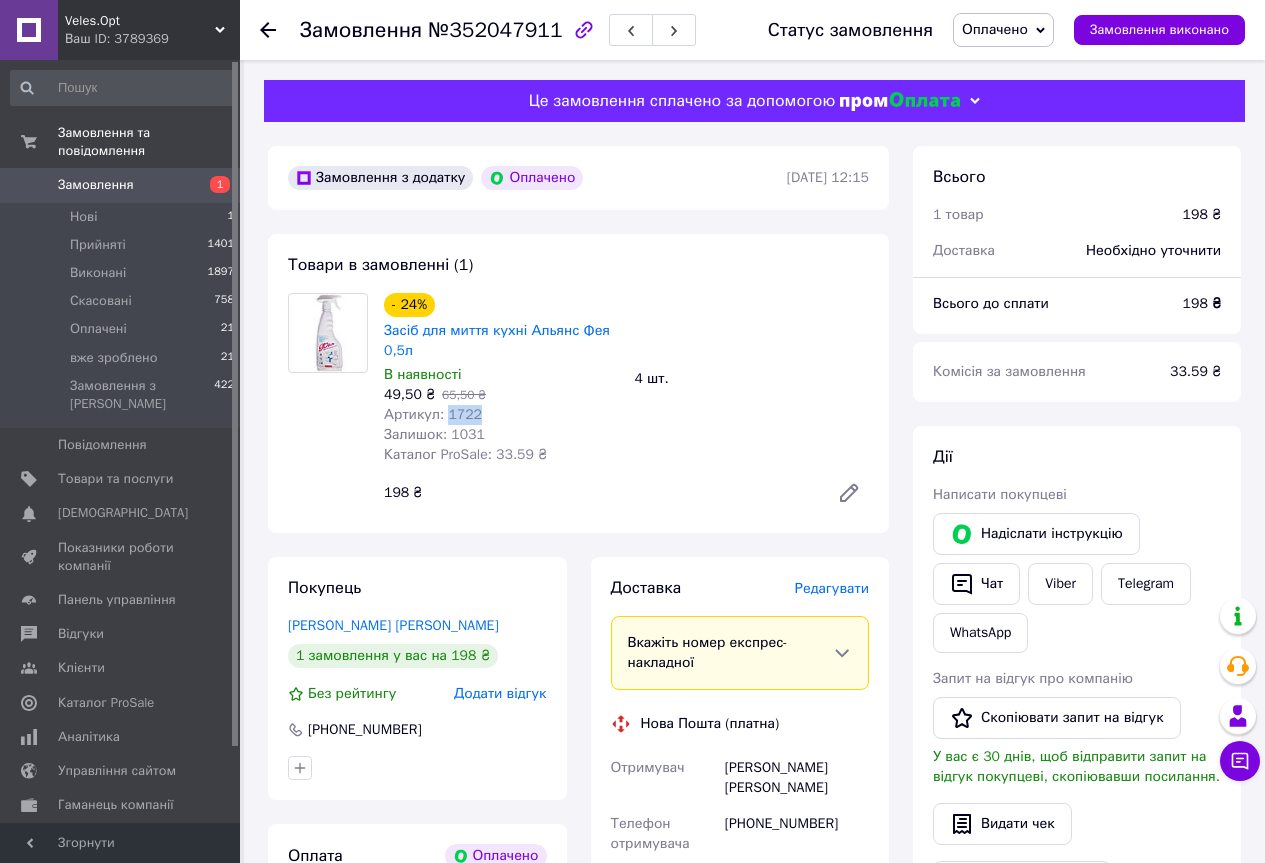 click on "Артикул: 1722" at bounding box center (433, 414) 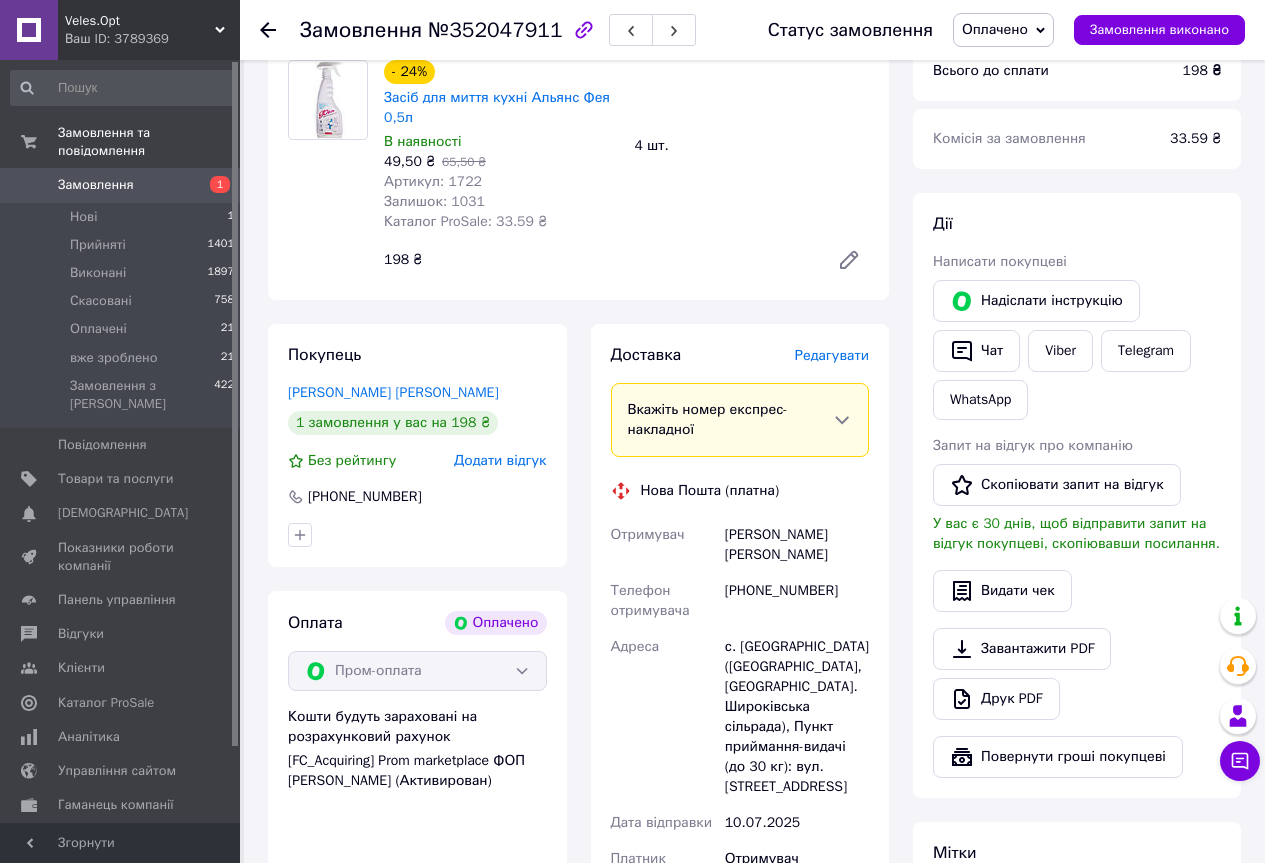 click on "[PHONE_NUMBER]" at bounding box center [797, 601] 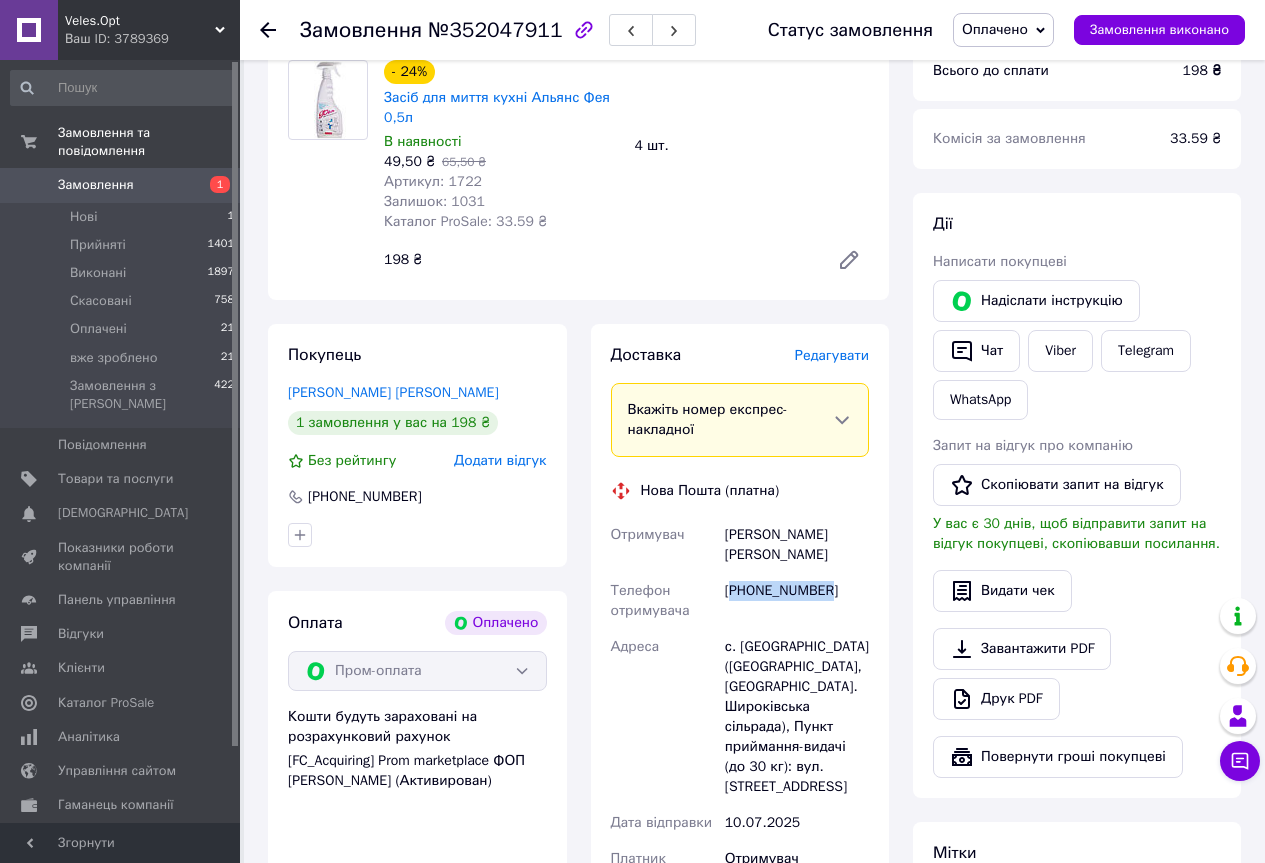 click on "[PHONE_NUMBER]" at bounding box center [797, 601] 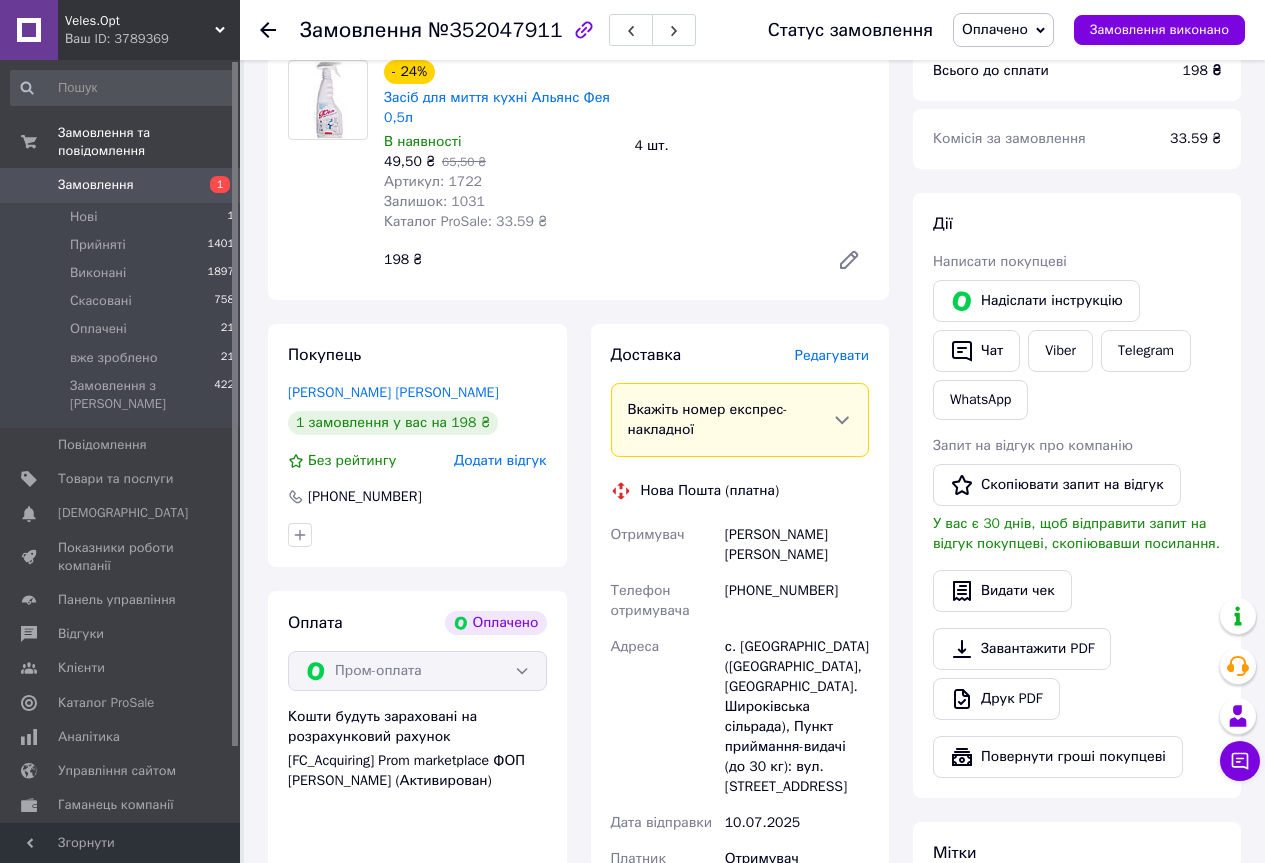 click on "[PERSON_NAME] [PERSON_NAME]" at bounding box center (797, 545) 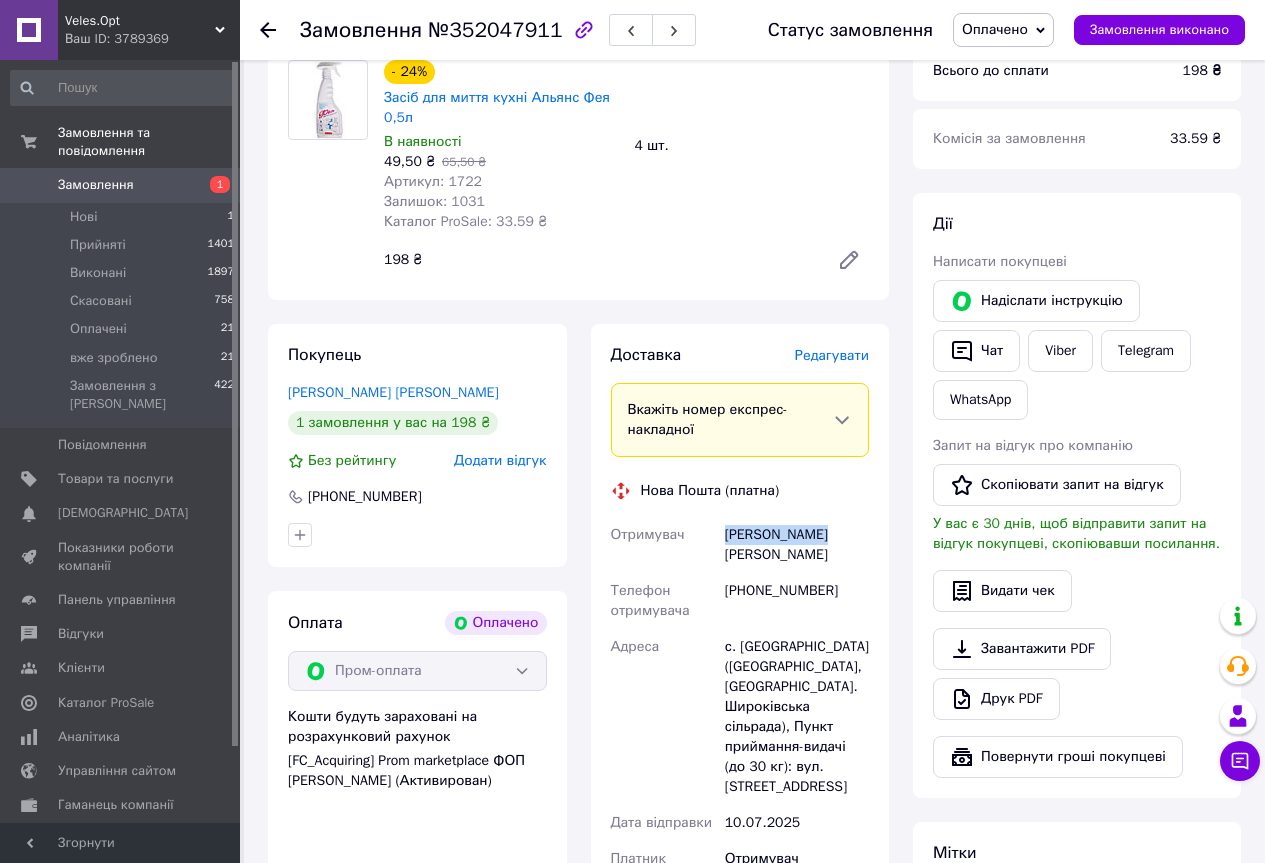 drag, startPoint x: 746, startPoint y: 548, endPoint x: 792, endPoint y: 546, distance: 46.043457 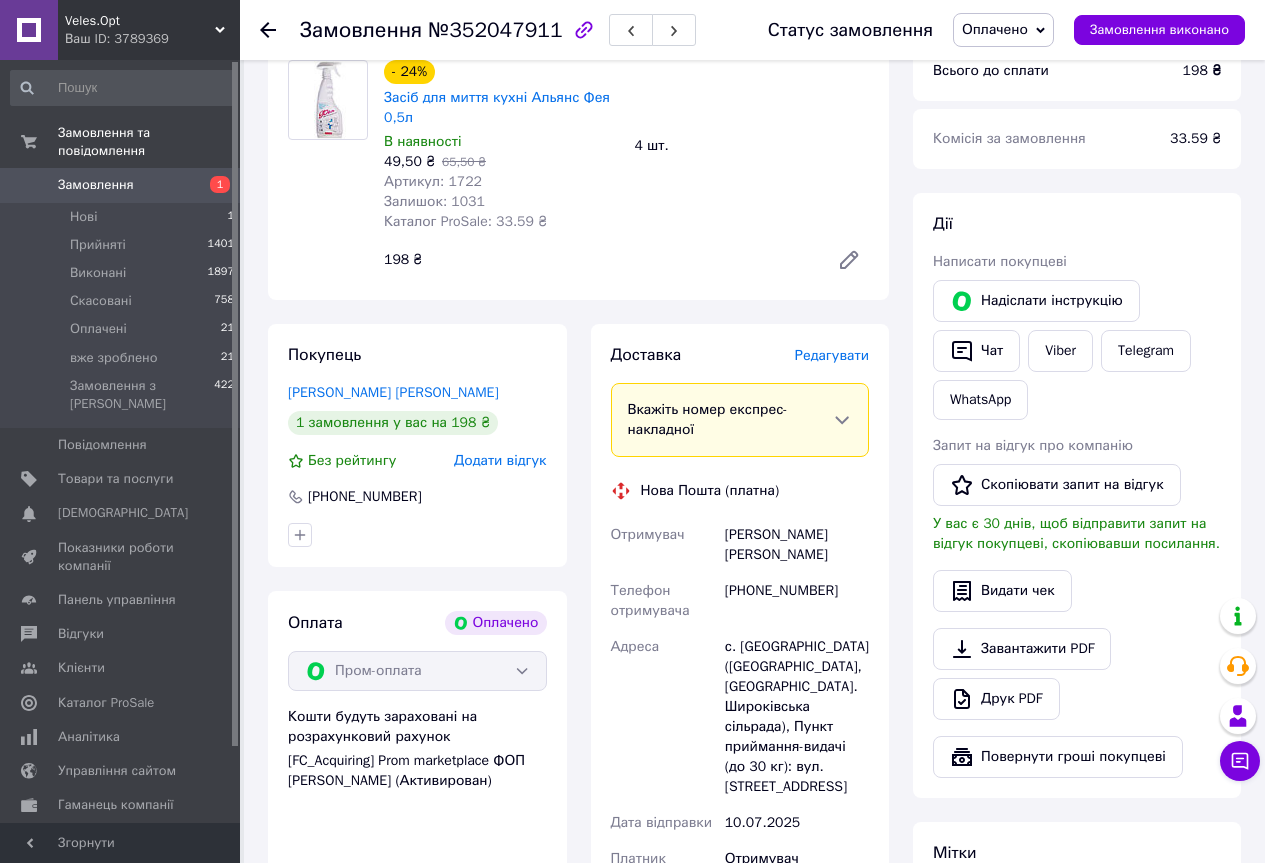 click on "с. [GEOGRAPHIC_DATA] ([GEOGRAPHIC_DATA], [GEOGRAPHIC_DATA]. Широківська сільрада), Пункт приймання-видачі (до 30 кг): вул. [STREET_ADDRESS]" at bounding box center [797, 717] 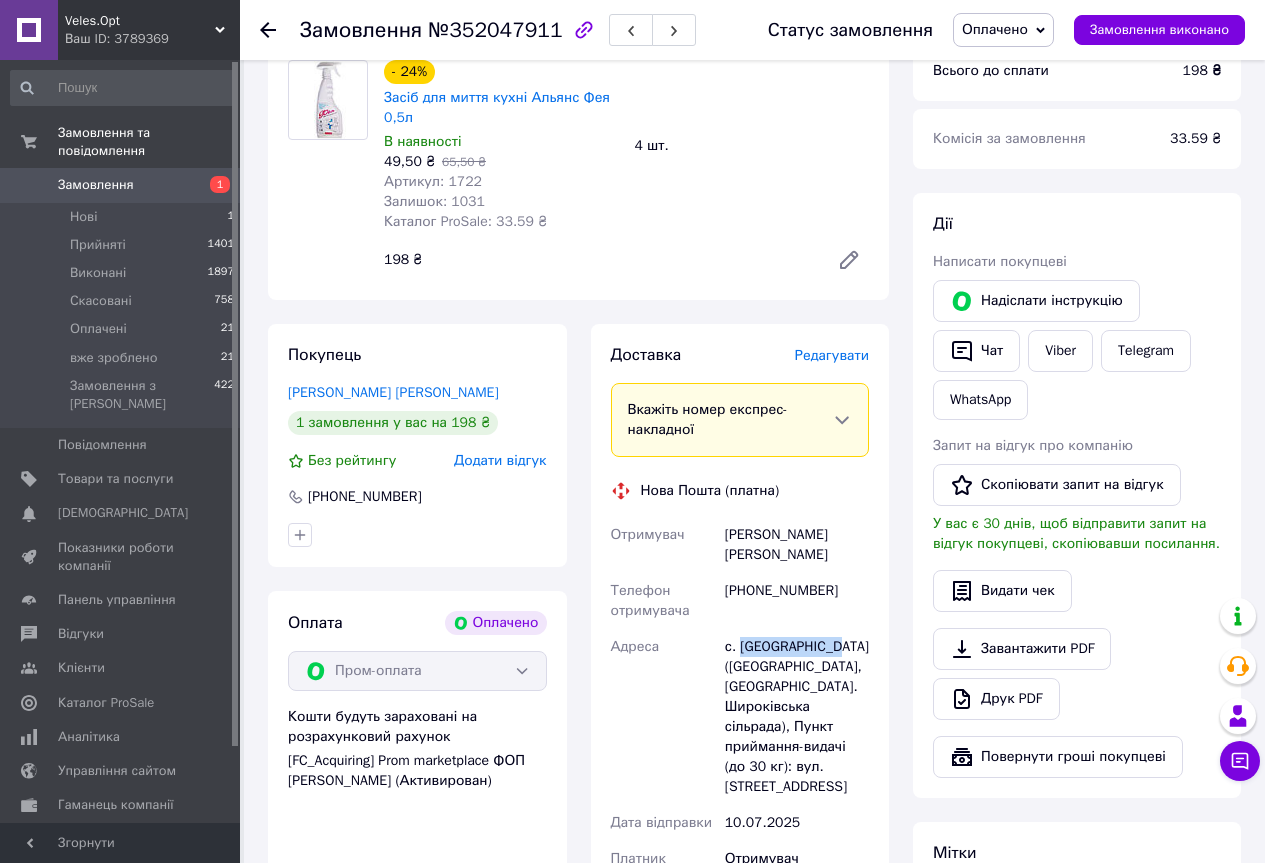 click on "с. [GEOGRAPHIC_DATA] ([GEOGRAPHIC_DATA], [GEOGRAPHIC_DATA]. Широківська сільрада), Пункт приймання-видачі (до 30 кг): вул. [STREET_ADDRESS]" at bounding box center [797, 717] 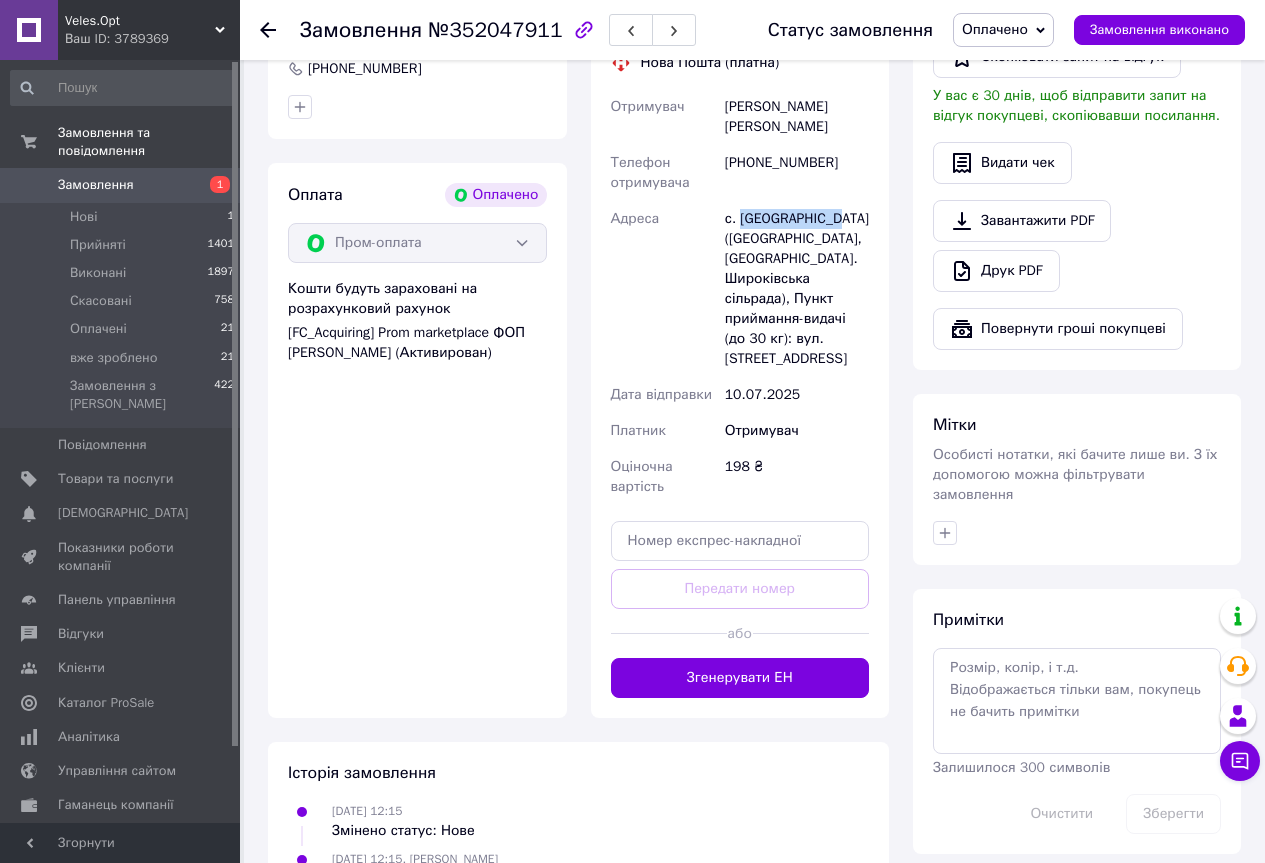 scroll, scrollTop: 700, scrollLeft: 0, axis: vertical 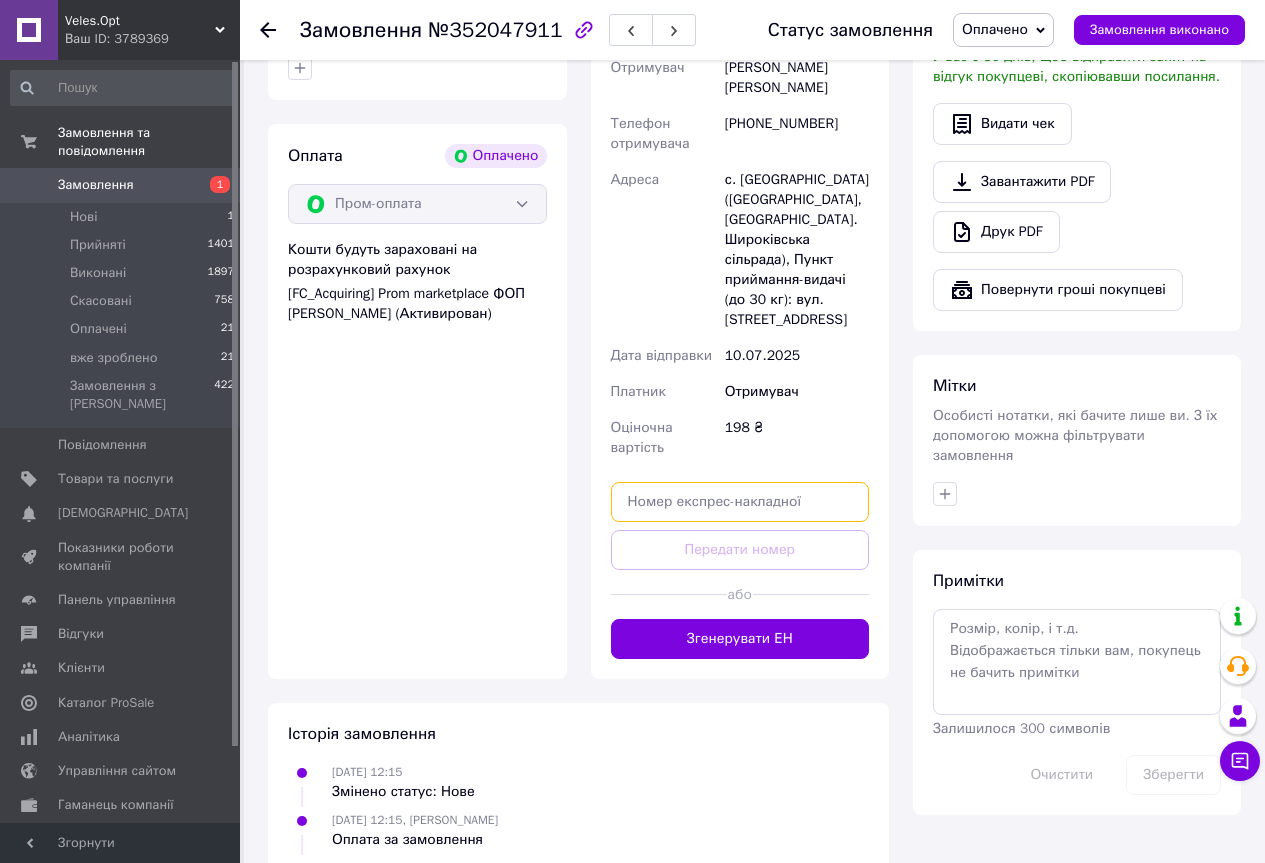 click at bounding box center (740, 502) 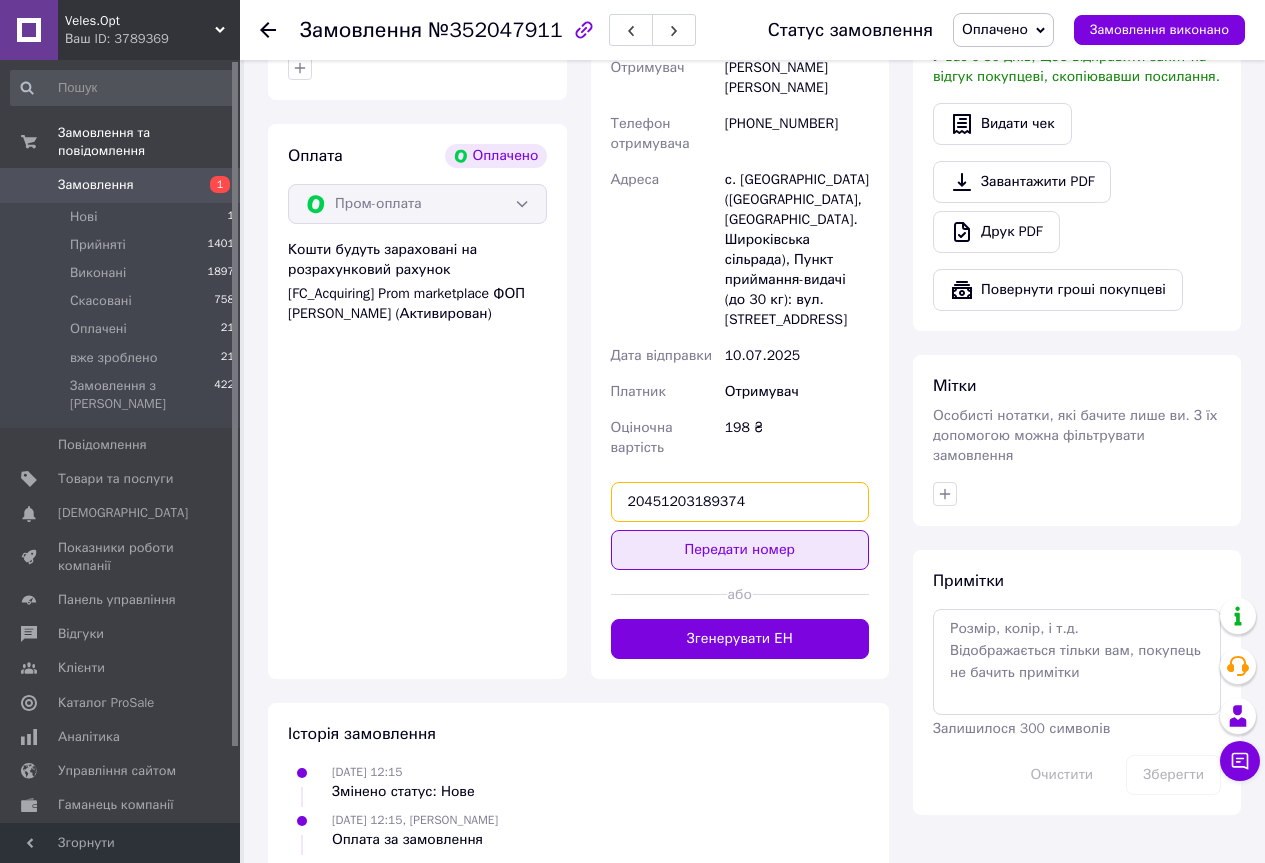 type on "20451203189374" 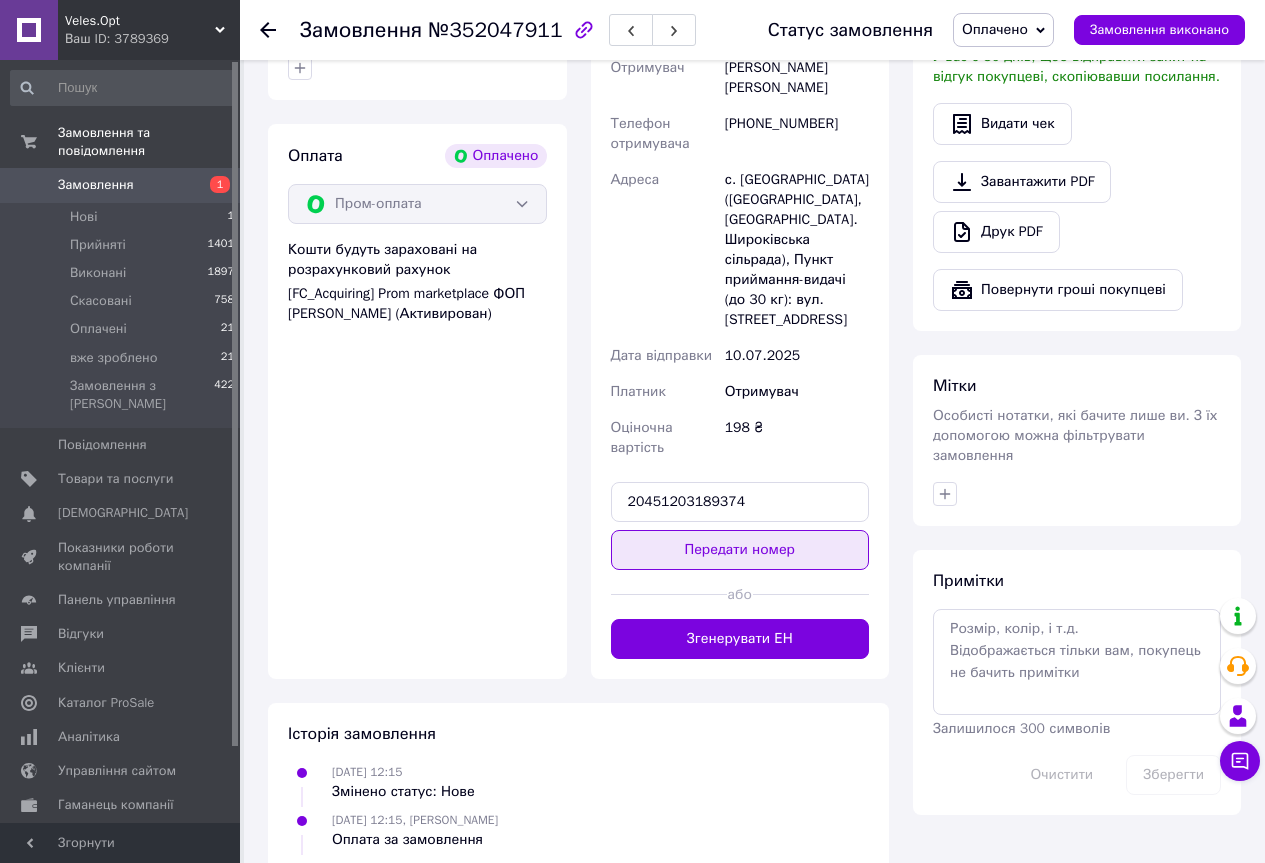 click on "Передати номер" at bounding box center [740, 550] 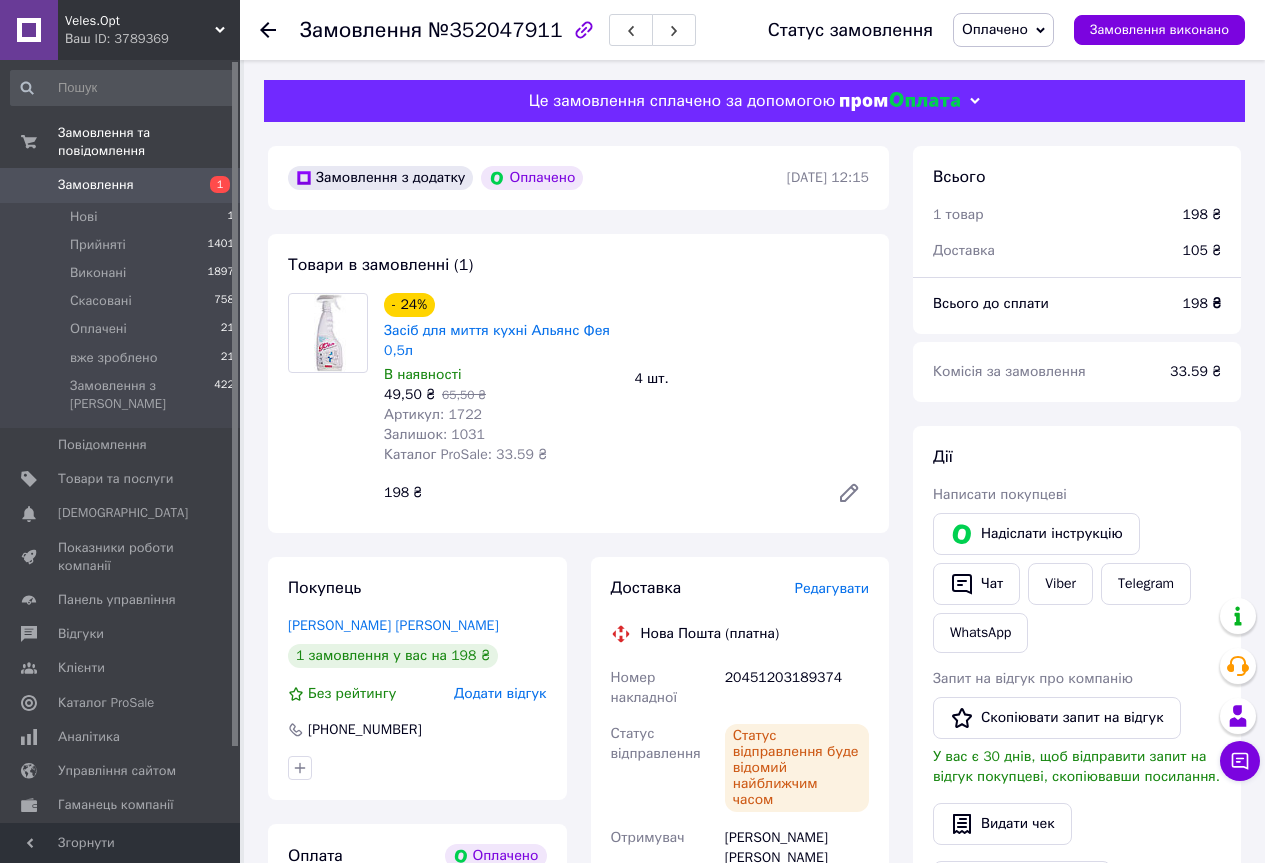 scroll, scrollTop: 467, scrollLeft: 0, axis: vertical 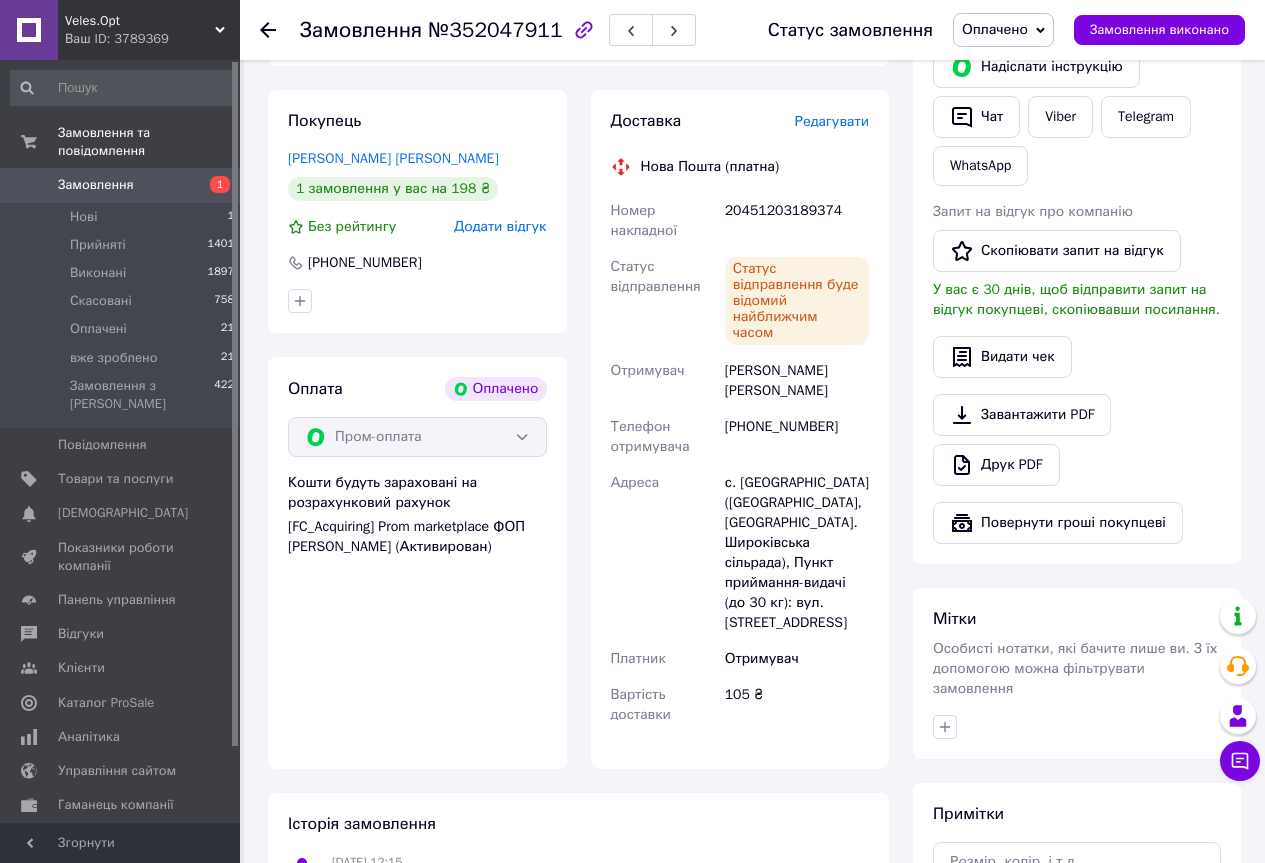 click on "[DATE] 12:15 Змінено статус: Нове [DATE] 12:15, [PERSON_NAME] Оплата за замовлення [DATE] 12:16 Оплачено замовлення [DATE] 12:17 Змінено статус: з Нове на Оплачено [DATE] 15:28, [PERSON_NAME] Створено/додано ЕН 20451203189374, Нова Пошта" at bounding box center [578, 968] 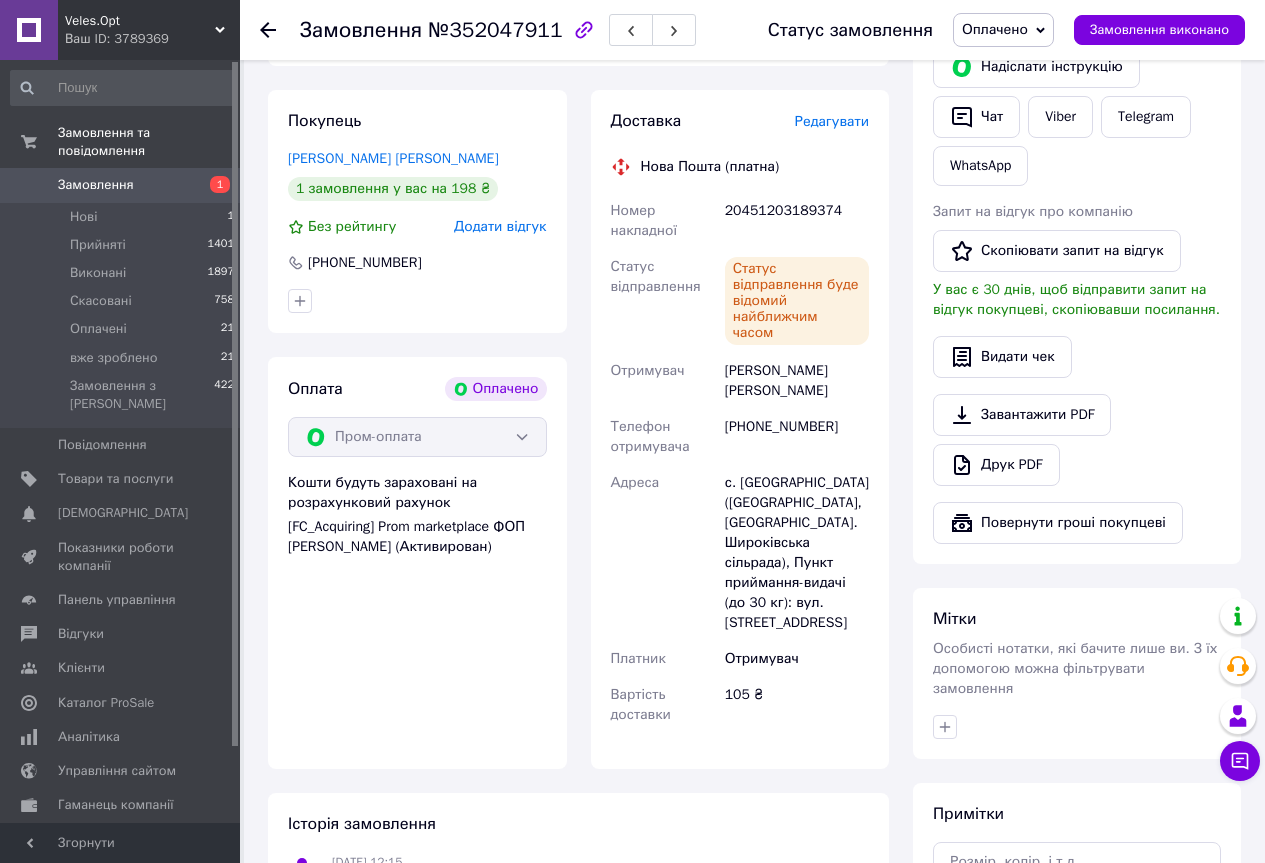 click on "Оплачено" at bounding box center (995, 29) 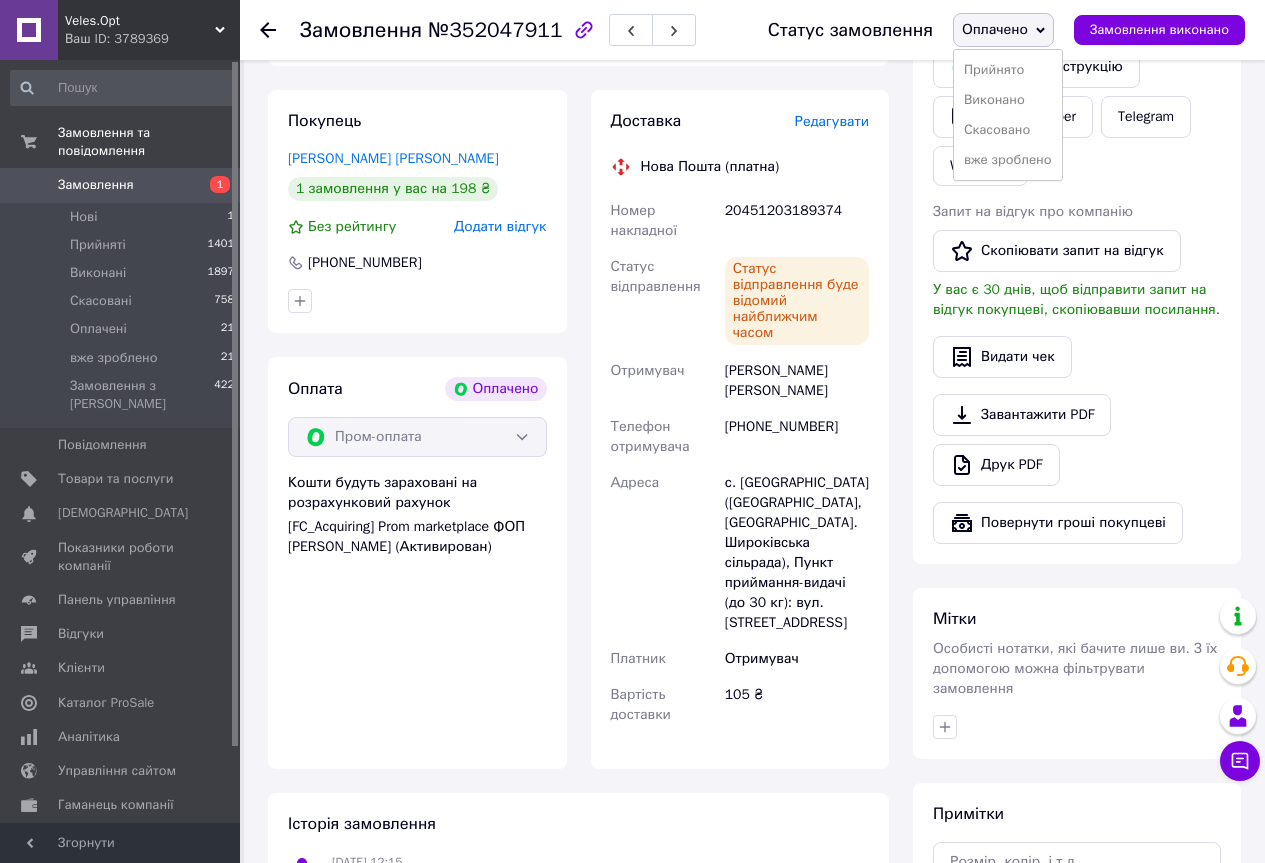 click on "Прийнято [PERSON_NAME] вже зроблено" at bounding box center [1008, 115] 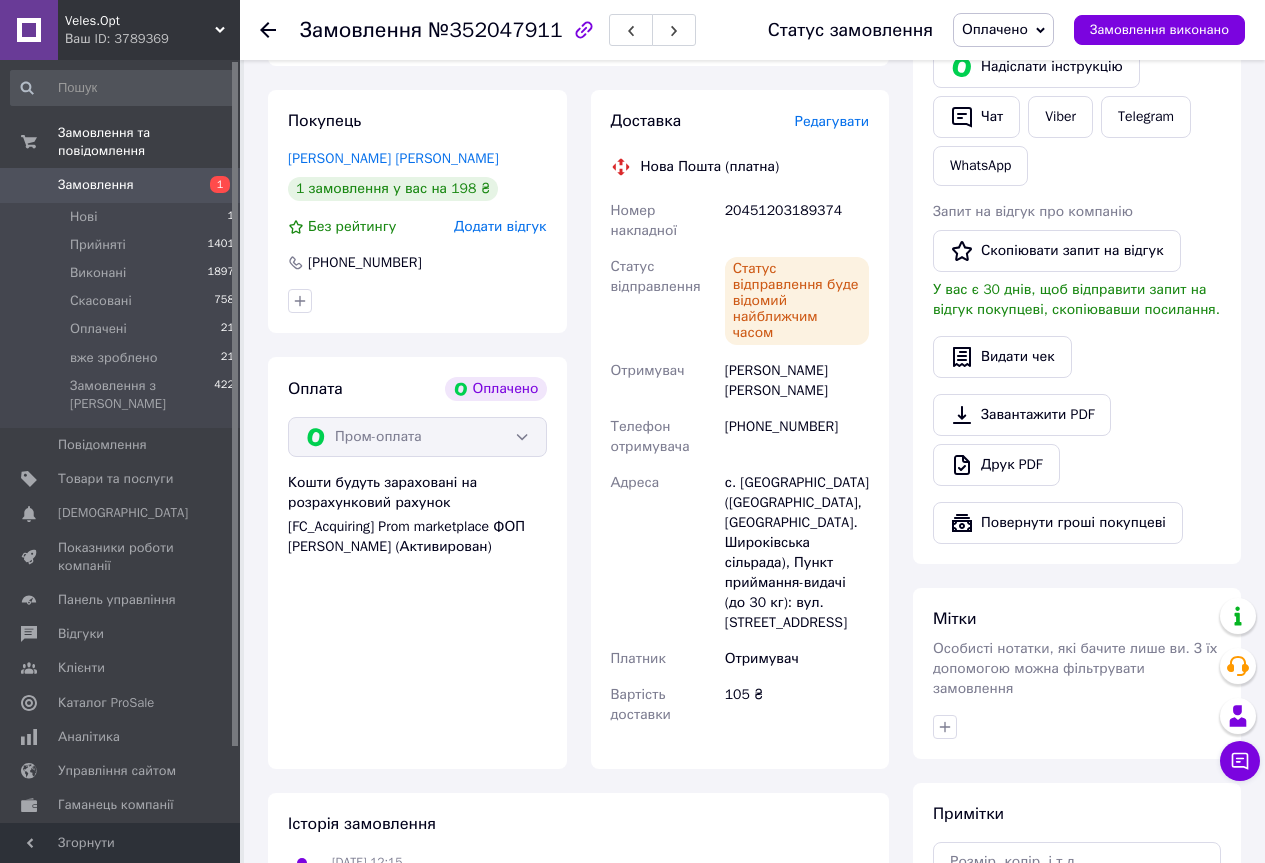 click on "Оплачено" at bounding box center (1003, 30) 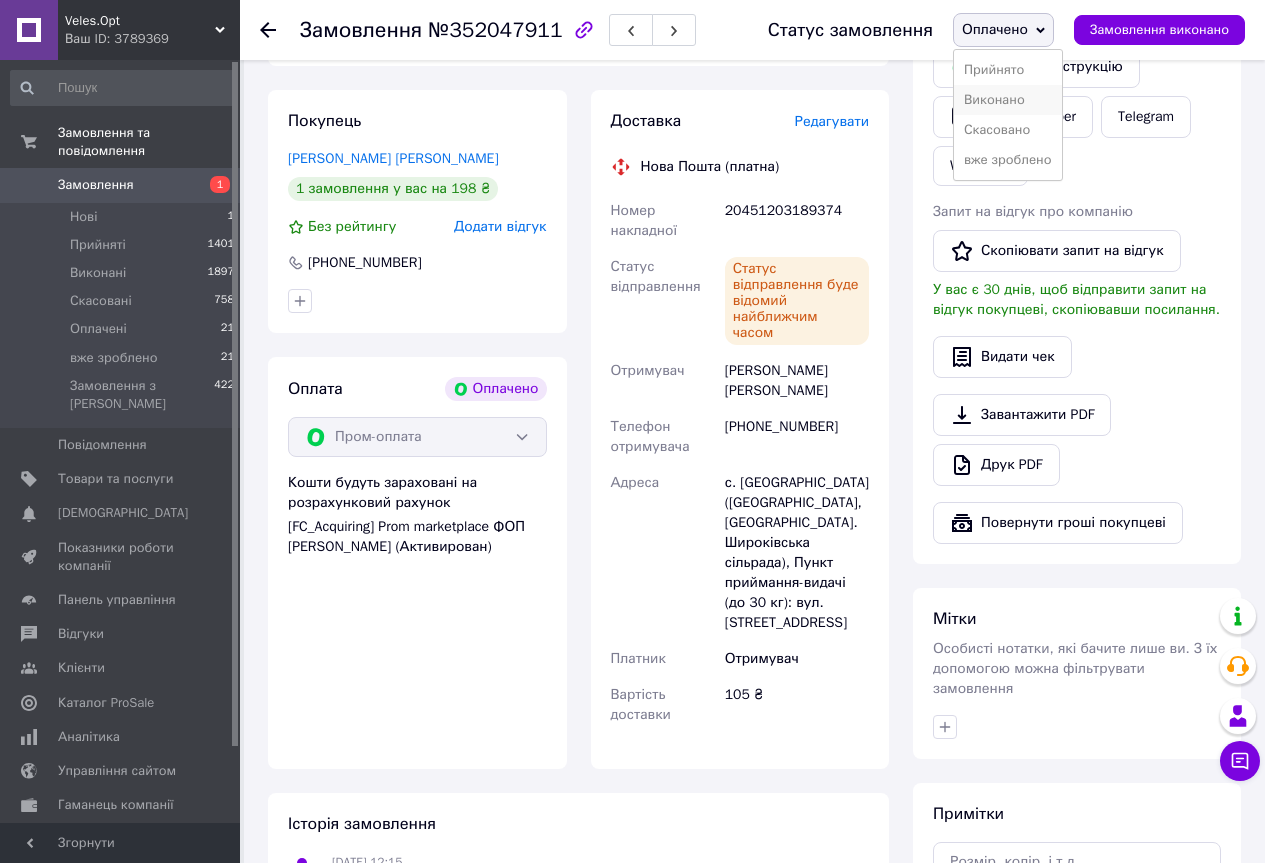 click on "Виконано" at bounding box center [1008, 100] 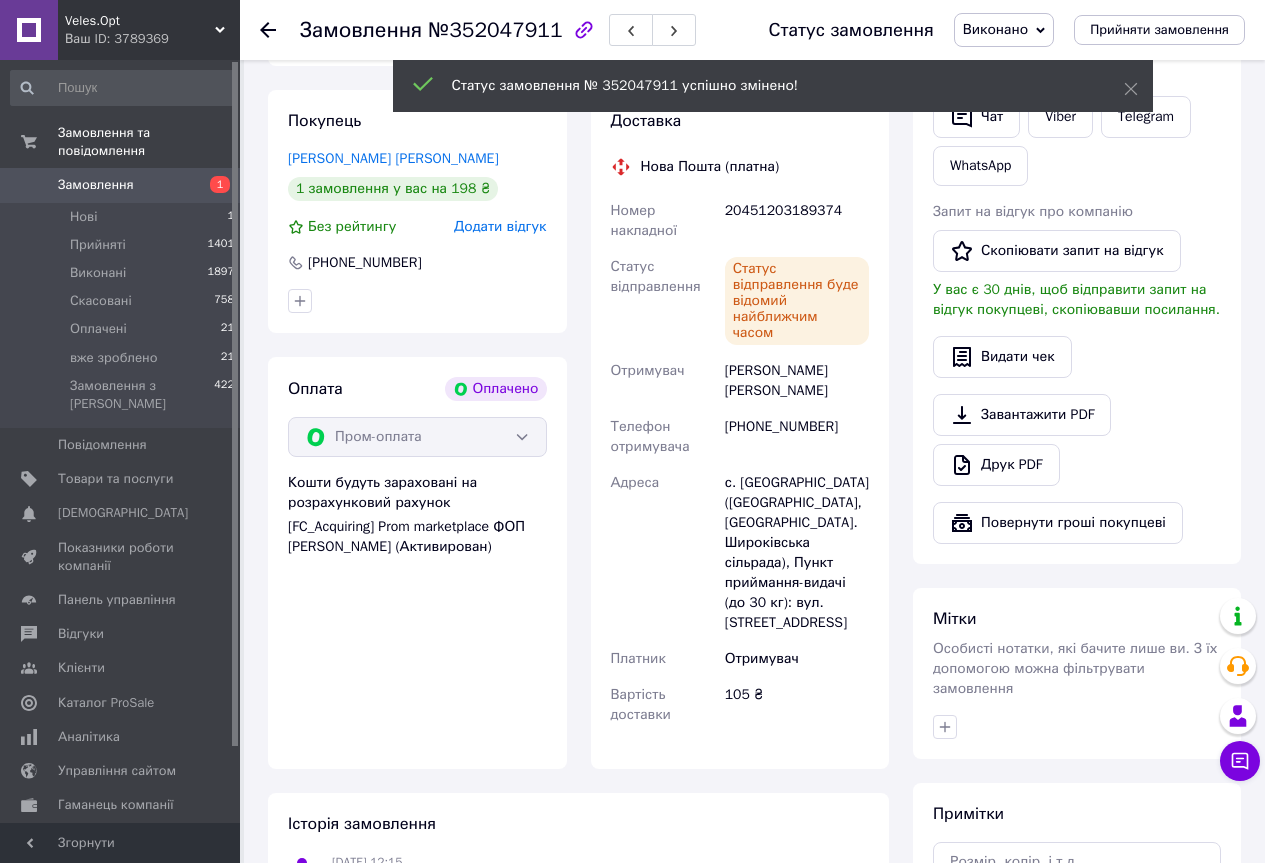click on "Виконано" at bounding box center (995, 29) 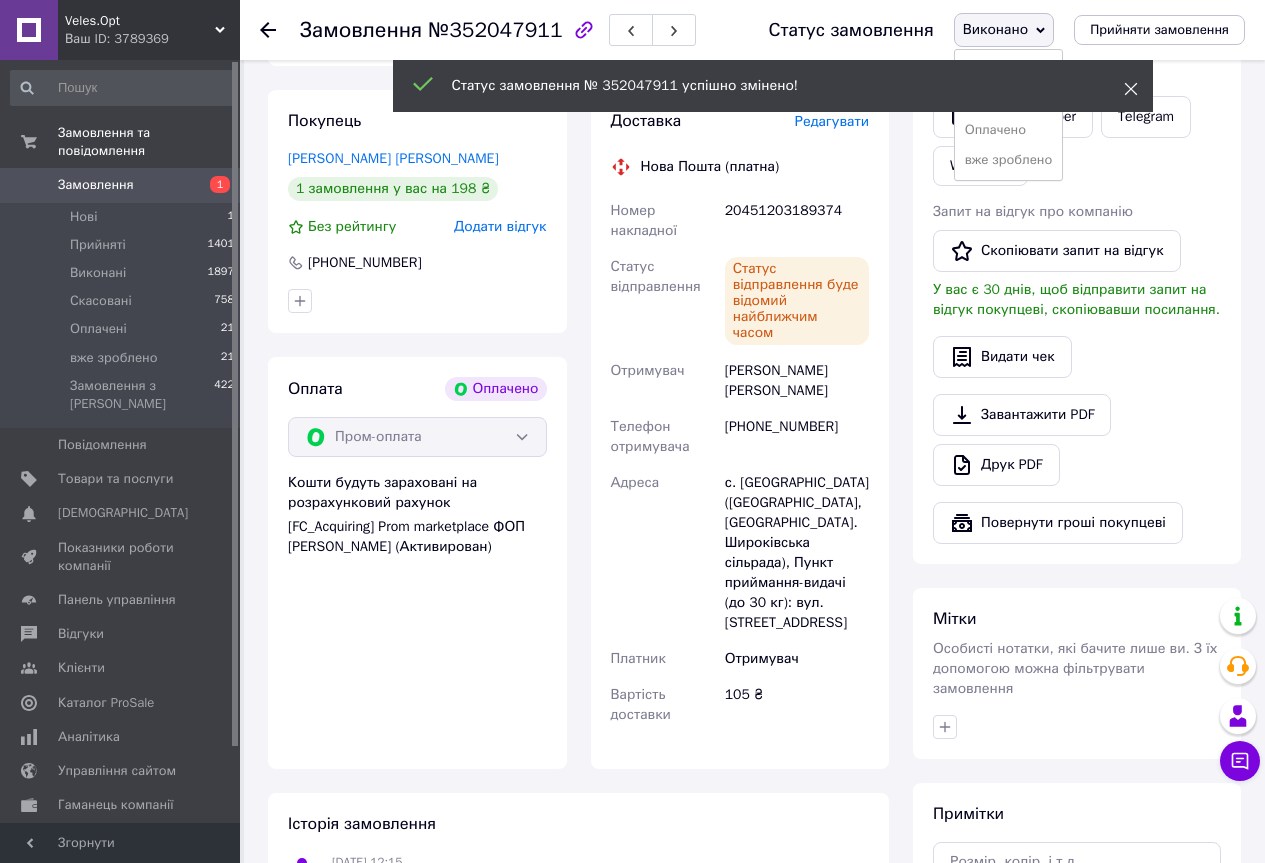 click 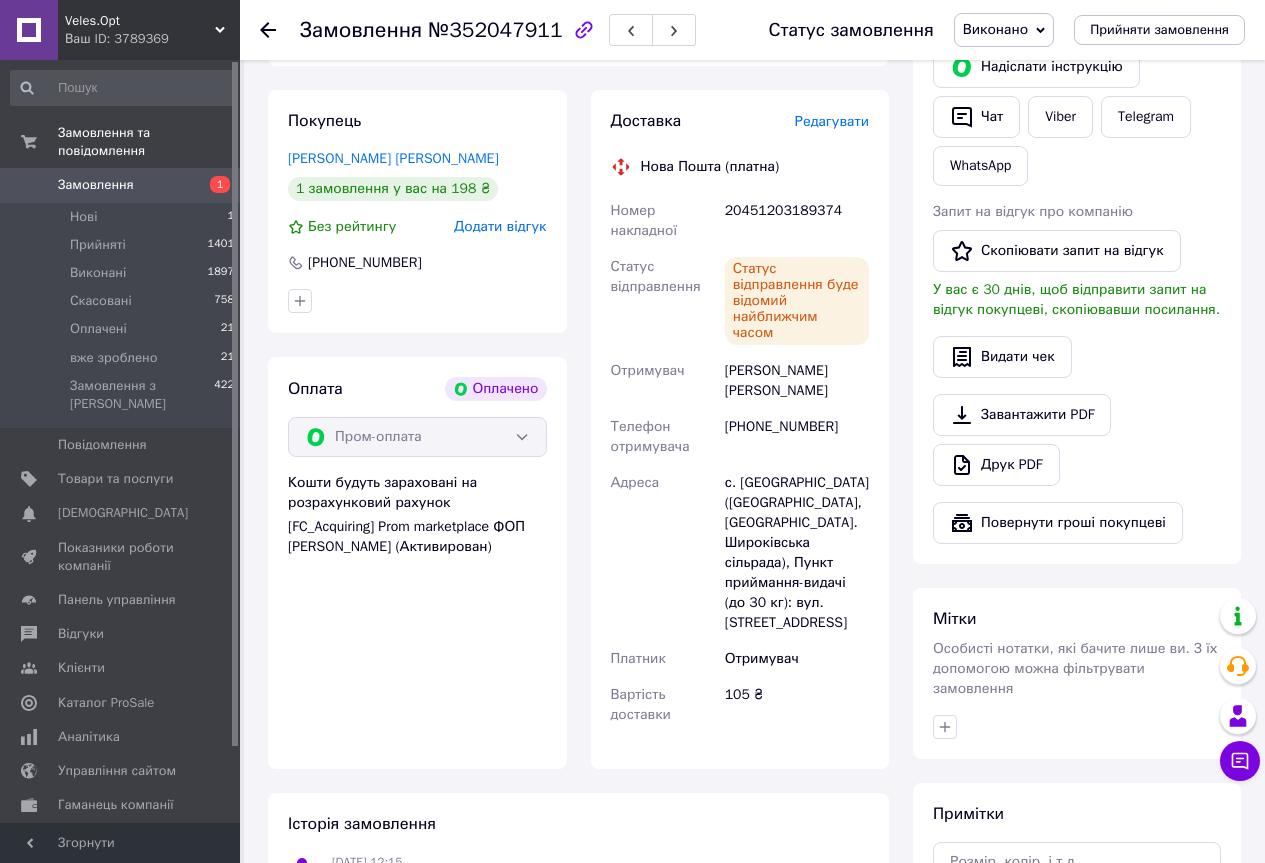 click on "Виконано" at bounding box center (995, 29) 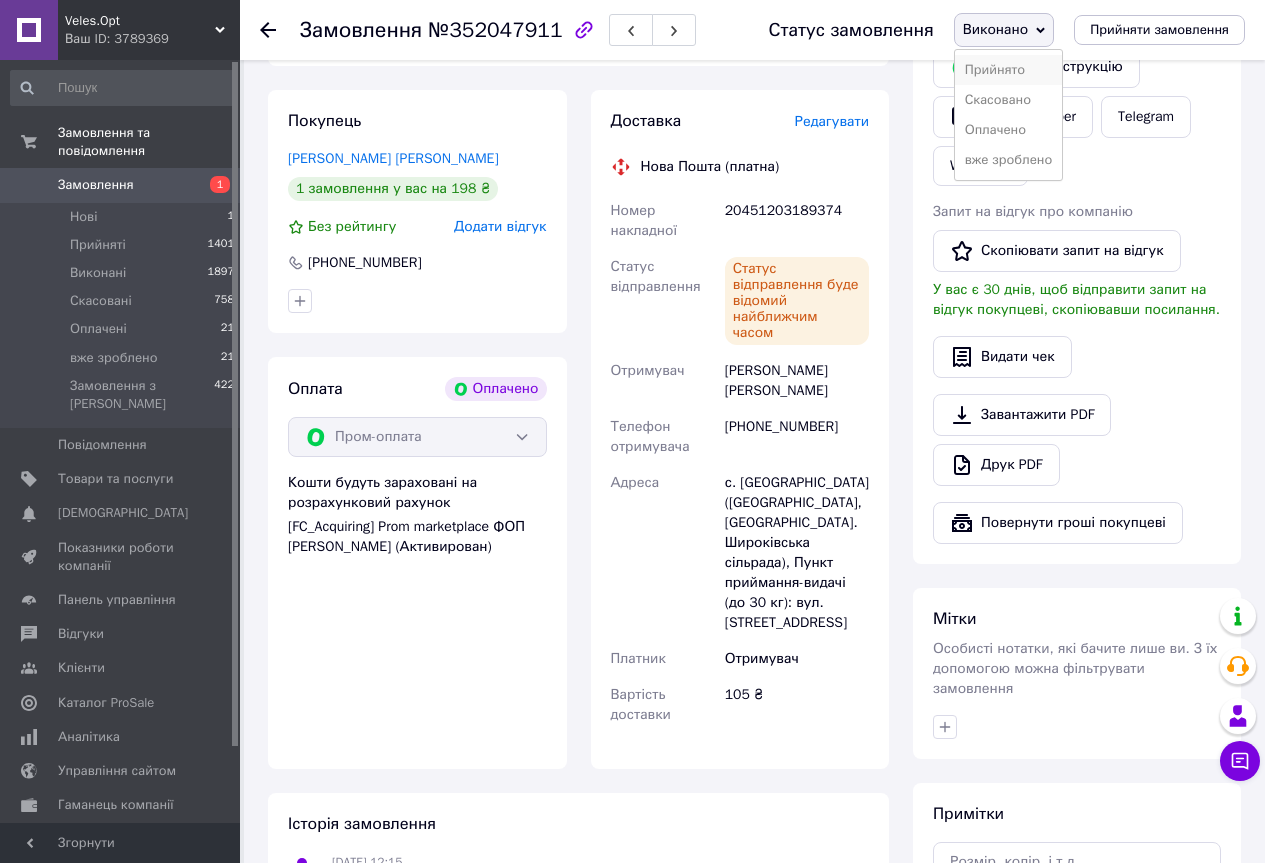 click on "Прийнято" at bounding box center (1009, 70) 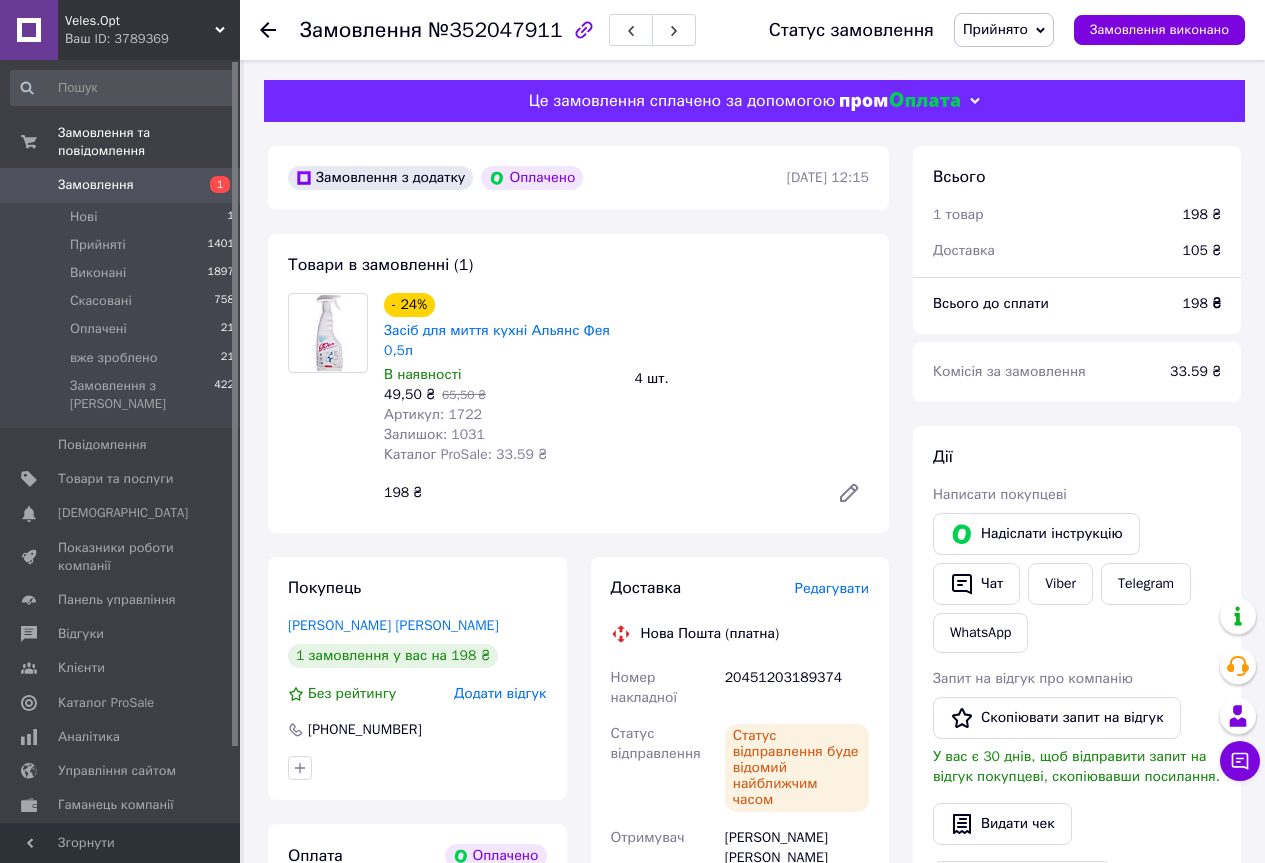 scroll, scrollTop: 467, scrollLeft: 0, axis: vertical 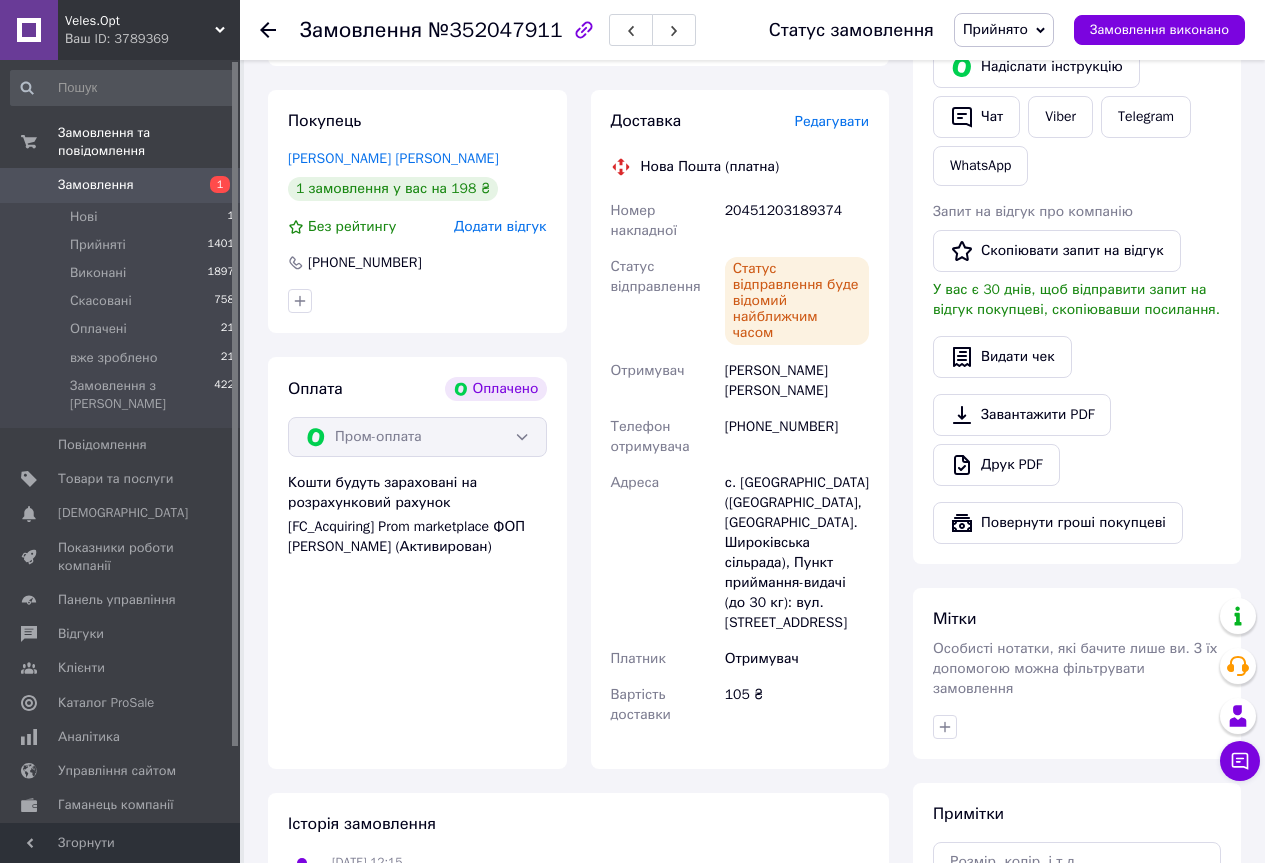 click on "[PHONE_NUMBER]" at bounding box center [797, 437] 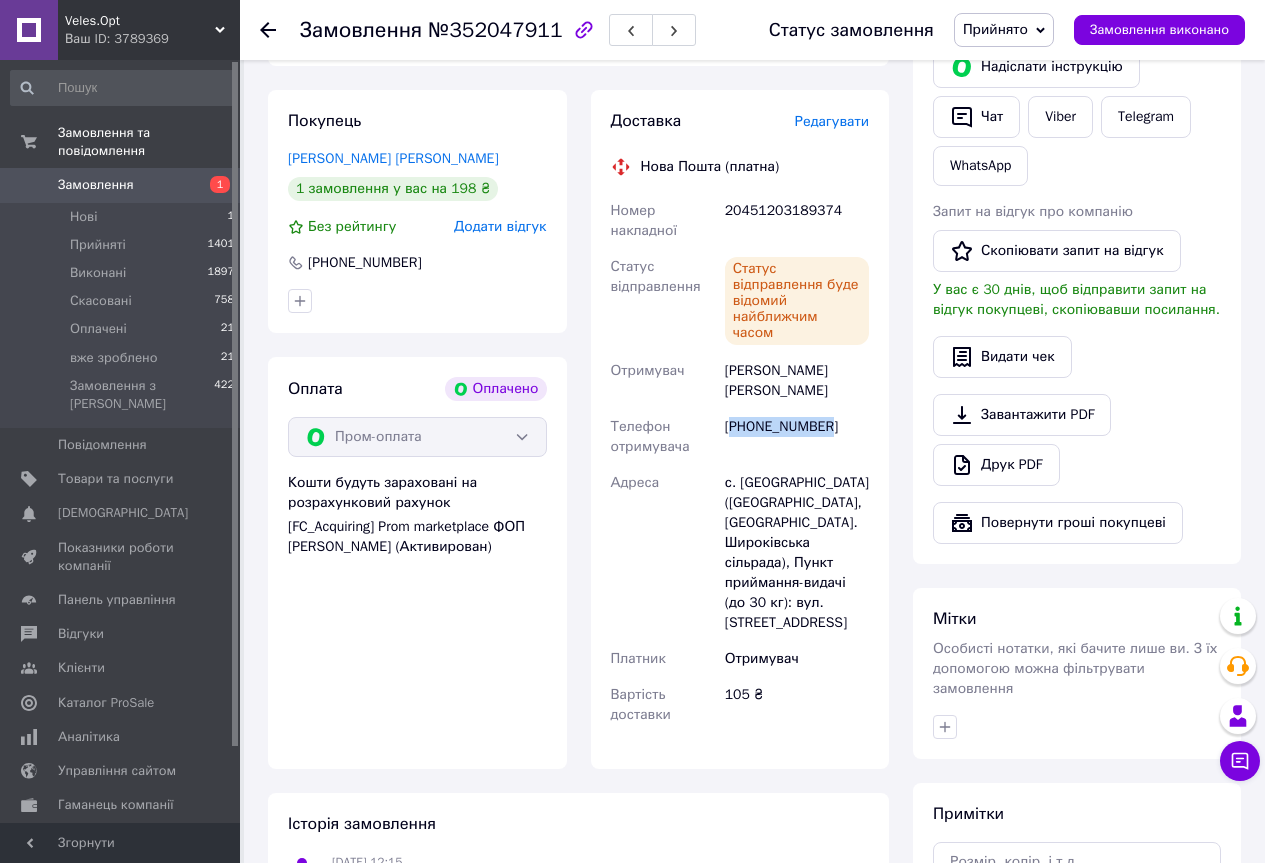 click on "[PHONE_NUMBER]" at bounding box center (797, 437) 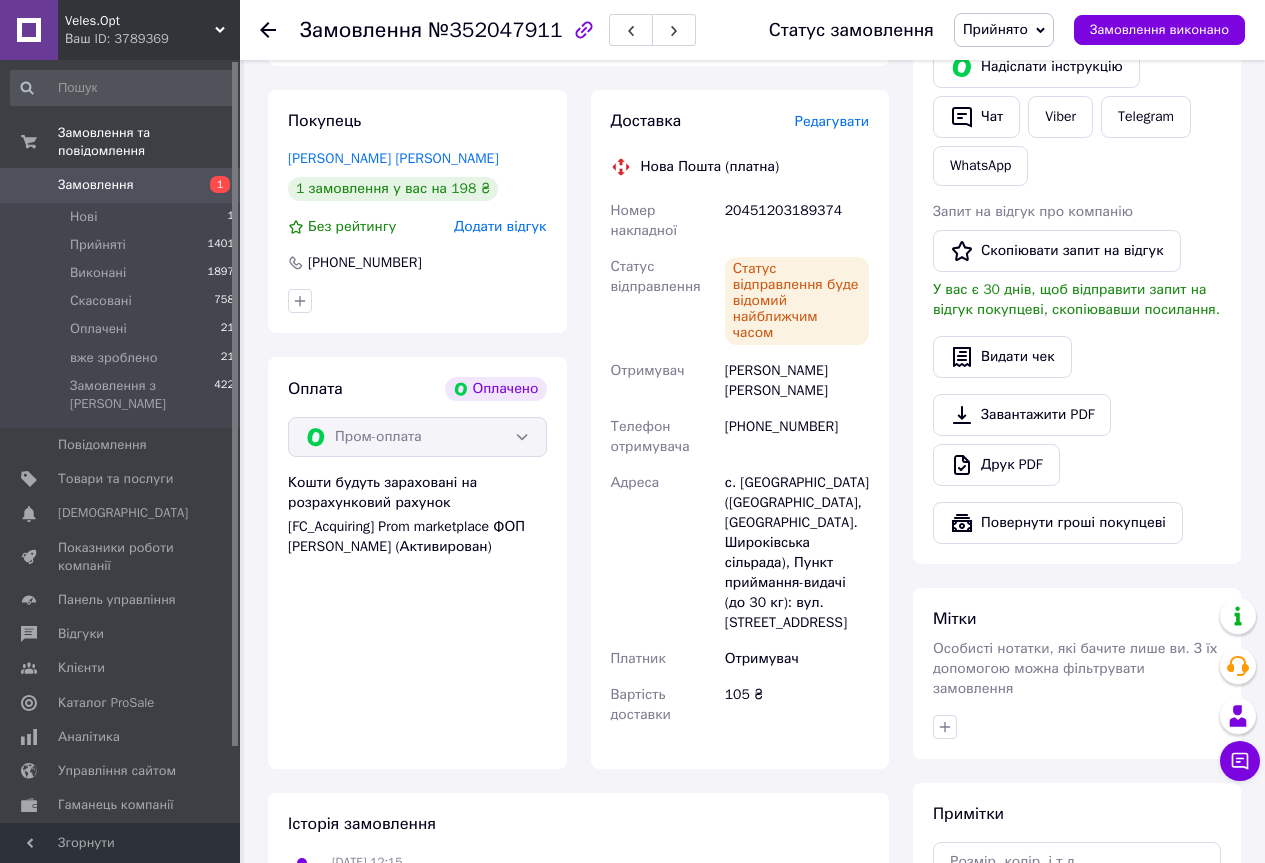 click on "Змінено статус: Нове" at bounding box center (403, 882) 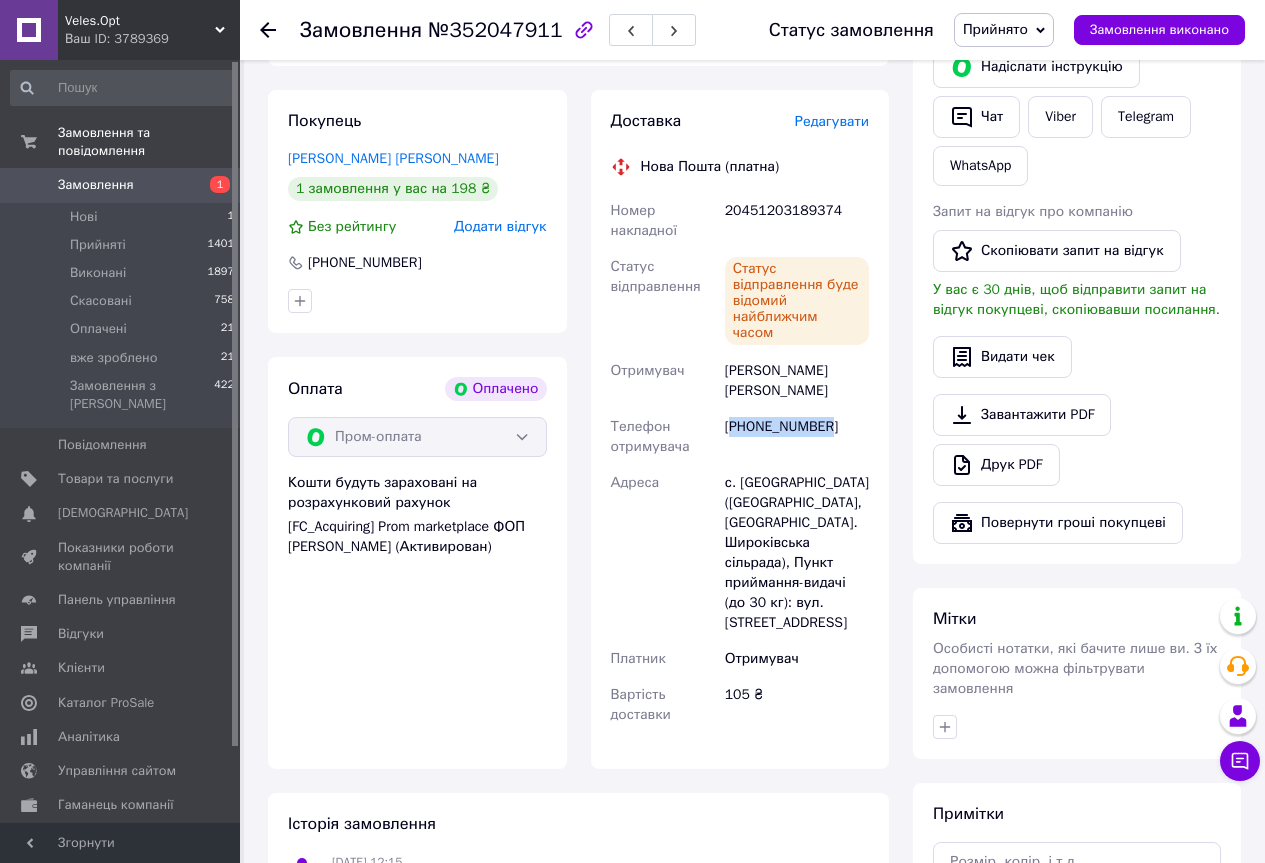 click on "[PHONE_NUMBER]" at bounding box center [797, 437] 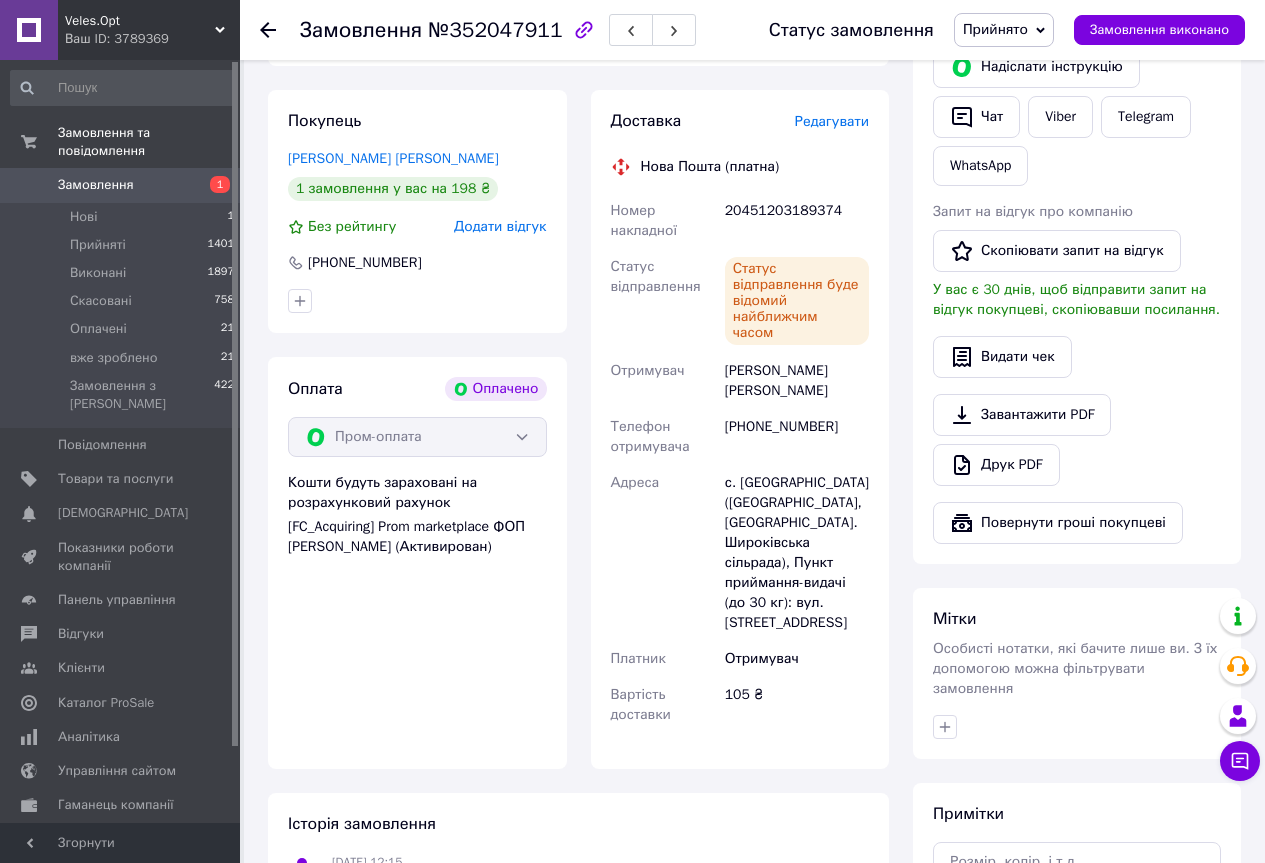 click on "Змінено статус: Нове" at bounding box center (403, 882) 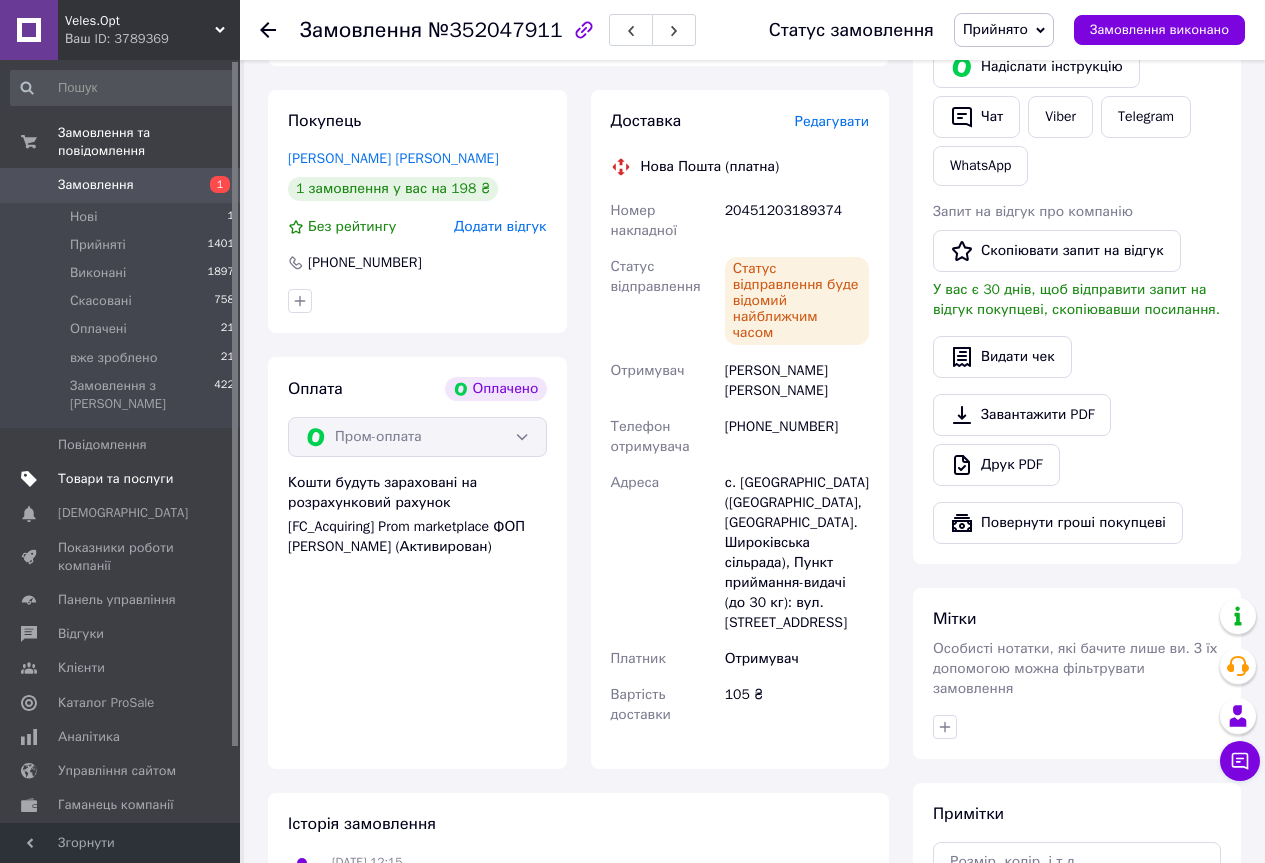 click on "Товари та послуги" at bounding box center (115, 479) 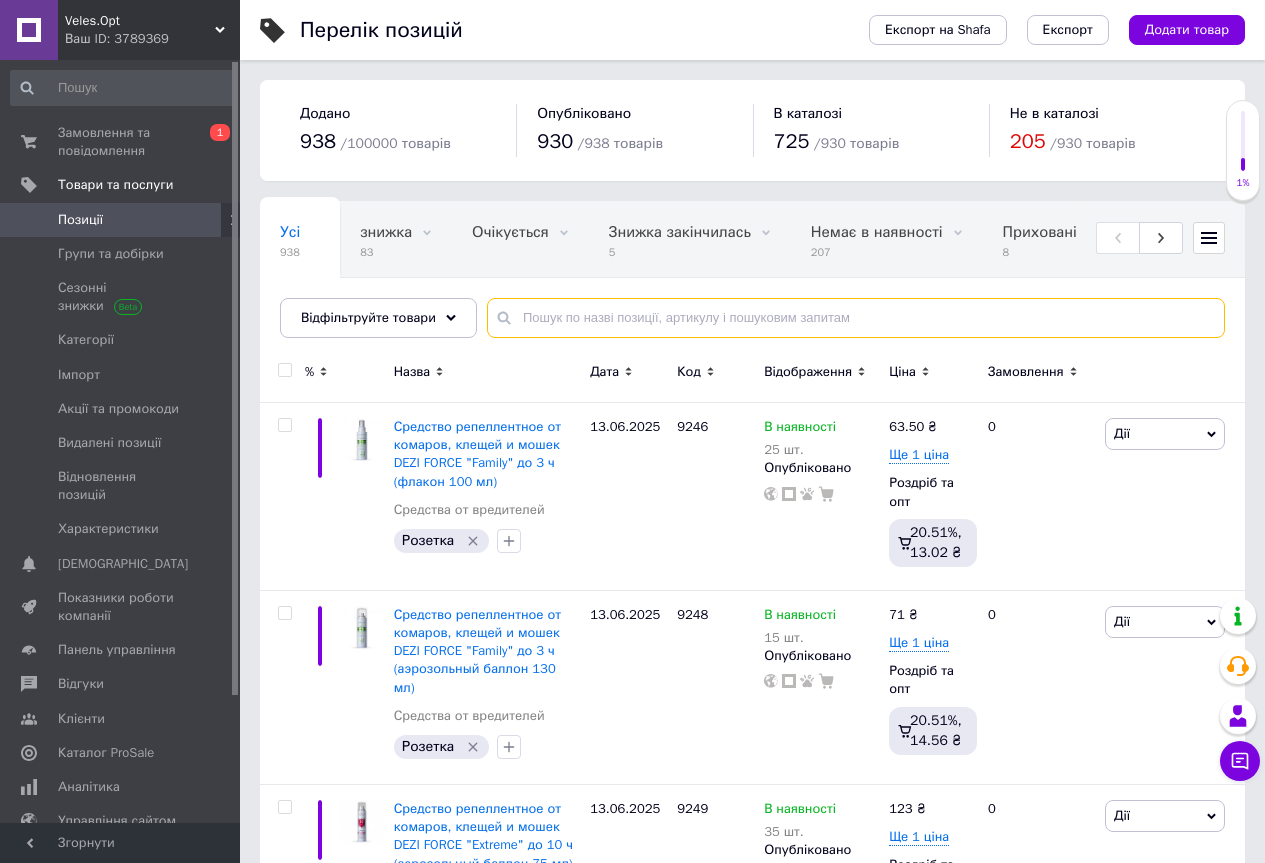 click at bounding box center (856, 318) 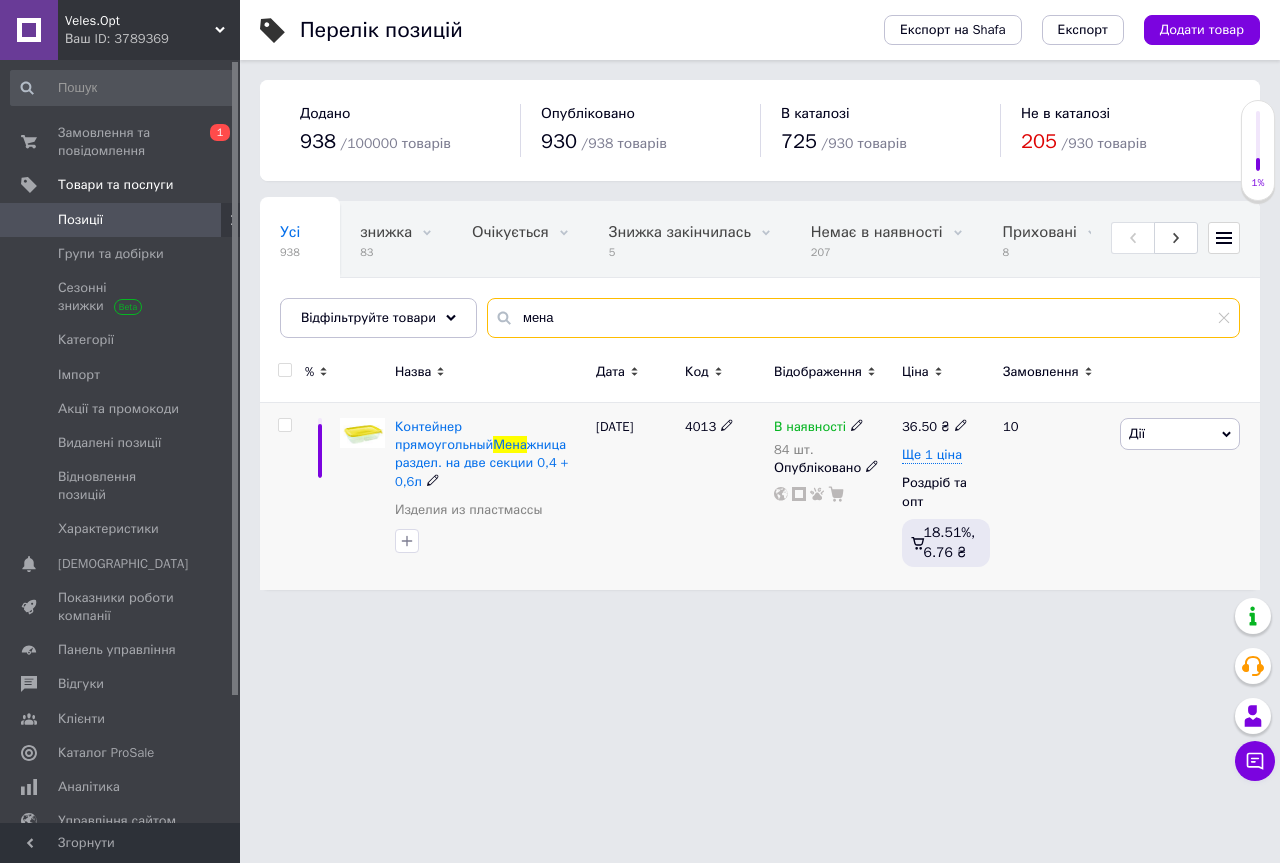 type on "мена" 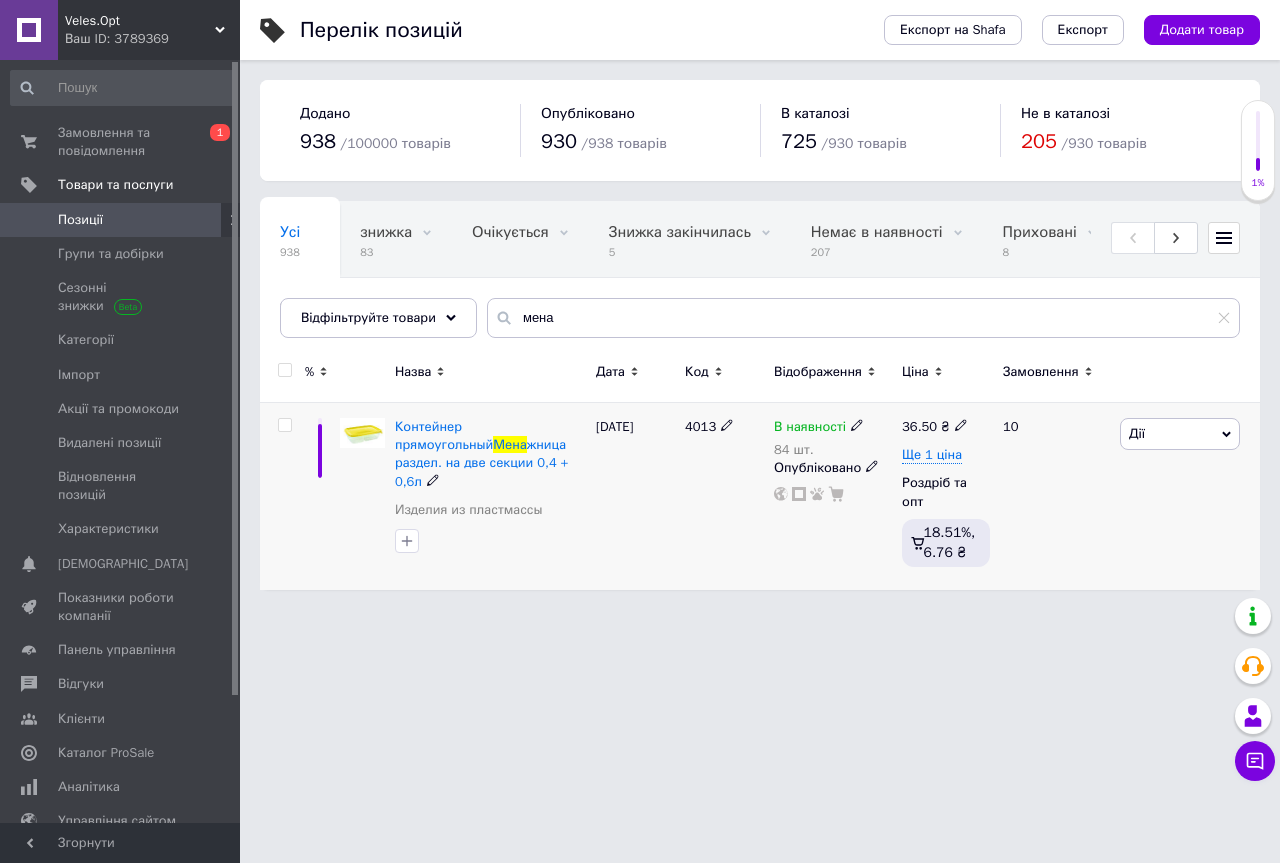 click on "4013" at bounding box center [700, 426] 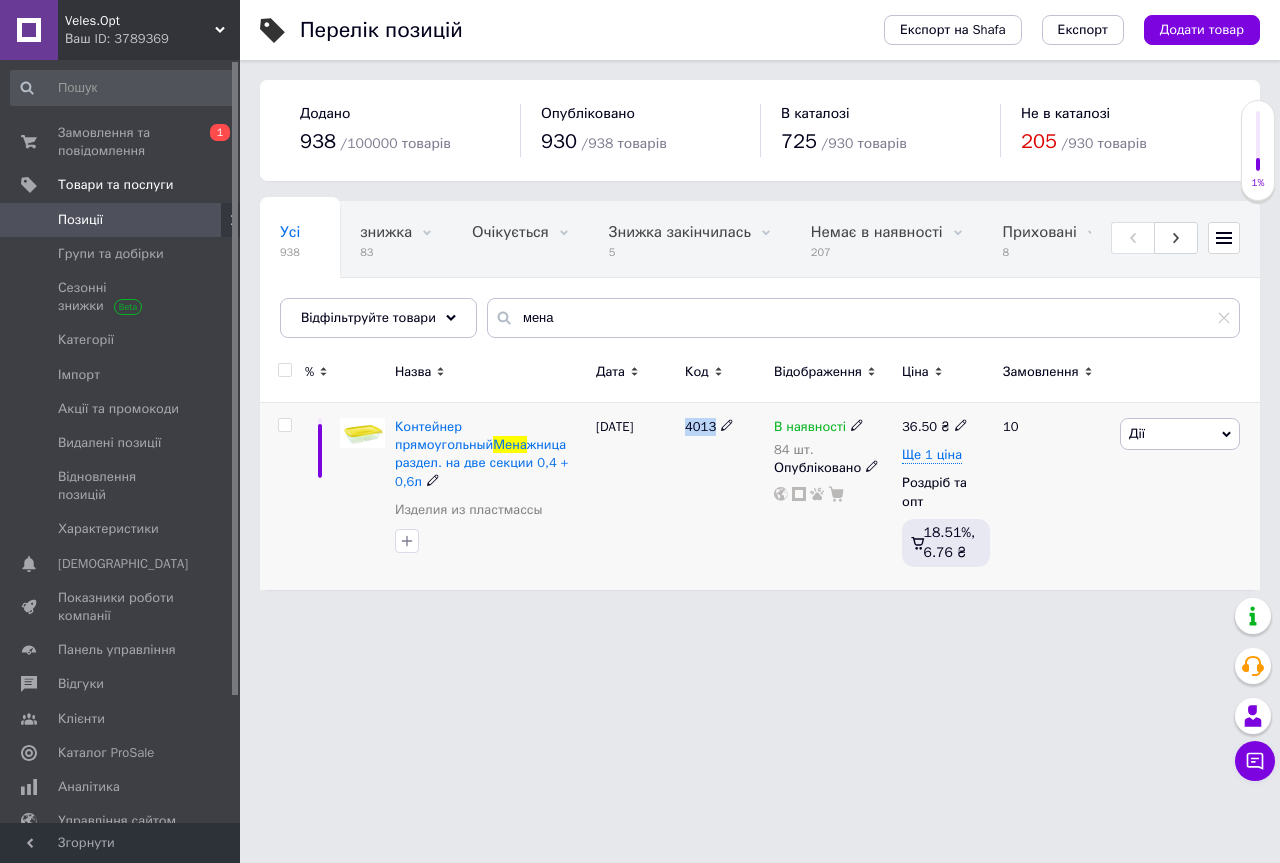 click on "4013" at bounding box center (700, 426) 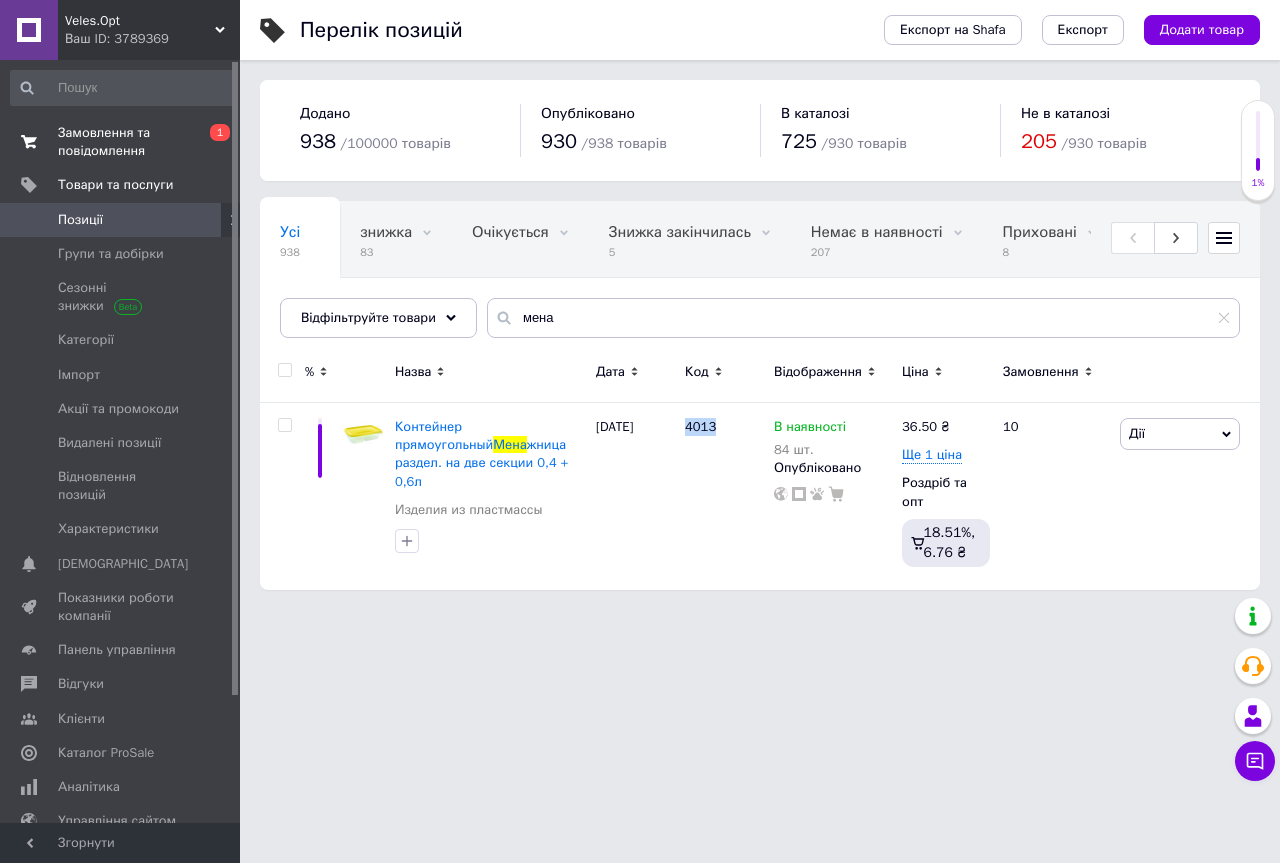 click on "Замовлення та повідомлення" at bounding box center [121, 142] 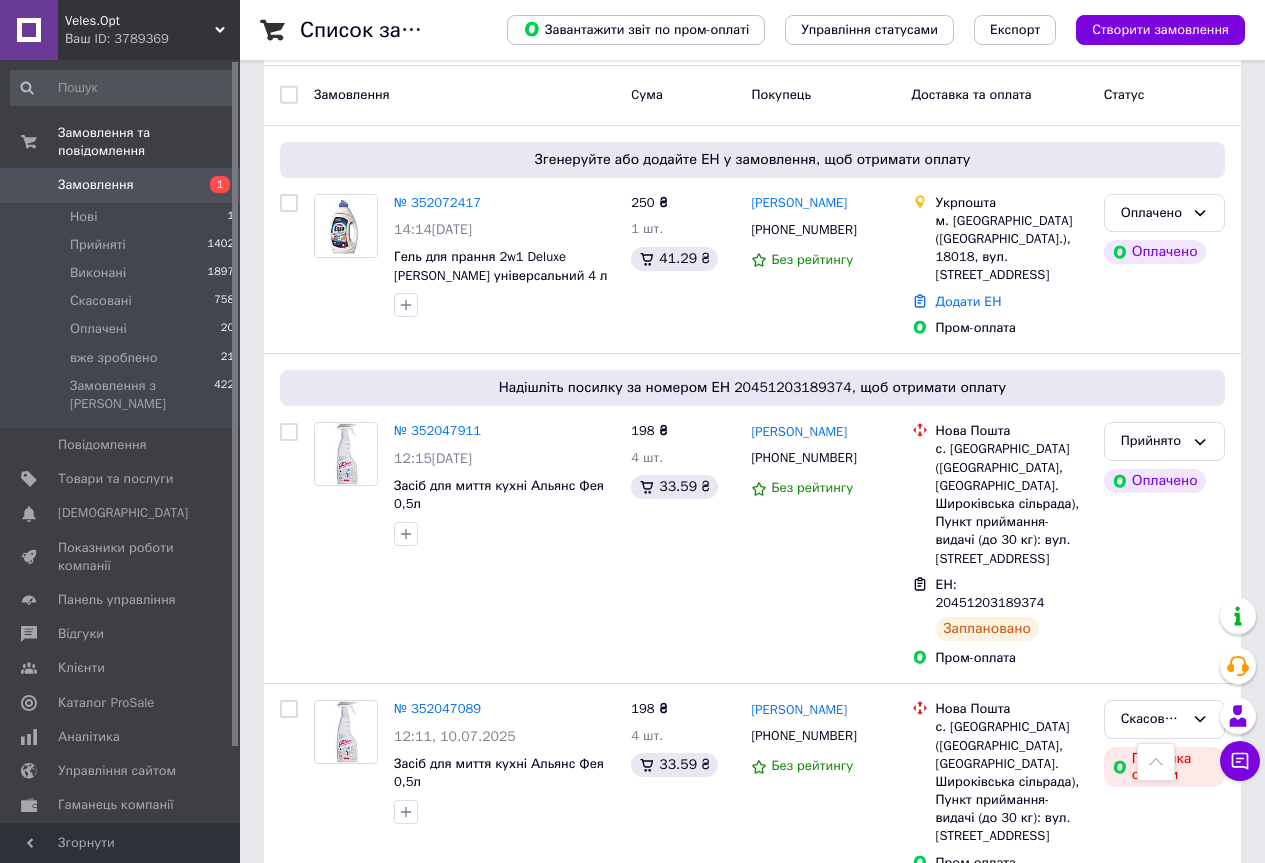 scroll, scrollTop: 0, scrollLeft: 0, axis: both 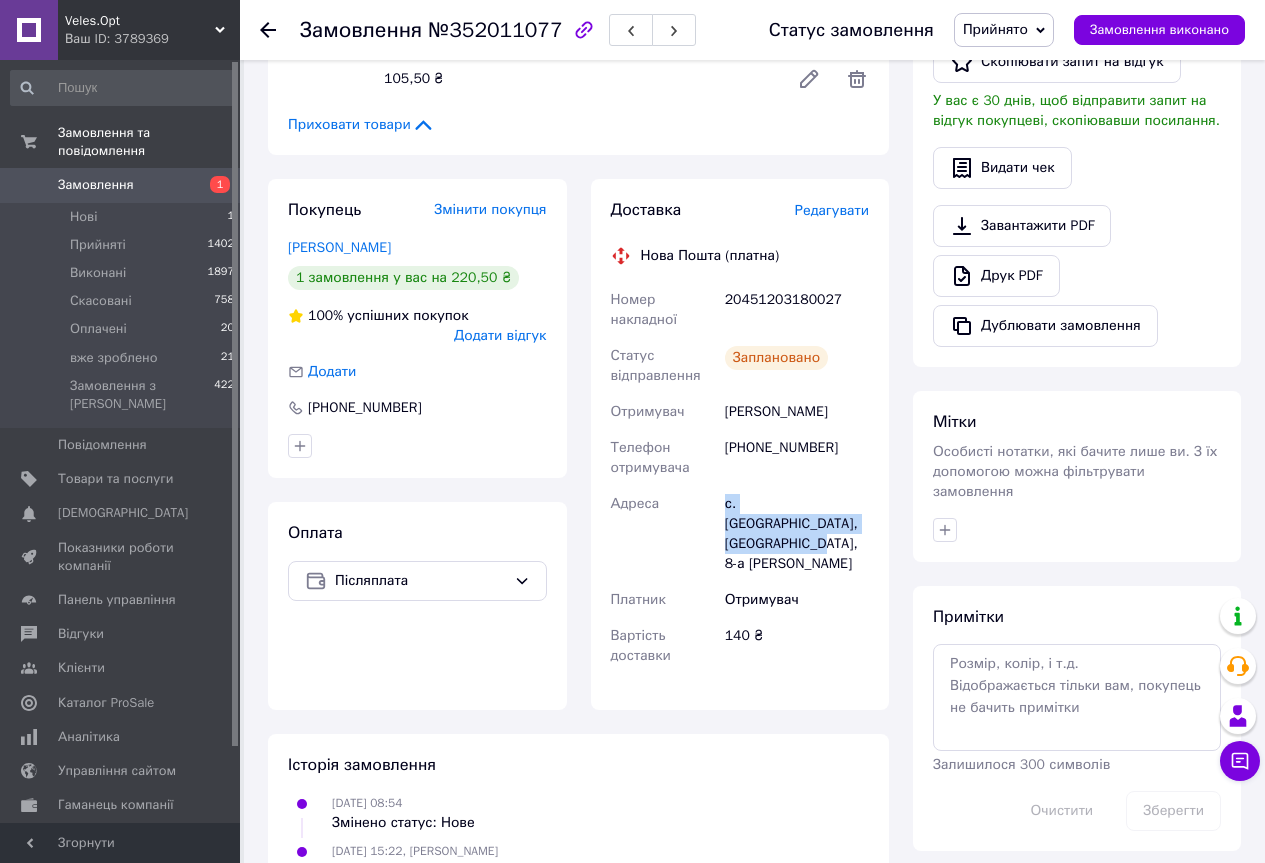 drag, startPoint x: 724, startPoint y: 483, endPoint x: 868, endPoint y: 503, distance: 145.38225 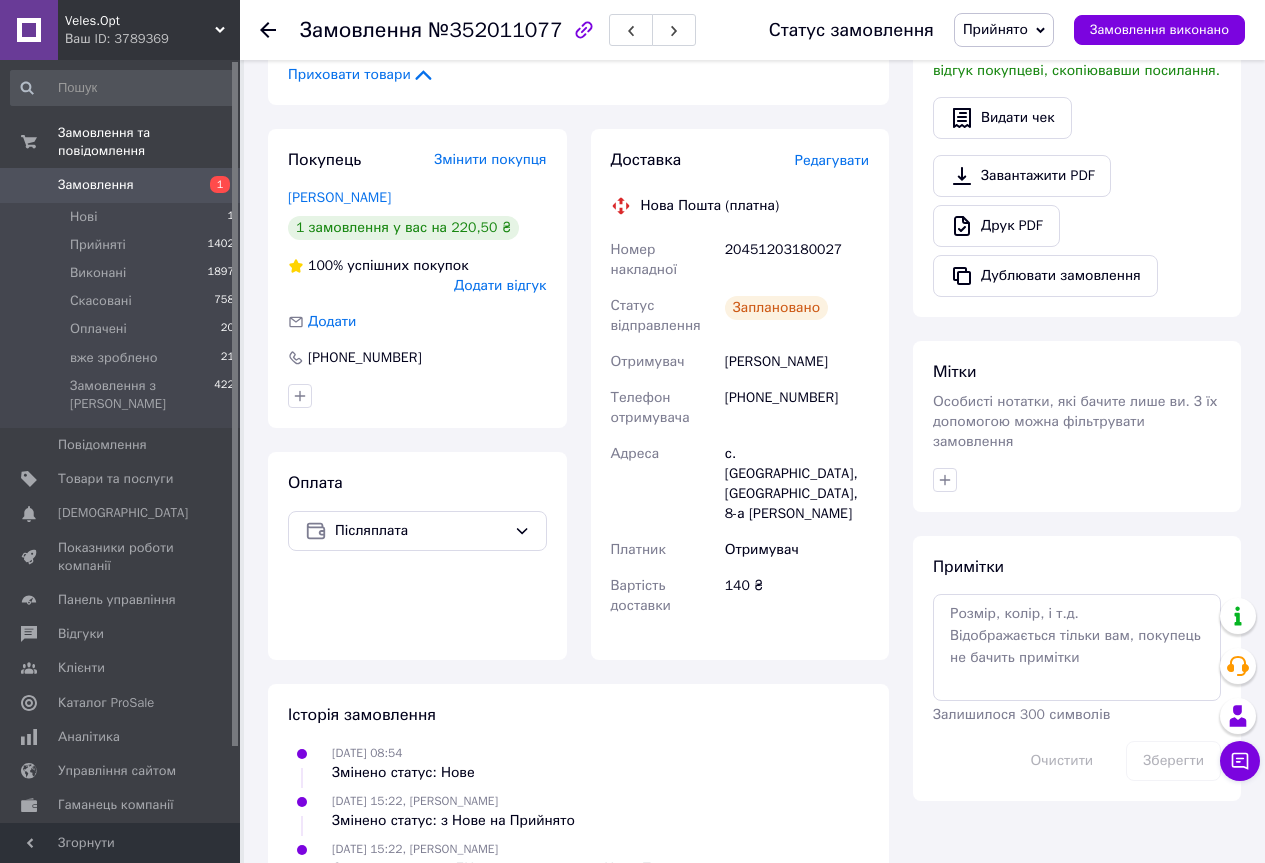 scroll, scrollTop: 0, scrollLeft: 0, axis: both 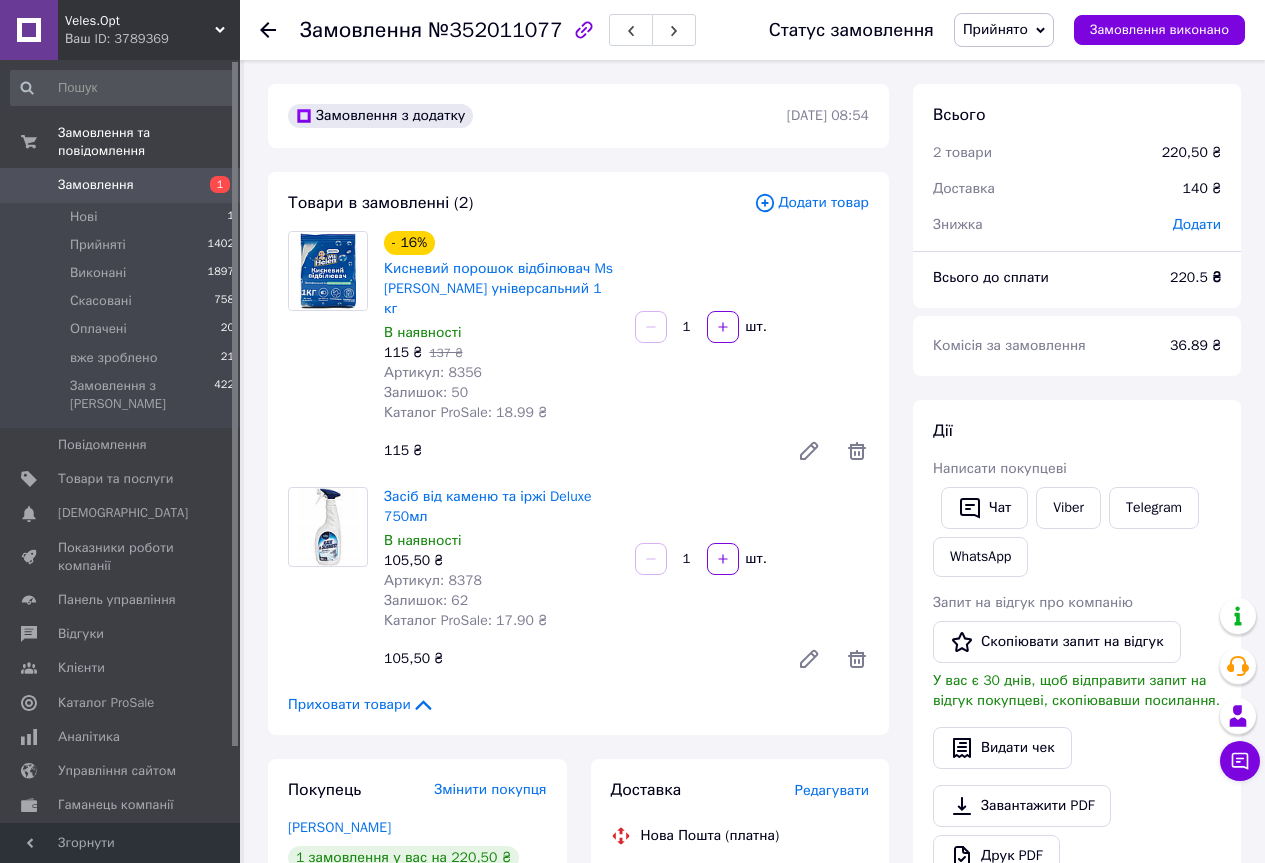 click on "Замовлення" at bounding box center (96, 185) 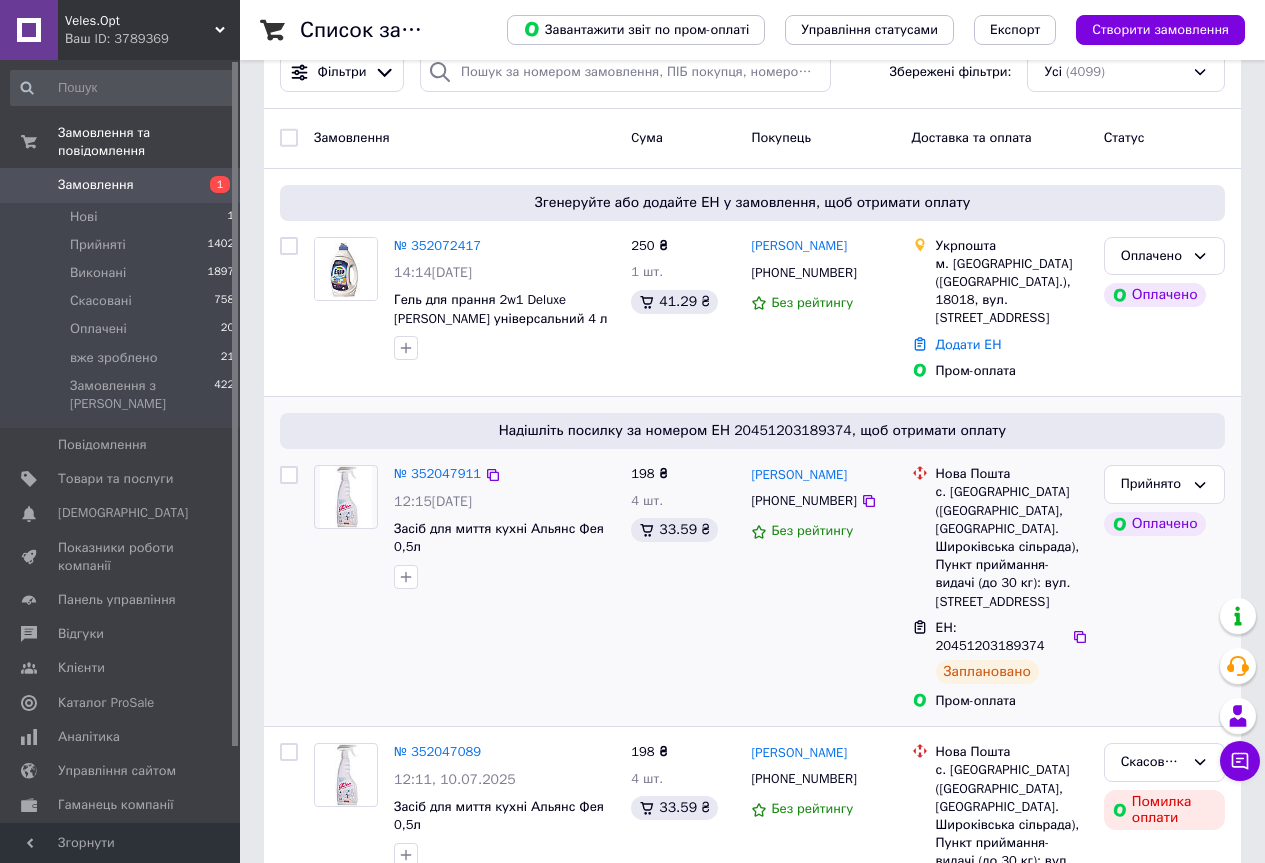 scroll, scrollTop: 0, scrollLeft: 0, axis: both 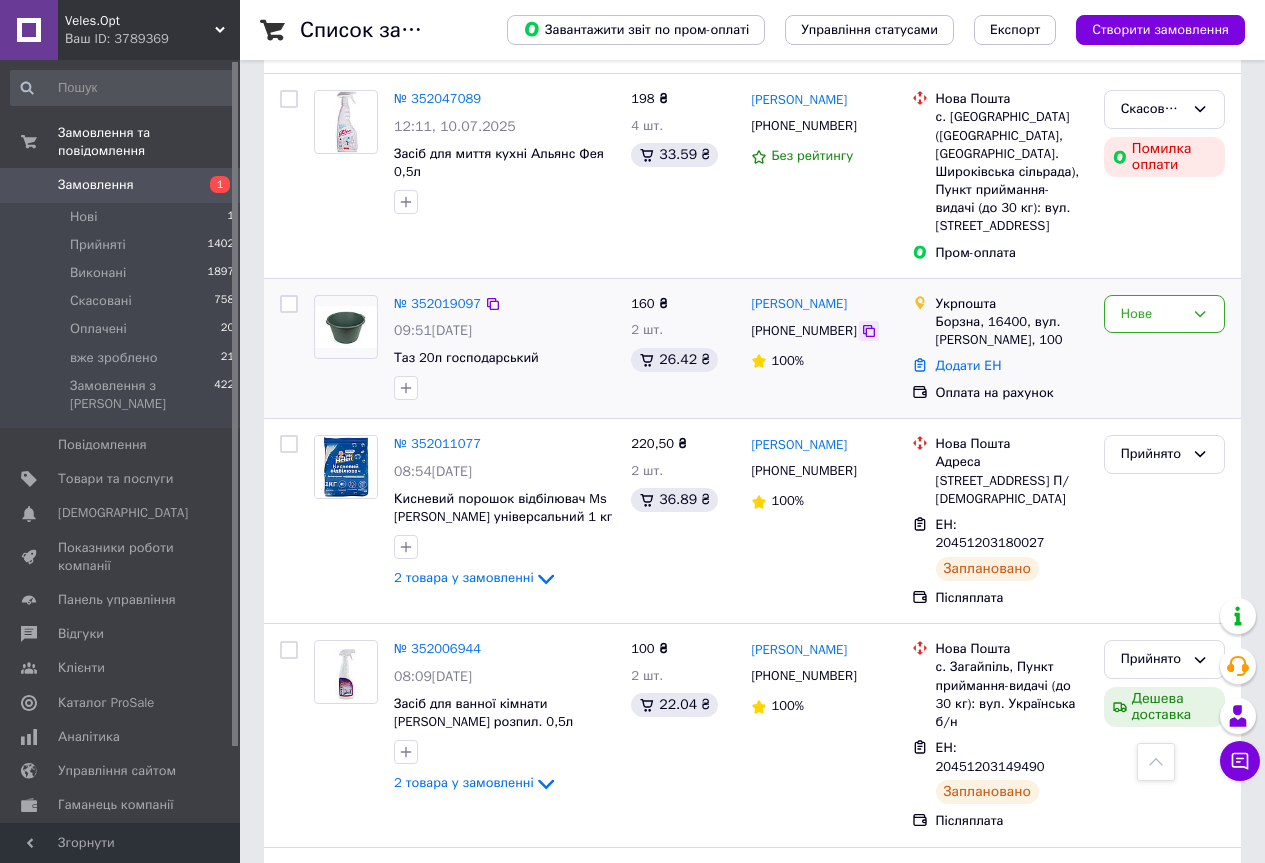 click 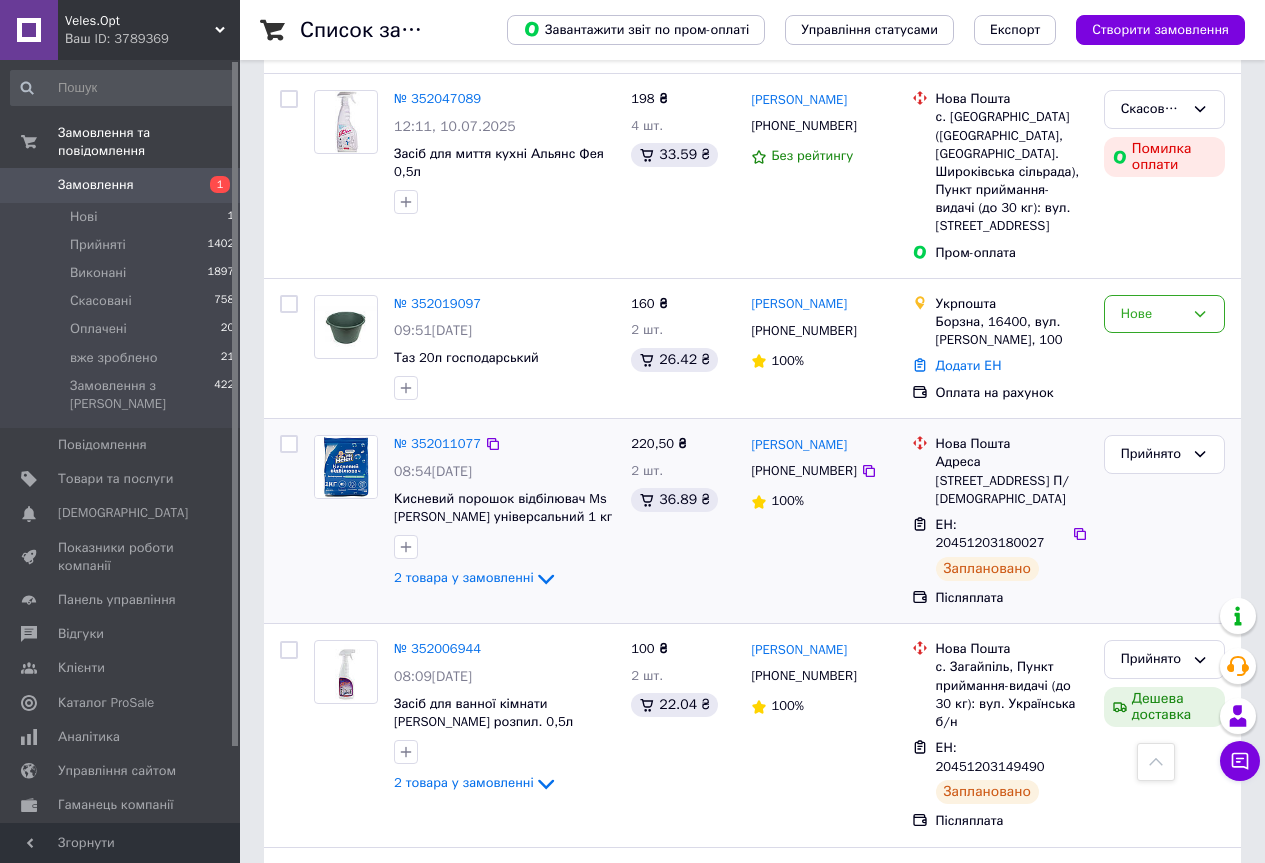 scroll, scrollTop: 0, scrollLeft: 0, axis: both 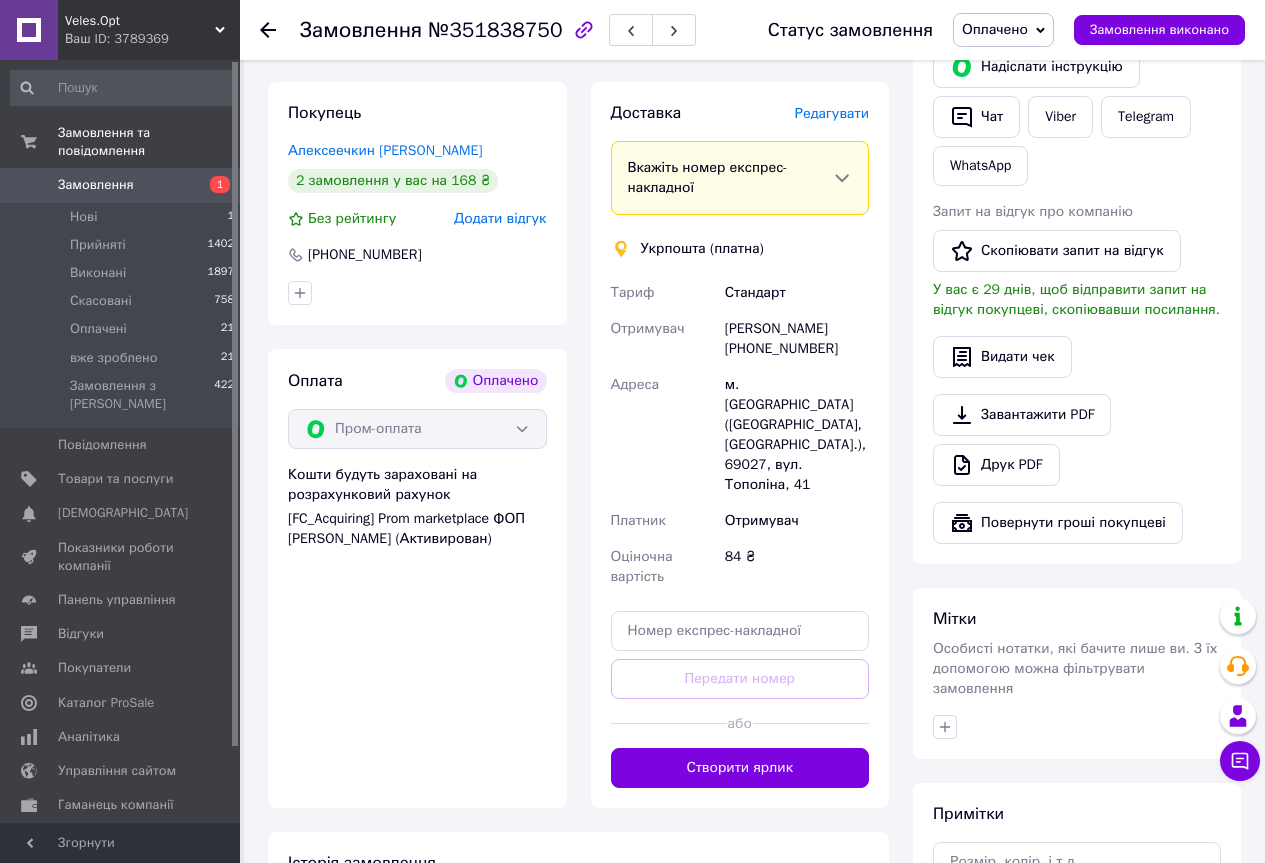 click on "[PERSON_NAME] [PHONE_NUMBER]" at bounding box center [797, 339] 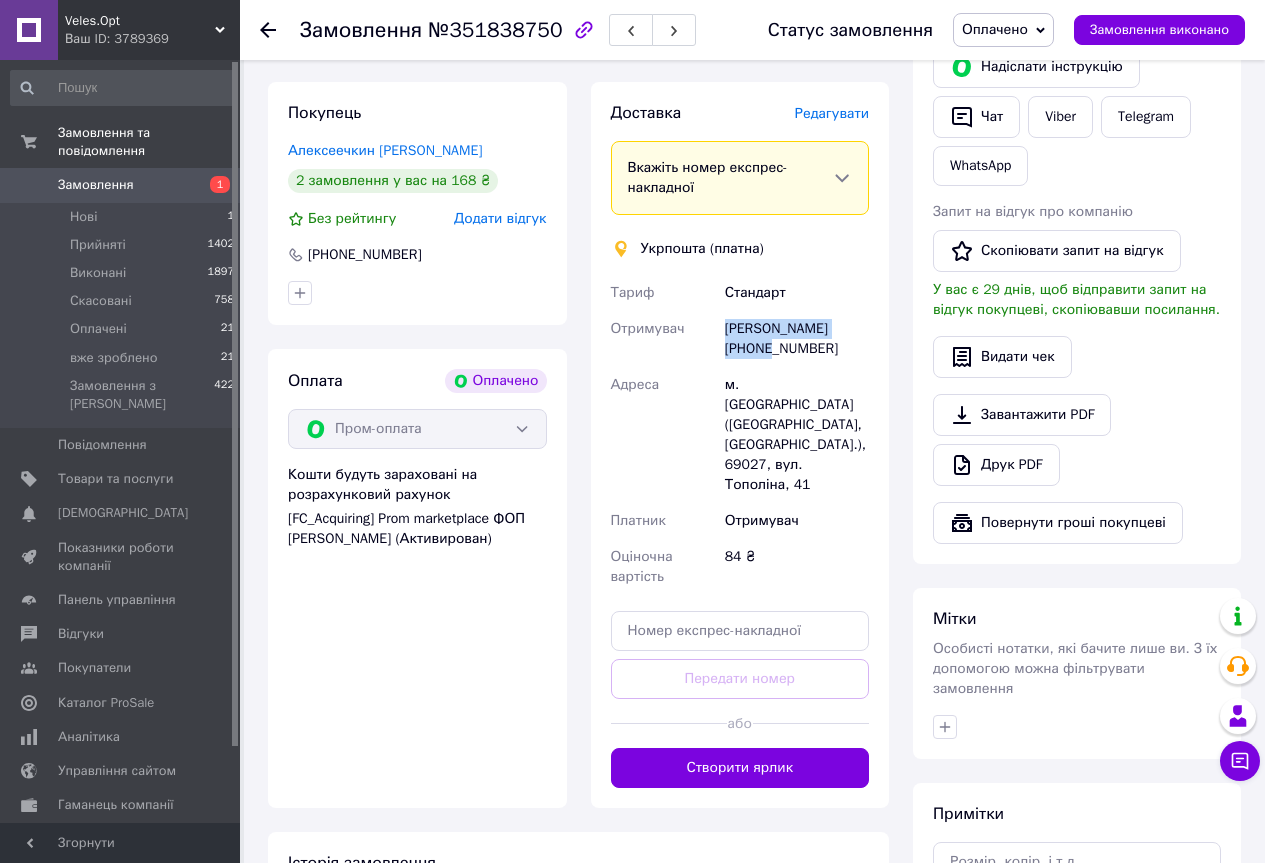 drag, startPoint x: 735, startPoint y: 311, endPoint x: 770, endPoint y: 333, distance: 41.340054 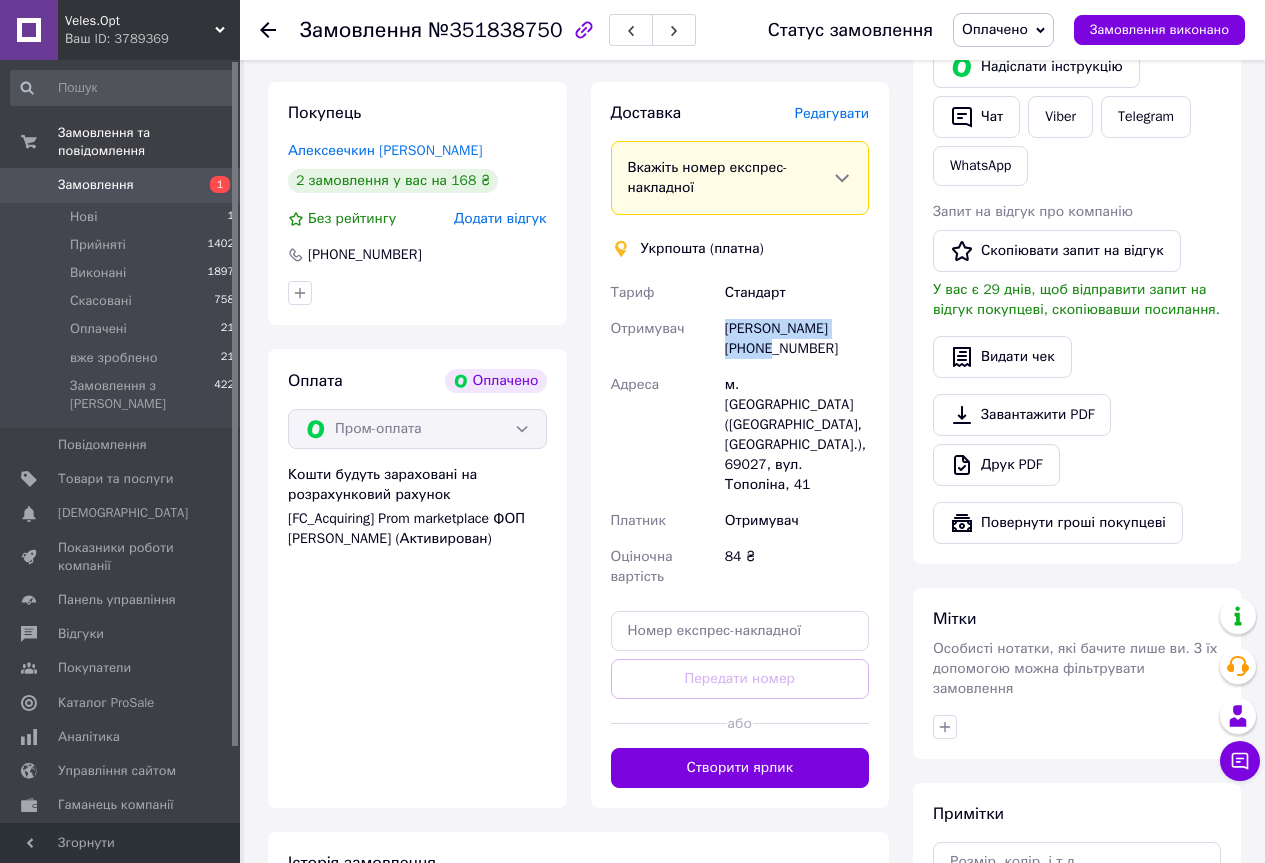 copy on "[PERSON_NAME]" 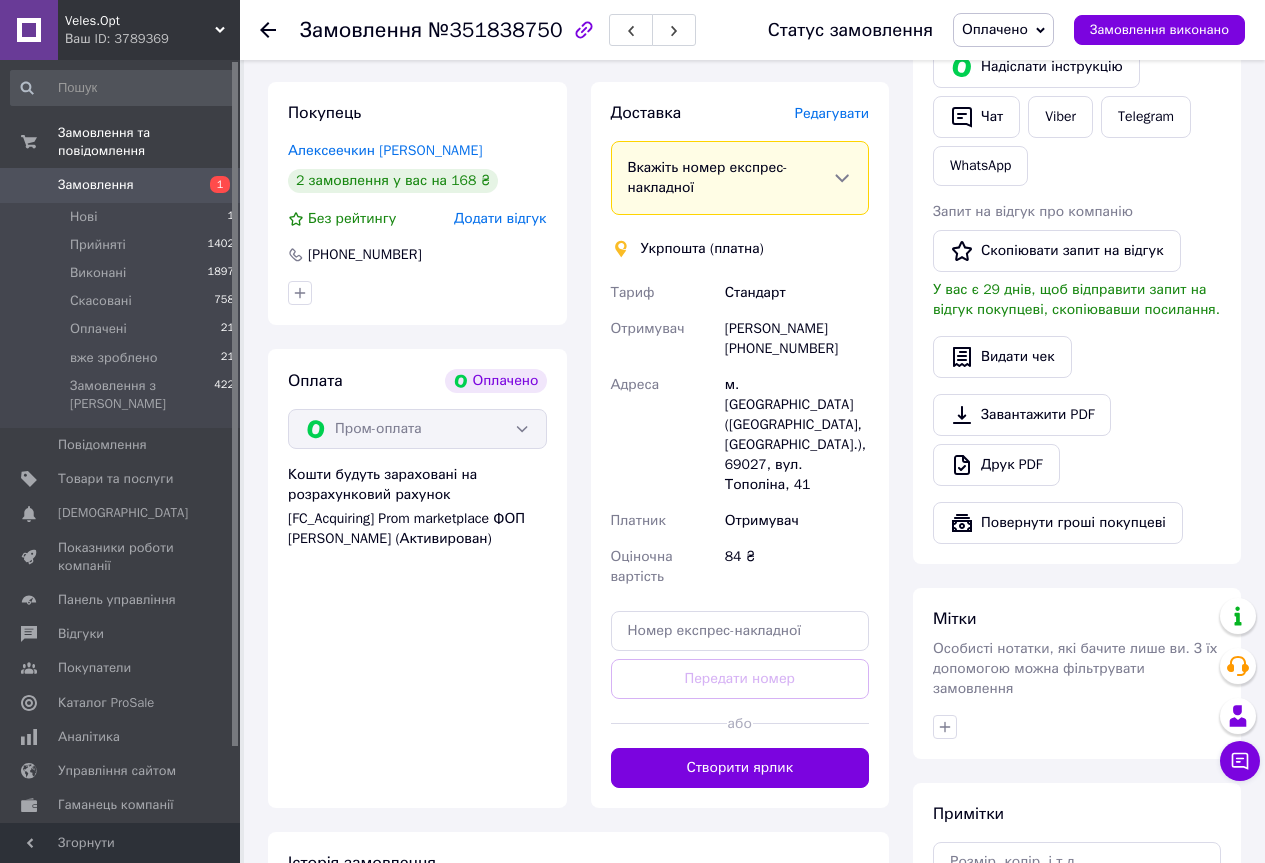 click on "№351838750" at bounding box center (495, 30) 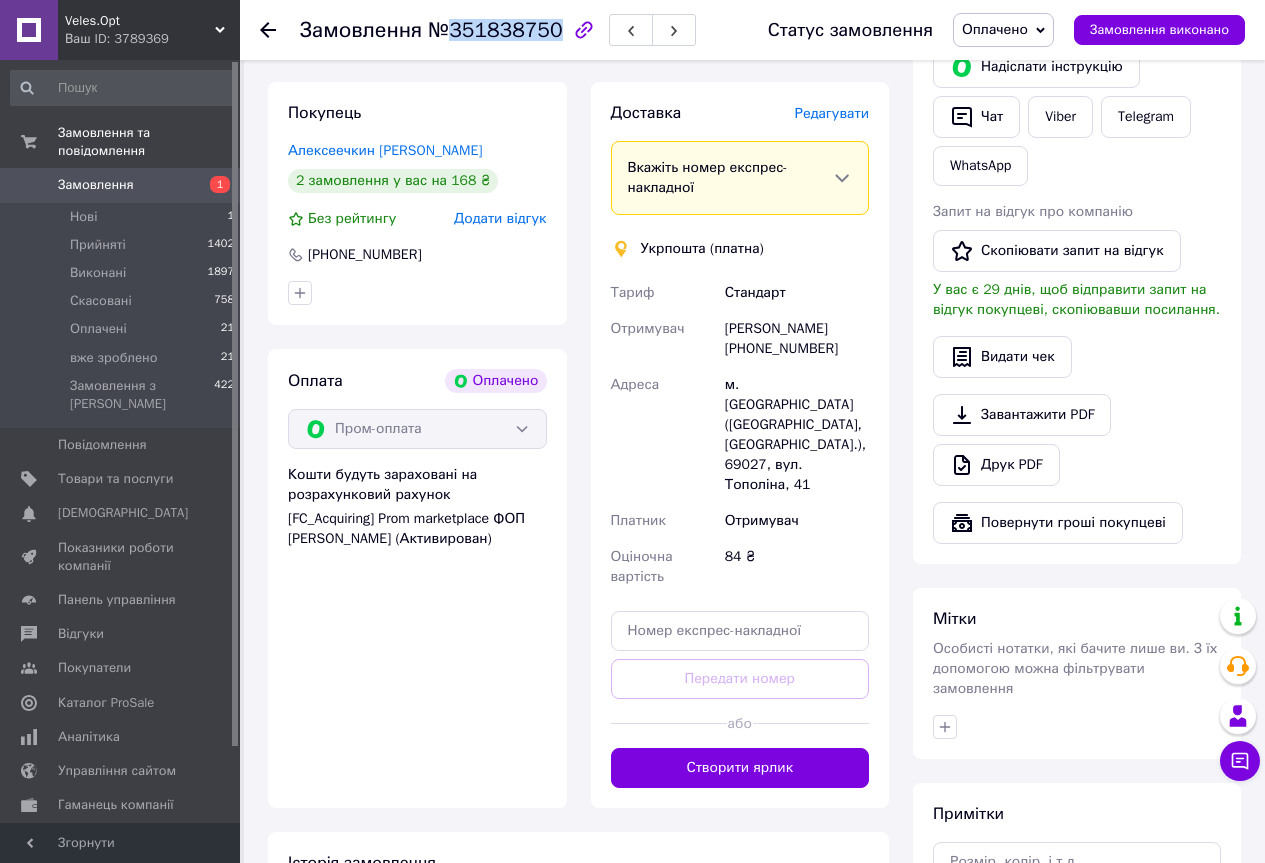 click on "№351838750" at bounding box center (495, 30) 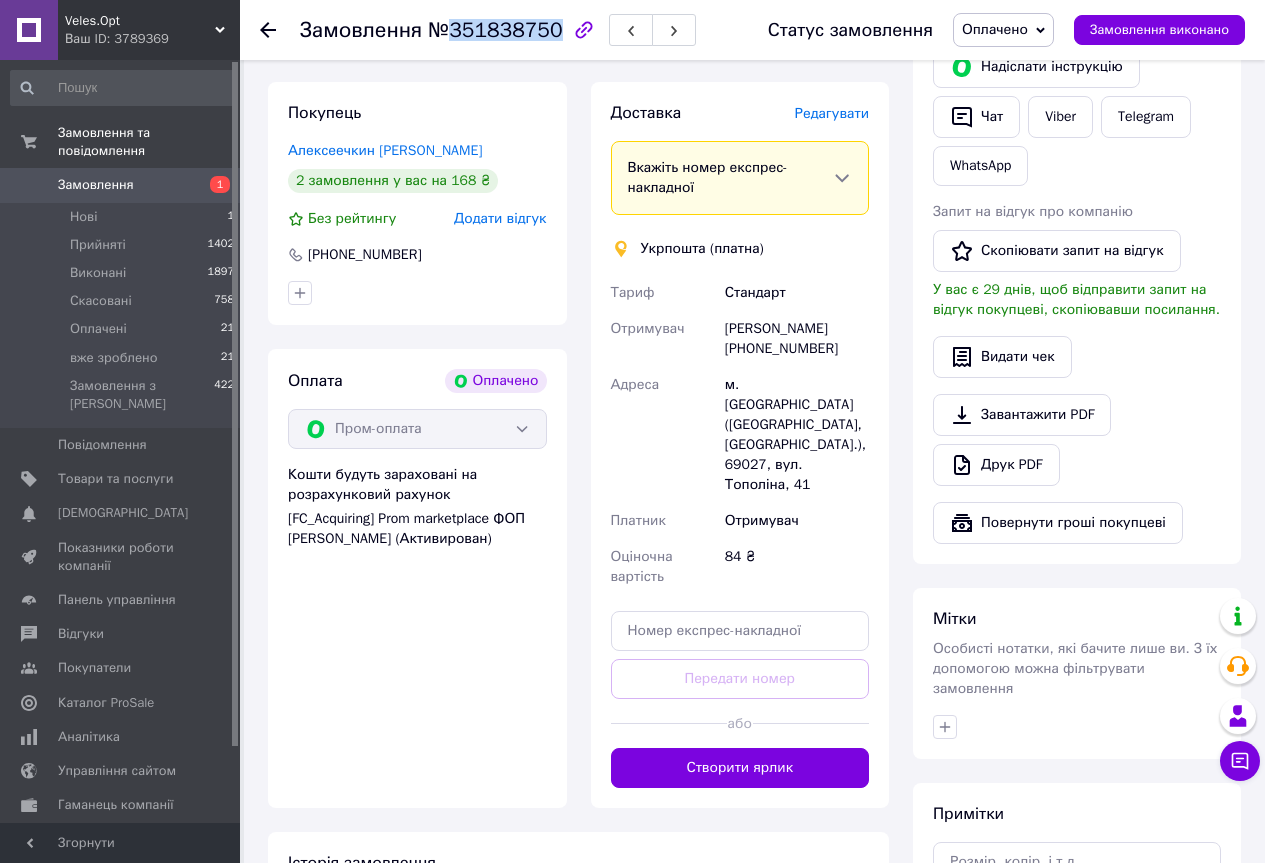 click on "[PERSON_NAME] [PHONE_NUMBER]" at bounding box center (797, 339) 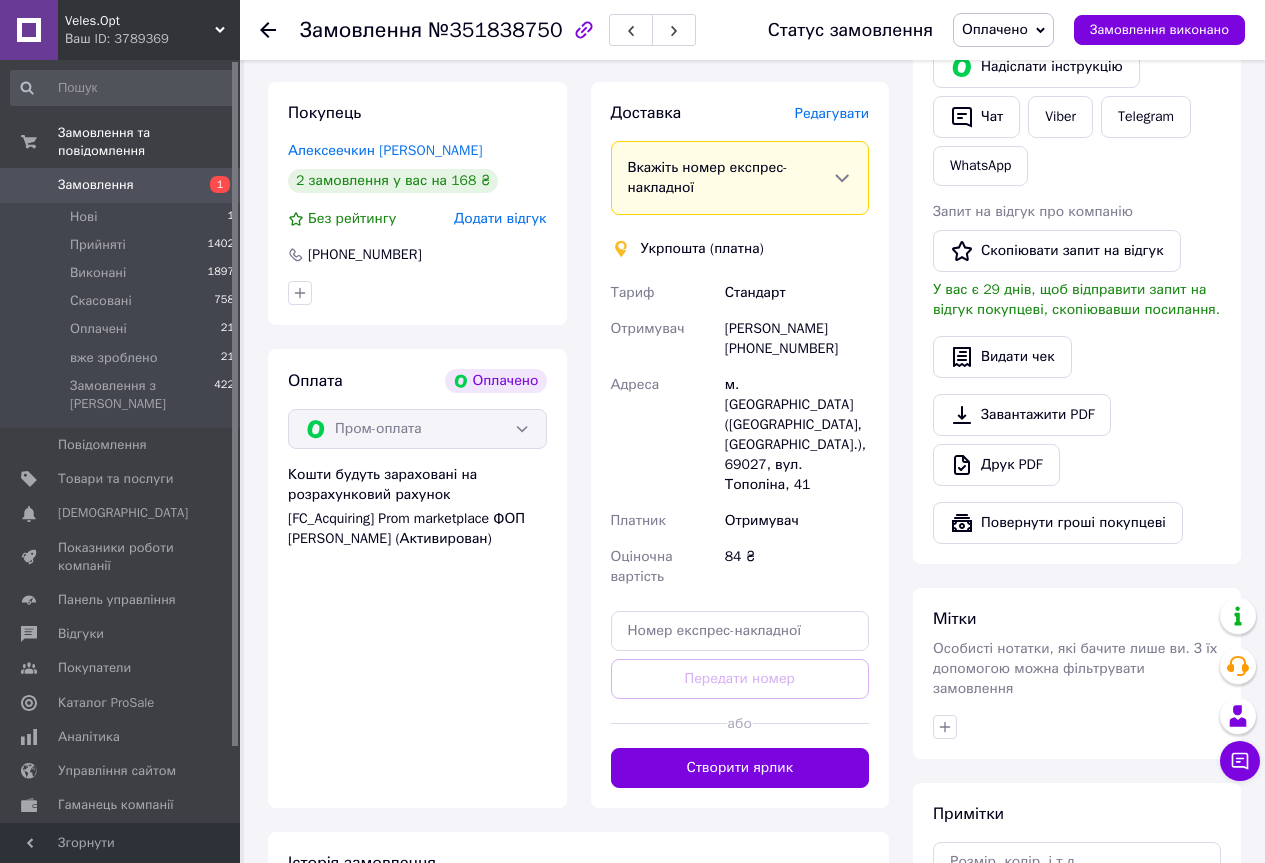 click on "[PERSON_NAME] [PHONE_NUMBER]" at bounding box center (797, 339) 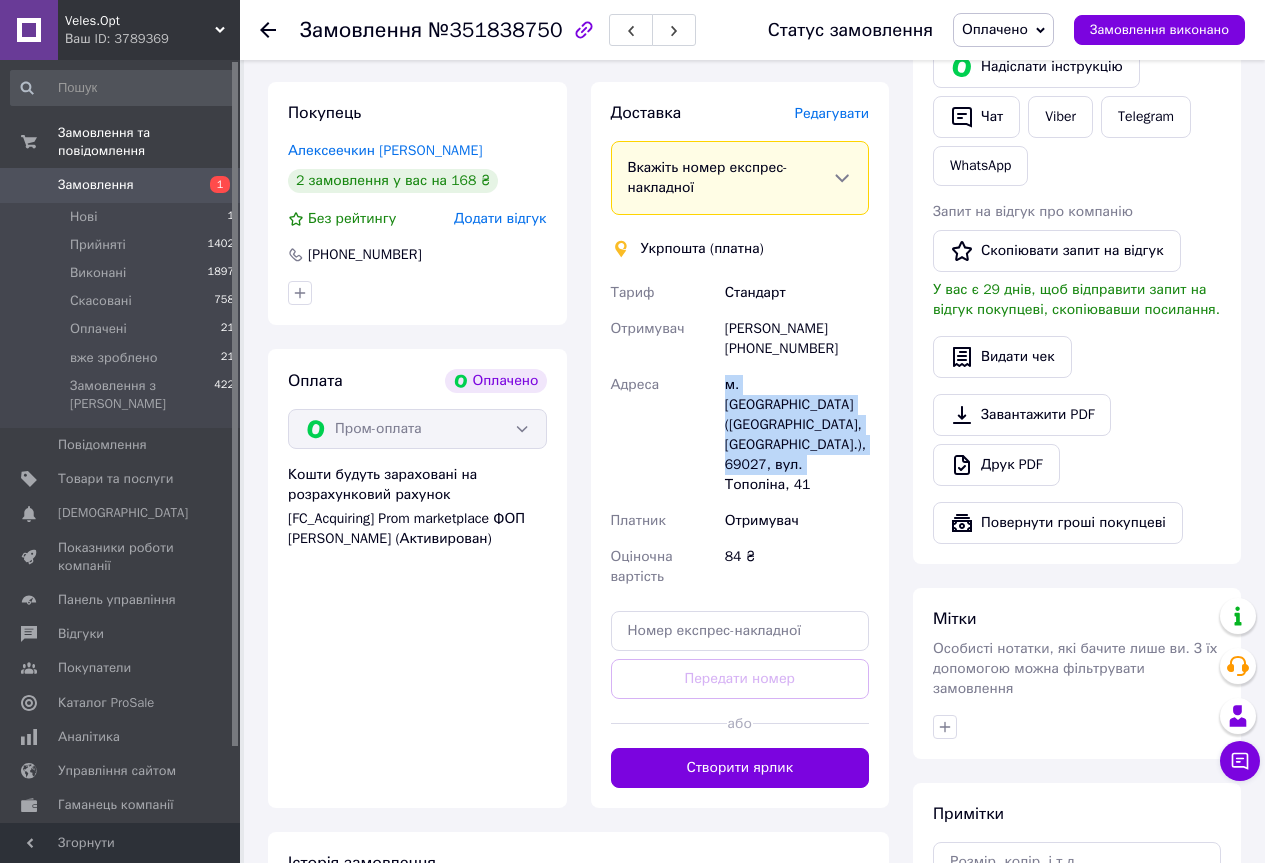 drag, startPoint x: 723, startPoint y: 385, endPoint x: 812, endPoint y: 460, distance: 116.38728 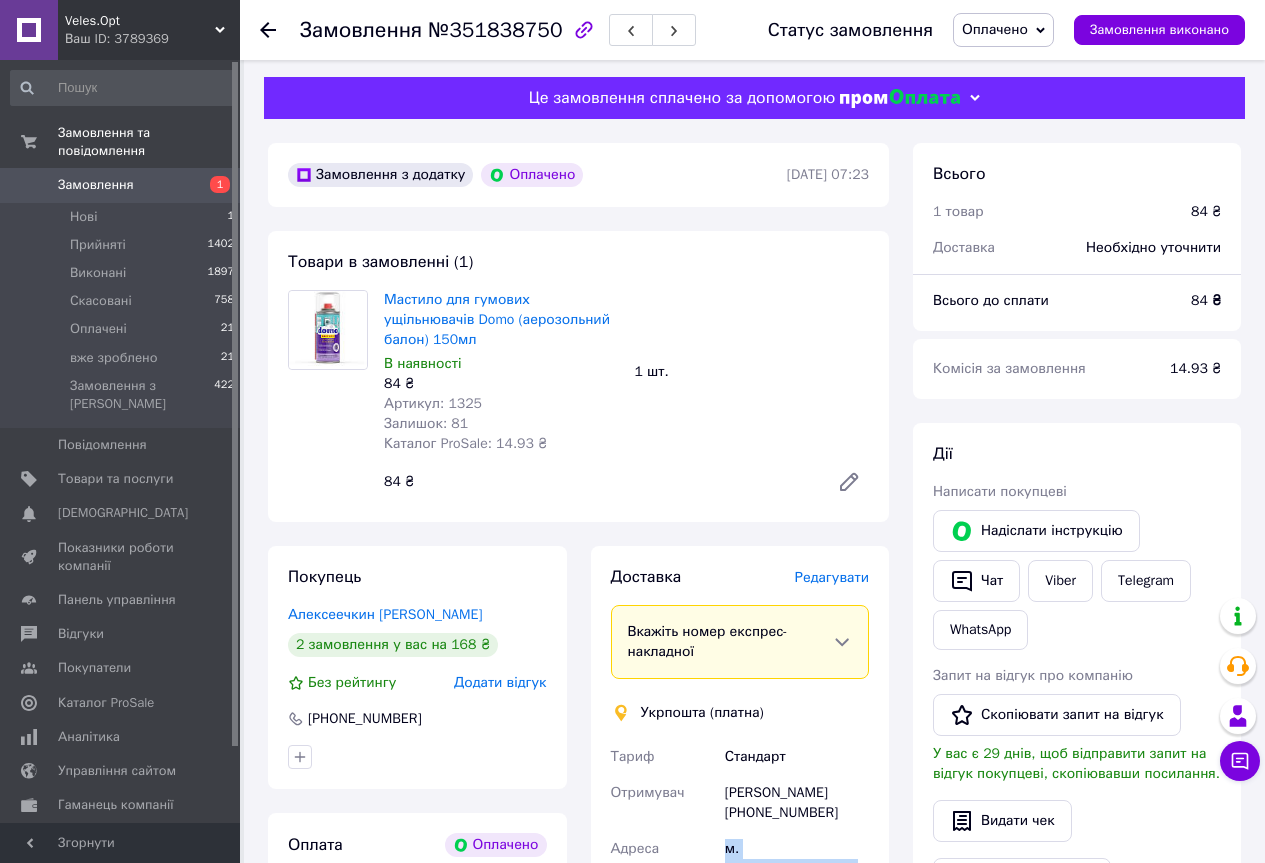 scroll, scrollTop: 0, scrollLeft: 0, axis: both 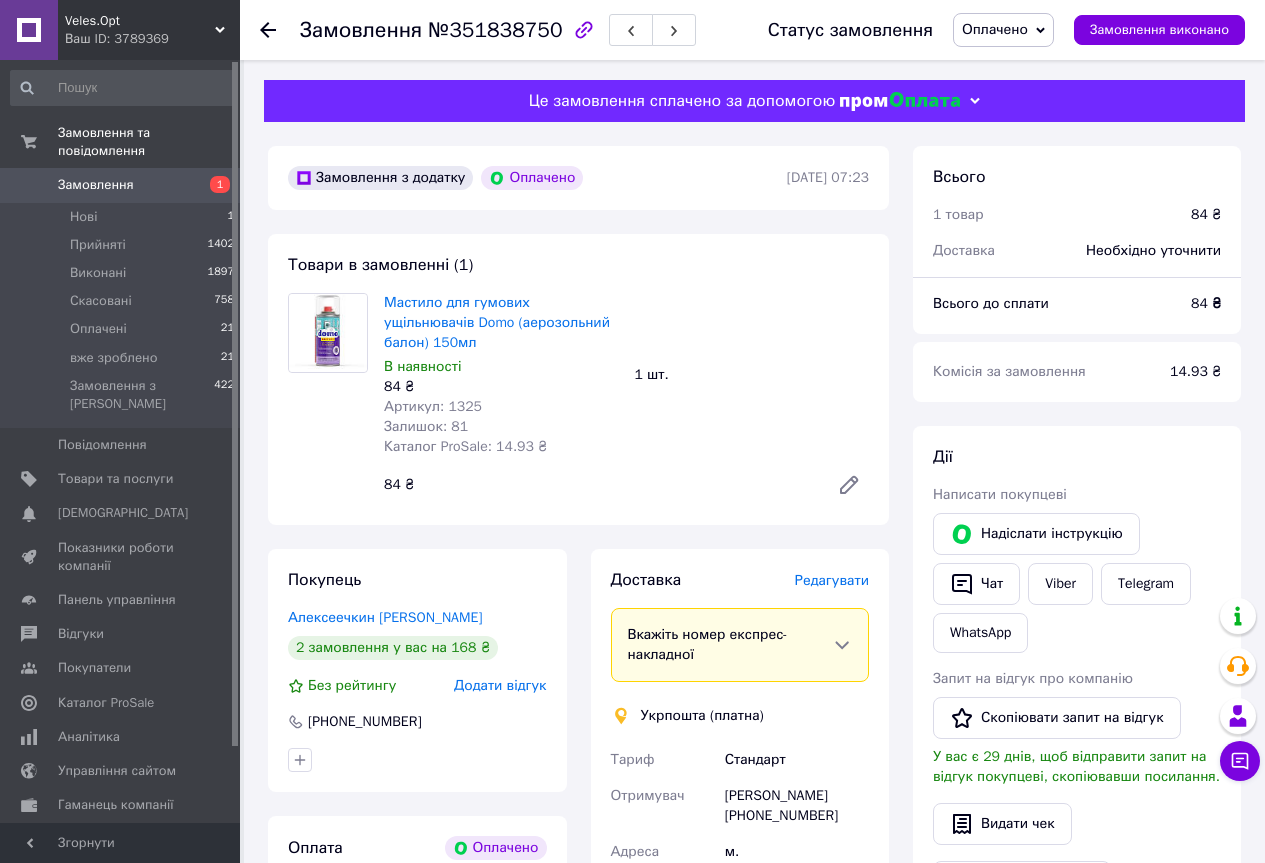 click on "Артикул: 1325" at bounding box center [433, 406] 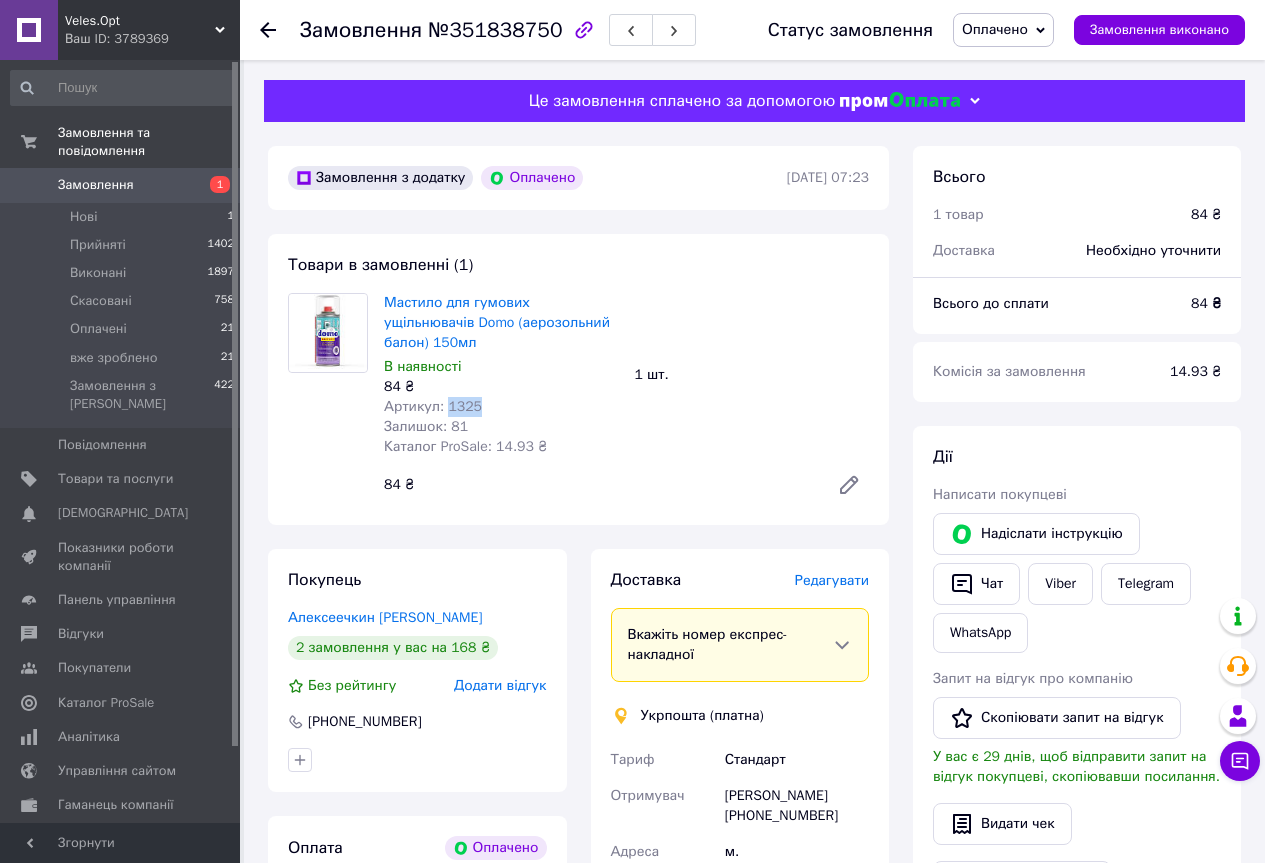 drag, startPoint x: 460, startPoint y: 389, endPoint x: 482, endPoint y: 401, distance: 25.059929 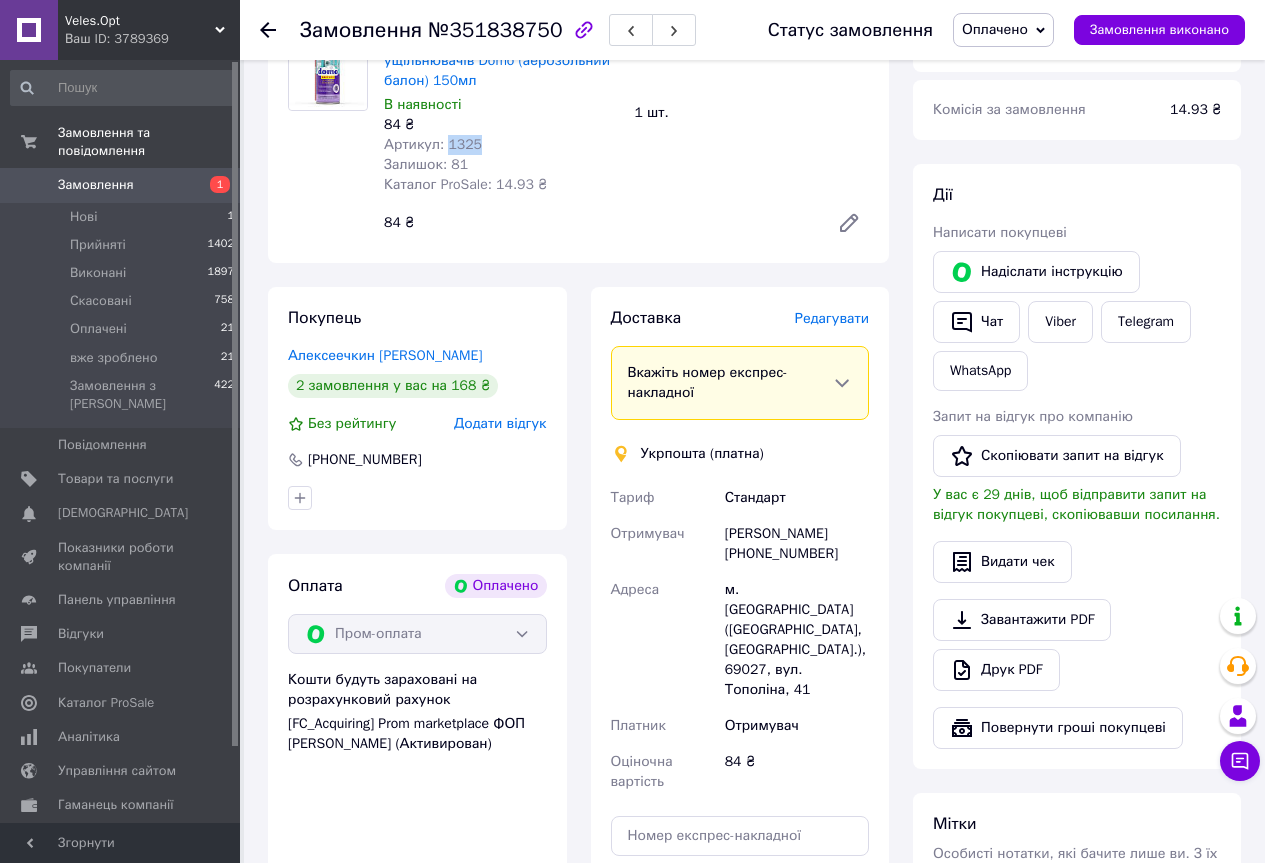 scroll, scrollTop: 99, scrollLeft: 0, axis: vertical 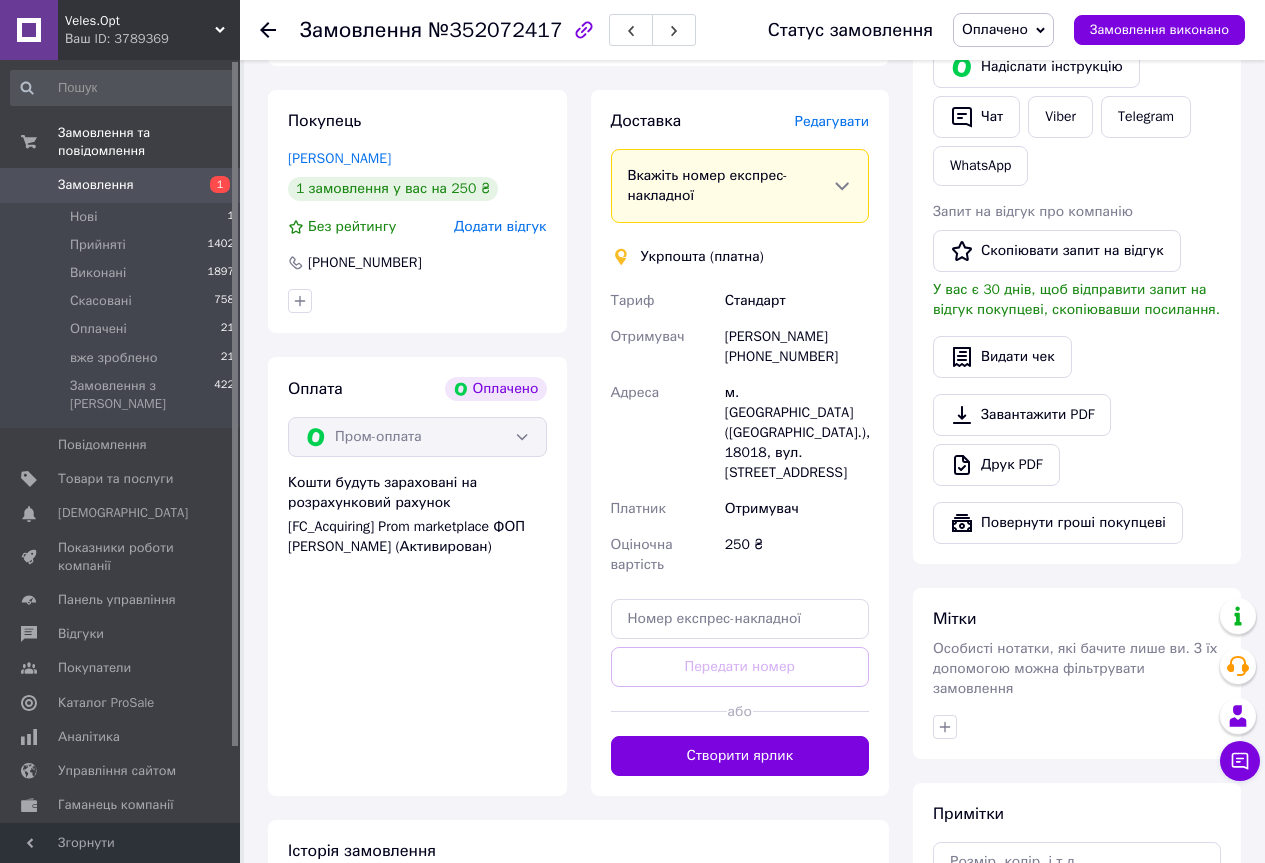 click on "[PERSON_NAME] [PHONE_NUMBER]" at bounding box center [797, 347] 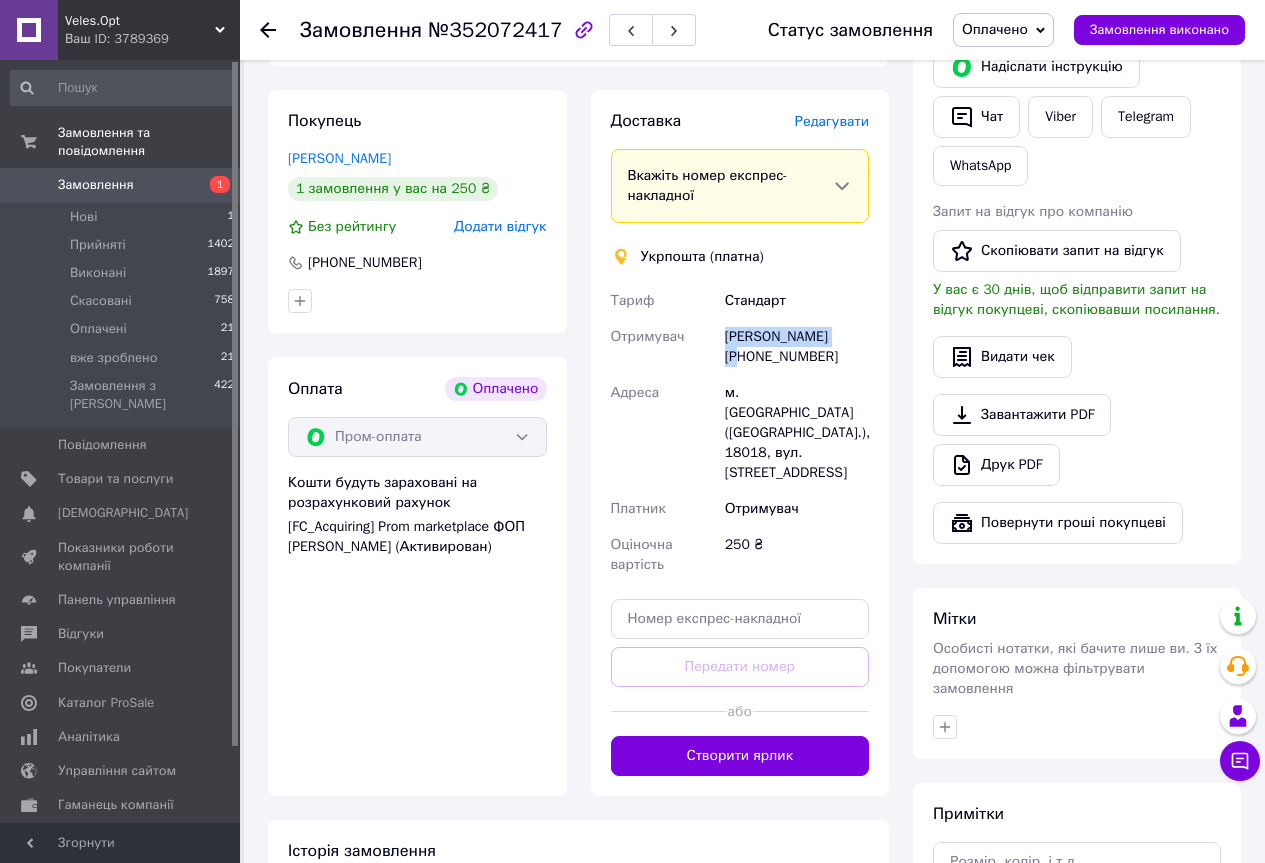 drag, startPoint x: 764, startPoint y: 342, endPoint x: 797, endPoint y: 339, distance: 33.13608 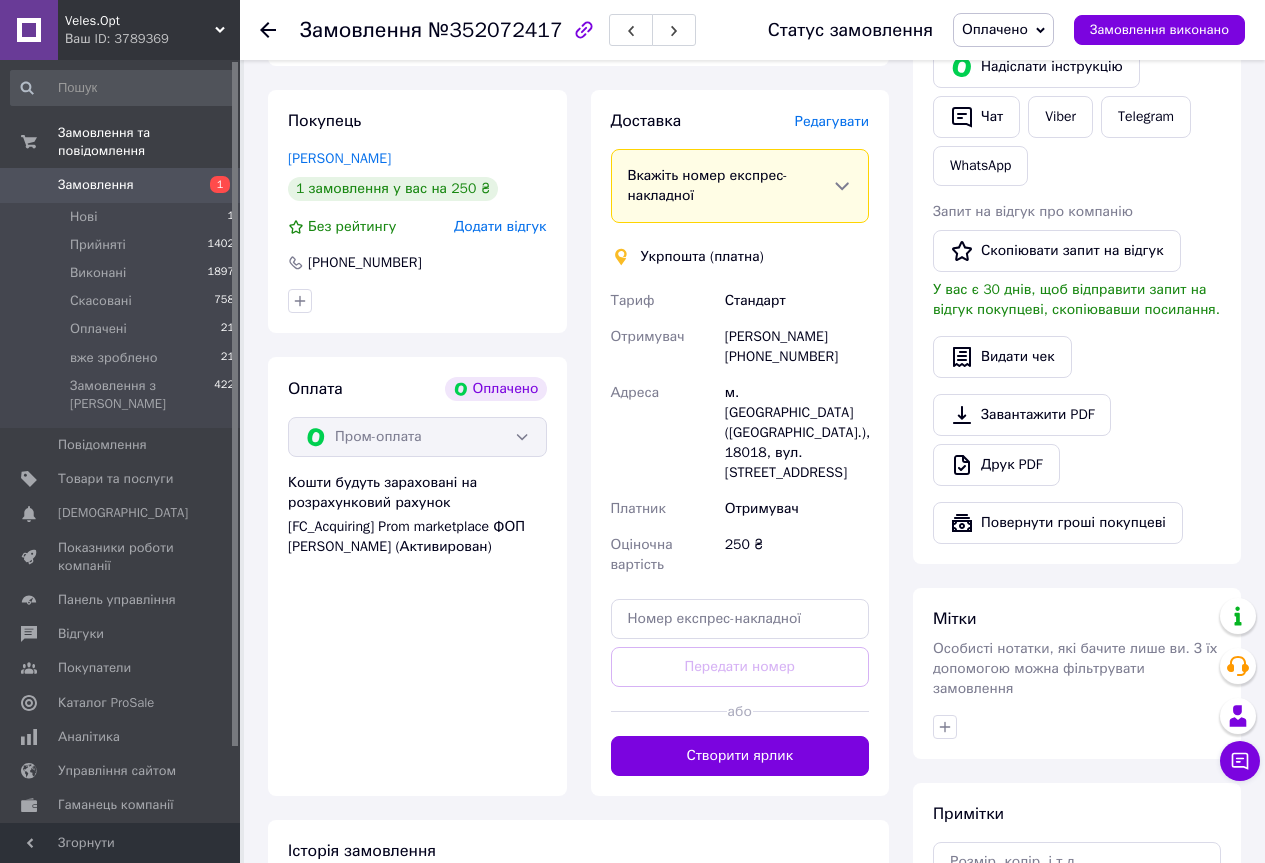 click on "№352072417" at bounding box center (495, 30) 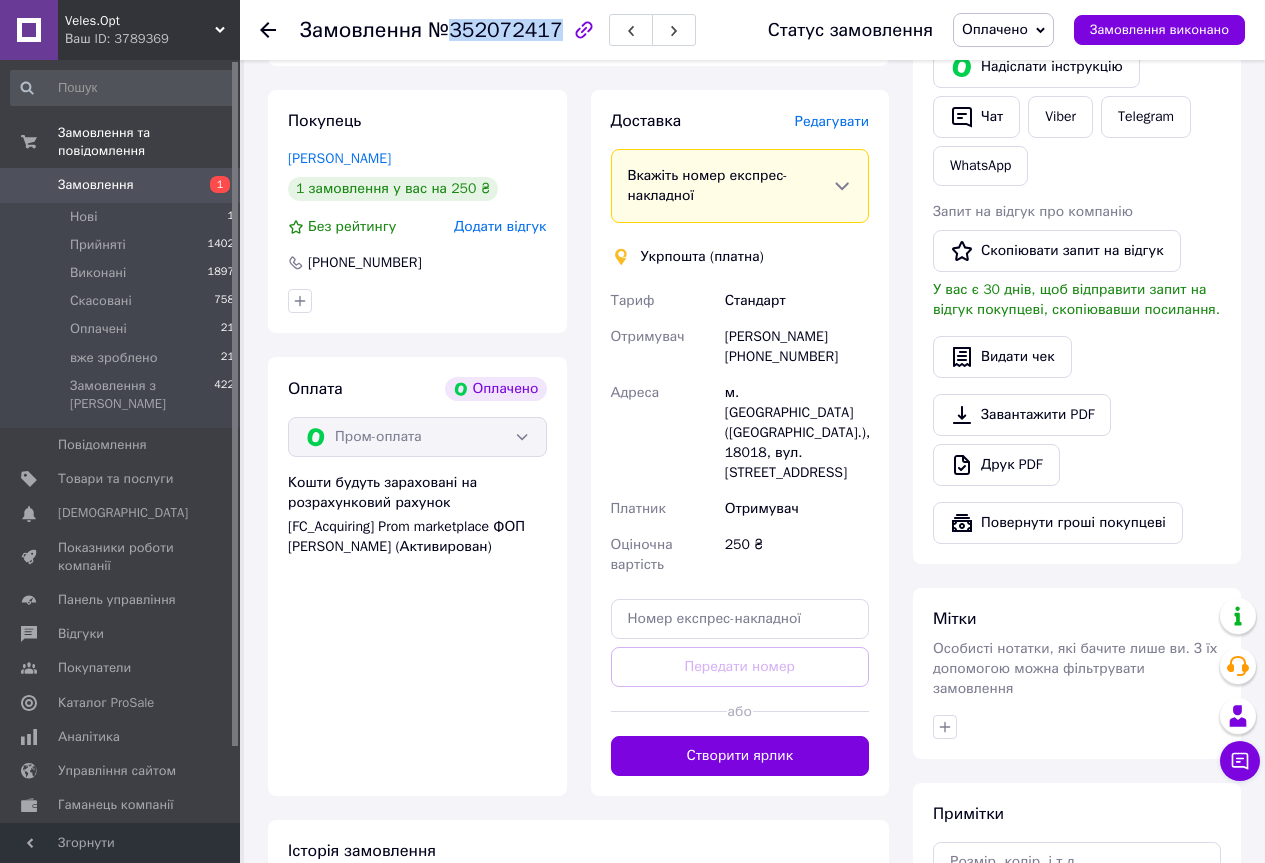 copy on "352072417" 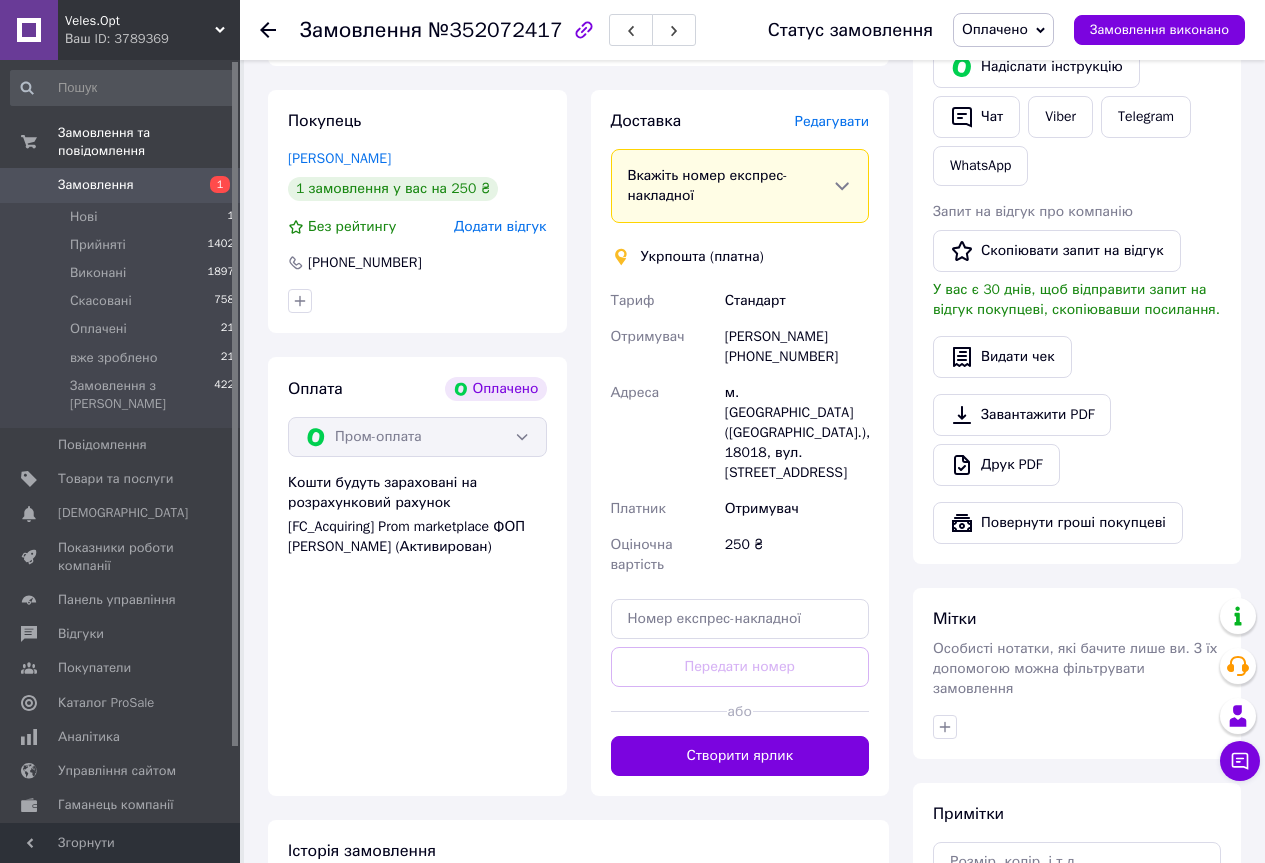 click on "[PERSON_NAME] [PHONE_NUMBER]" at bounding box center (797, 347) 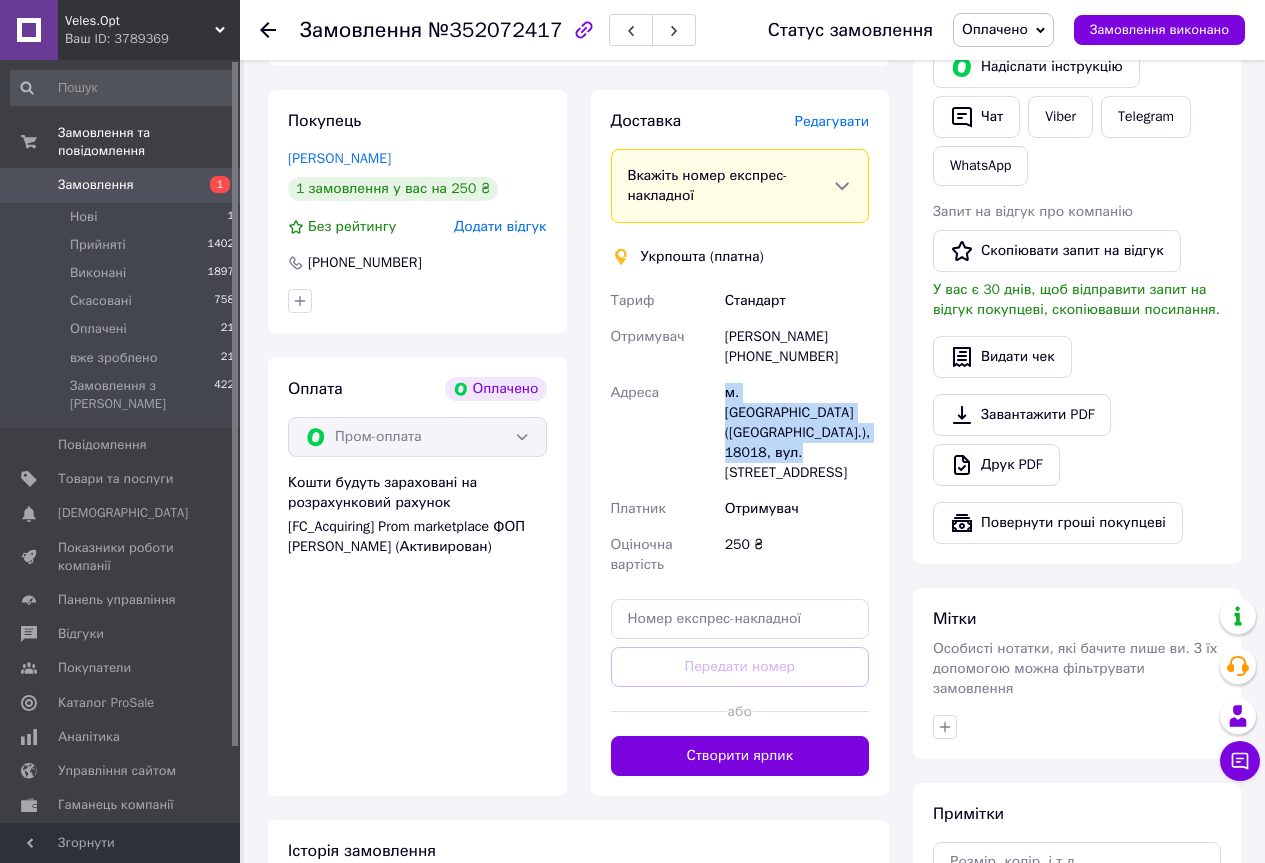 drag, startPoint x: 710, startPoint y: 390, endPoint x: 799, endPoint y: 464, distance: 115.74541 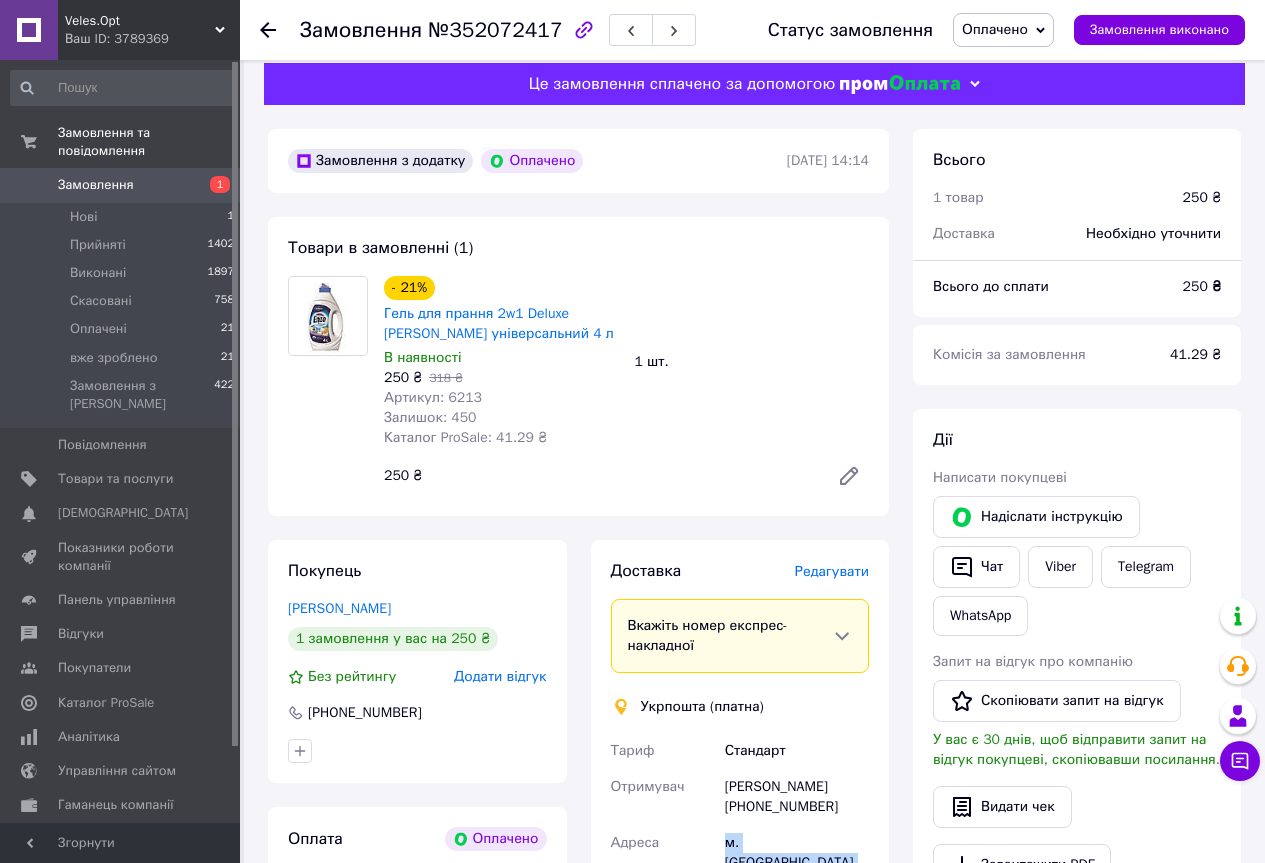 scroll, scrollTop: 0, scrollLeft: 0, axis: both 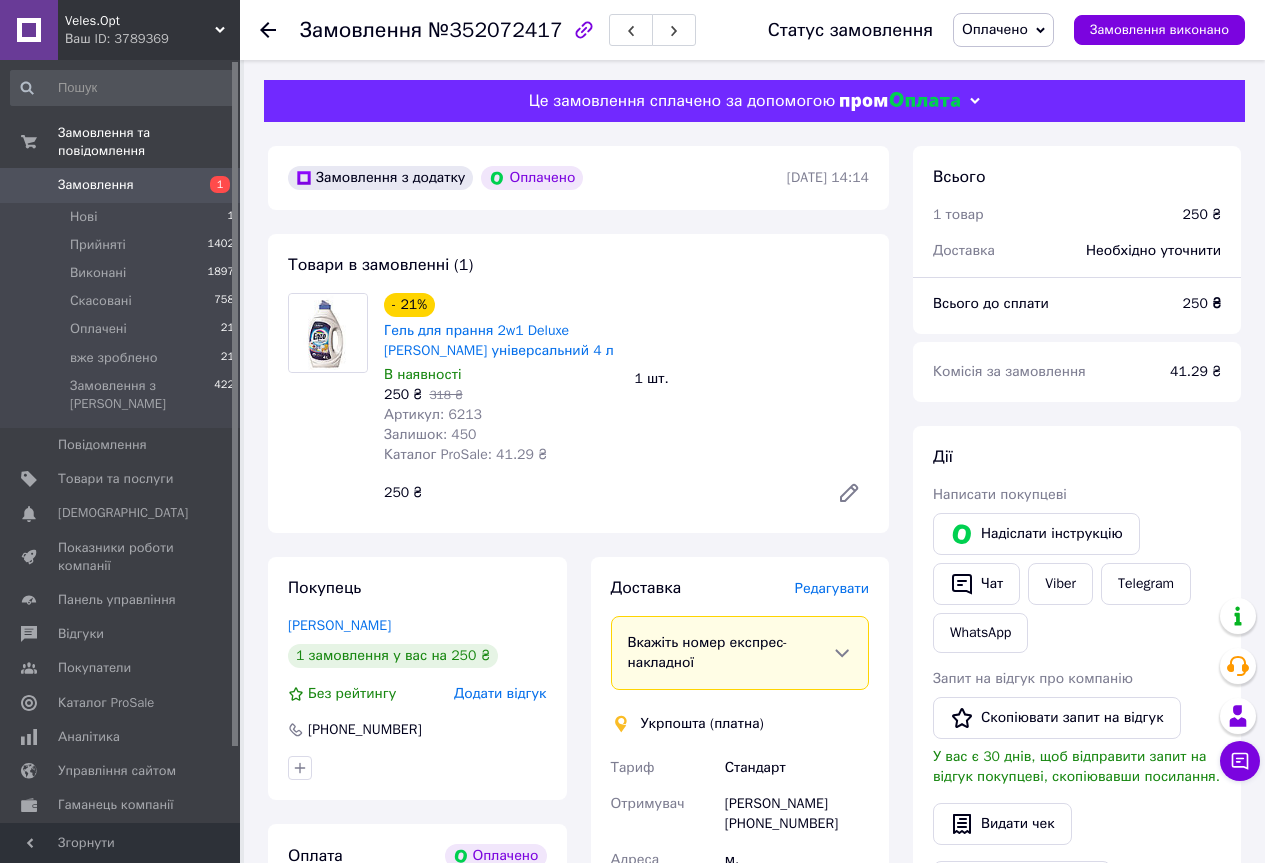 click on "Артикул: 6213" at bounding box center (433, 414) 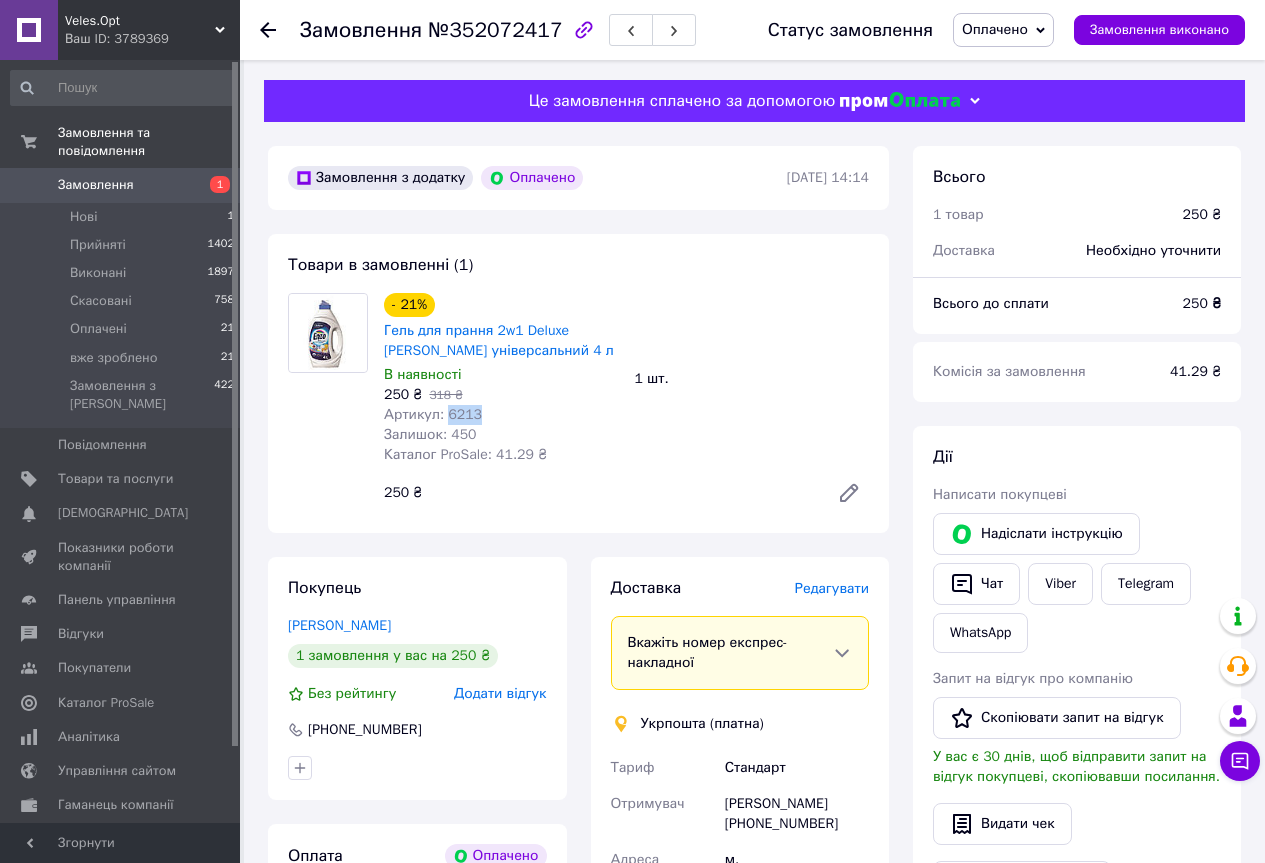 click on "Артикул: 6213" at bounding box center (433, 414) 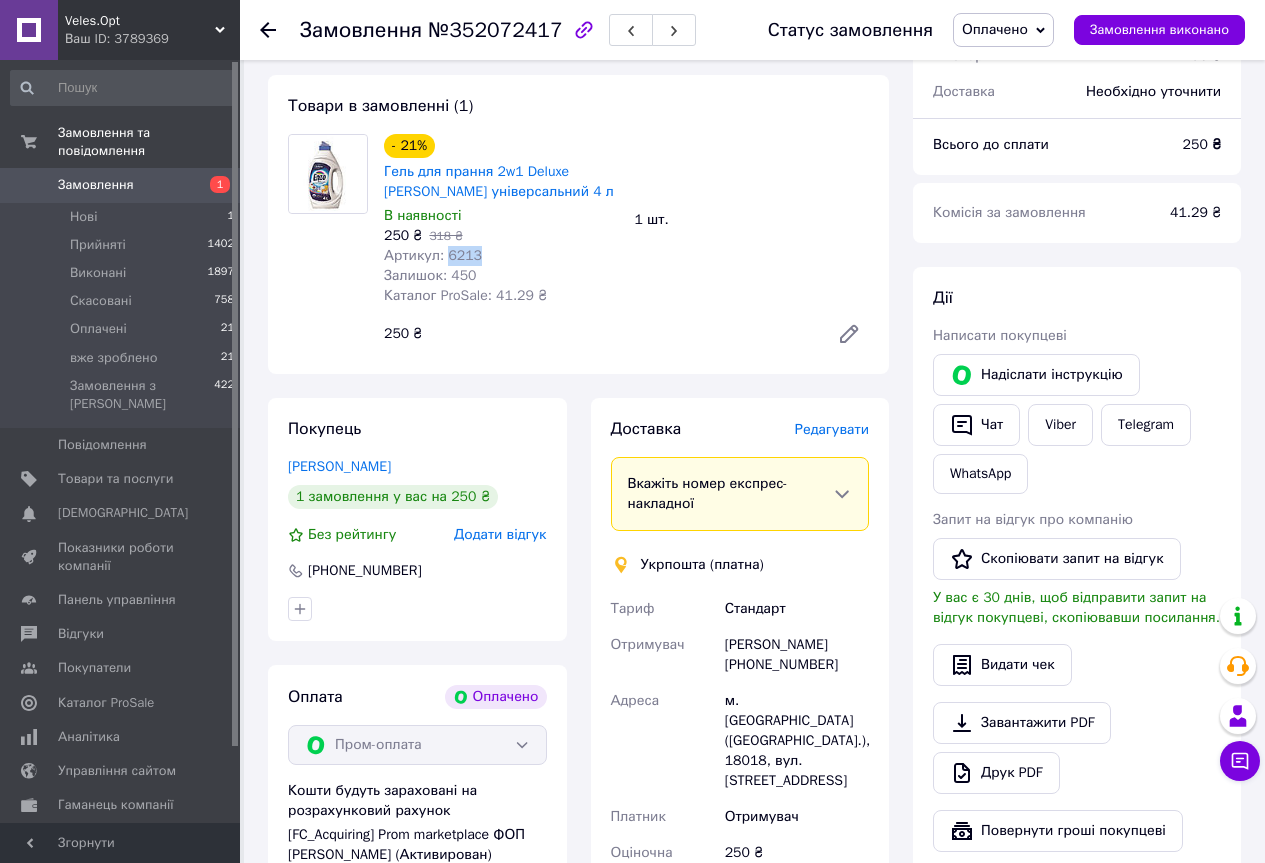 scroll, scrollTop: 0, scrollLeft: 0, axis: both 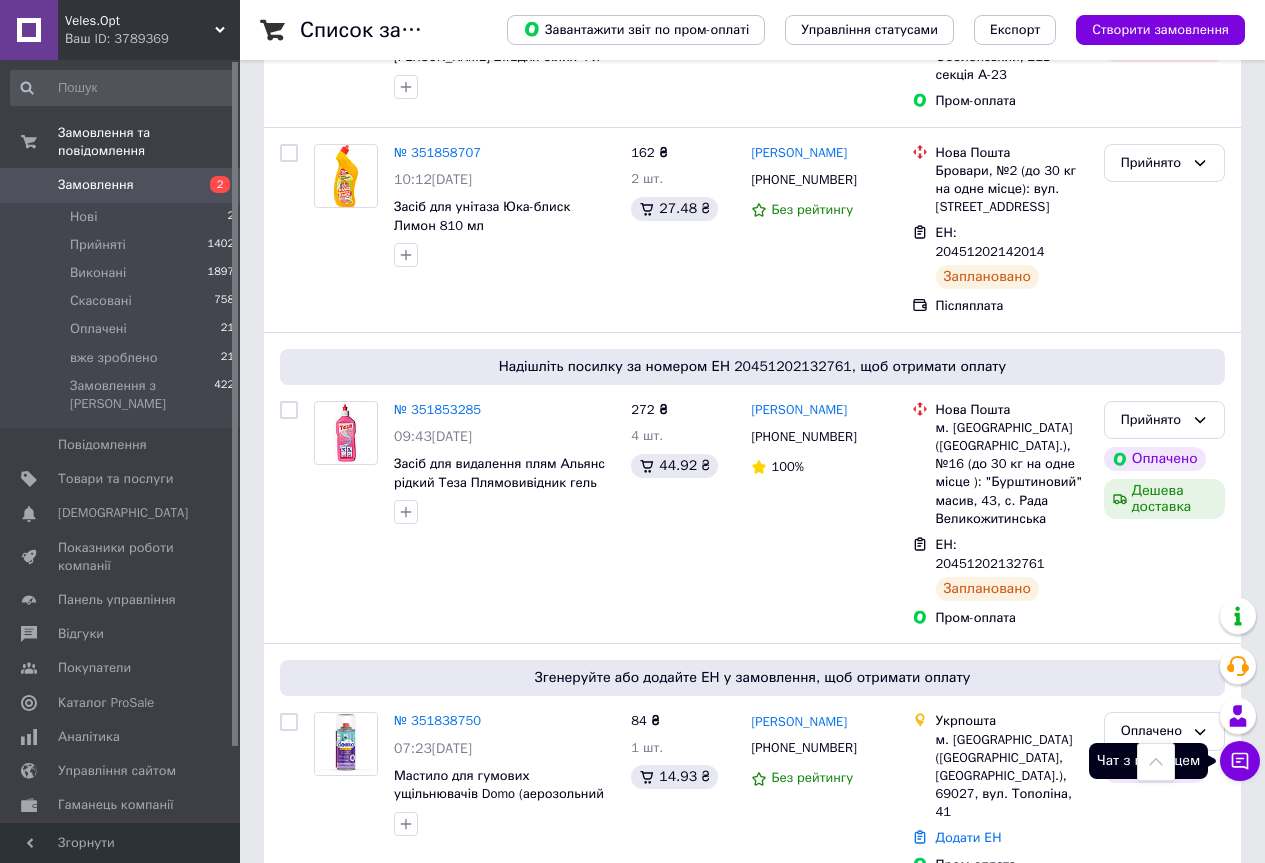 click 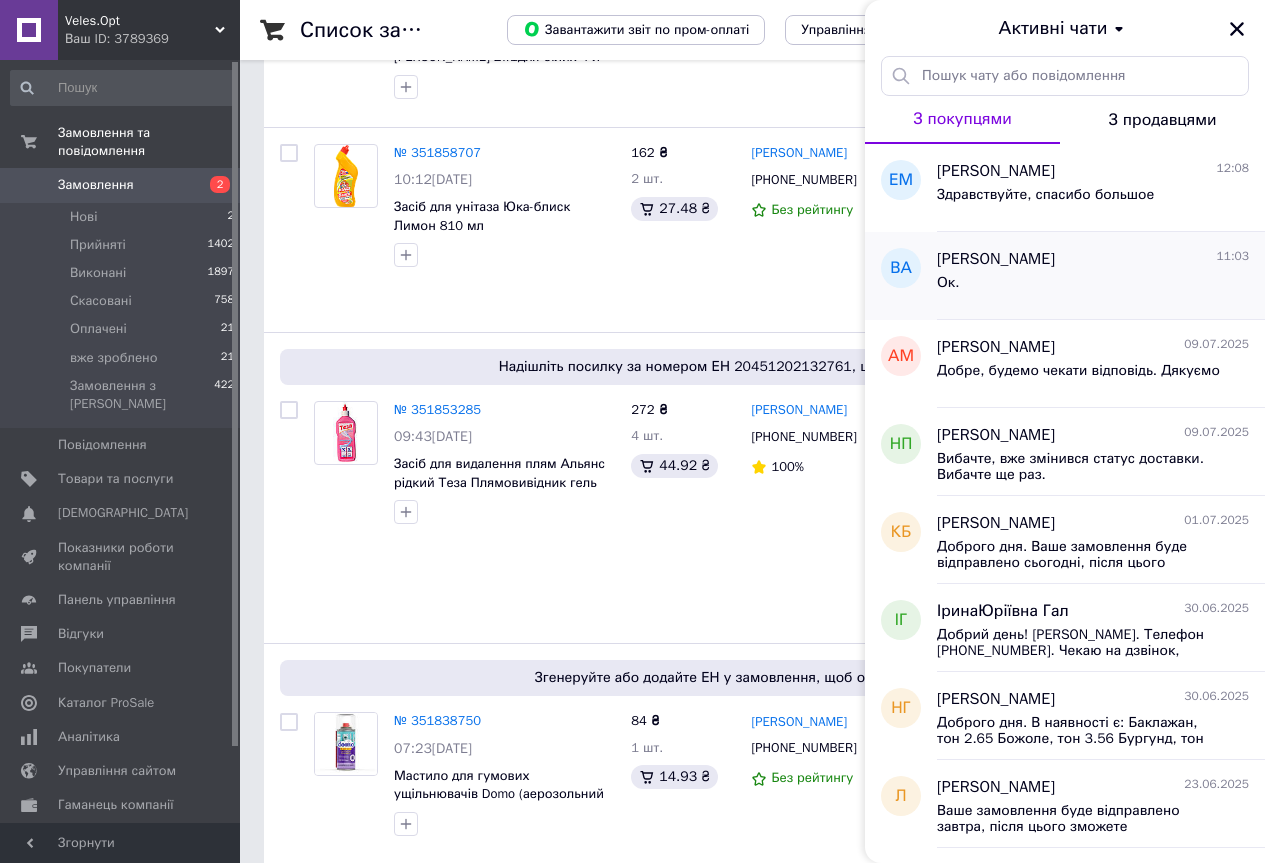 click on "Ок." at bounding box center [1093, 287] 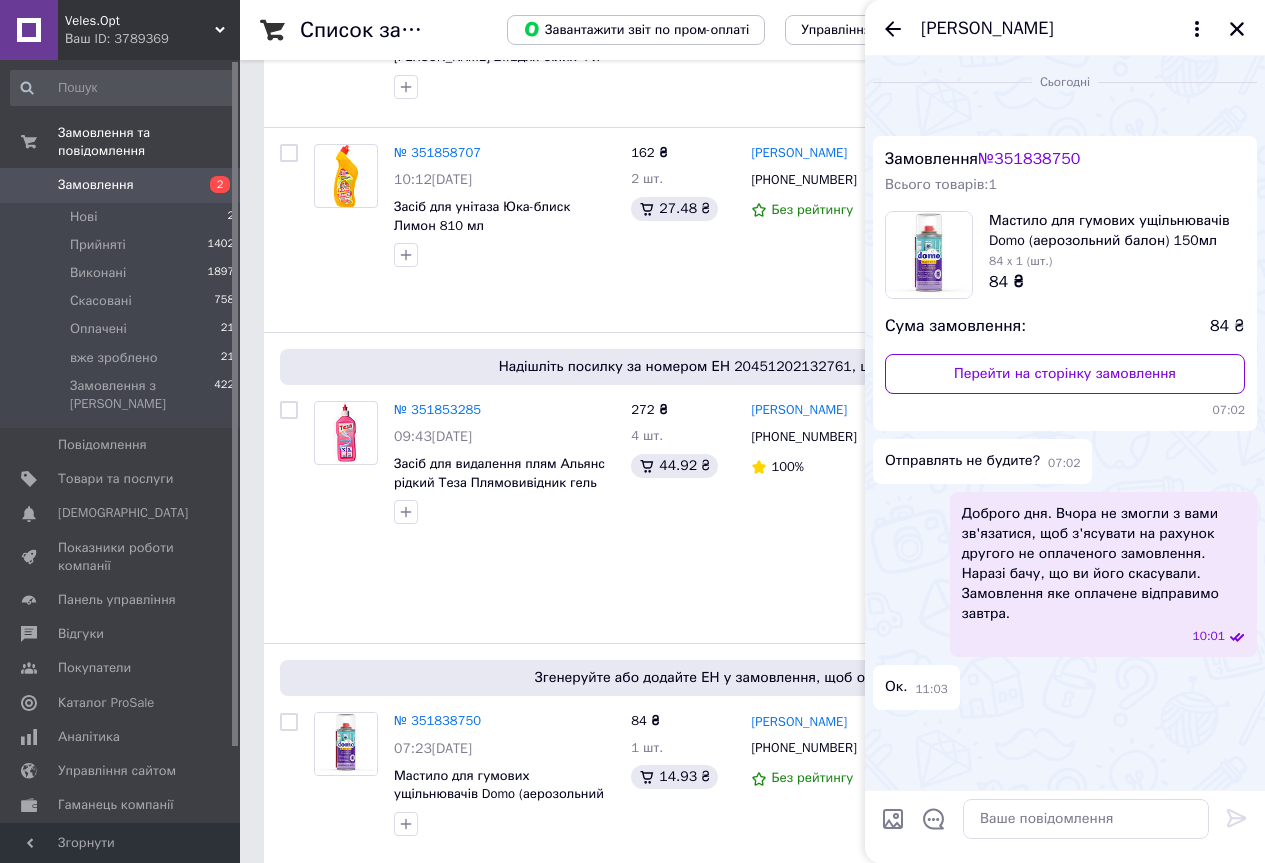 scroll, scrollTop: 188, scrollLeft: 0, axis: vertical 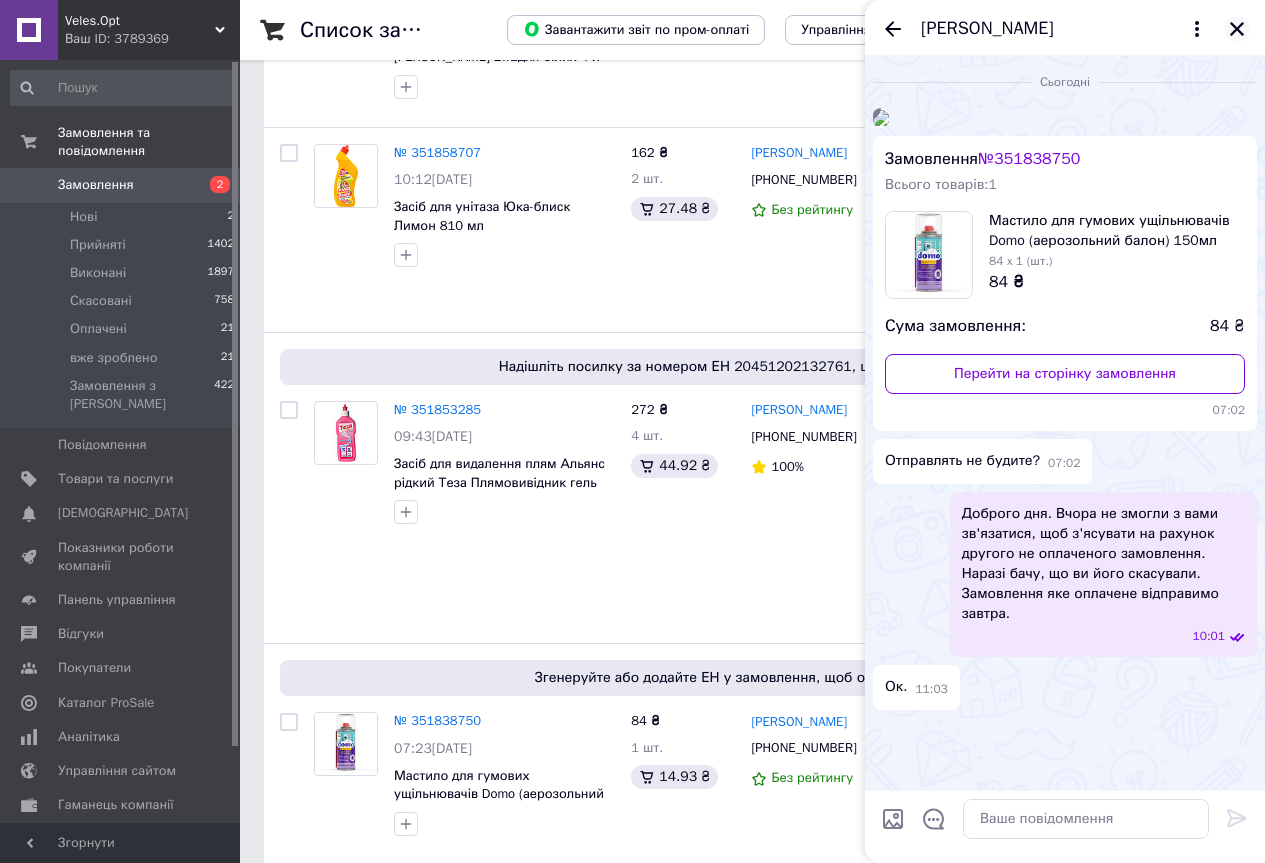 click 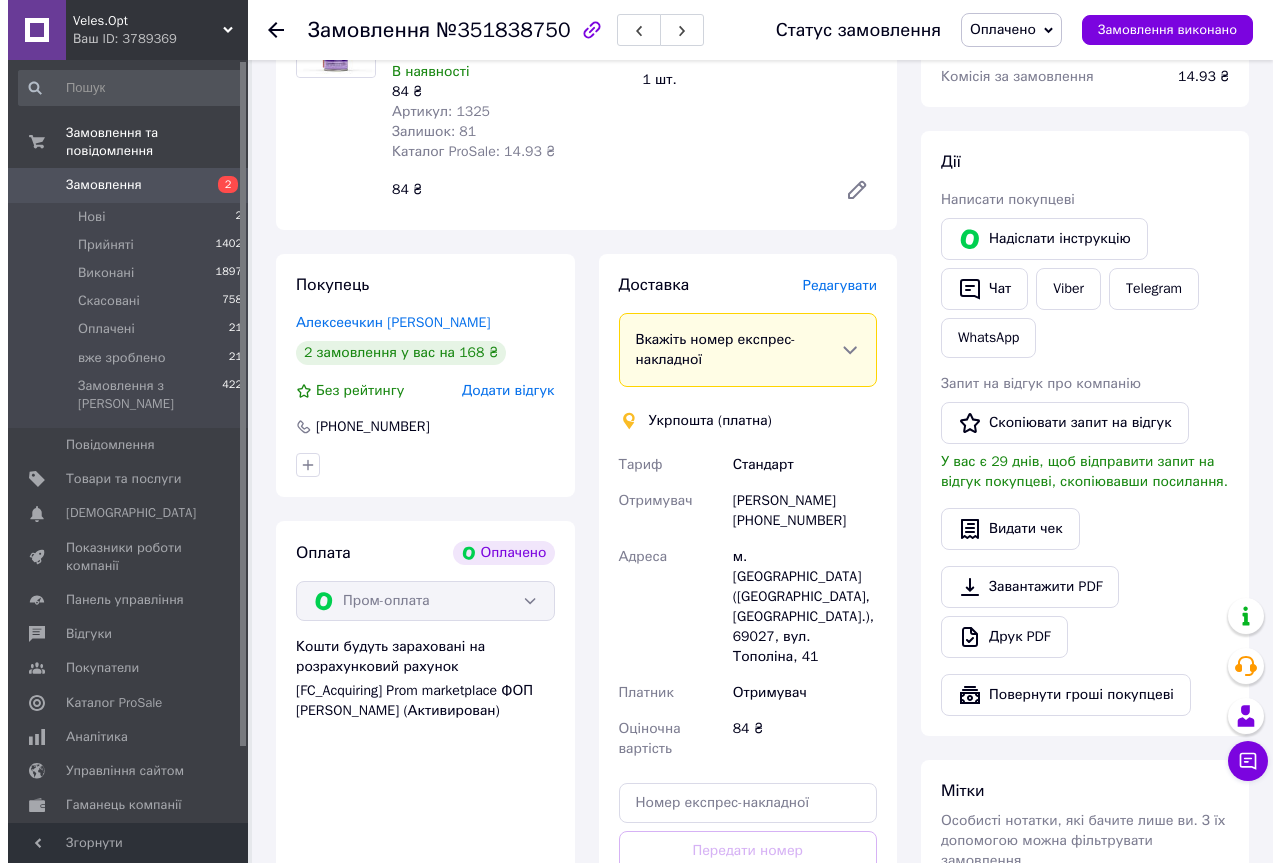 scroll, scrollTop: 233, scrollLeft: 0, axis: vertical 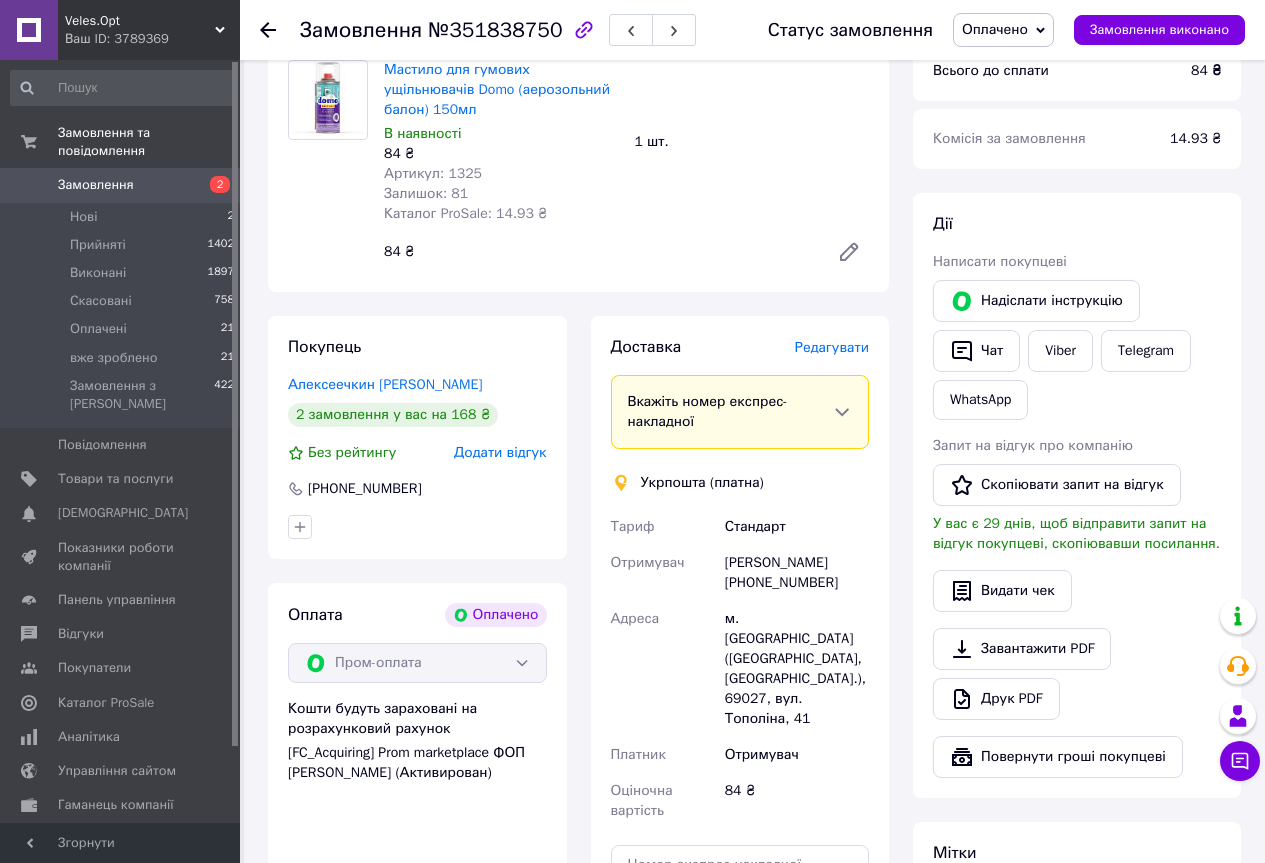 click on "Редагувати" at bounding box center [832, 347] 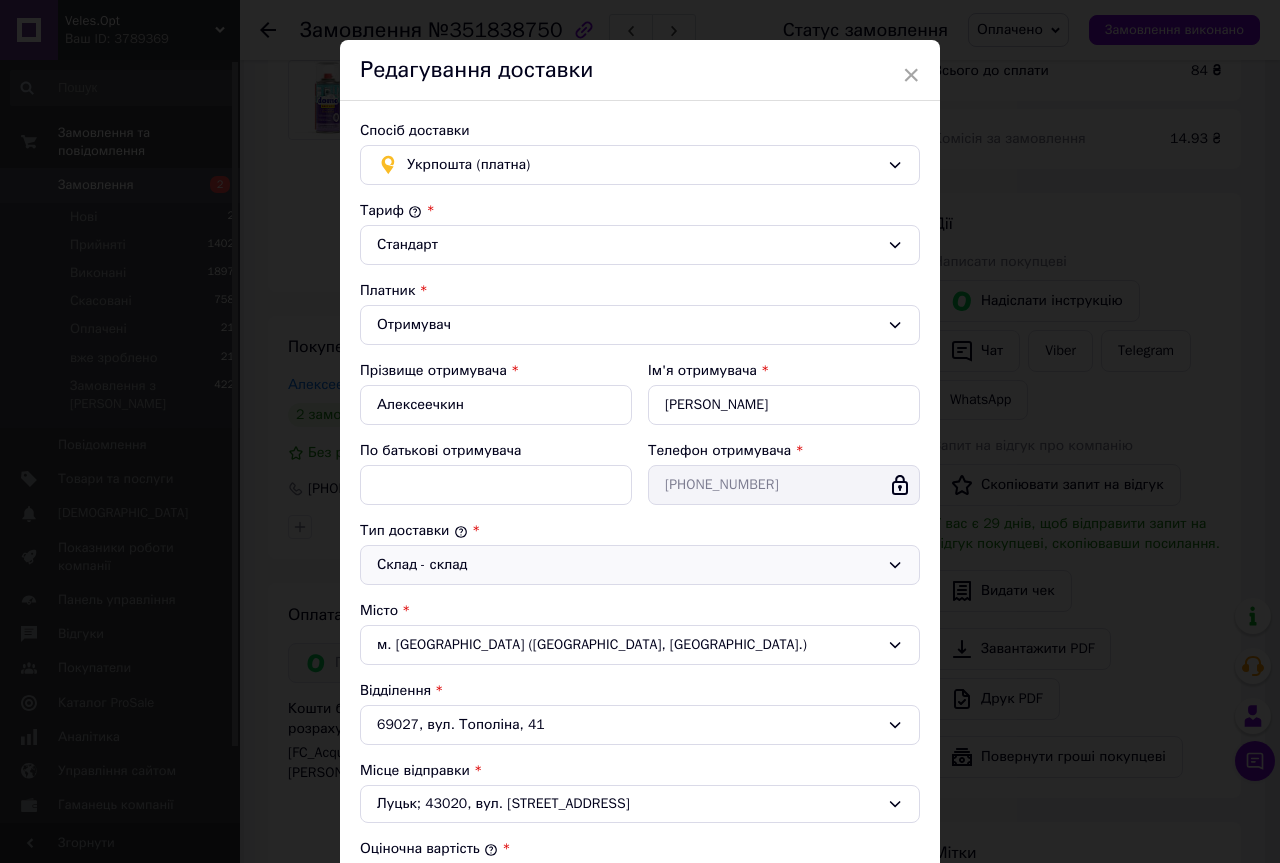 scroll, scrollTop: 0, scrollLeft: 0, axis: both 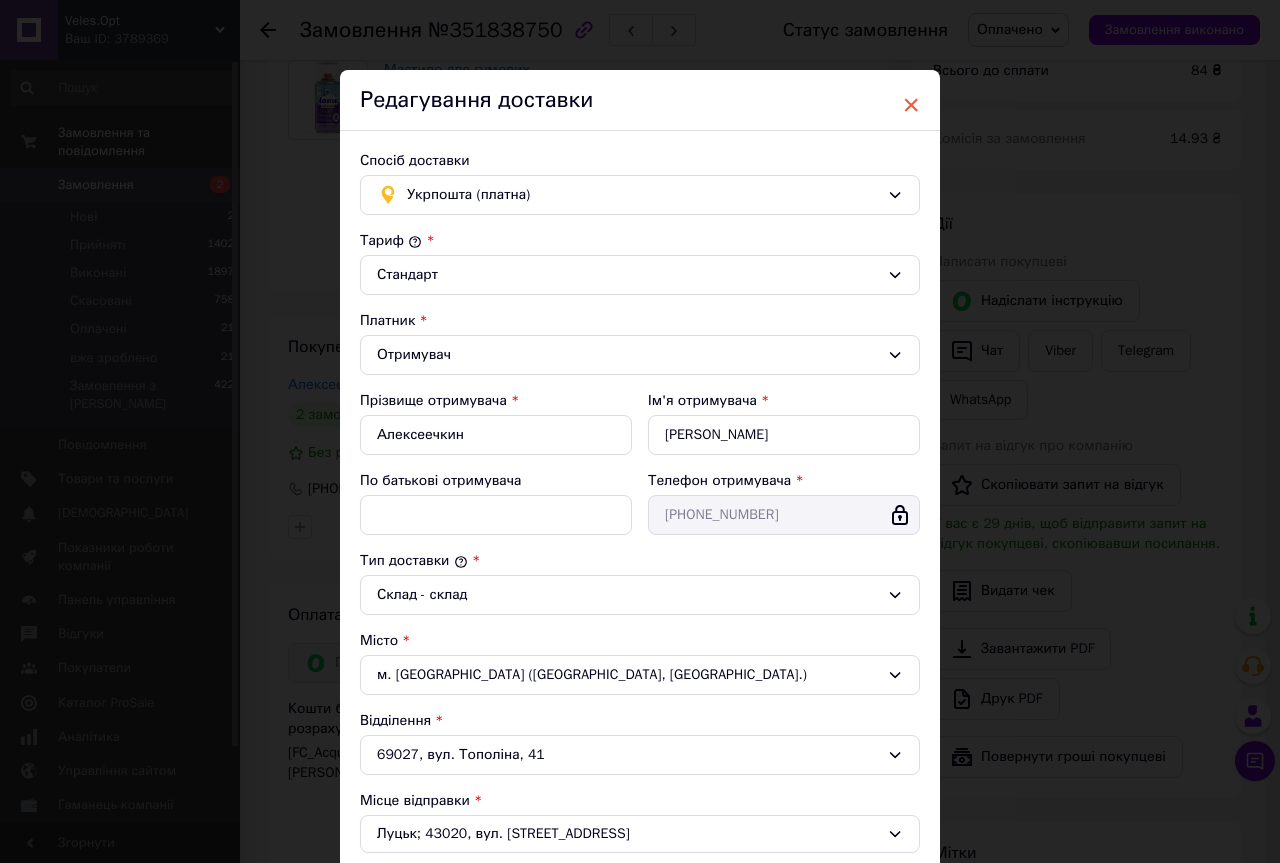 click on "×" at bounding box center [911, 105] 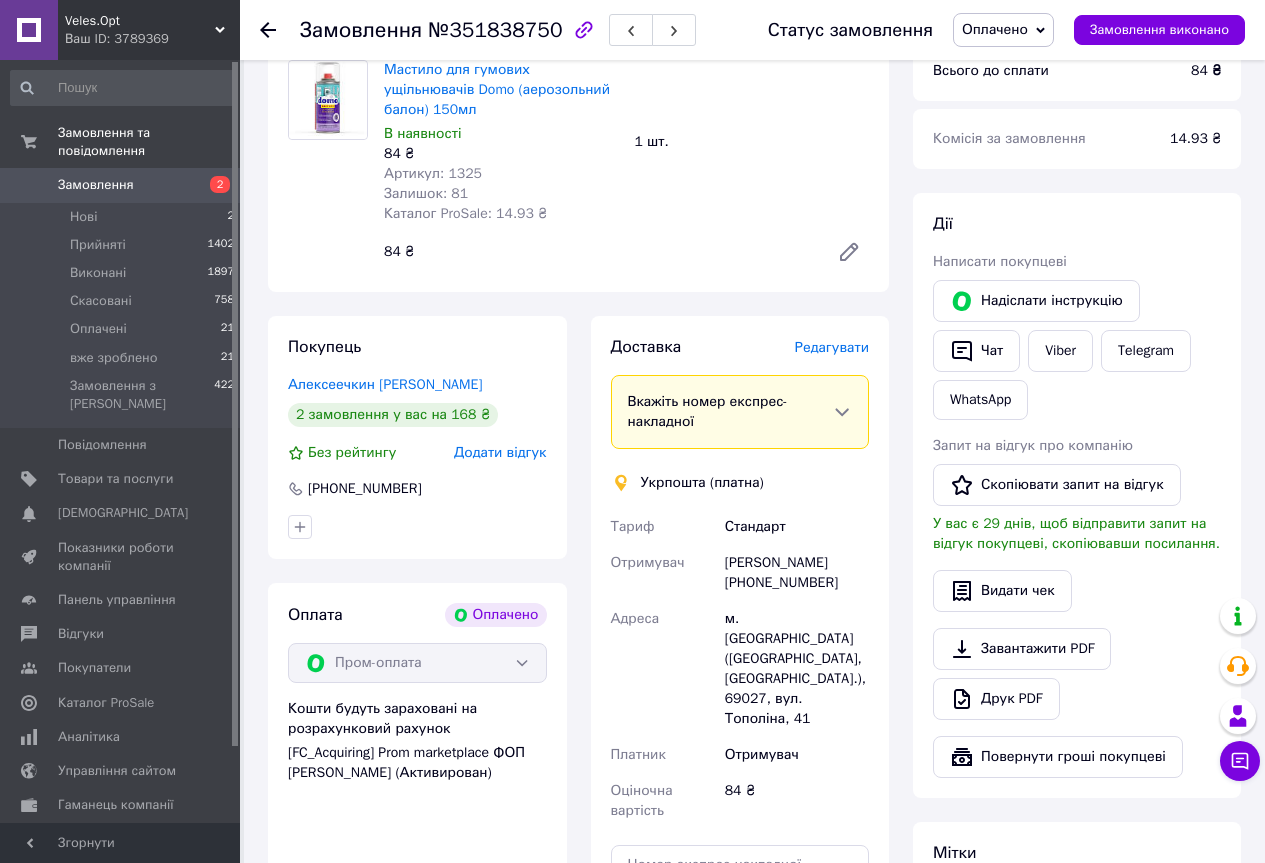 click on "Редагувати" at bounding box center (832, 347) 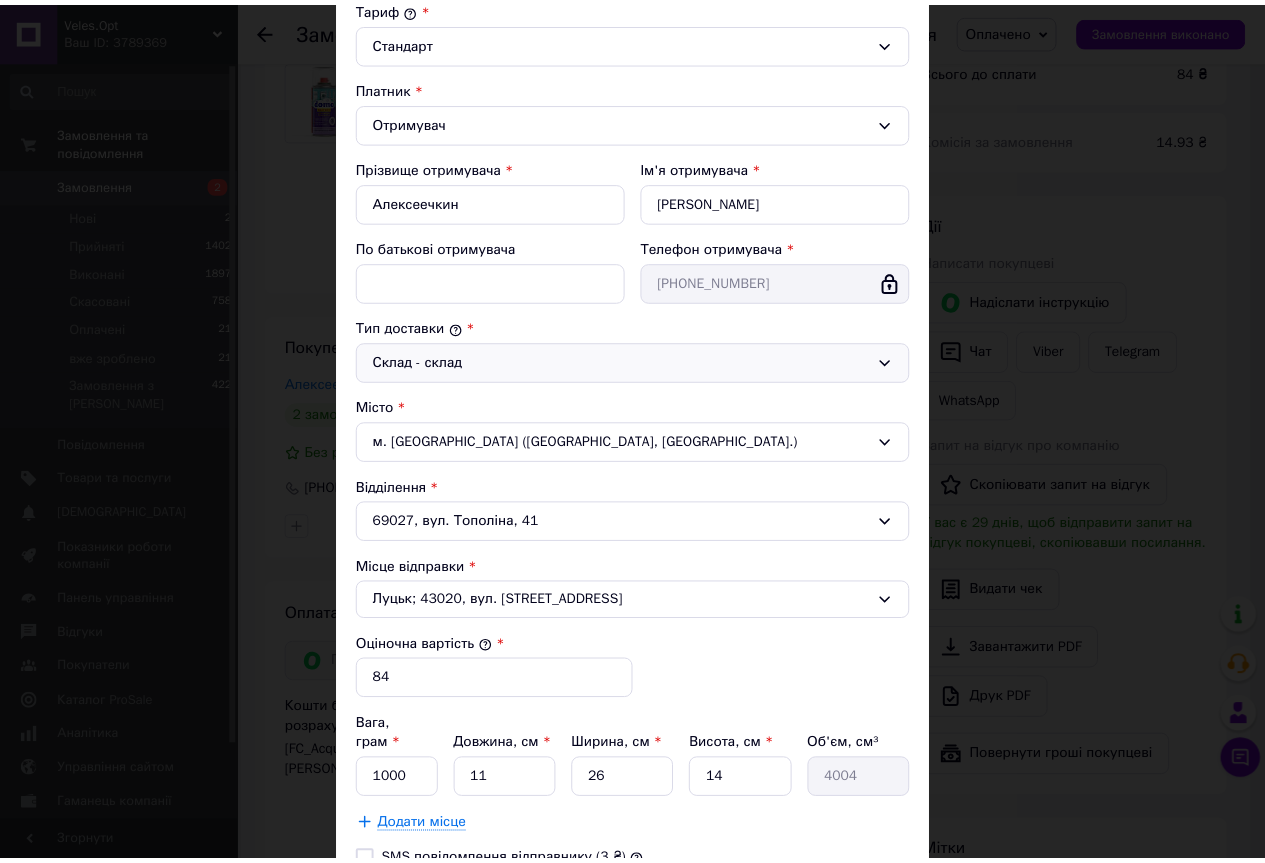 scroll, scrollTop: 388, scrollLeft: 0, axis: vertical 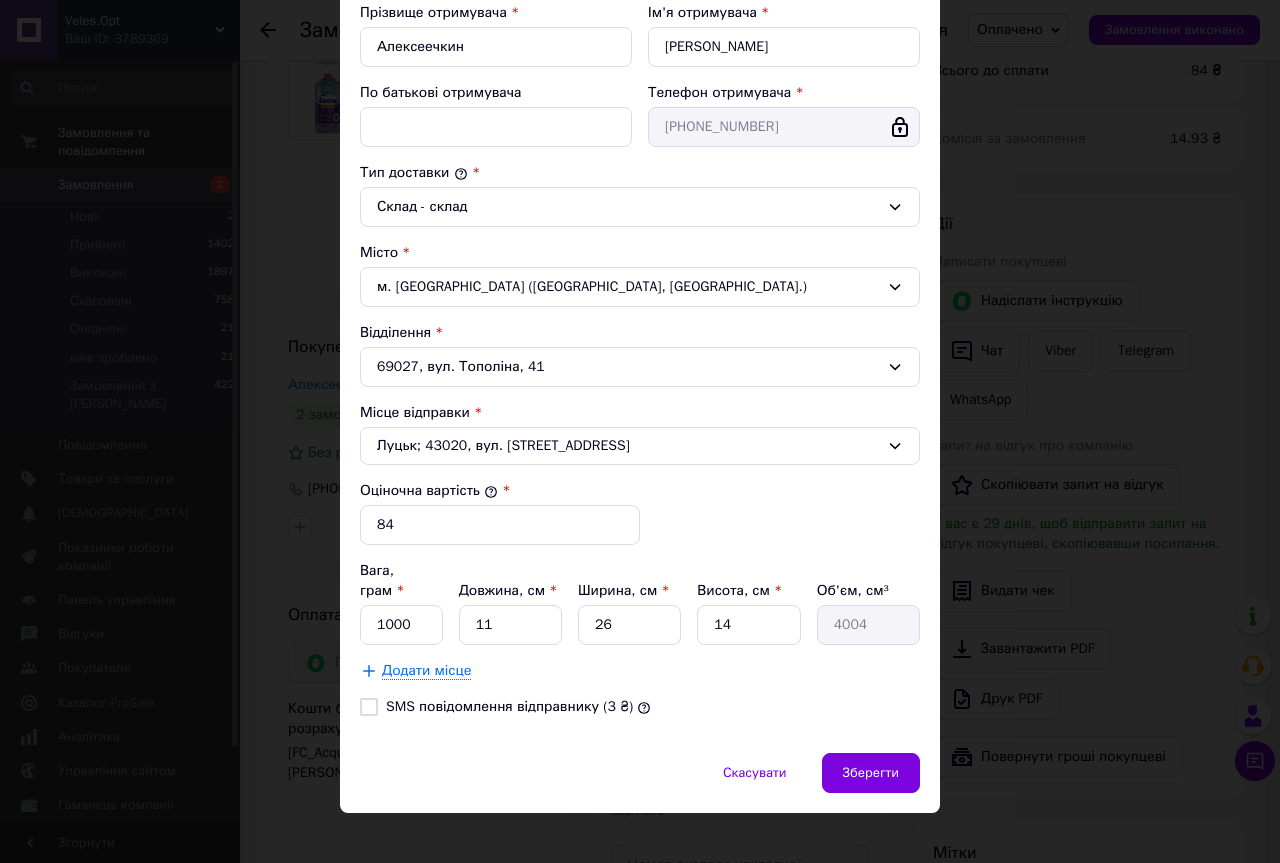 click on "SMS повідомлення відправнику (3 ₴)" at bounding box center (369, 707) 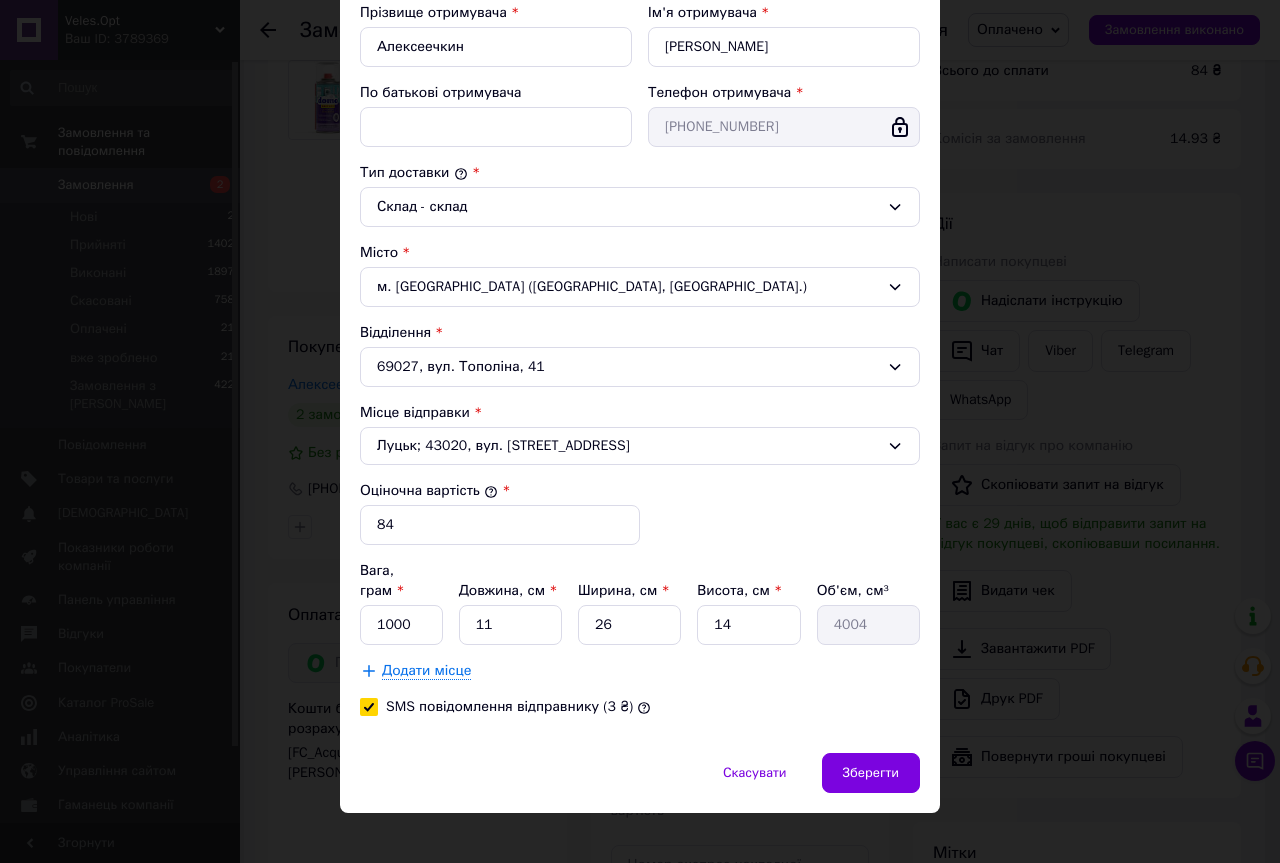 checkbox on "true" 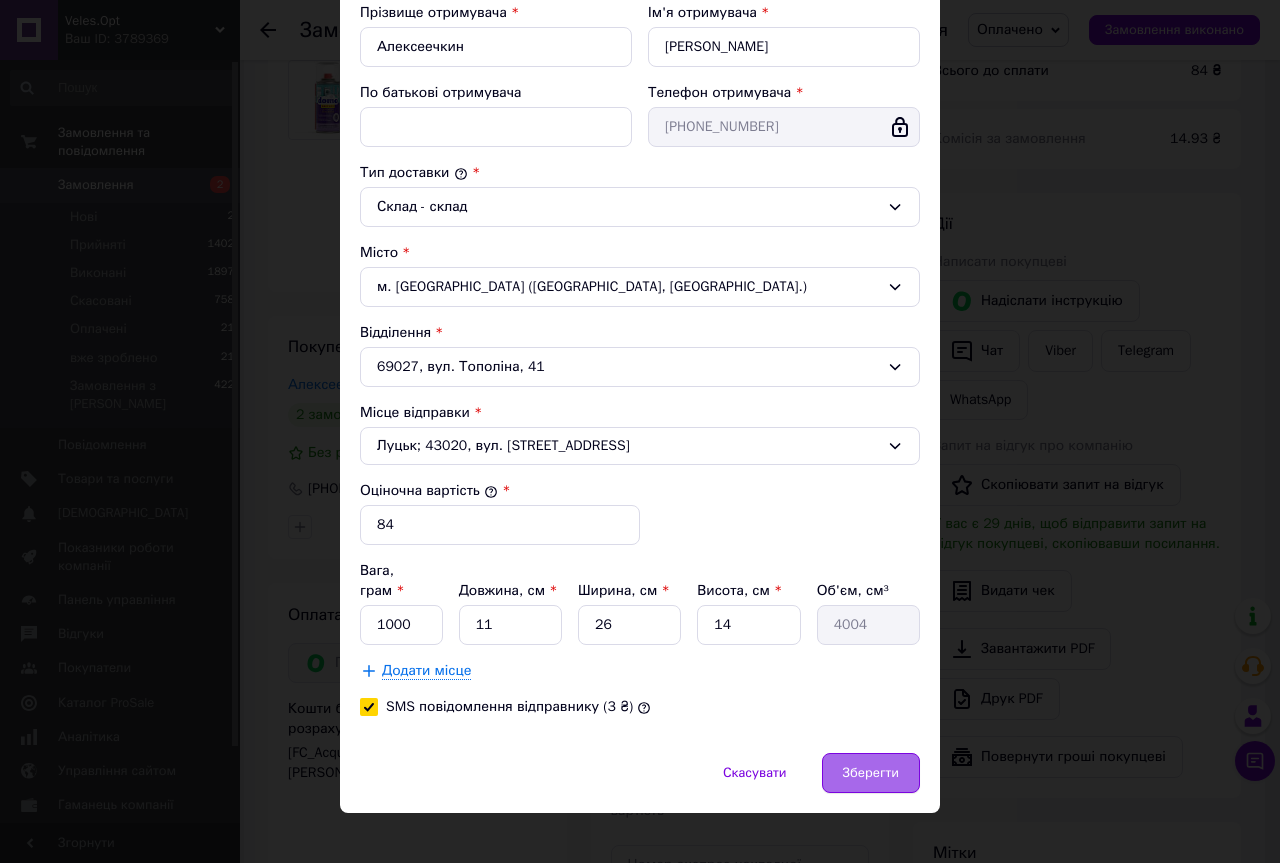 click on "Зберегти" at bounding box center [871, 773] 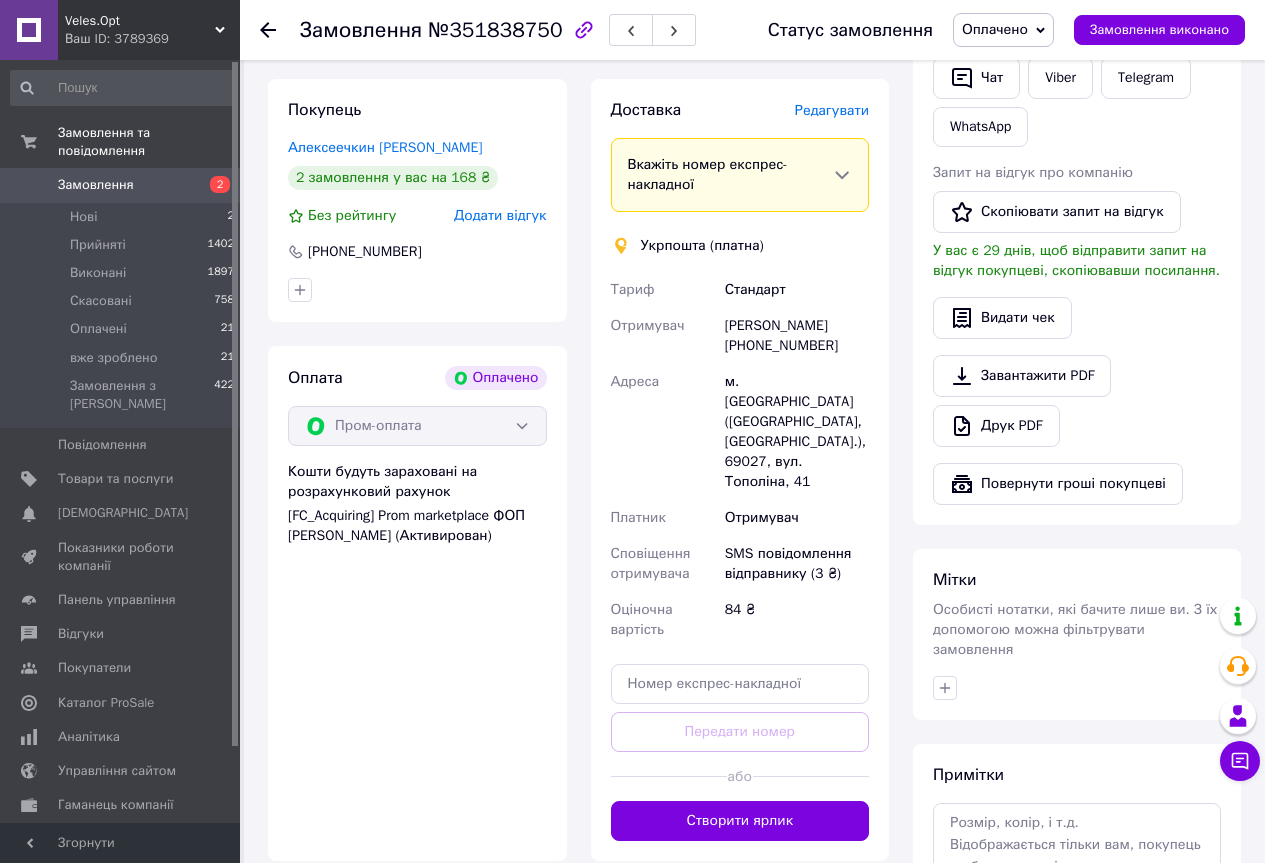 scroll, scrollTop: 700, scrollLeft: 0, axis: vertical 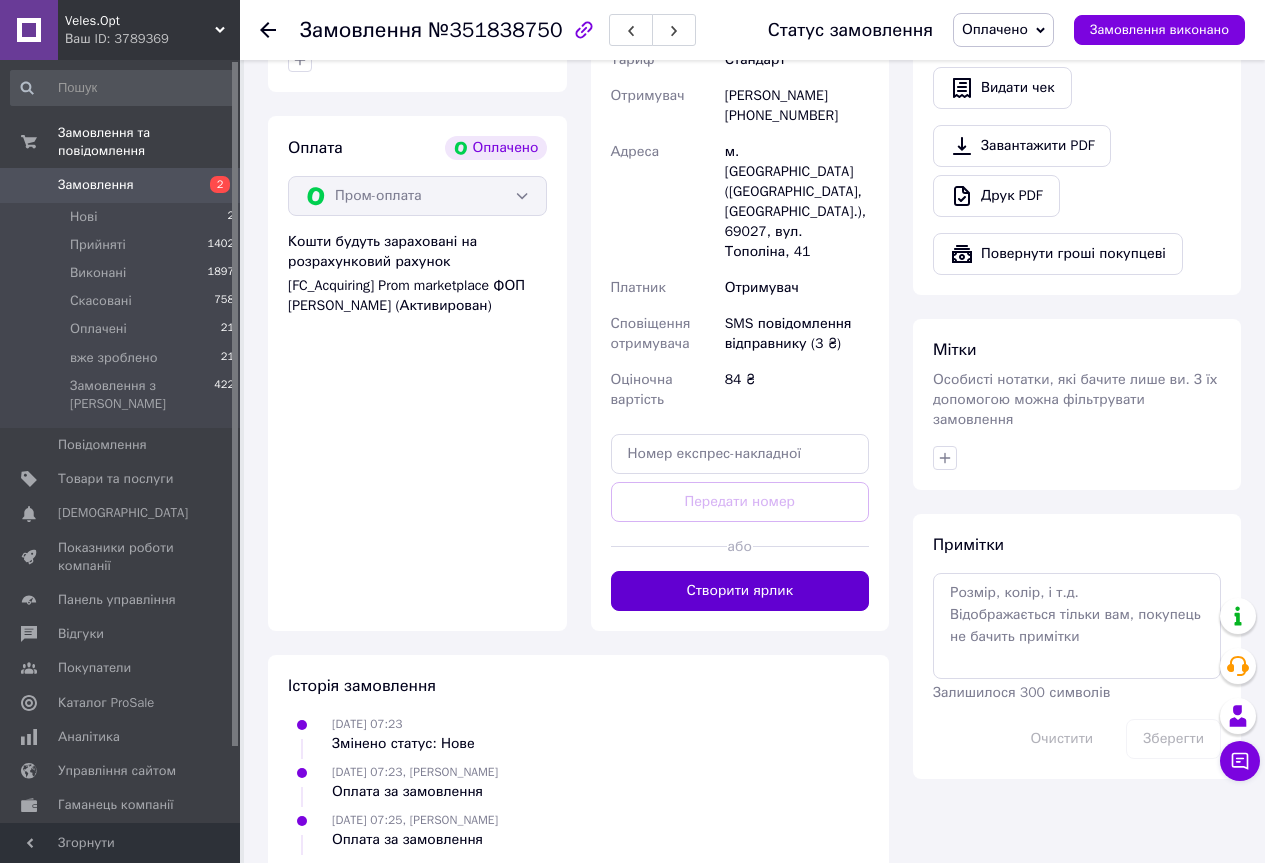 click on "Створити ярлик" at bounding box center (740, 591) 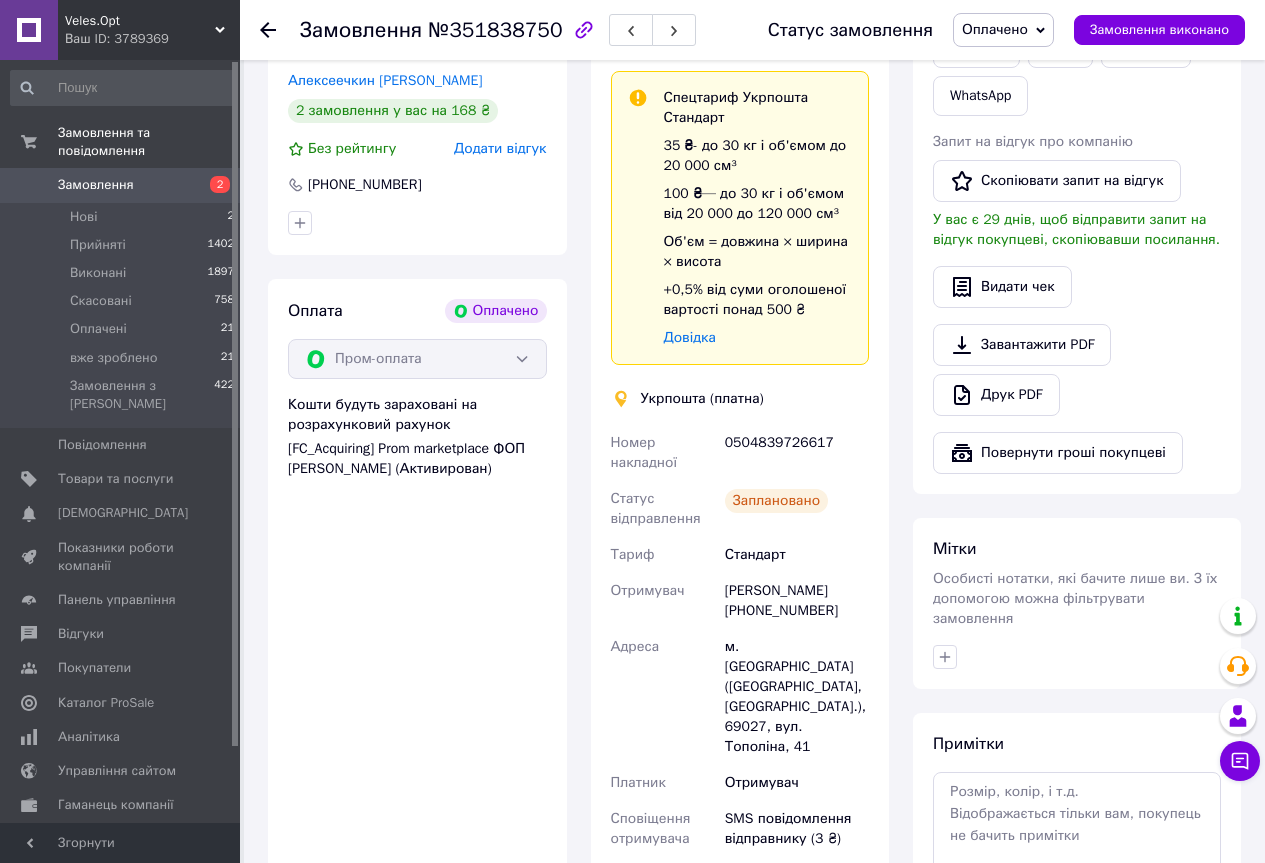 scroll, scrollTop: 467, scrollLeft: 0, axis: vertical 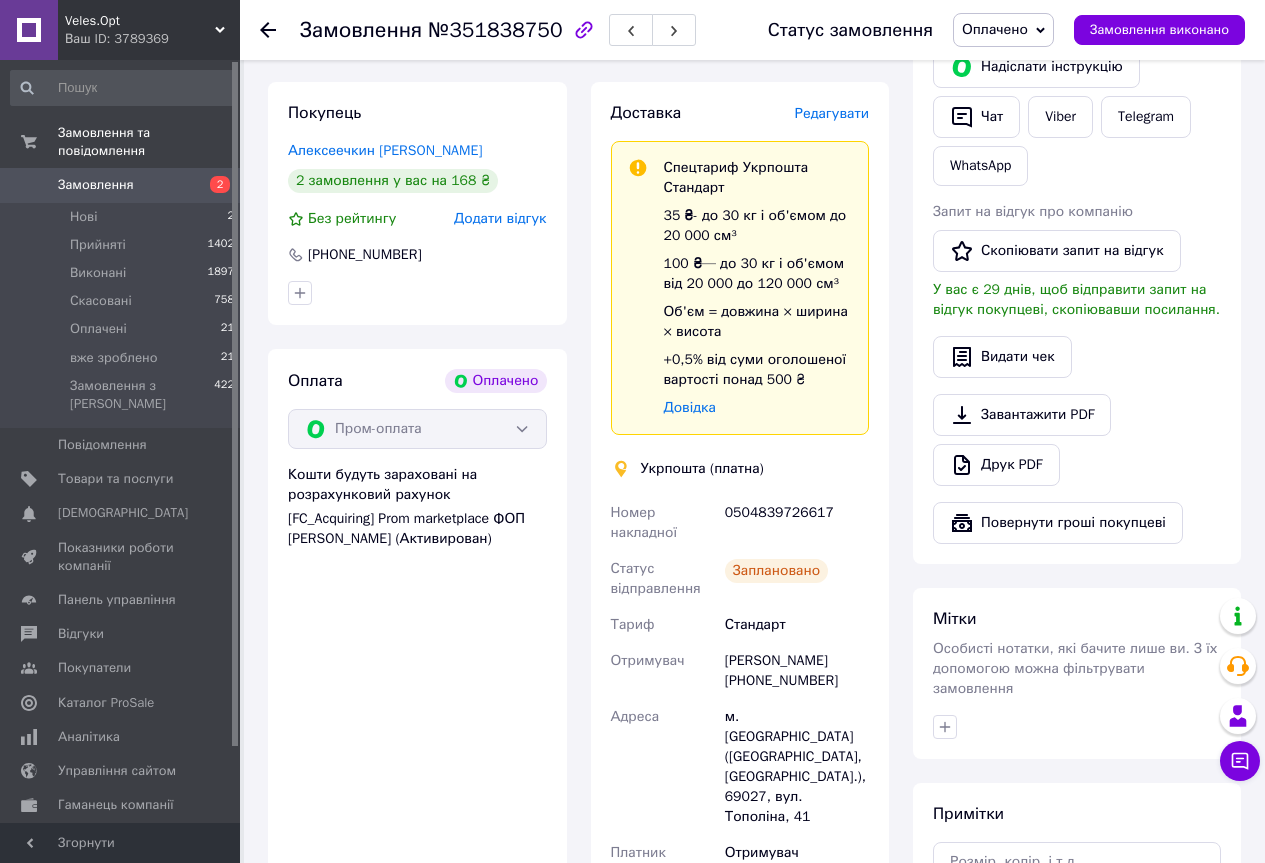click 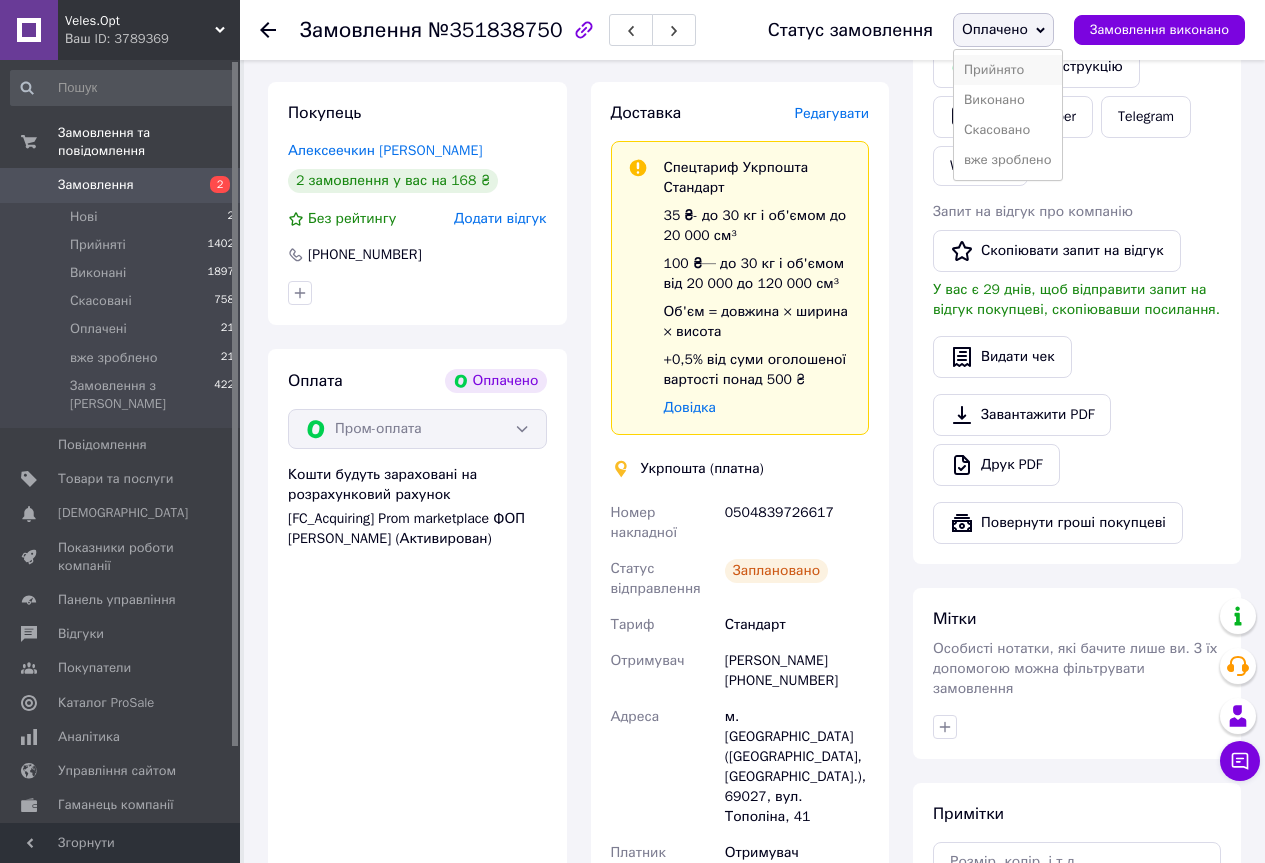 click on "Прийнято" at bounding box center [1008, 70] 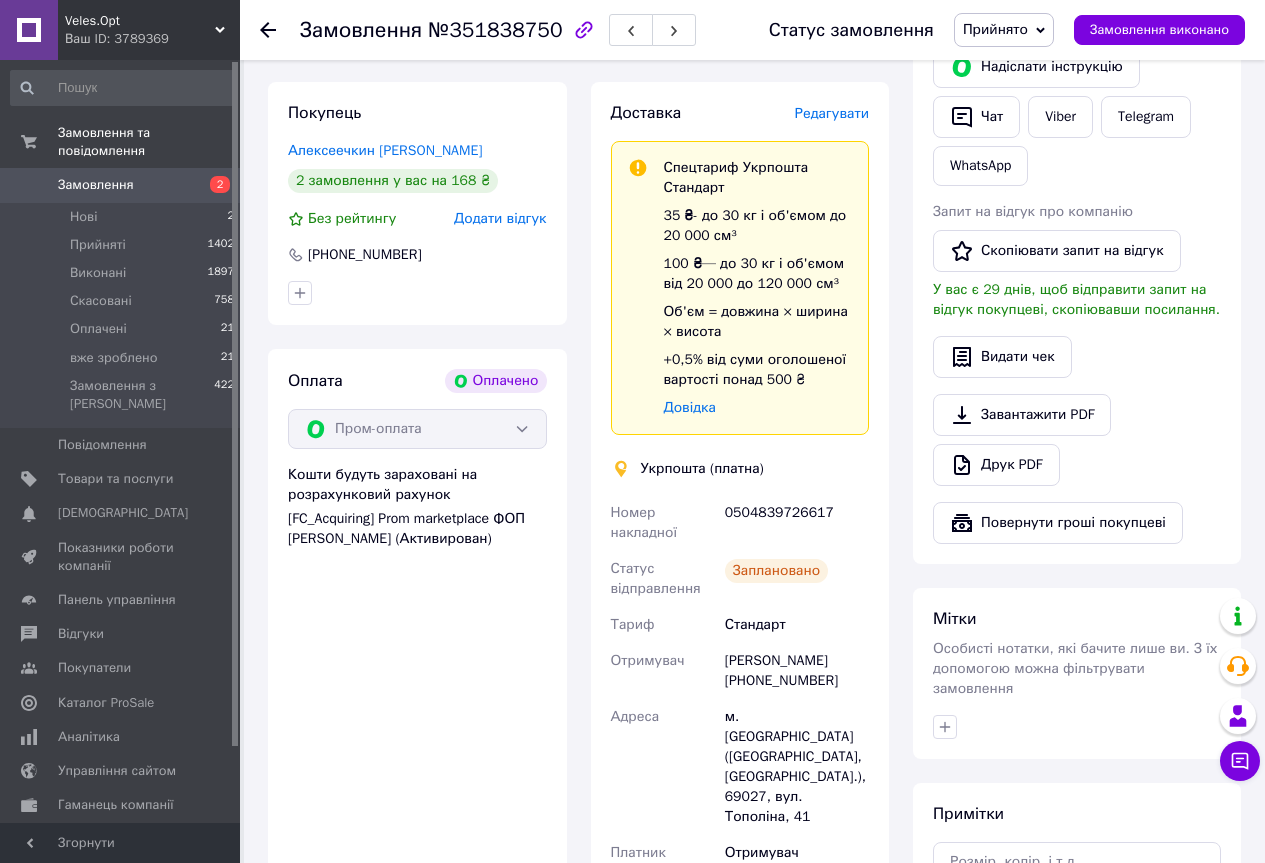 click on "Владимир Алексеечкин +380969434720" at bounding box center (797, 671) 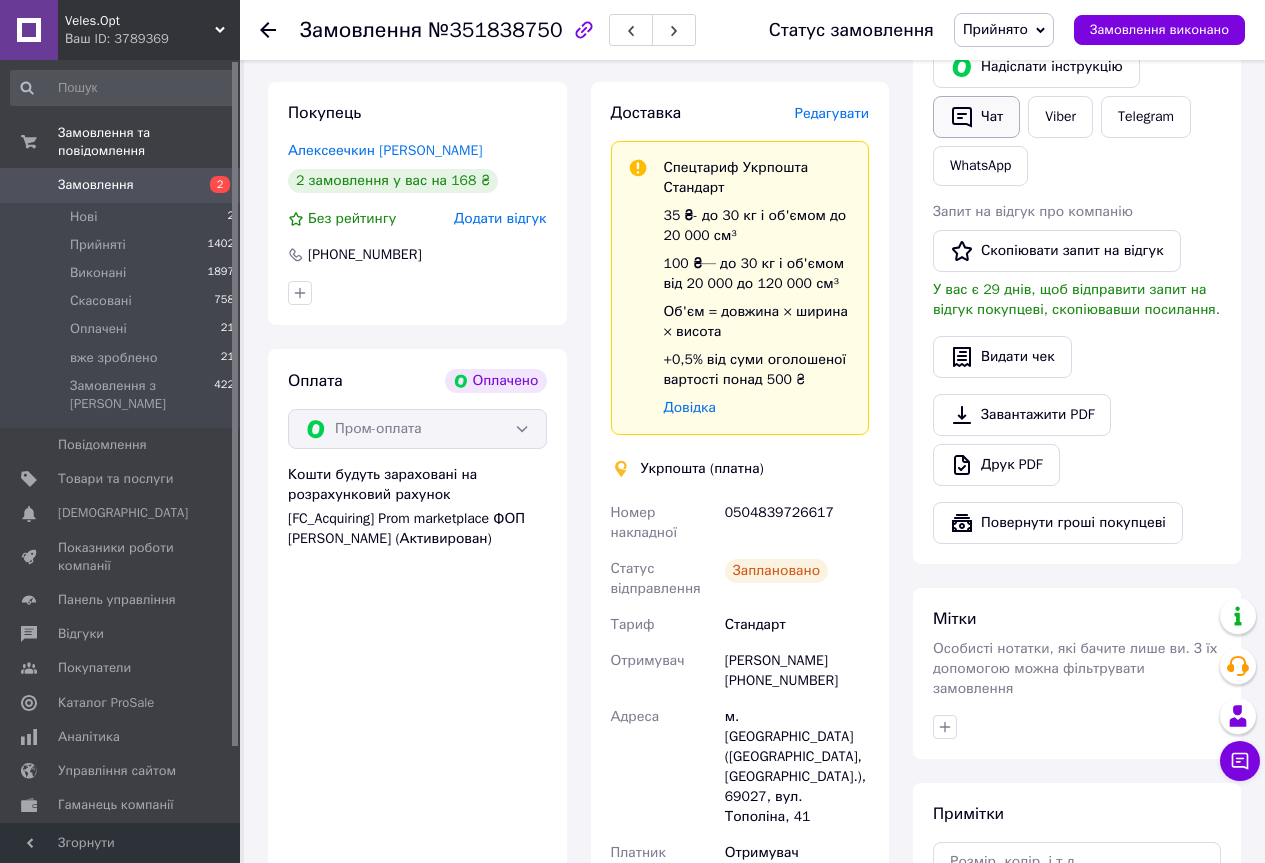 click 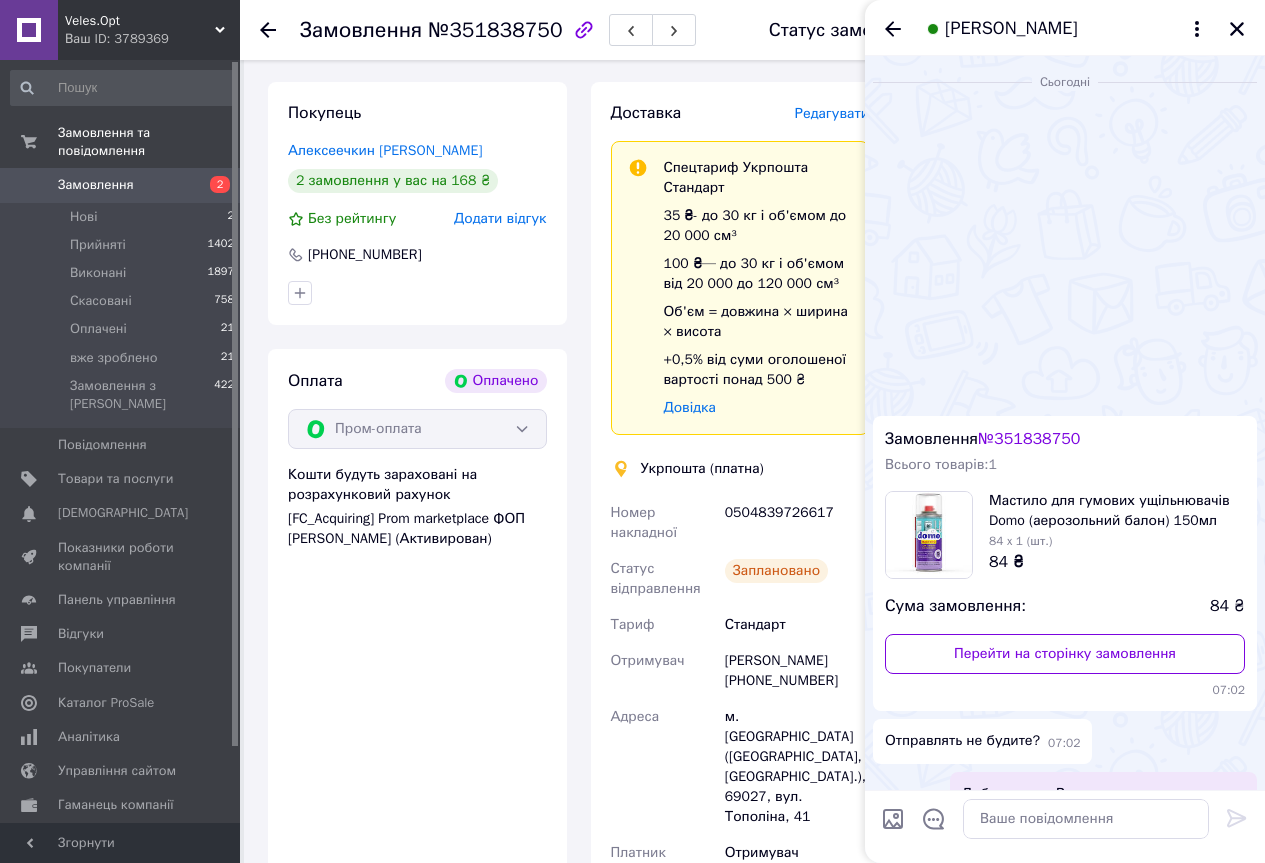 scroll, scrollTop: 188, scrollLeft: 0, axis: vertical 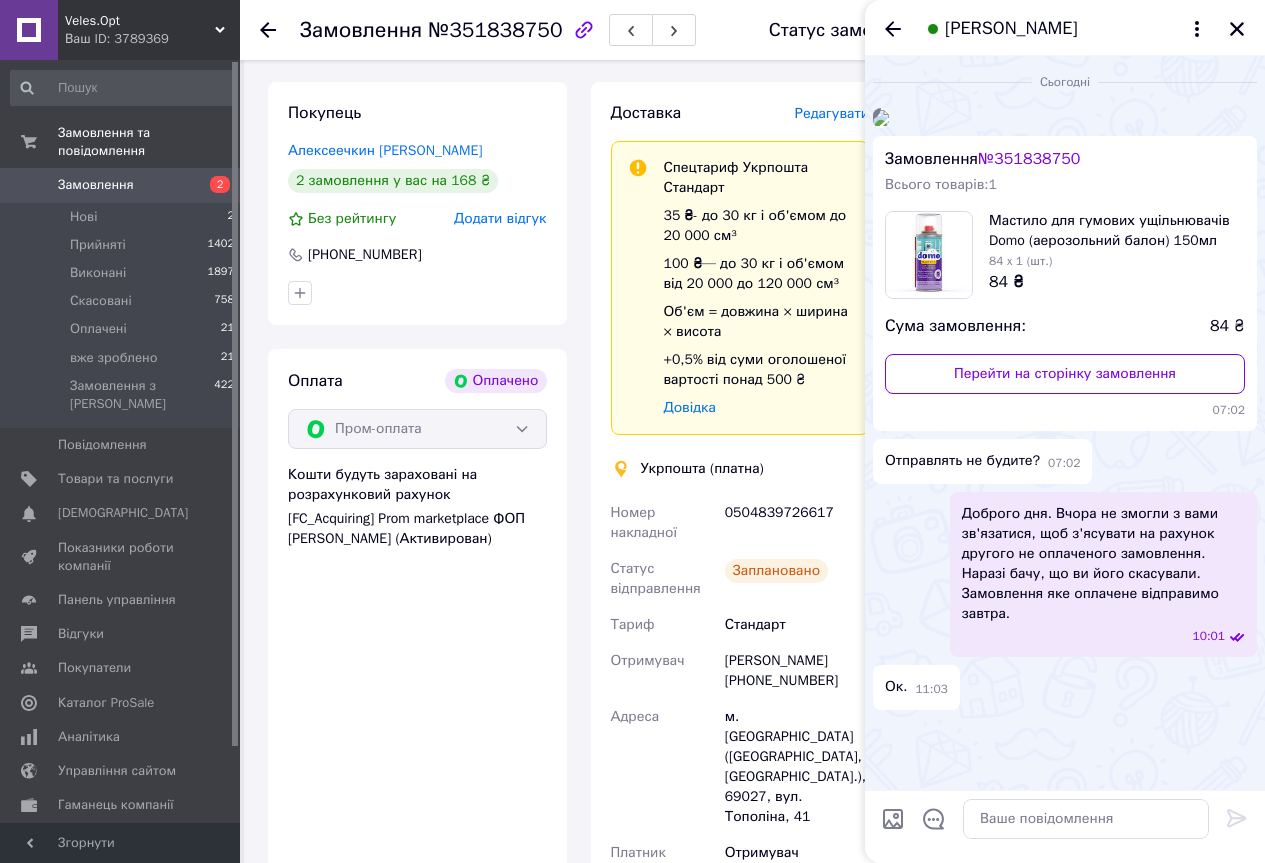 click on "0504839726617" at bounding box center (797, 523) 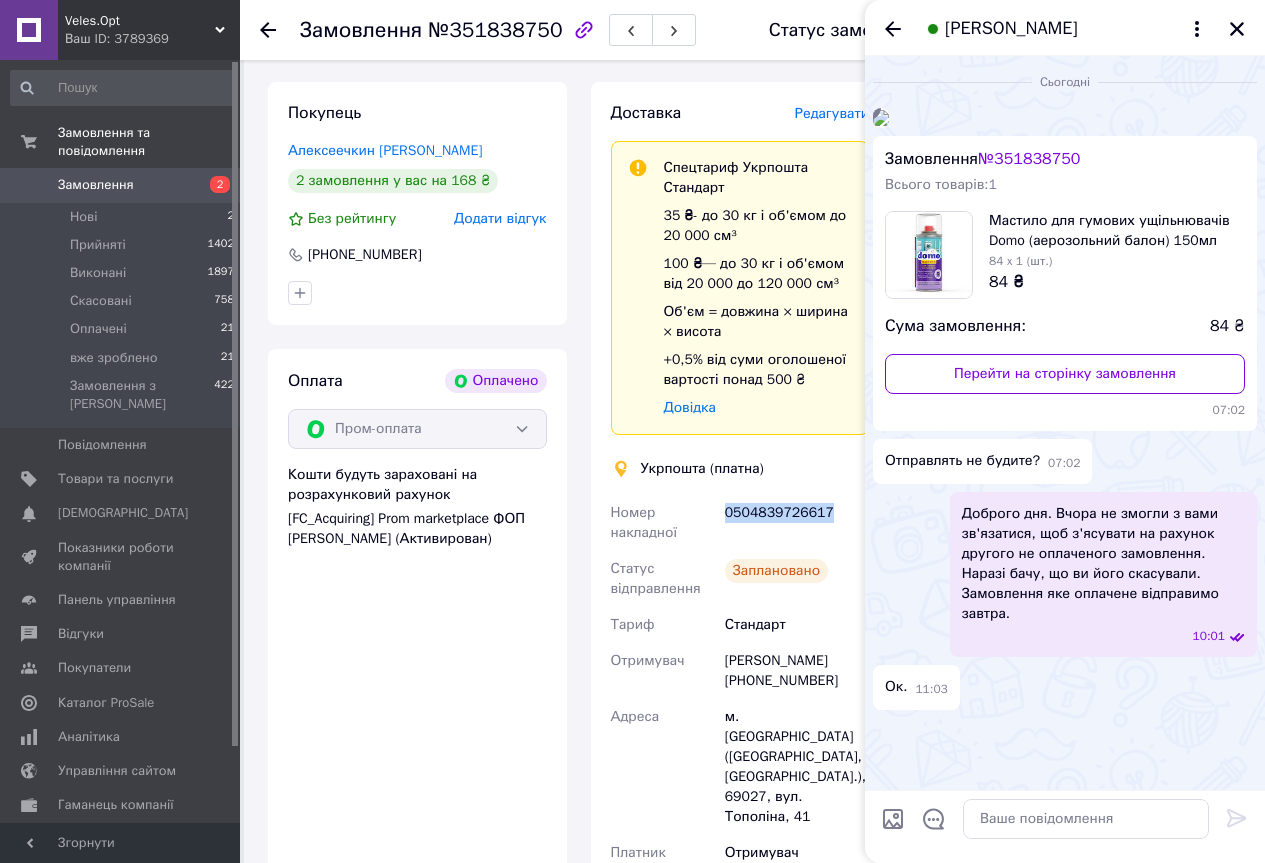 click on "0504839726617" at bounding box center (797, 523) 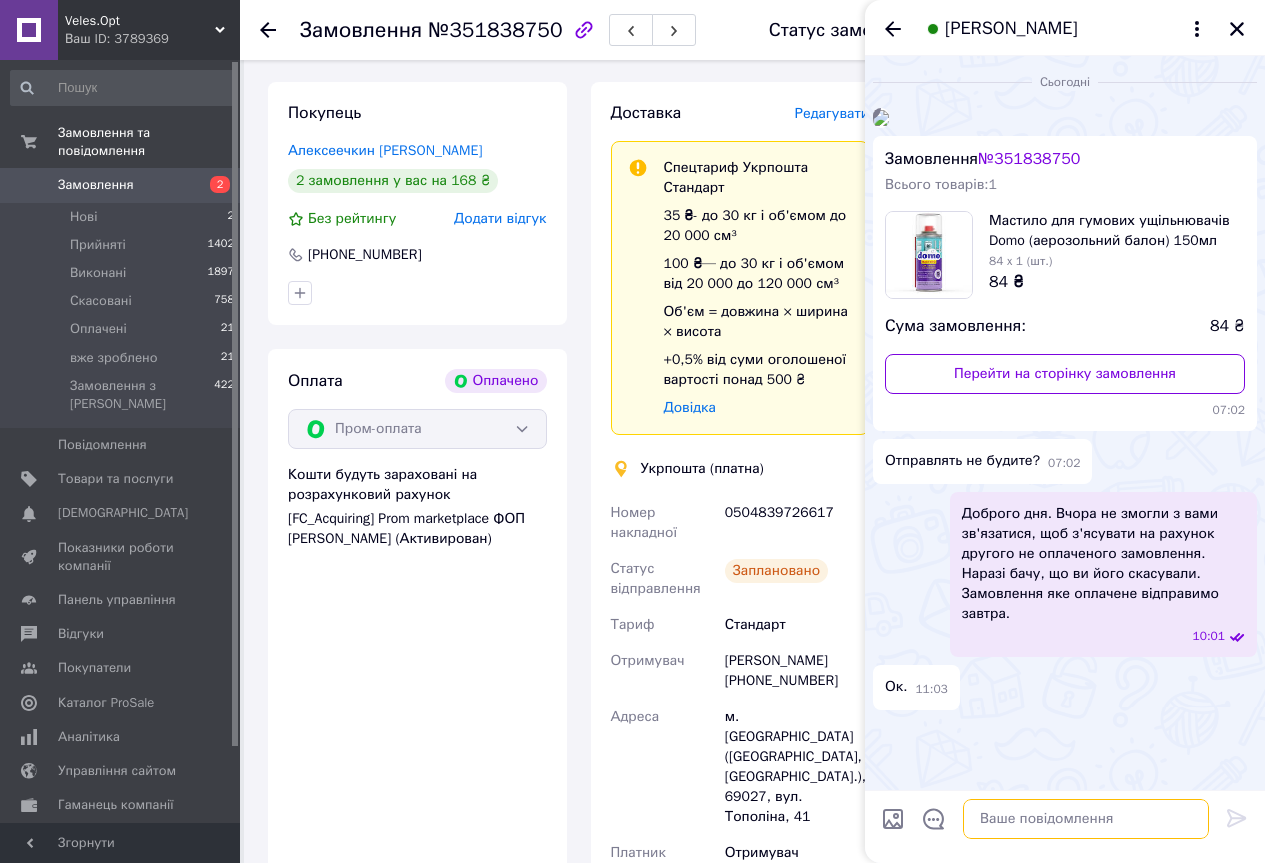paste on "Ваше замовлення буде відправлено завтра, після цього зможете відслідкувати по ТТН 0504839726617
Будь ласка, забирайте посилки вчасно.
Чекаємо на ваш відгук!
Мирного неба та гарного настрою!" 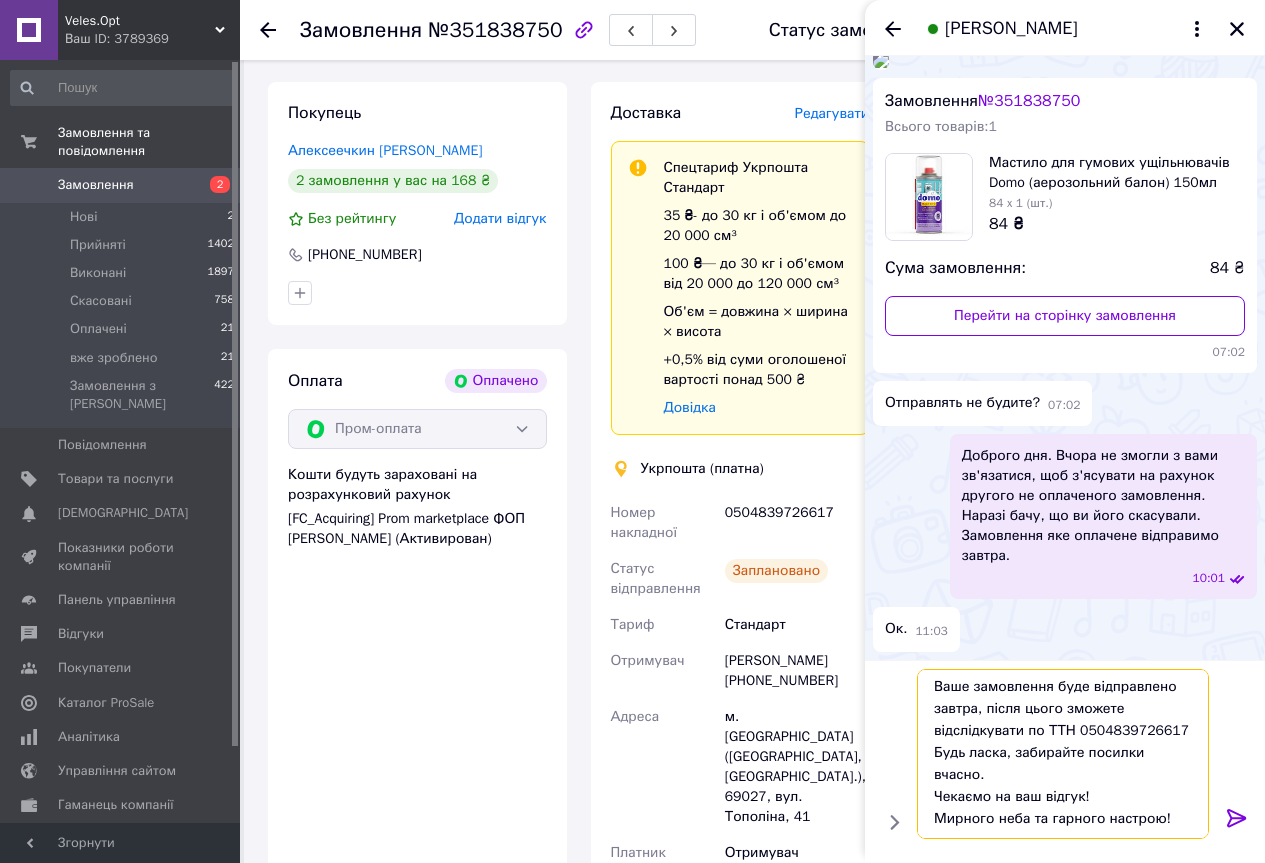 scroll, scrollTop: 0, scrollLeft: 0, axis: both 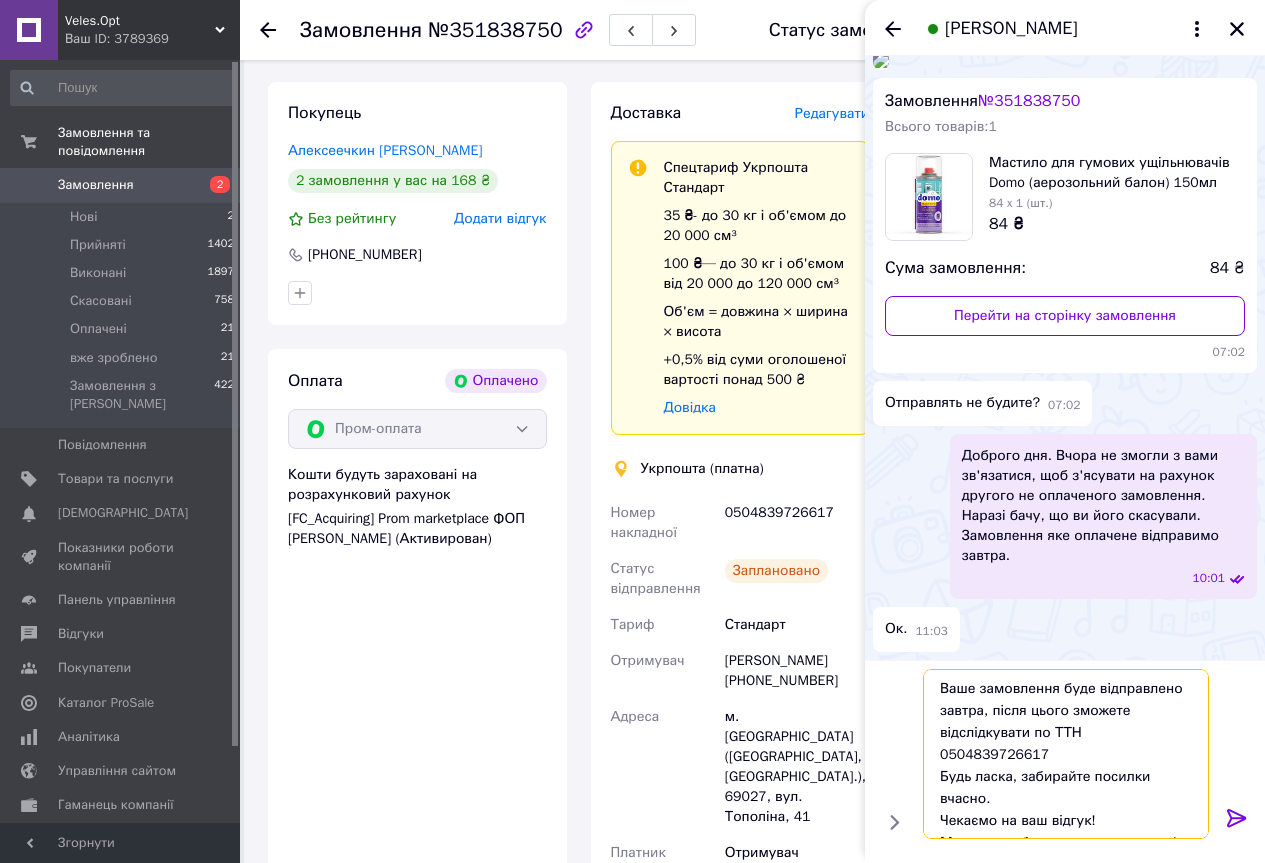 type on "Ваше замовлення буде відправлено завтра, після цього зможете відслідкувати по ТТН 0504839726617
Будь ласка, забирайте посилки вчасно.
Чекаємо на ваш відгук!
Мирного неба та гарного настрою!" 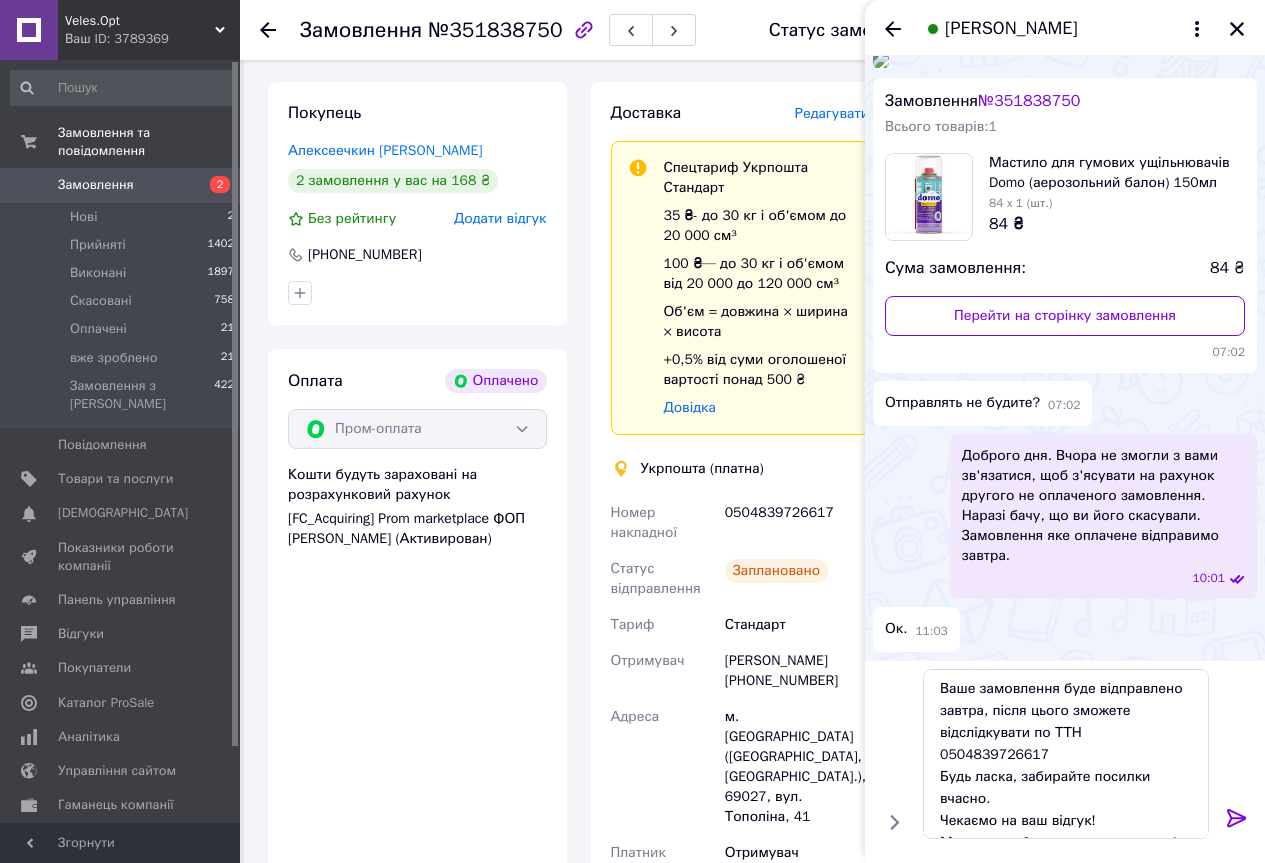 click 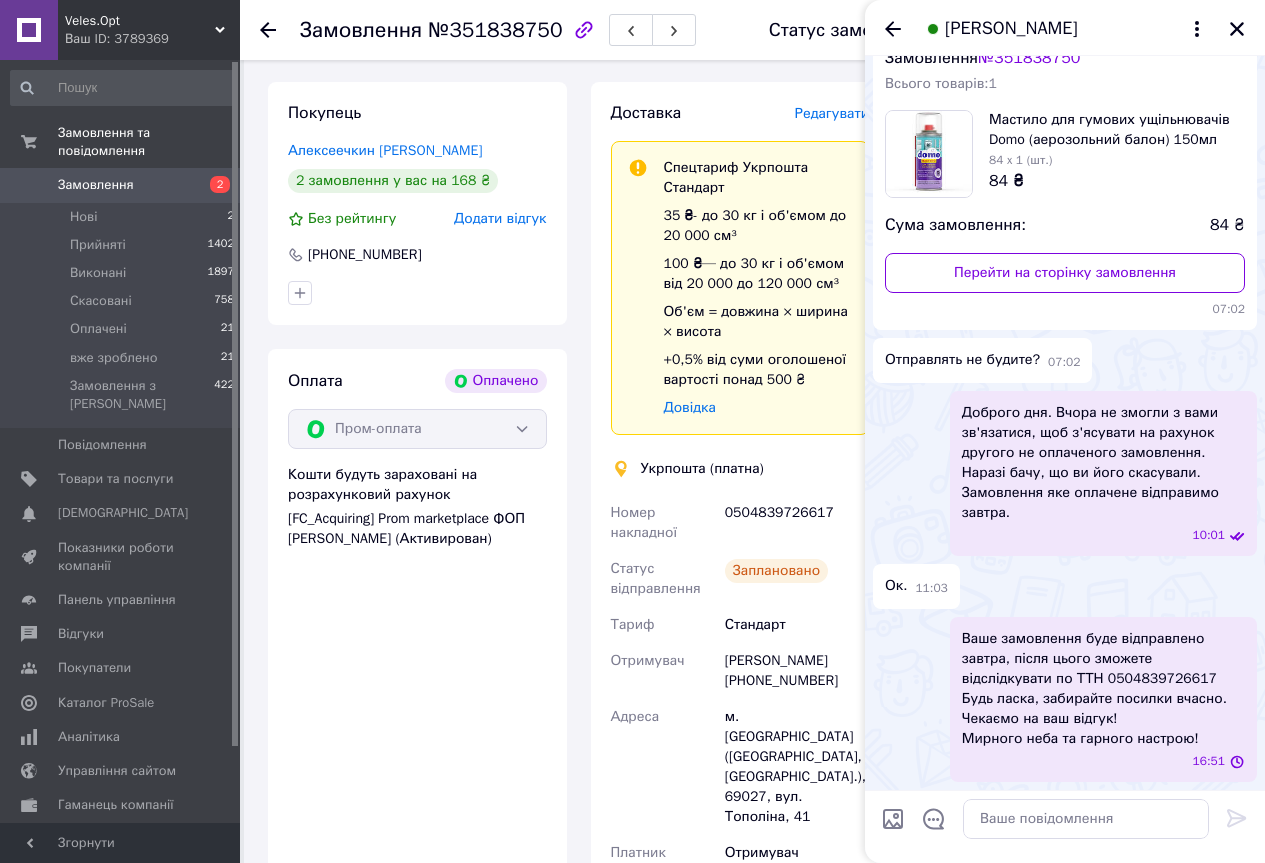 scroll, scrollTop: 361, scrollLeft: 0, axis: vertical 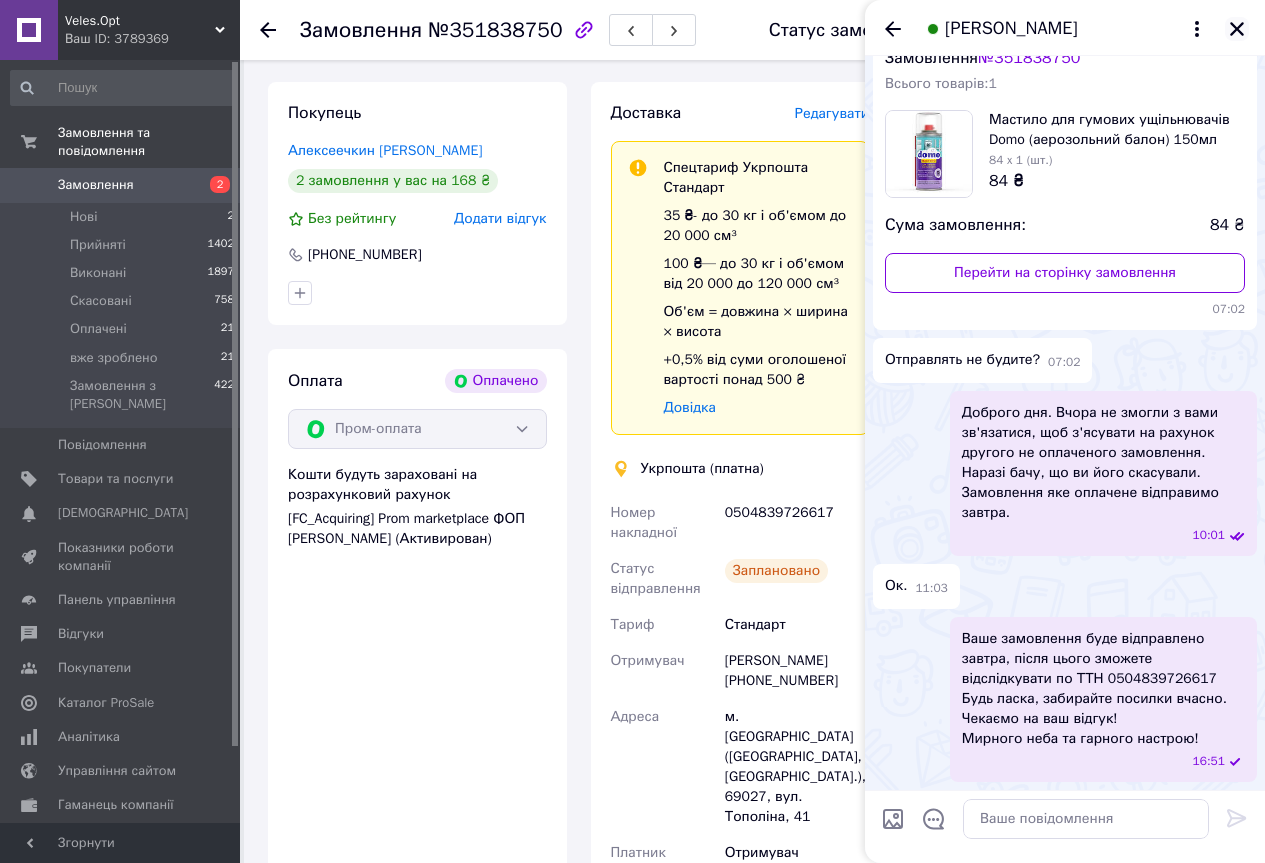 click 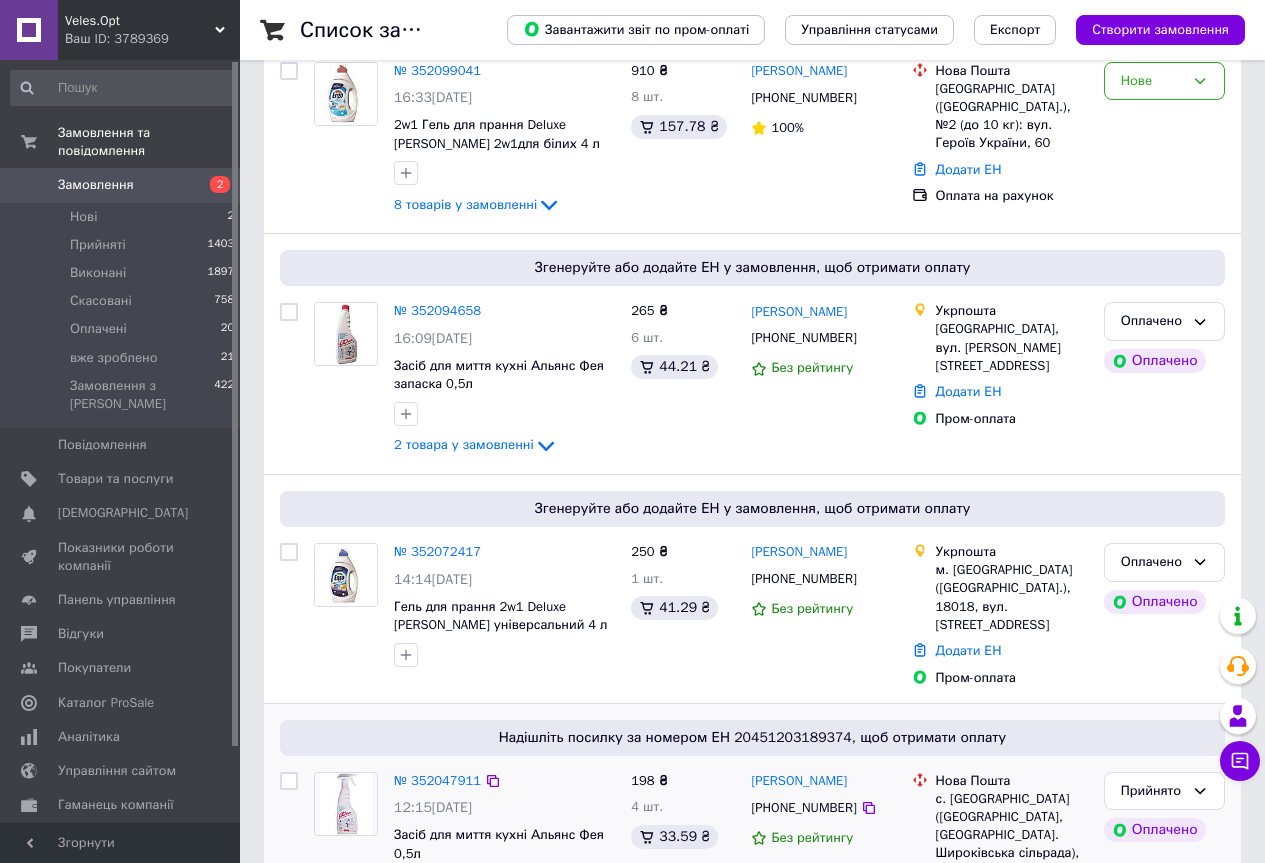 scroll, scrollTop: 233, scrollLeft: 0, axis: vertical 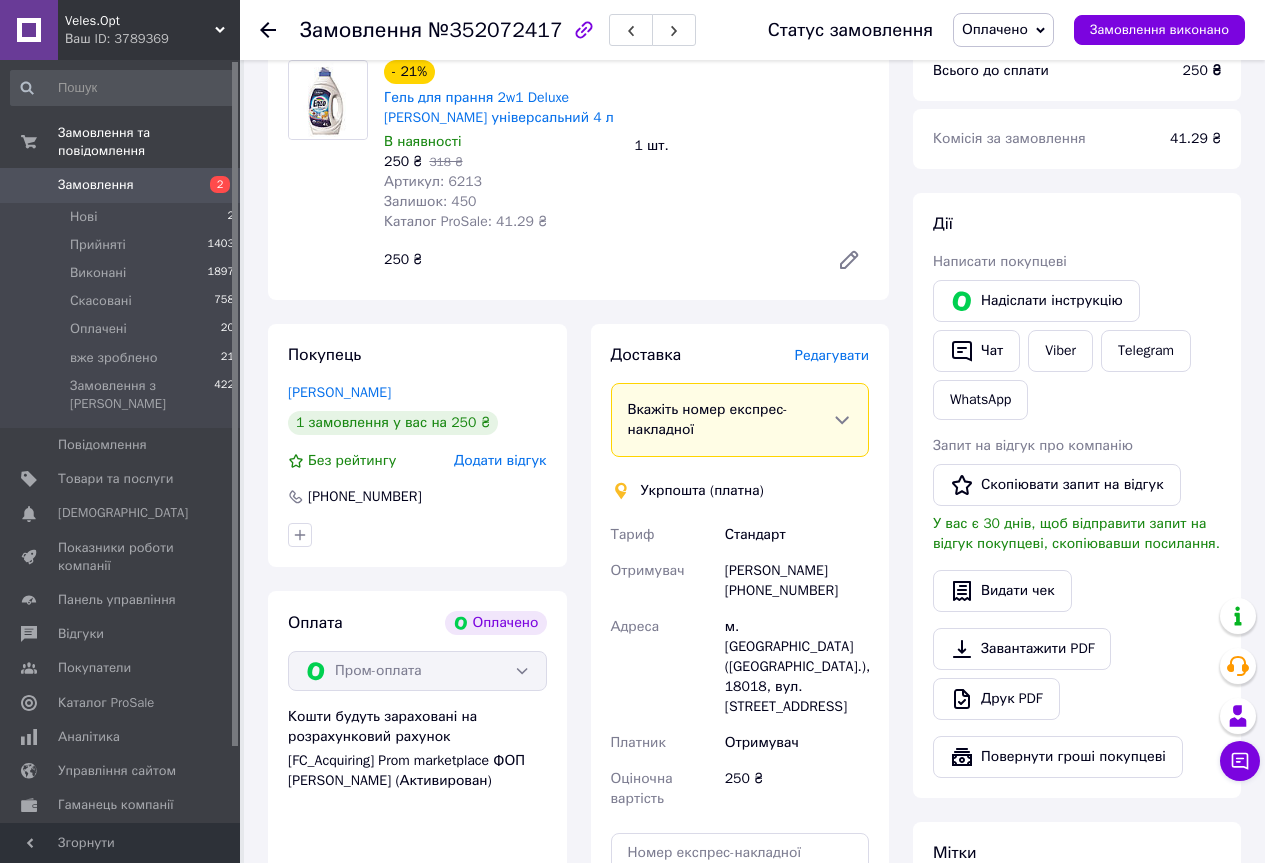 click on "Редагувати" at bounding box center [832, 355] 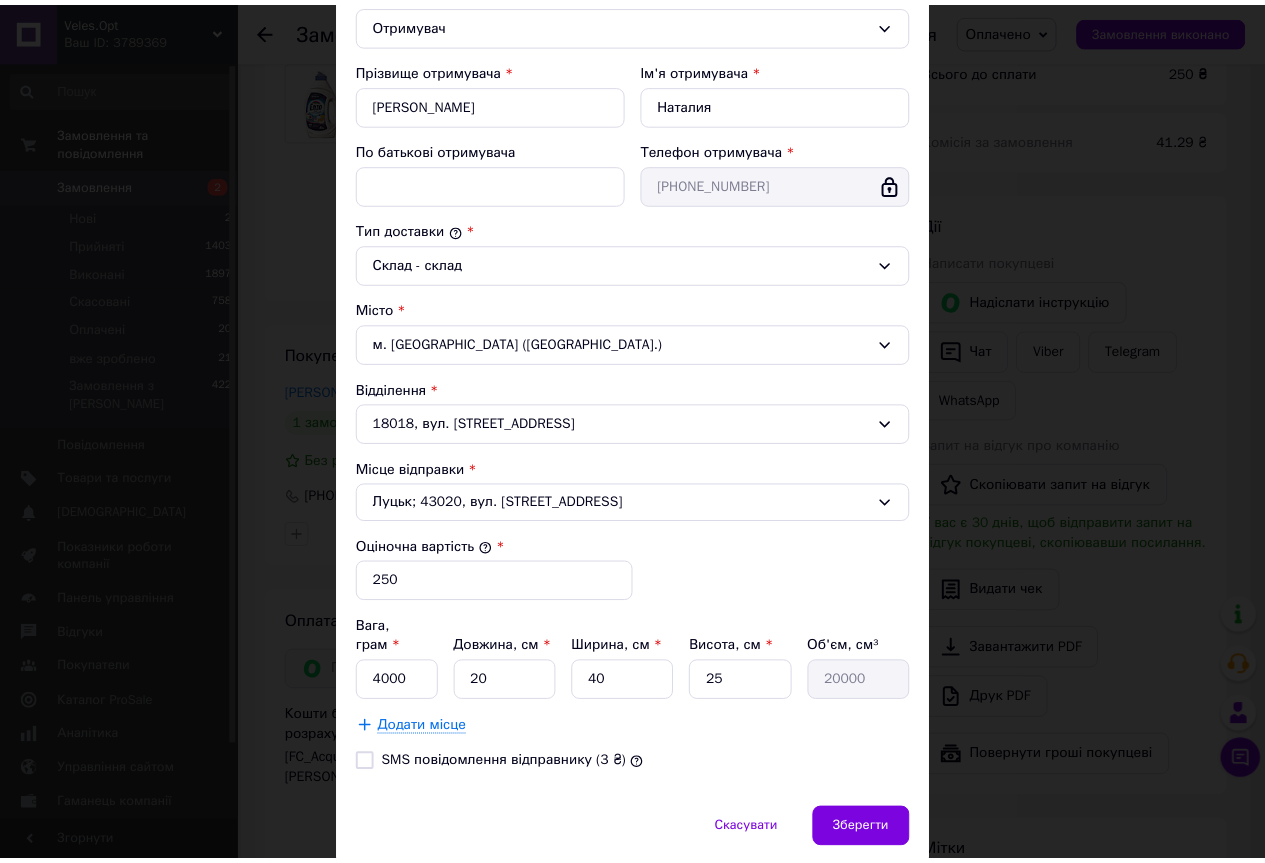 scroll, scrollTop: 388, scrollLeft: 0, axis: vertical 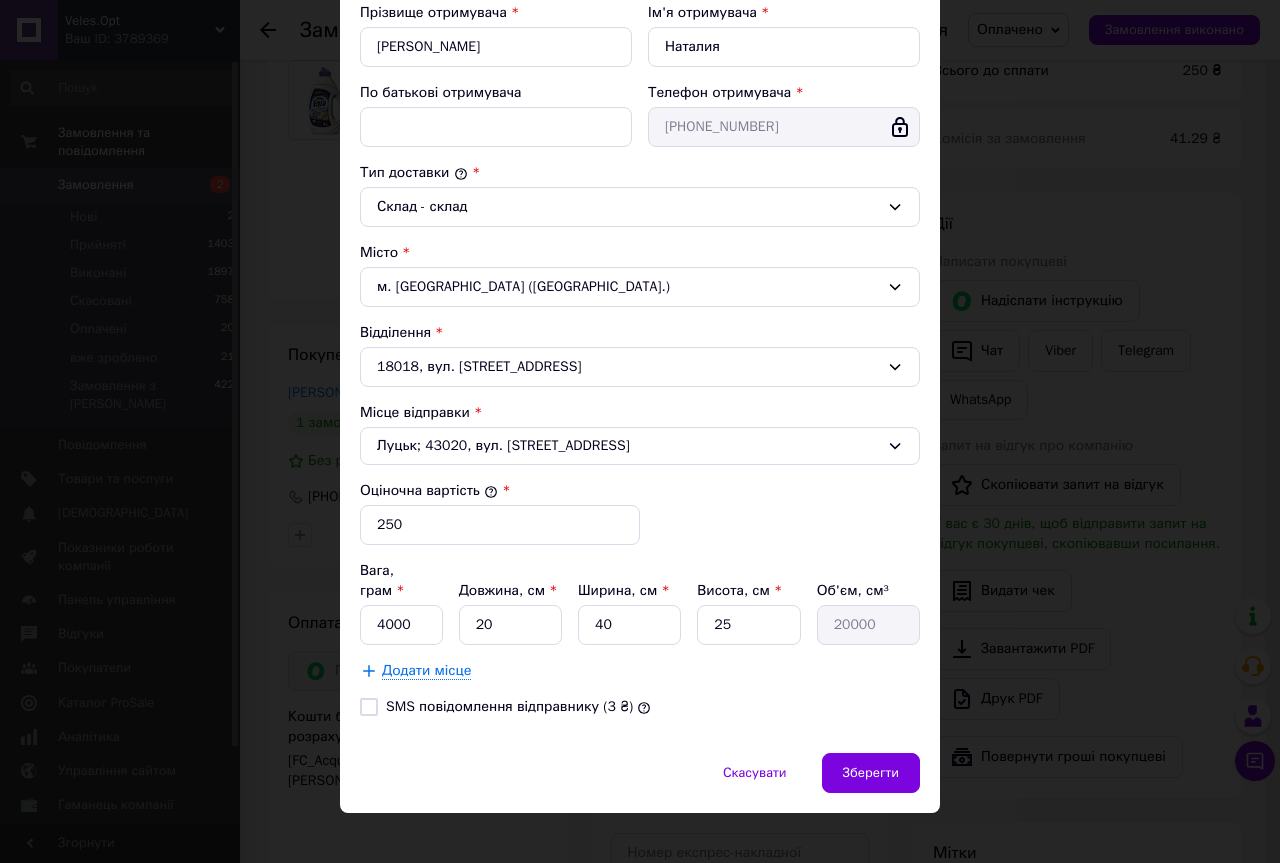click on "SMS повідомлення відправнику (3 ₴)" at bounding box center [369, 707] 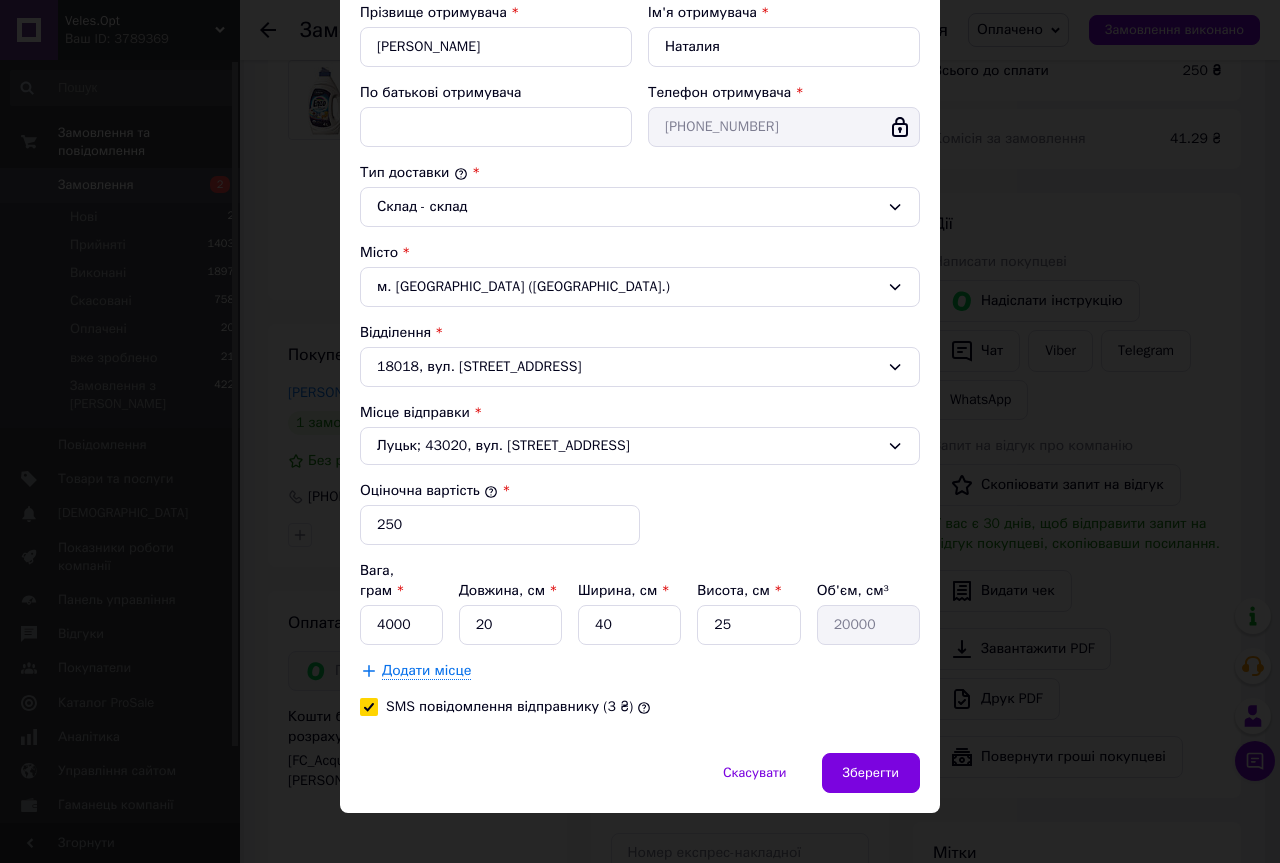 checkbox on "true" 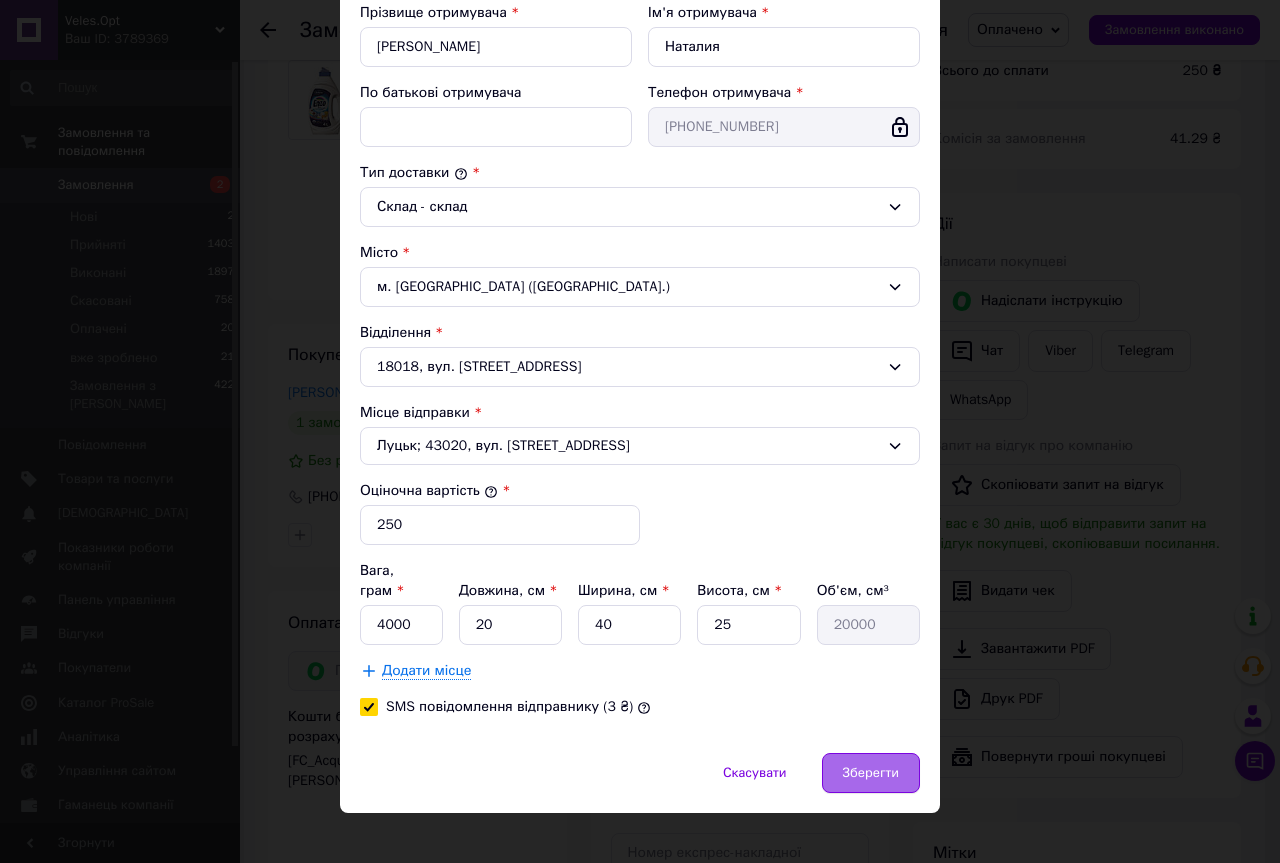 click on "Зберегти" at bounding box center [871, 773] 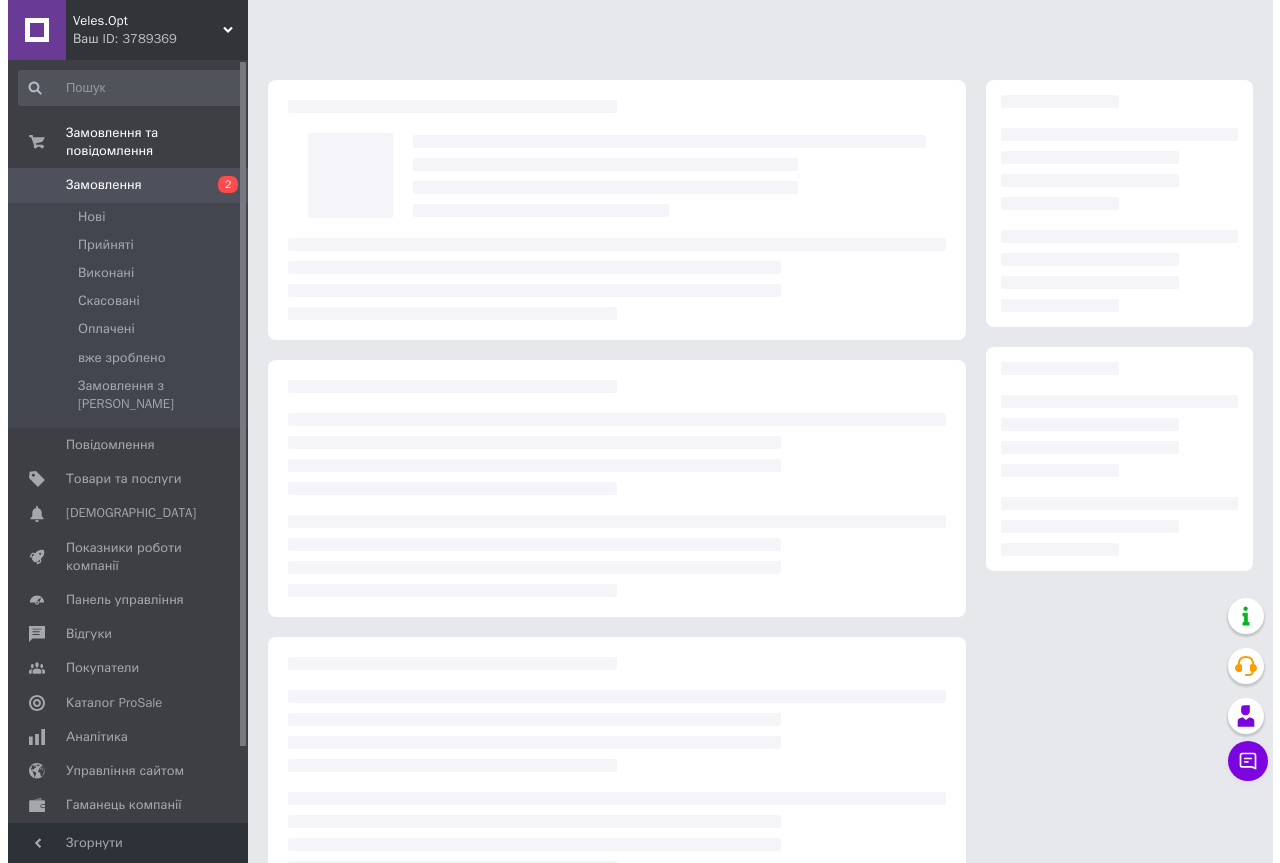 scroll, scrollTop: 51, scrollLeft: 0, axis: vertical 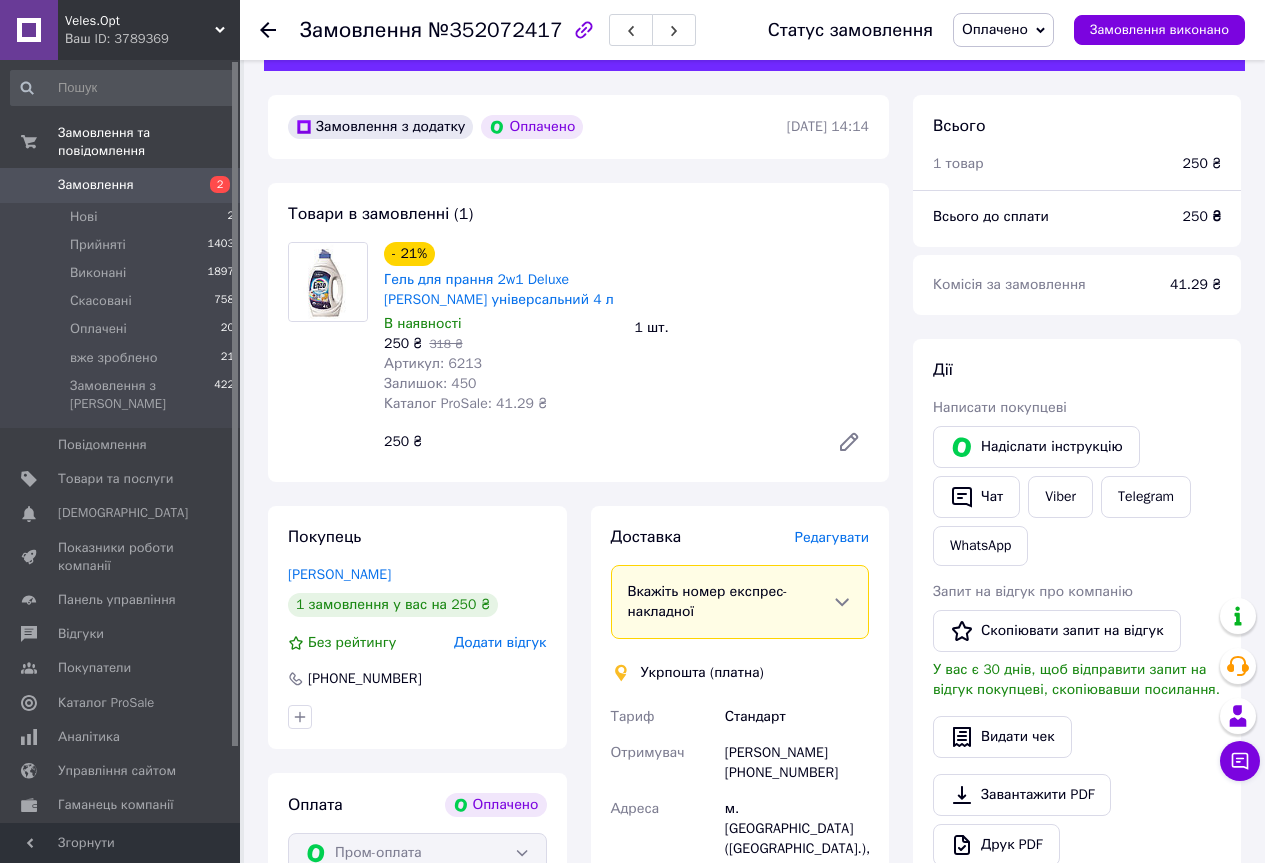 click on "Редагувати" at bounding box center (832, 537) 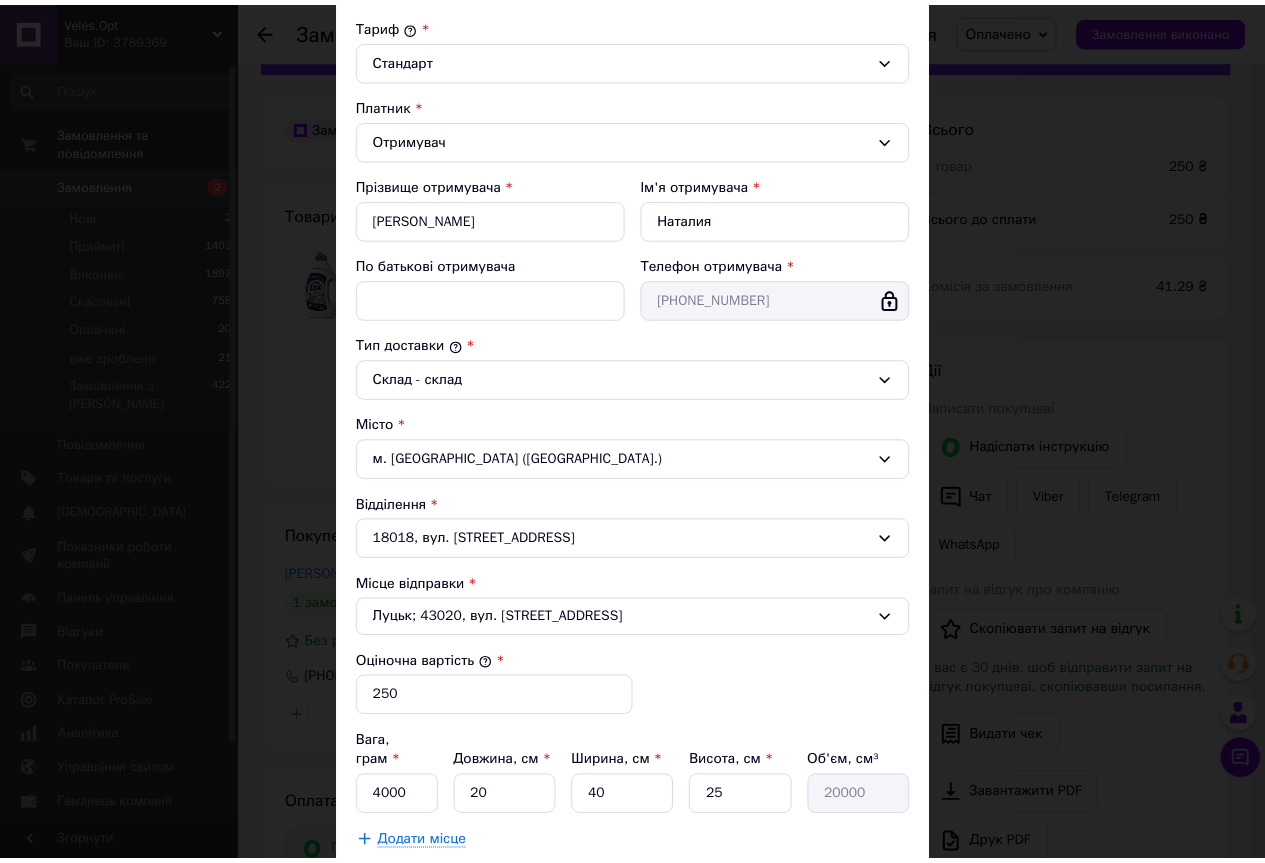 scroll, scrollTop: 388, scrollLeft: 0, axis: vertical 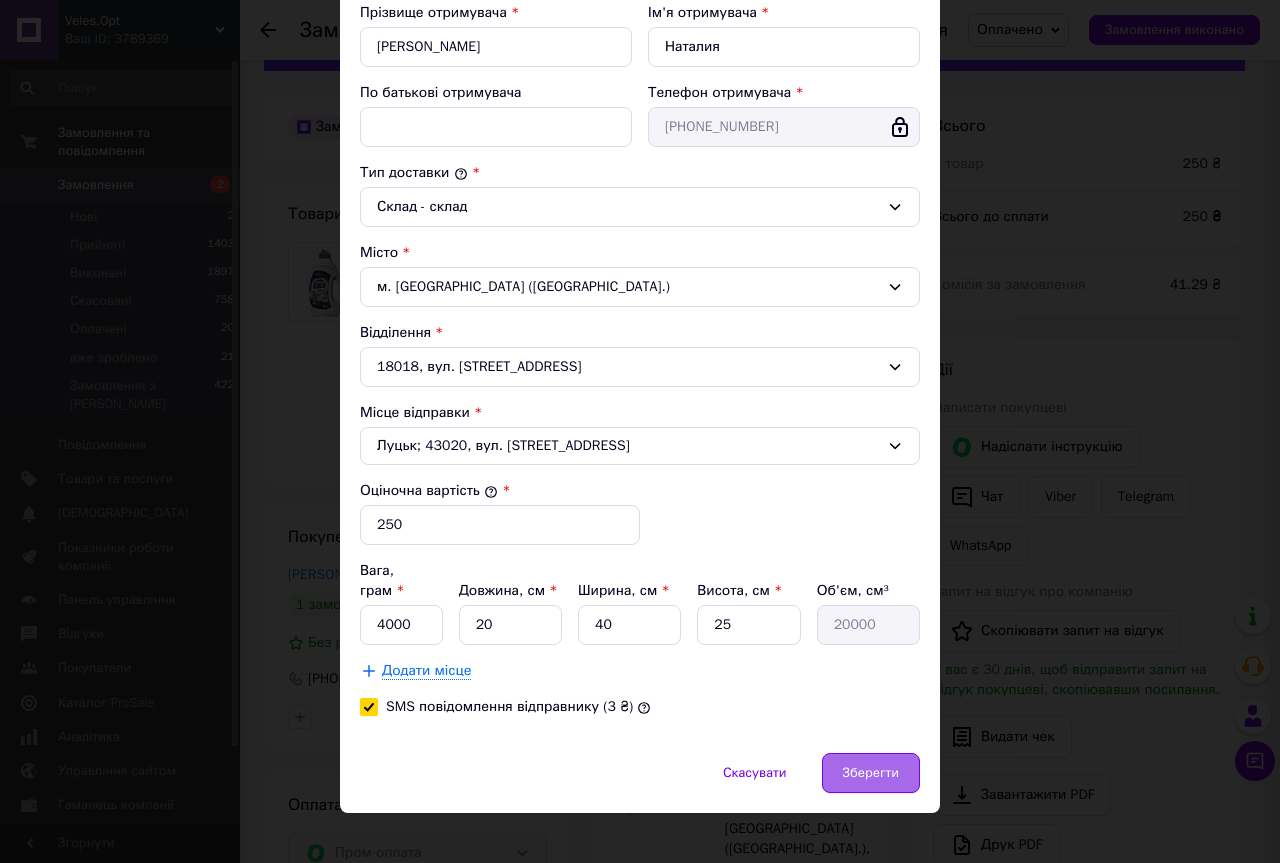 click on "Зберегти" at bounding box center [871, 773] 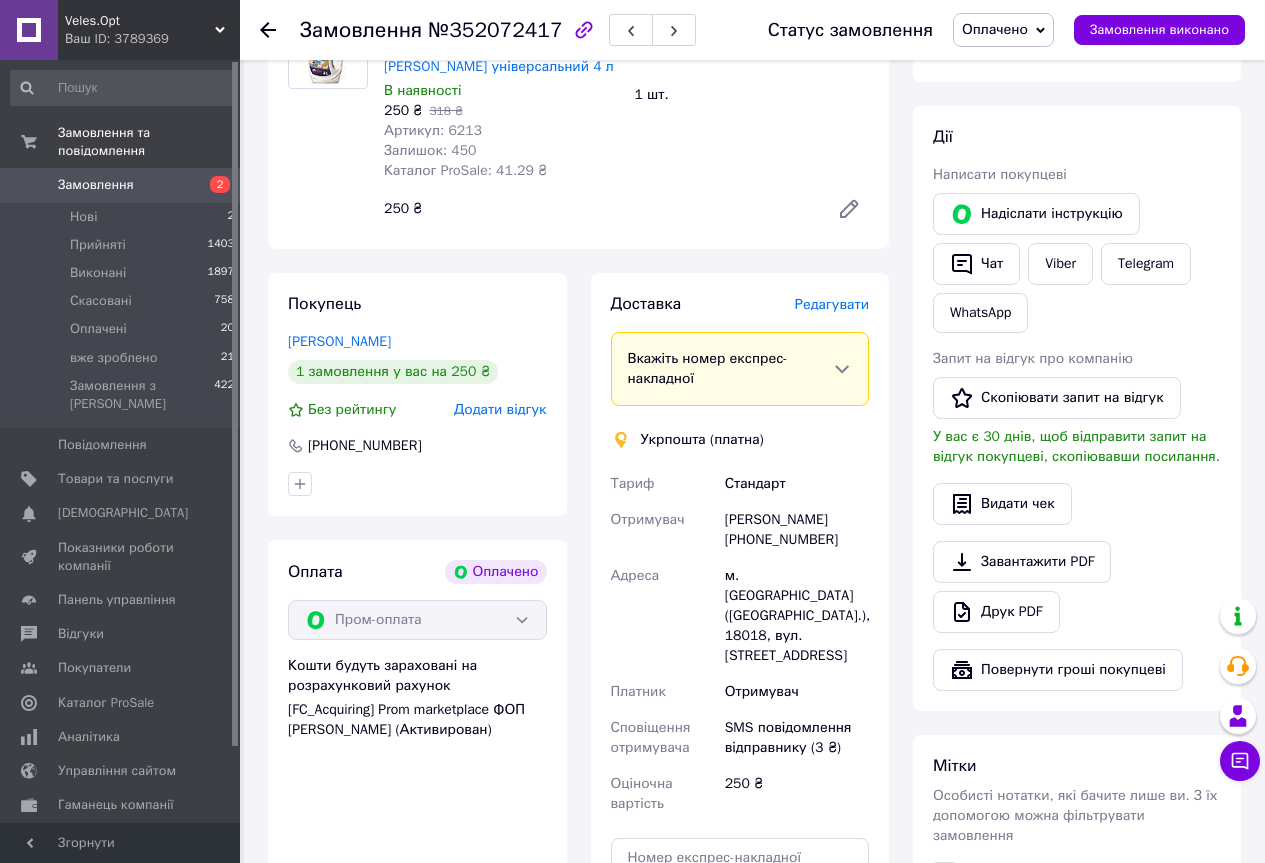 scroll, scrollTop: 518, scrollLeft: 0, axis: vertical 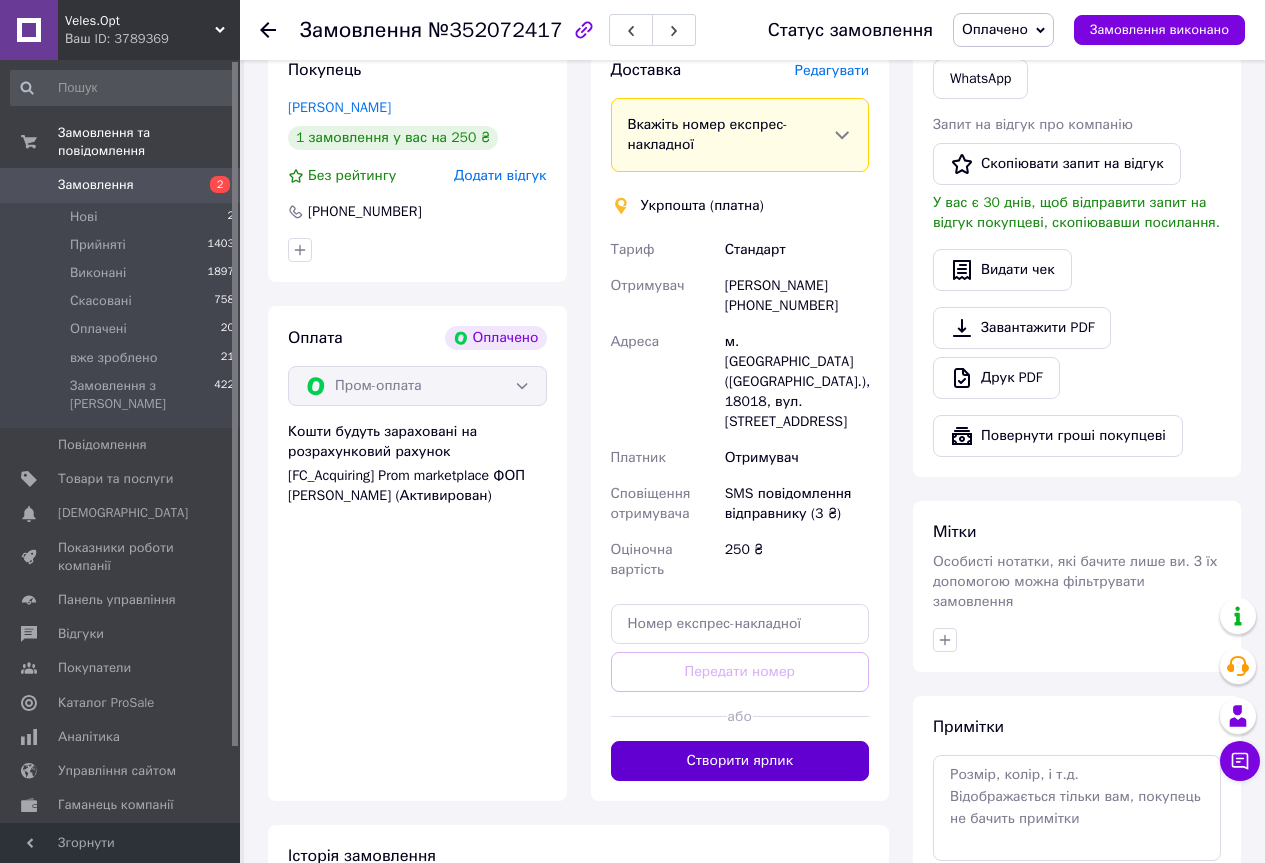 click on "Створити ярлик" at bounding box center [740, 761] 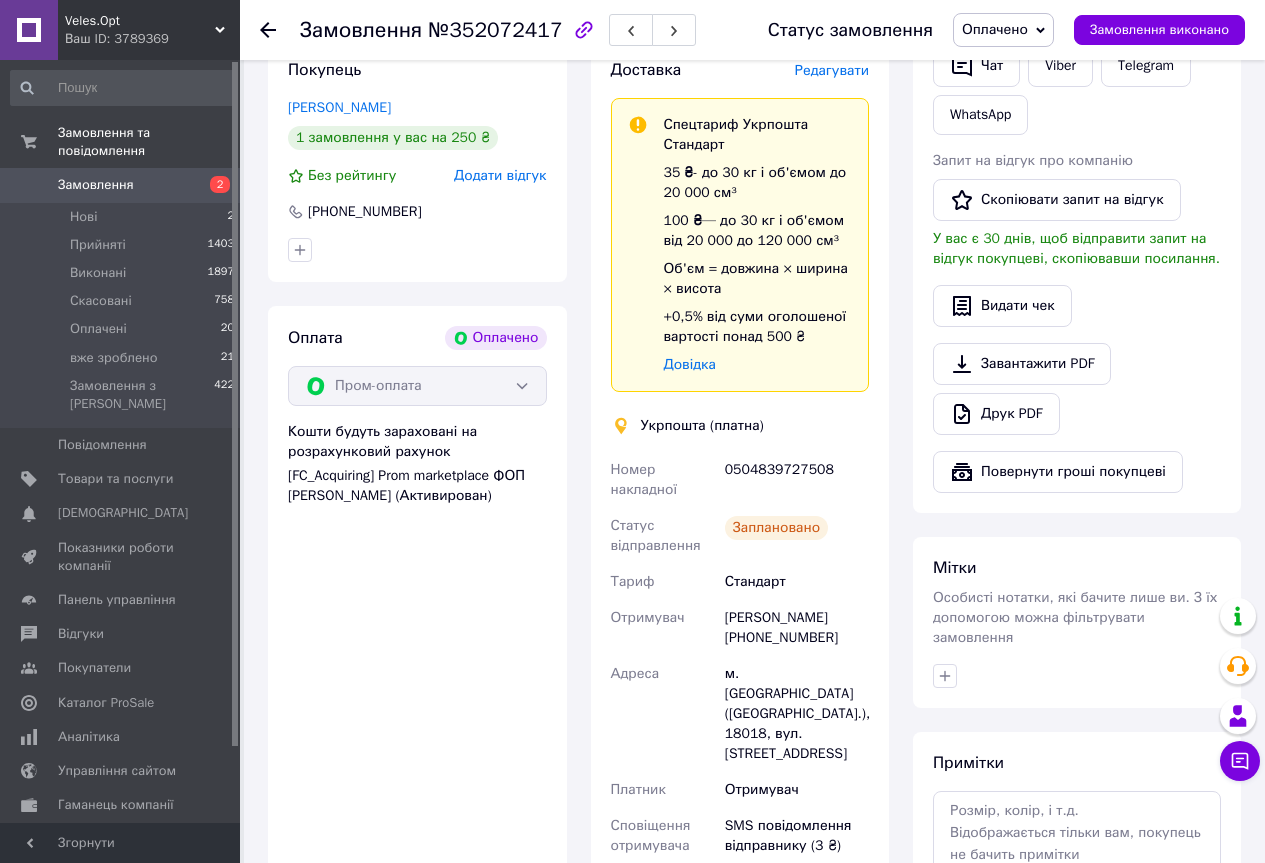 click 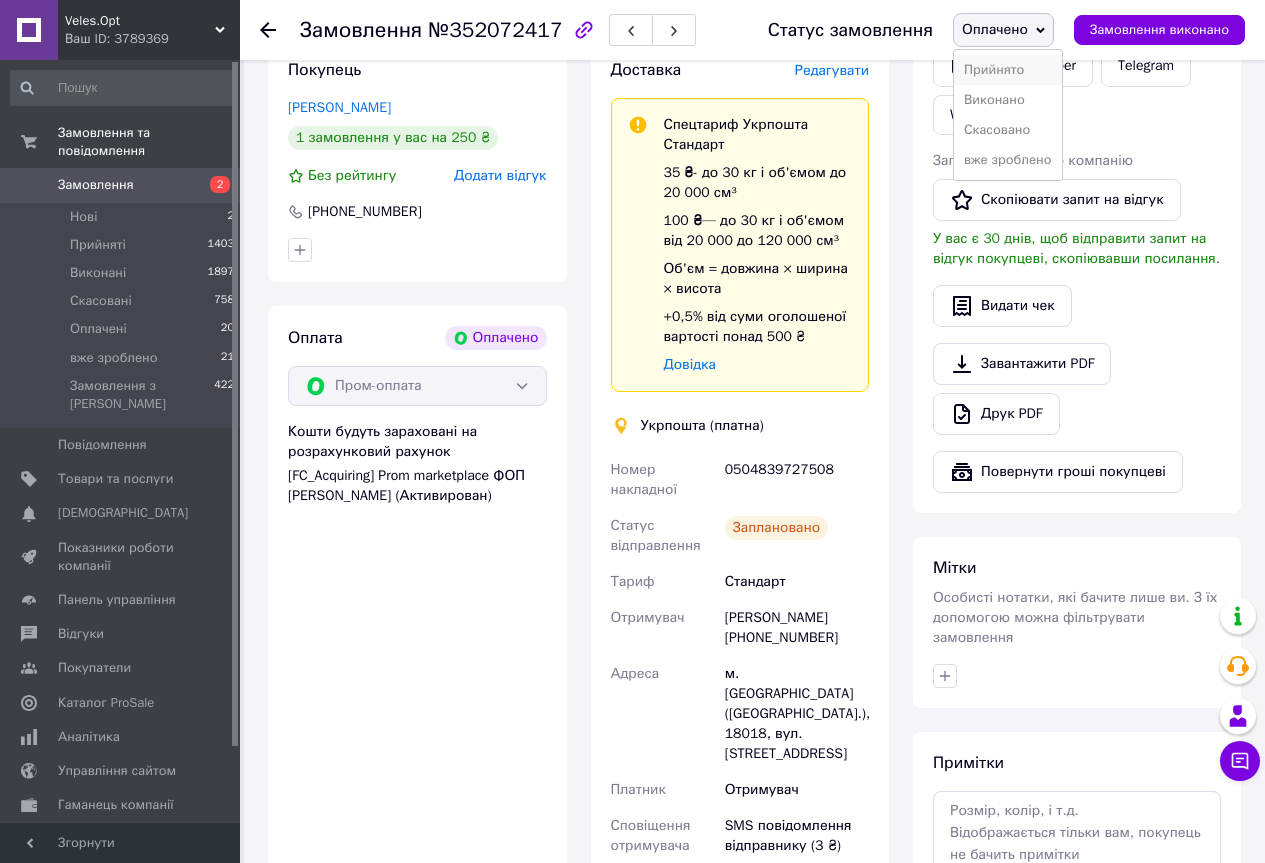 click on "Прийнято" at bounding box center [1008, 70] 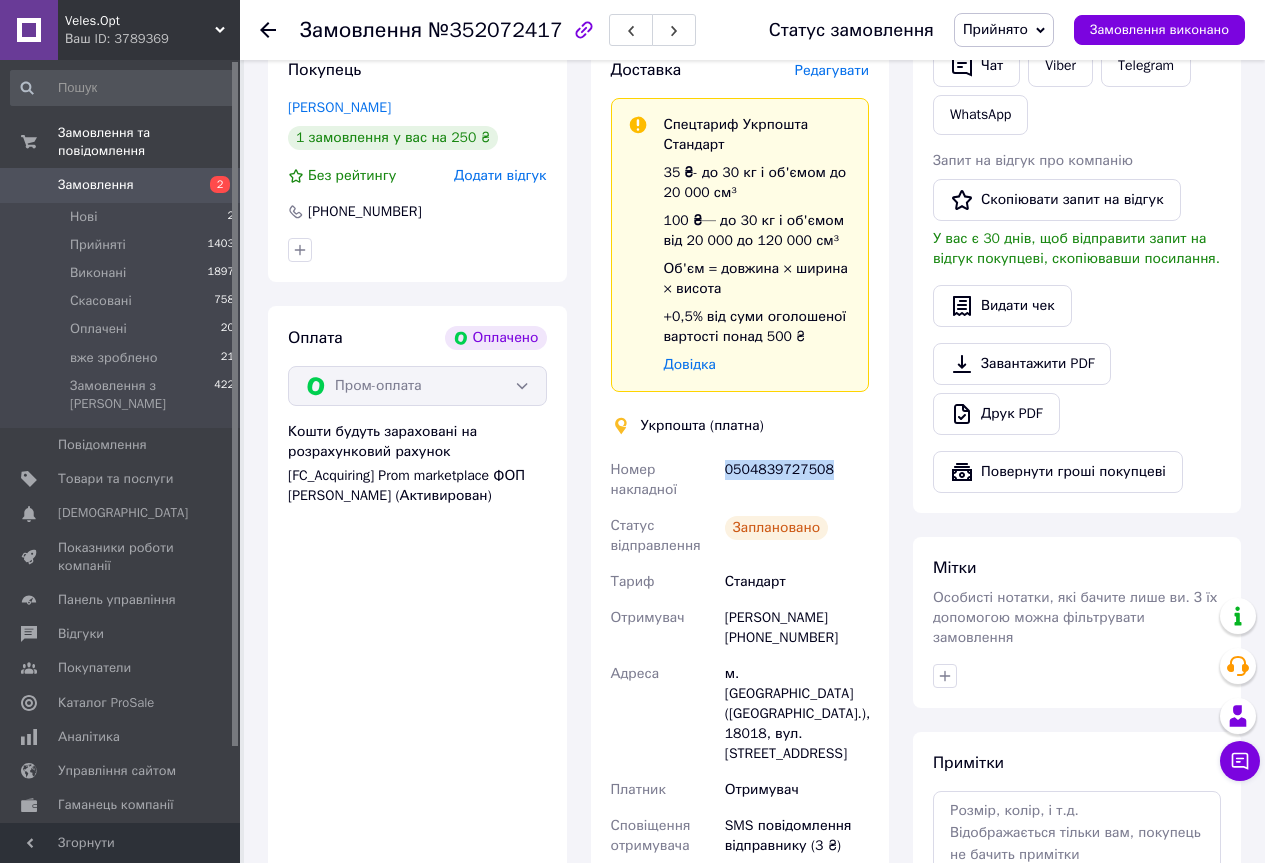 drag, startPoint x: 724, startPoint y: 470, endPoint x: 821, endPoint y: 477, distance: 97.25225 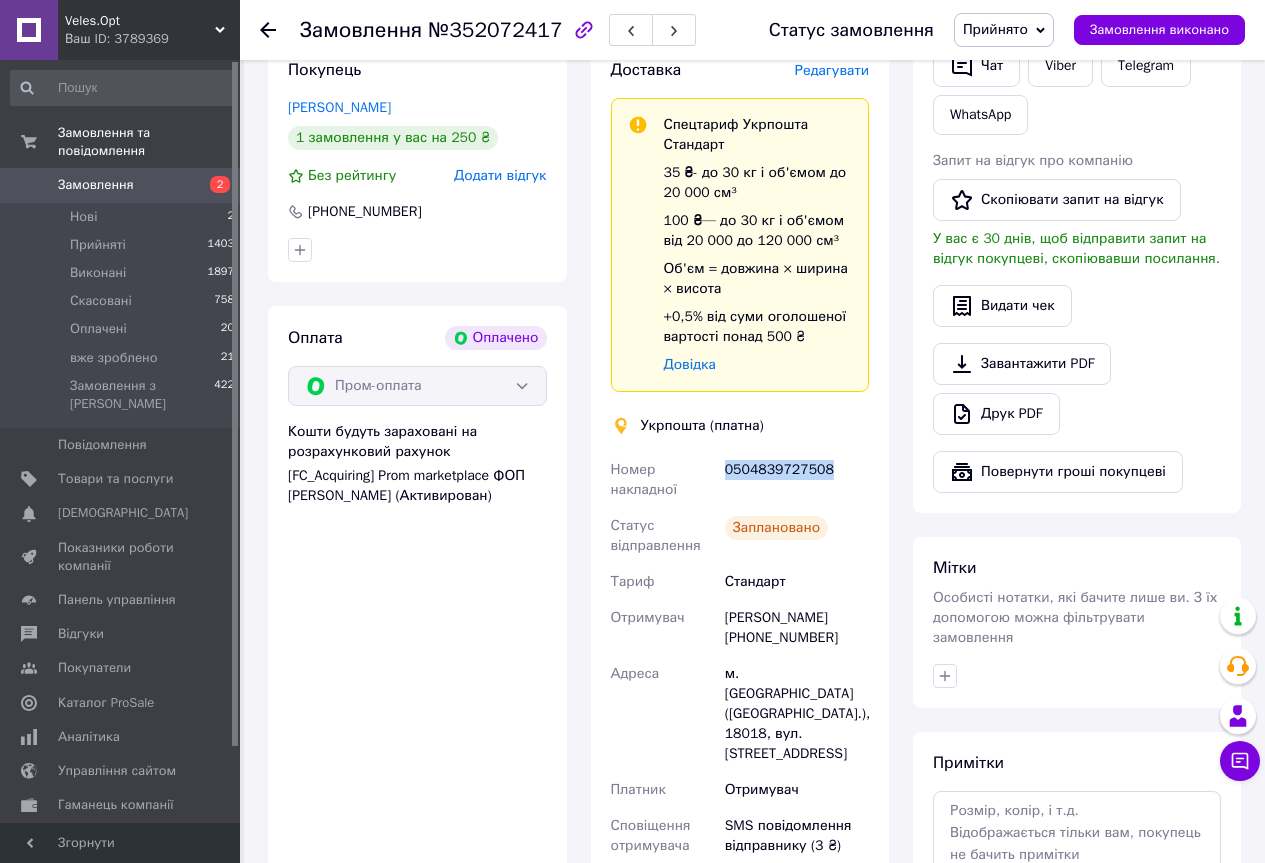 copy on "0504839727508" 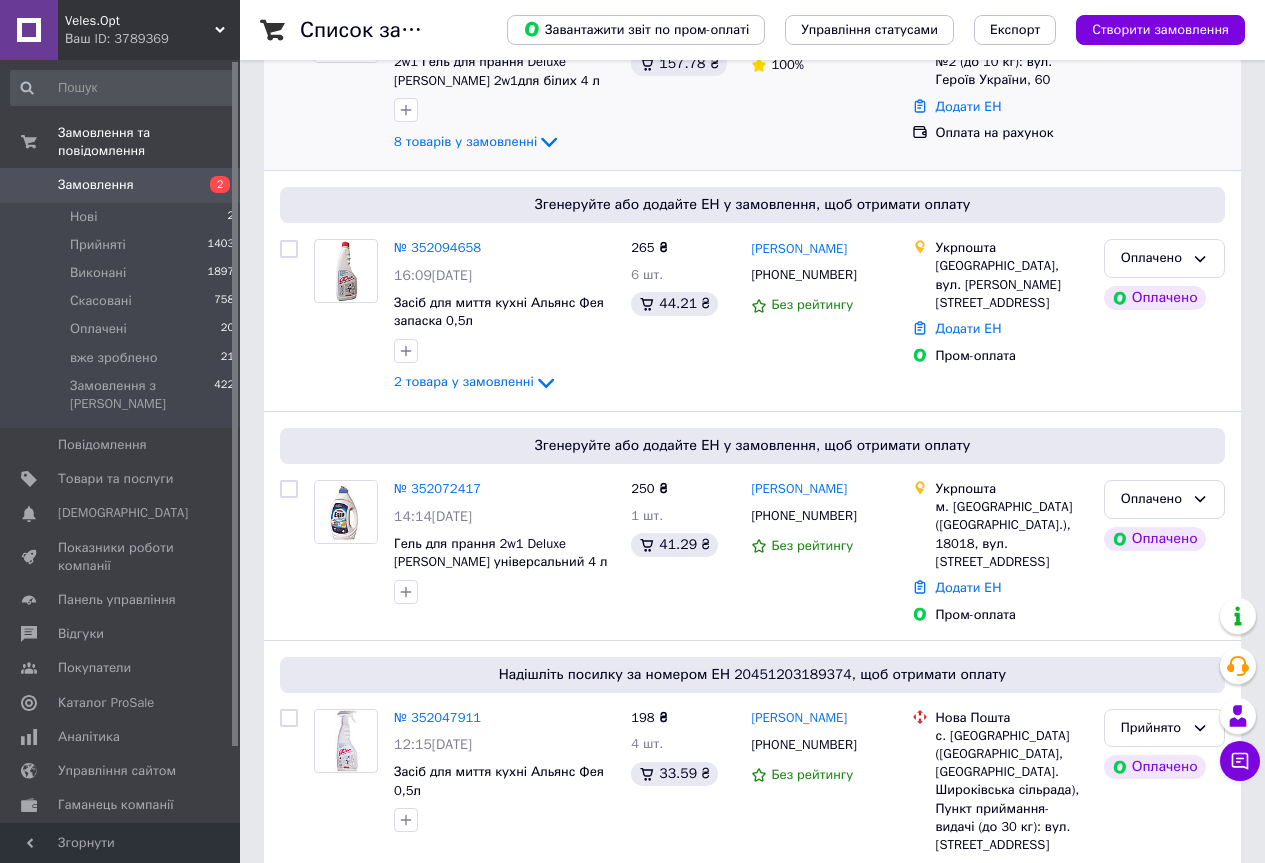 scroll, scrollTop: 233, scrollLeft: 0, axis: vertical 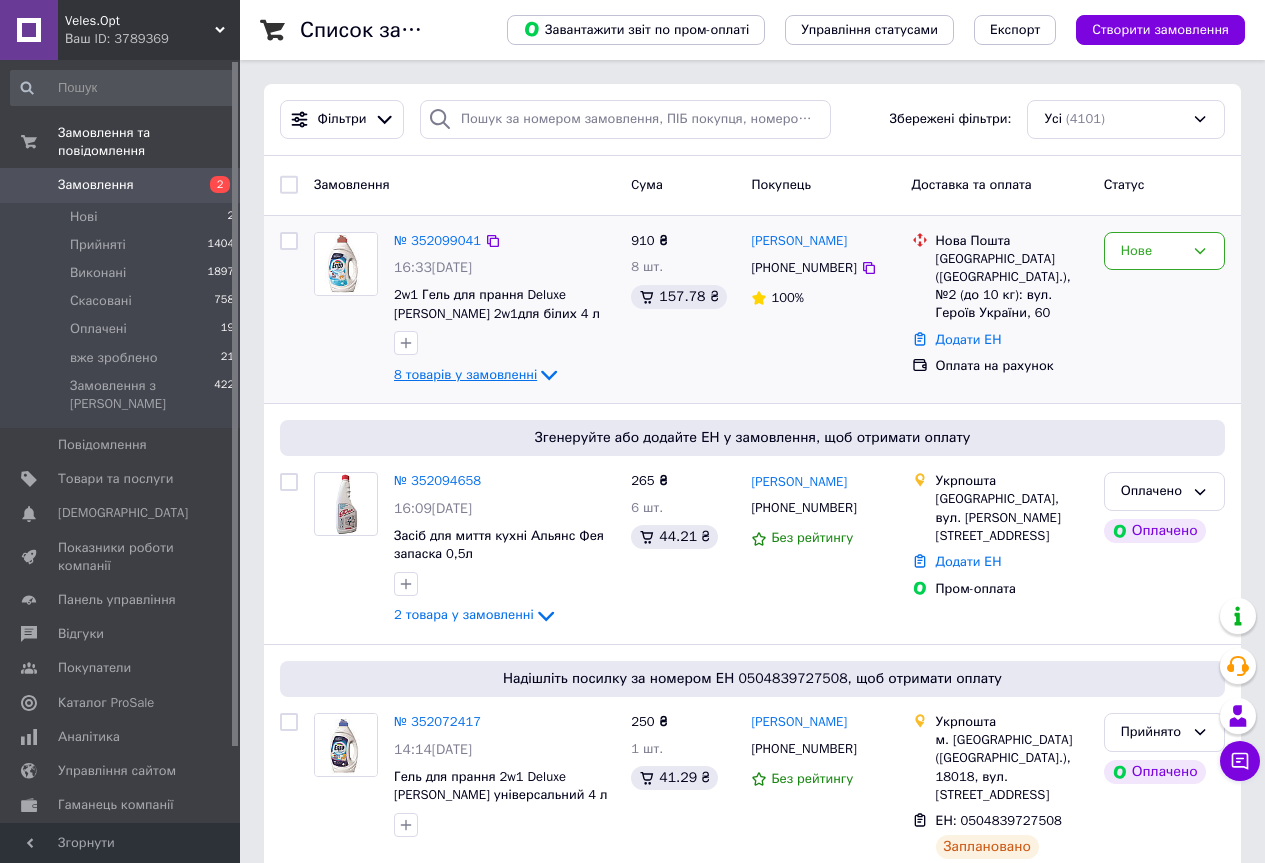 click on "8 товарів у замовленні" at bounding box center [465, 374] 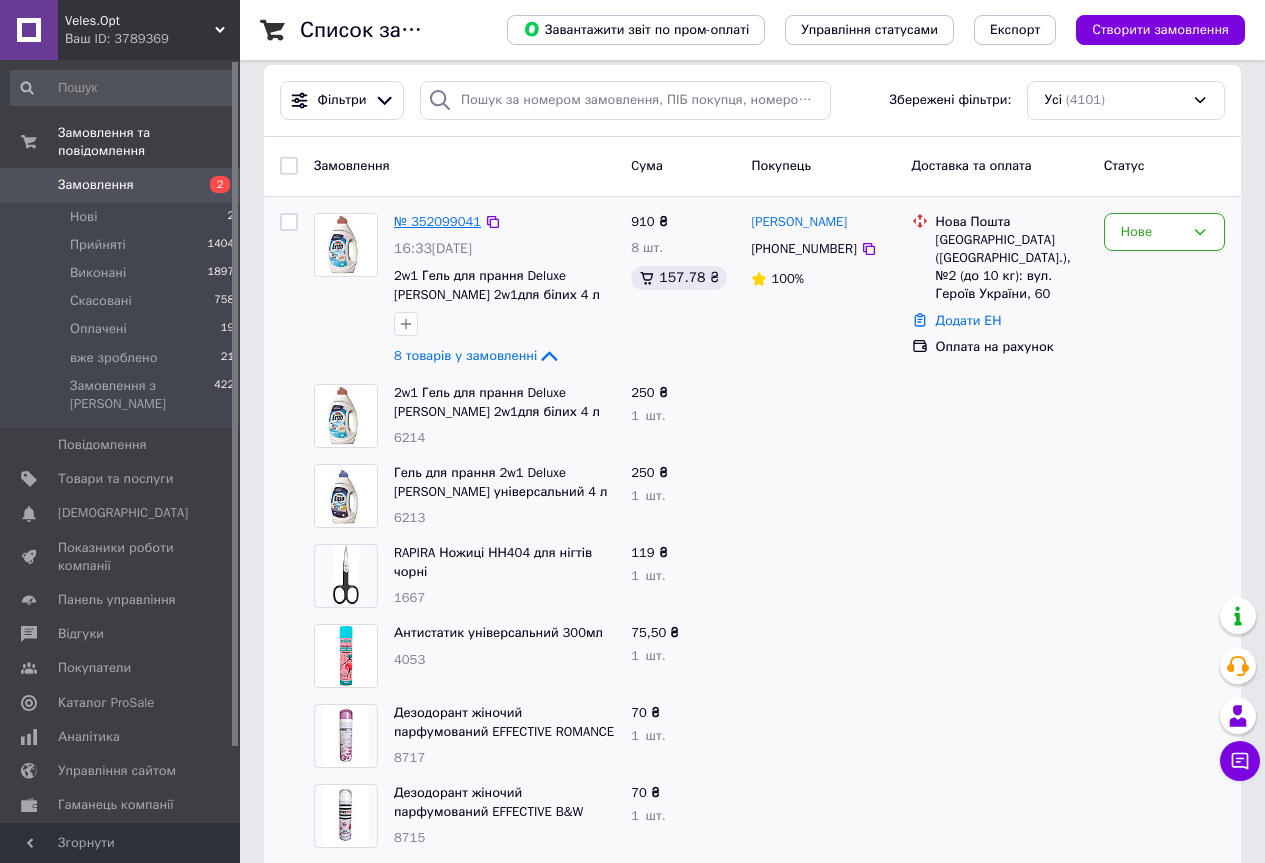 scroll, scrollTop: 0, scrollLeft: 0, axis: both 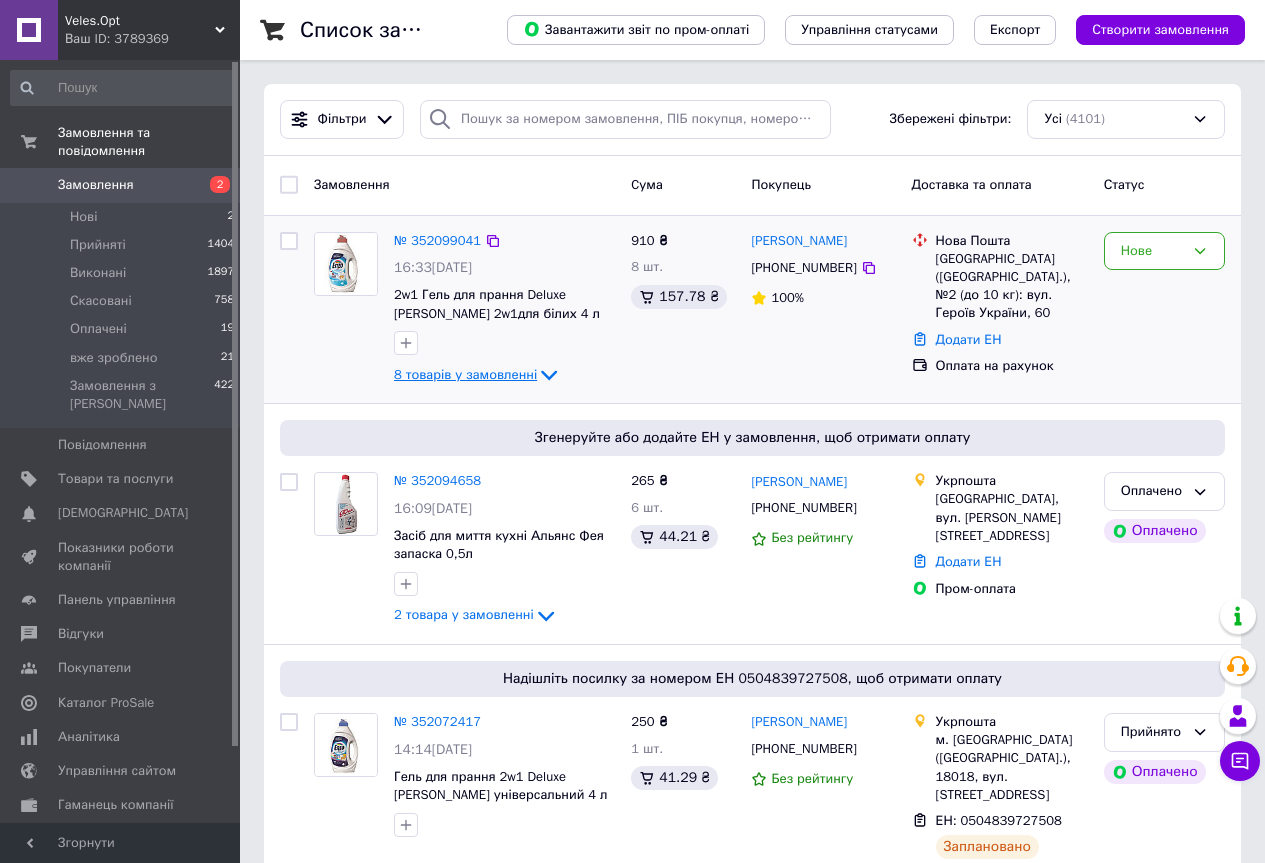 click on "8 товарів у замовленні" at bounding box center (465, 374) 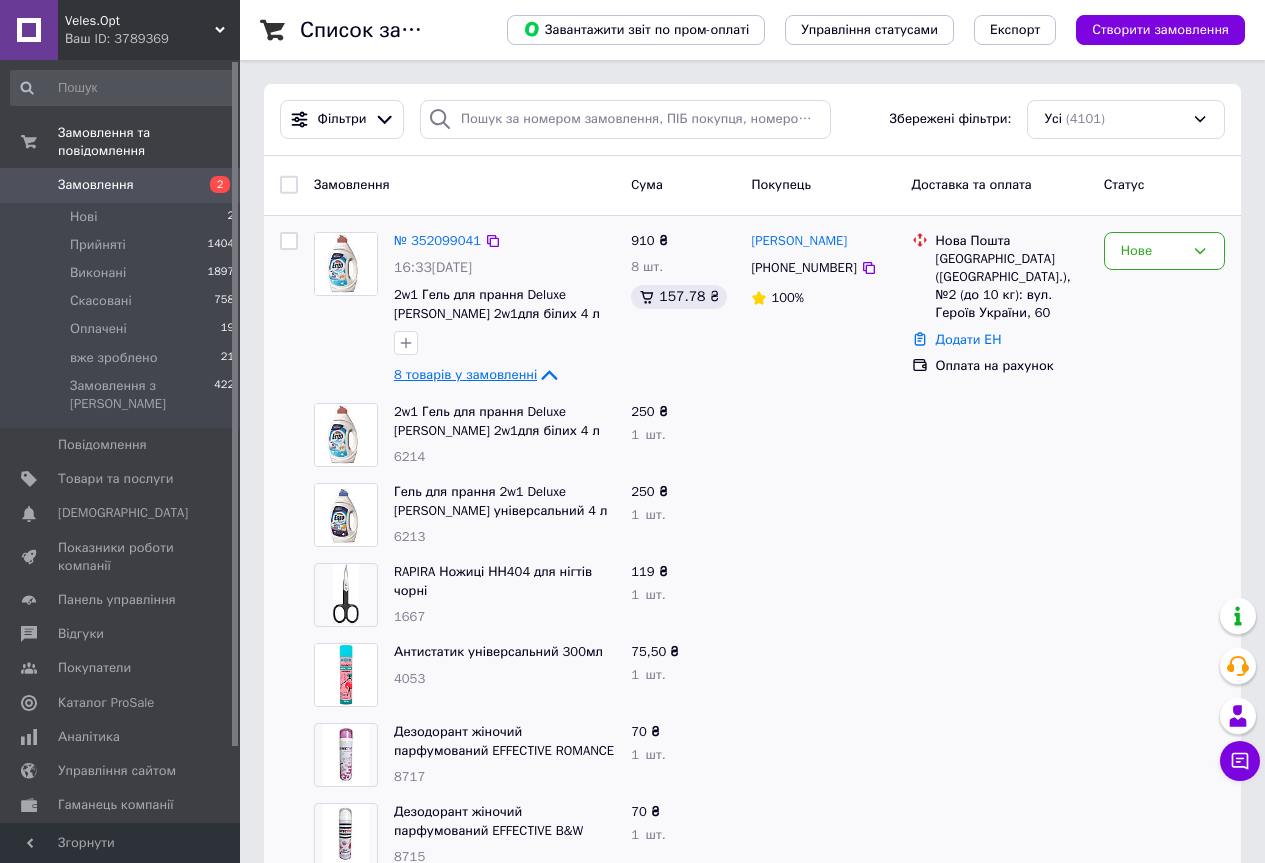 click on "8 товарів у замовленні" at bounding box center [465, 374] 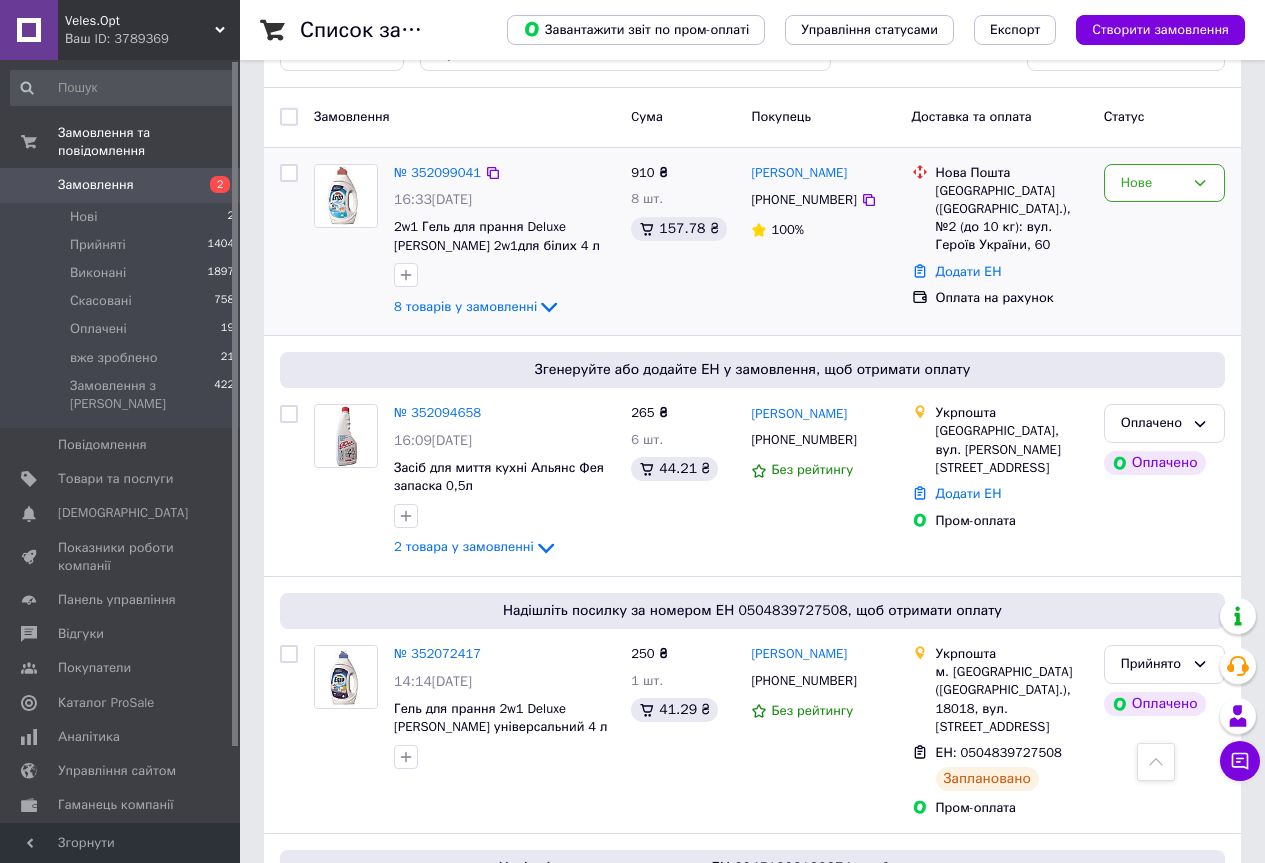 scroll, scrollTop: 0, scrollLeft: 0, axis: both 